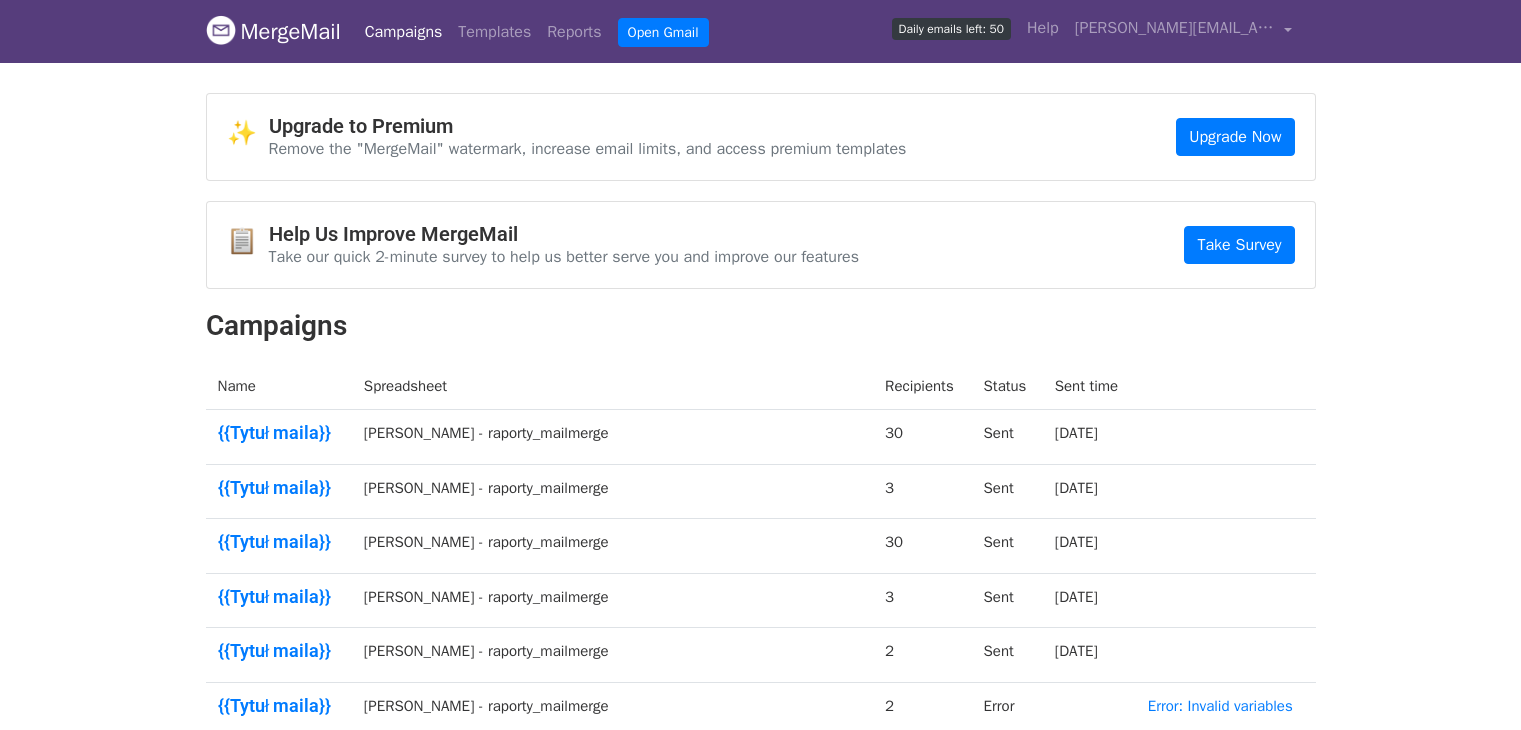 scroll, scrollTop: 0, scrollLeft: 0, axis: both 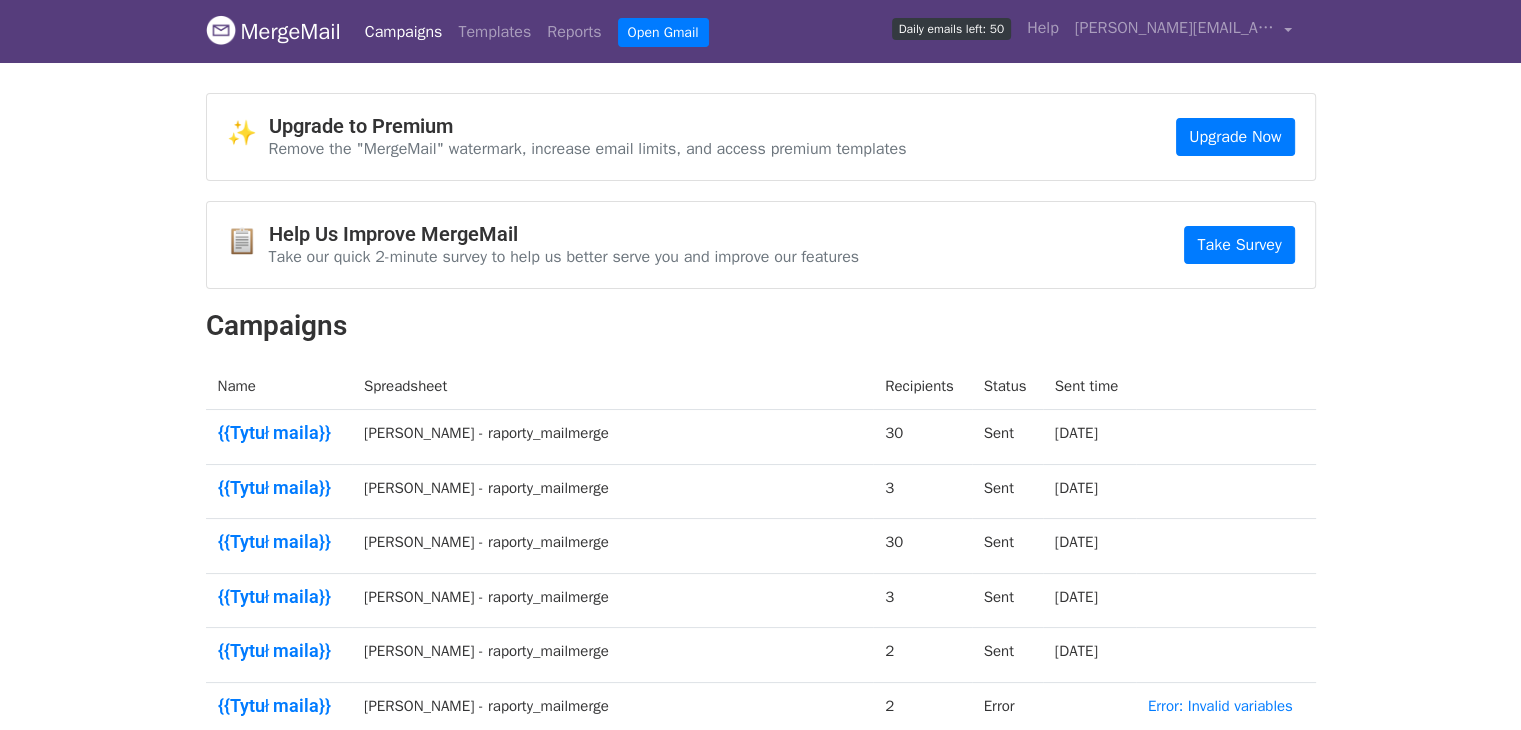 click on "MergeMail" at bounding box center (273, 32) 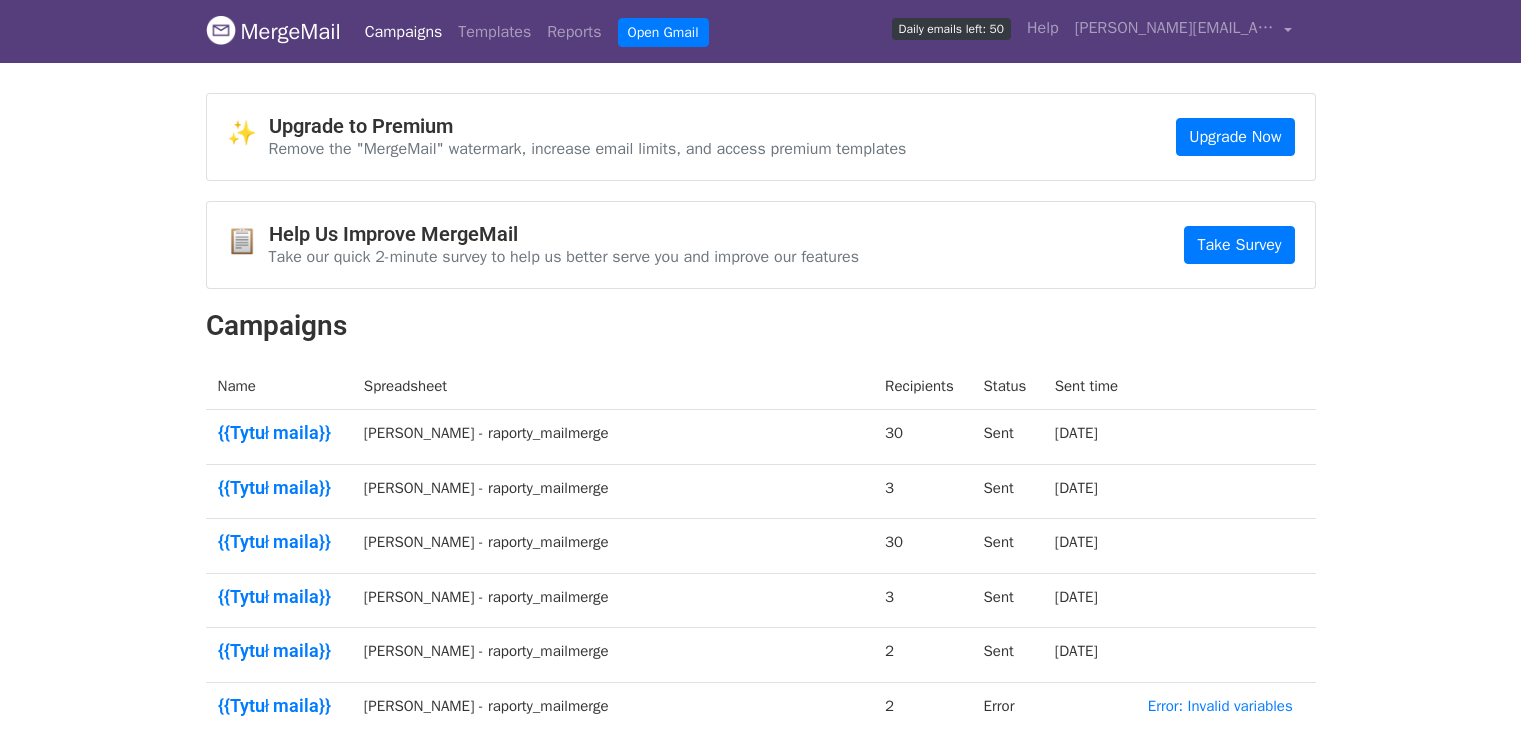 scroll, scrollTop: 0, scrollLeft: 0, axis: both 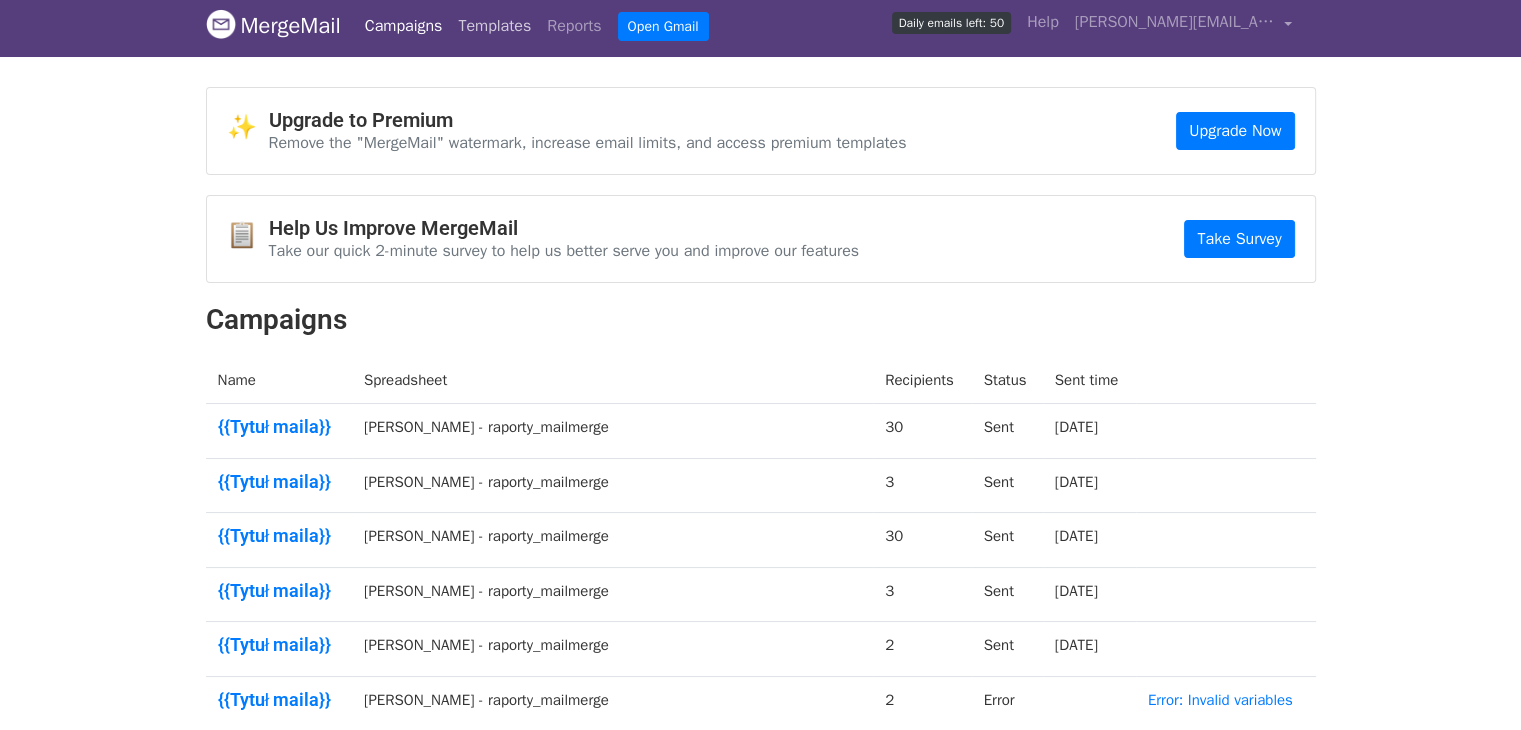 click on "Templates" at bounding box center (494, 26) 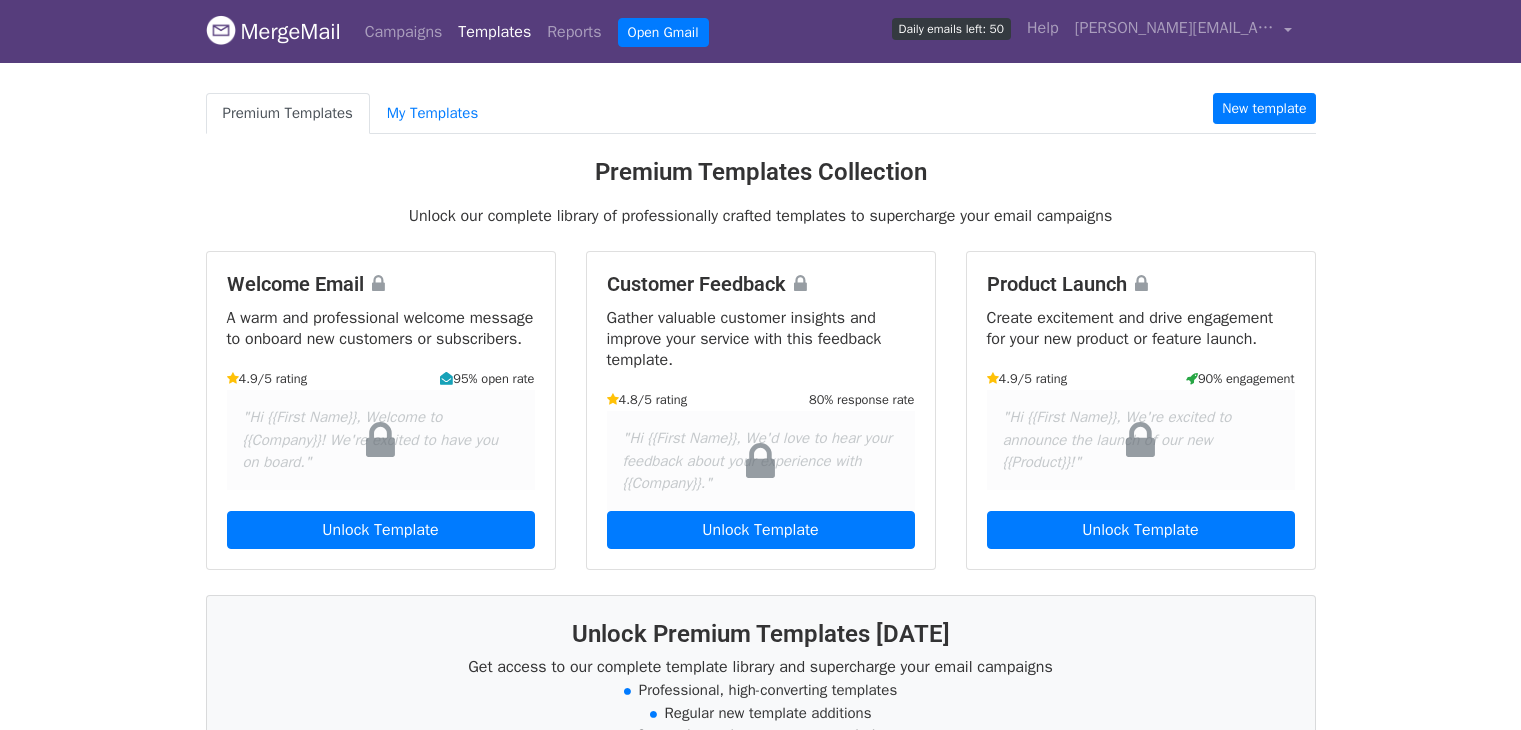 scroll, scrollTop: 0, scrollLeft: 0, axis: both 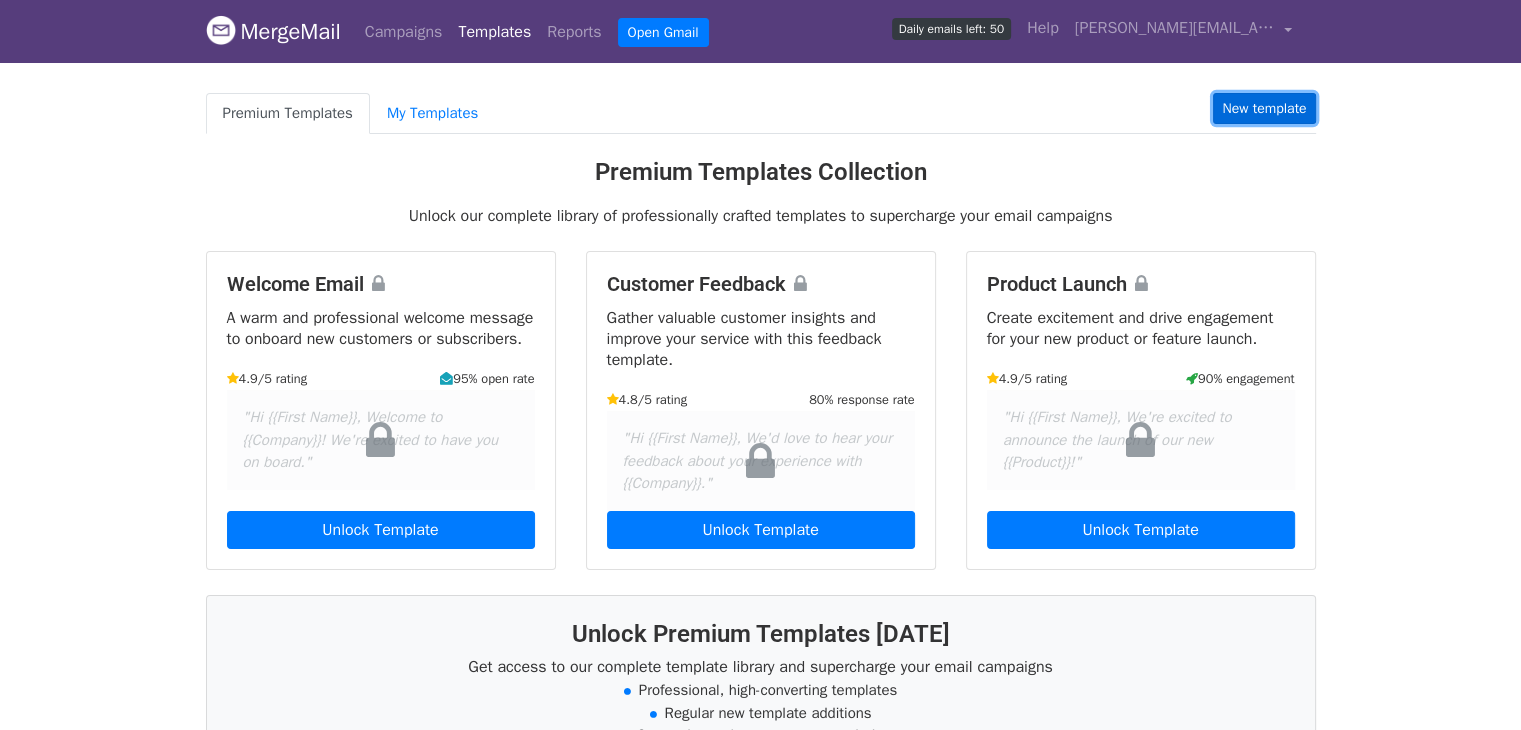click on "New template" at bounding box center (1264, 108) 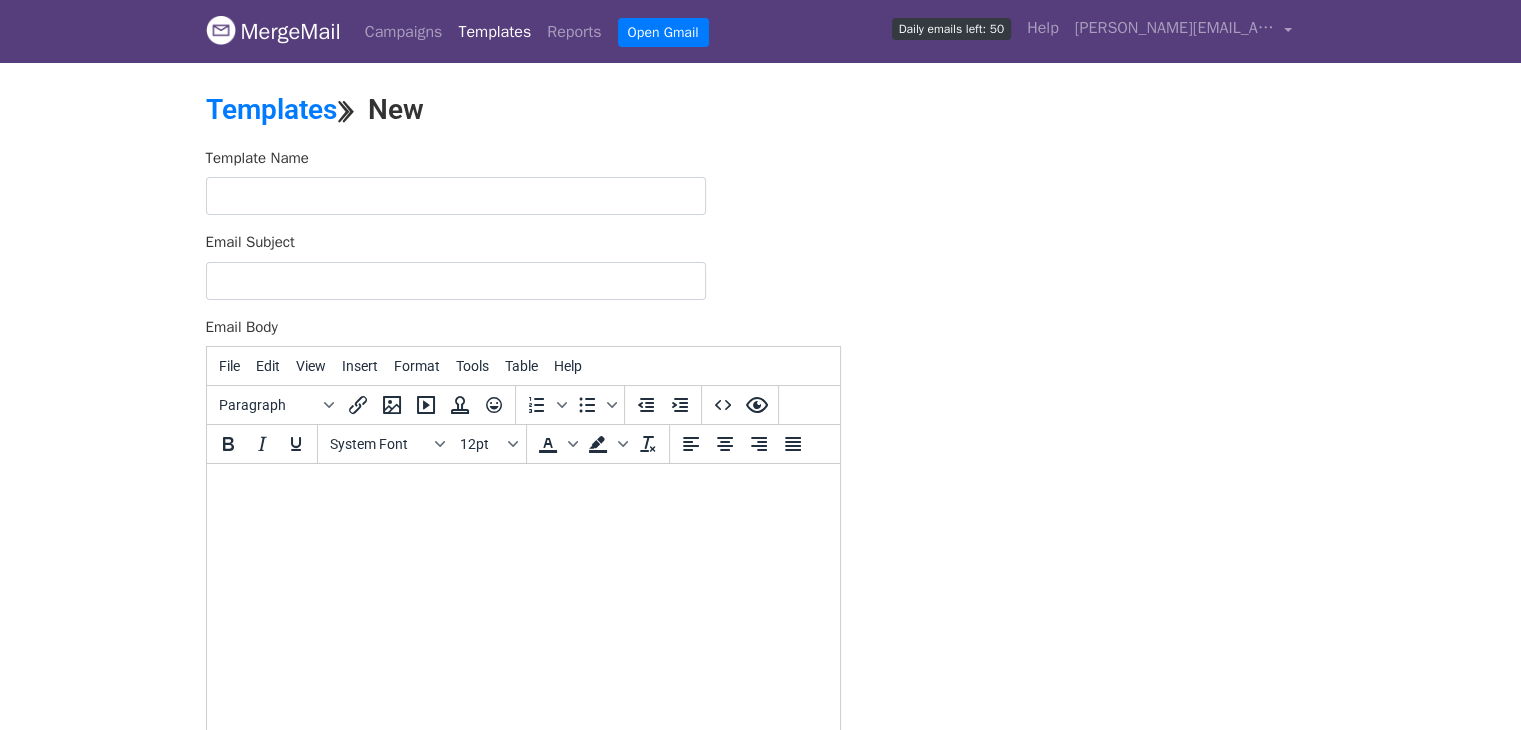 scroll, scrollTop: 0, scrollLeft: 0, axis: both 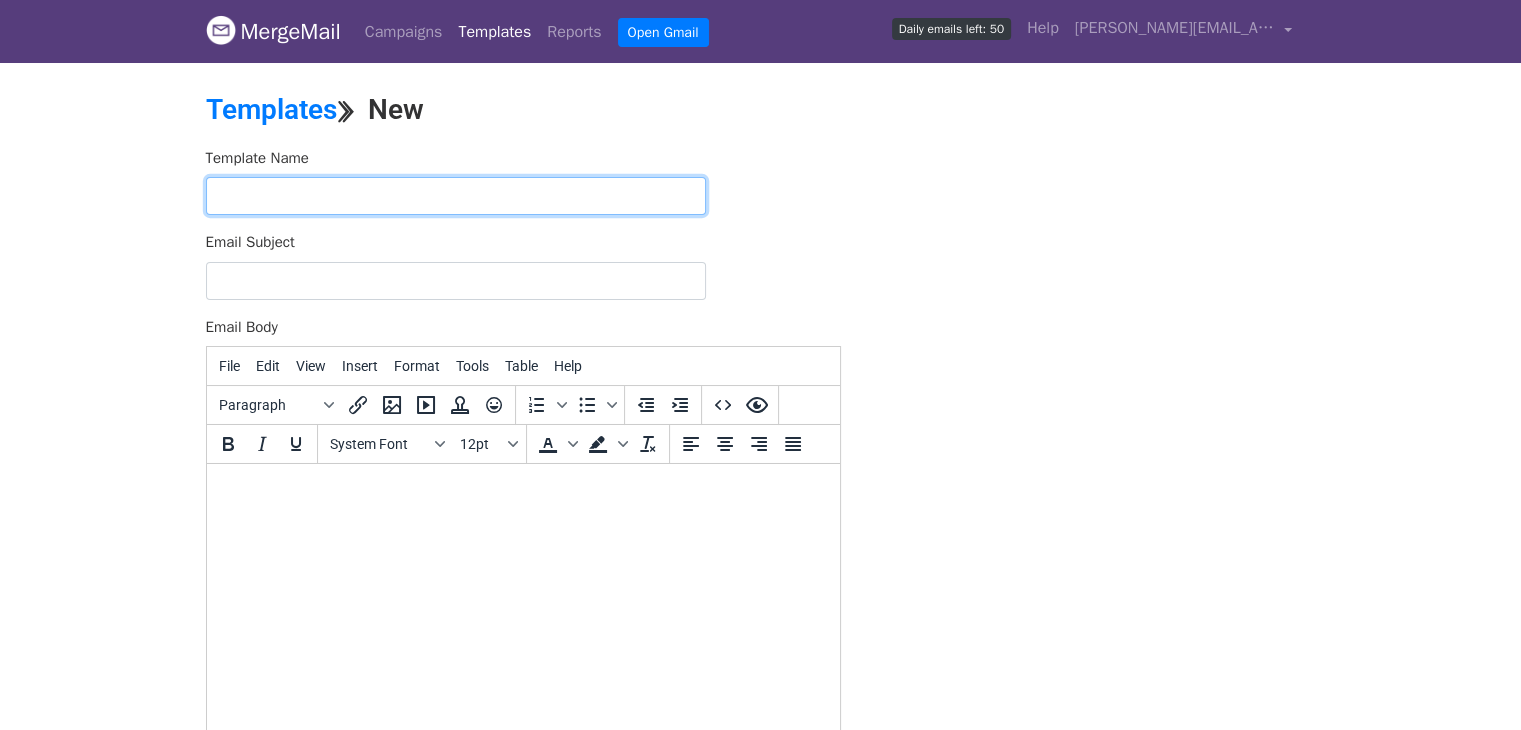 click at bounding box center [456, 196] 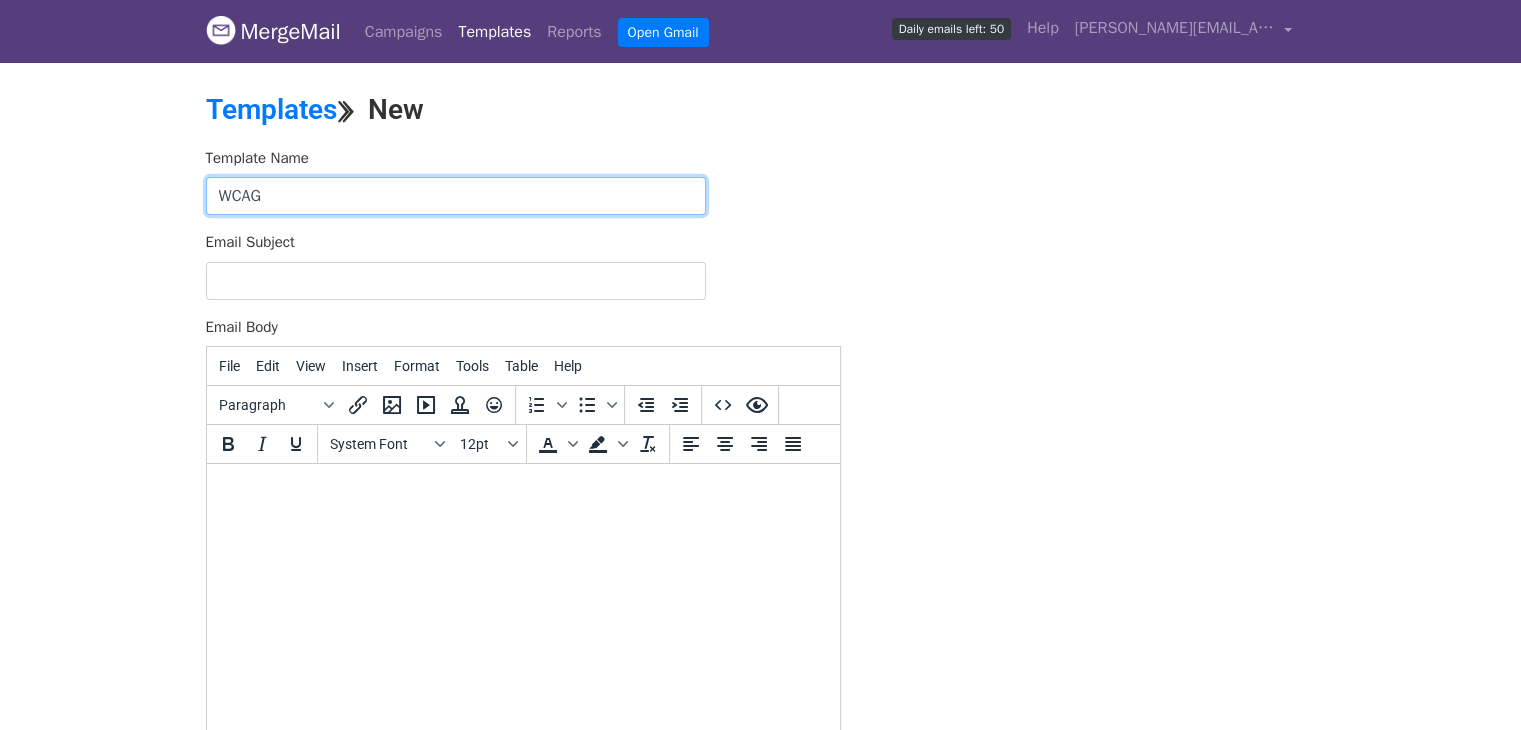 type on "WCAG" 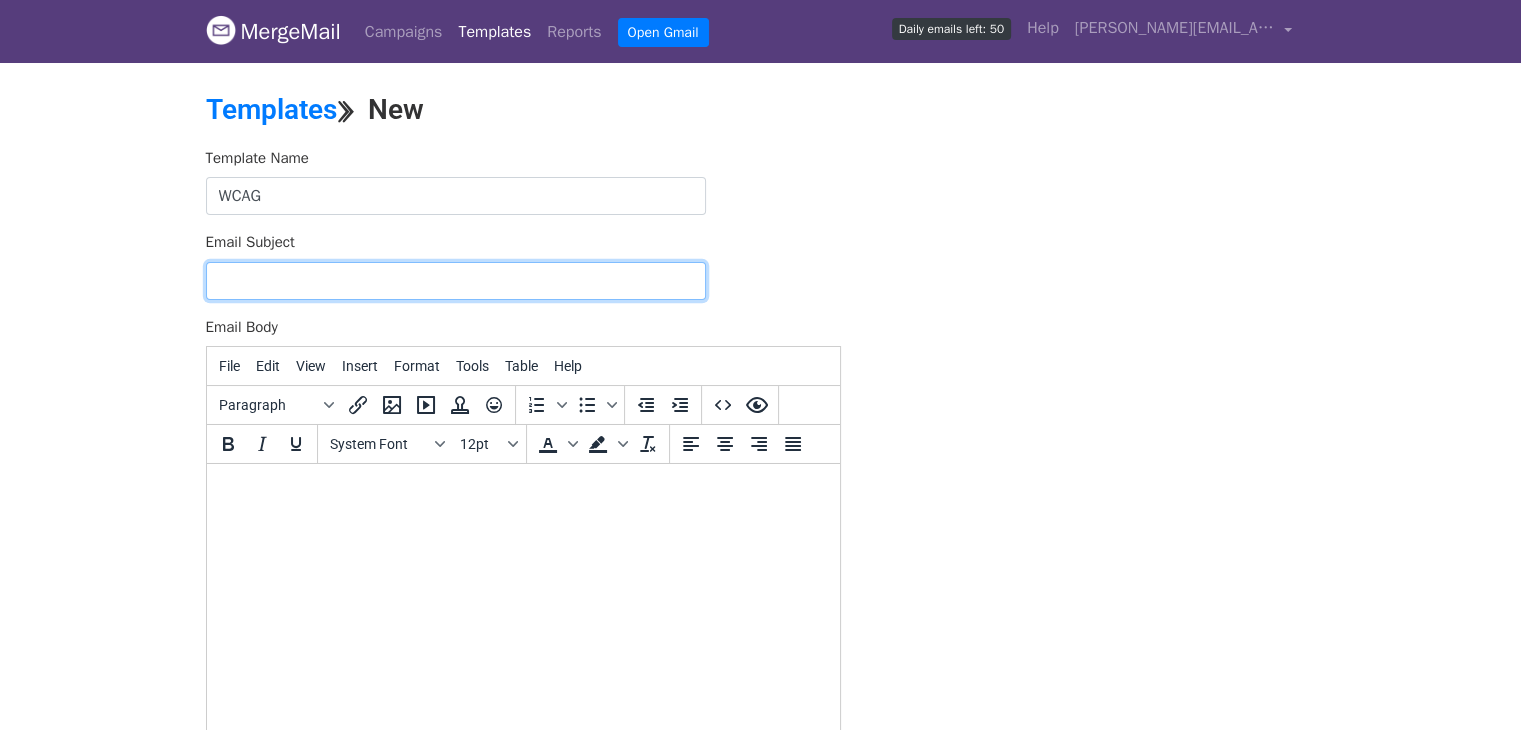 click on "Email Subject" at bounding box center [456, 281] 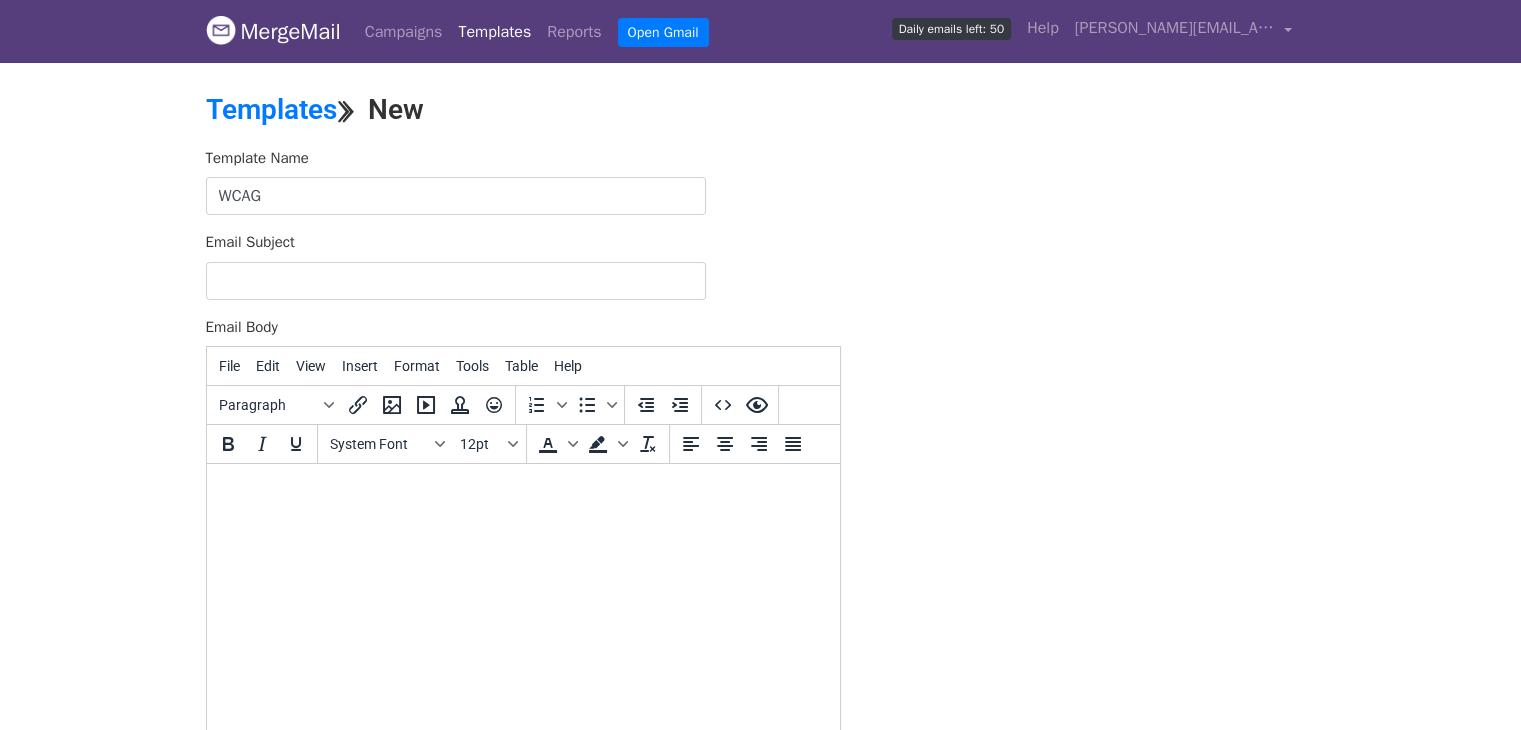 click at bounding box center [522, 491] 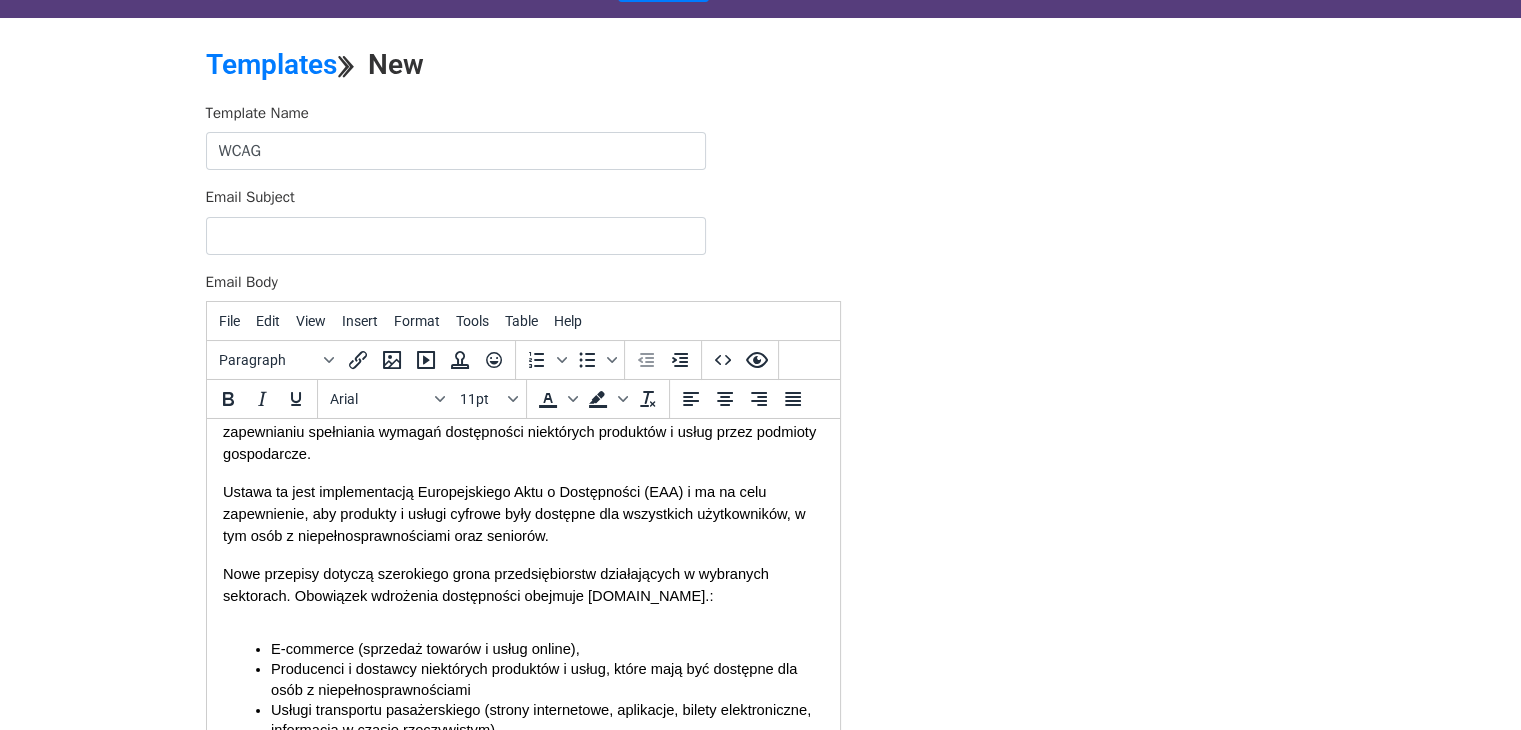 scroll, scrollTop: 0, scrollLeft: 0, axis: both 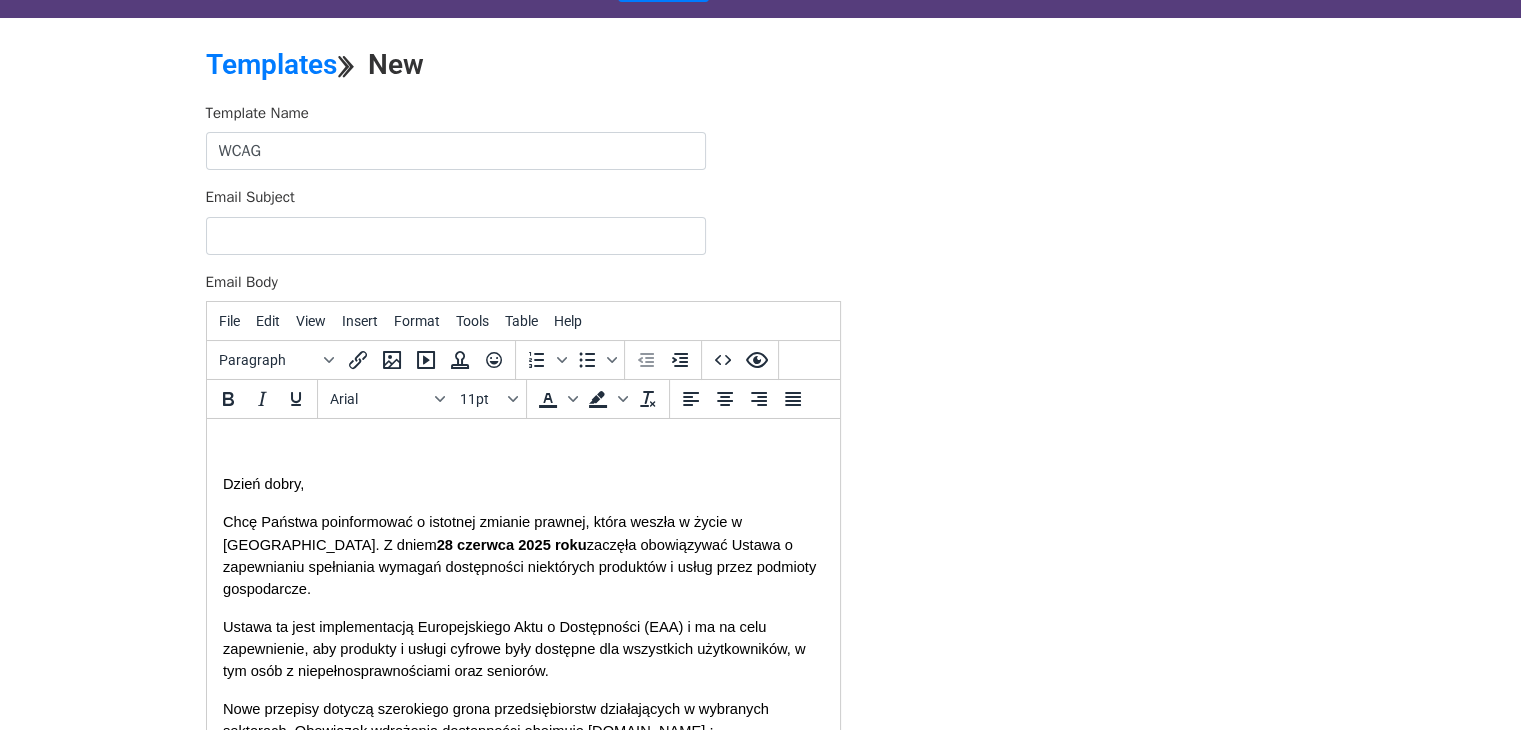 click on "Dzień dobry,  Chcę Państwa poinformować o istotnej zmianie prawnej, która weszła w życie w Polsce. Z dniem  28 czerwca 2025 roku  zaczęła obowiązywać Ustawa o zapewnianiu spełniania wymagań dostępności niektórych produktów i usług przez podmioty gospodarcze.   Ustawa ta jest implementacją Europejskiego Aktu o Dostępności (EAA) i ma na celu zapewnienie, aby produkty i usługi cyfrowe były dostępne dla wszystkich użytkowników, w tym osób z niepełnosprawnościami oraz seniorów.   Nowe przepisy dotyczą szerokiego grona przedsiębiorstw działających w wybranych sektorach. Obowiązek wdrożenia dostępności obejmuje m.in.: E-commerce (sprzedaż towarów i usług online), Producenci i dostawcy niektórych produktów i usług, które mają być dostępne dla osób z niepełnosprawnościami  Usługi transportu pasażerskiego (strony internetowe, aplikacje, bilety elektroniczne, informacja w czasie rzeczywistym),   Wyjątek stanowią mikroprzedsiębiorcy  i posiadające     : :" at bounding box center [522, 1998] 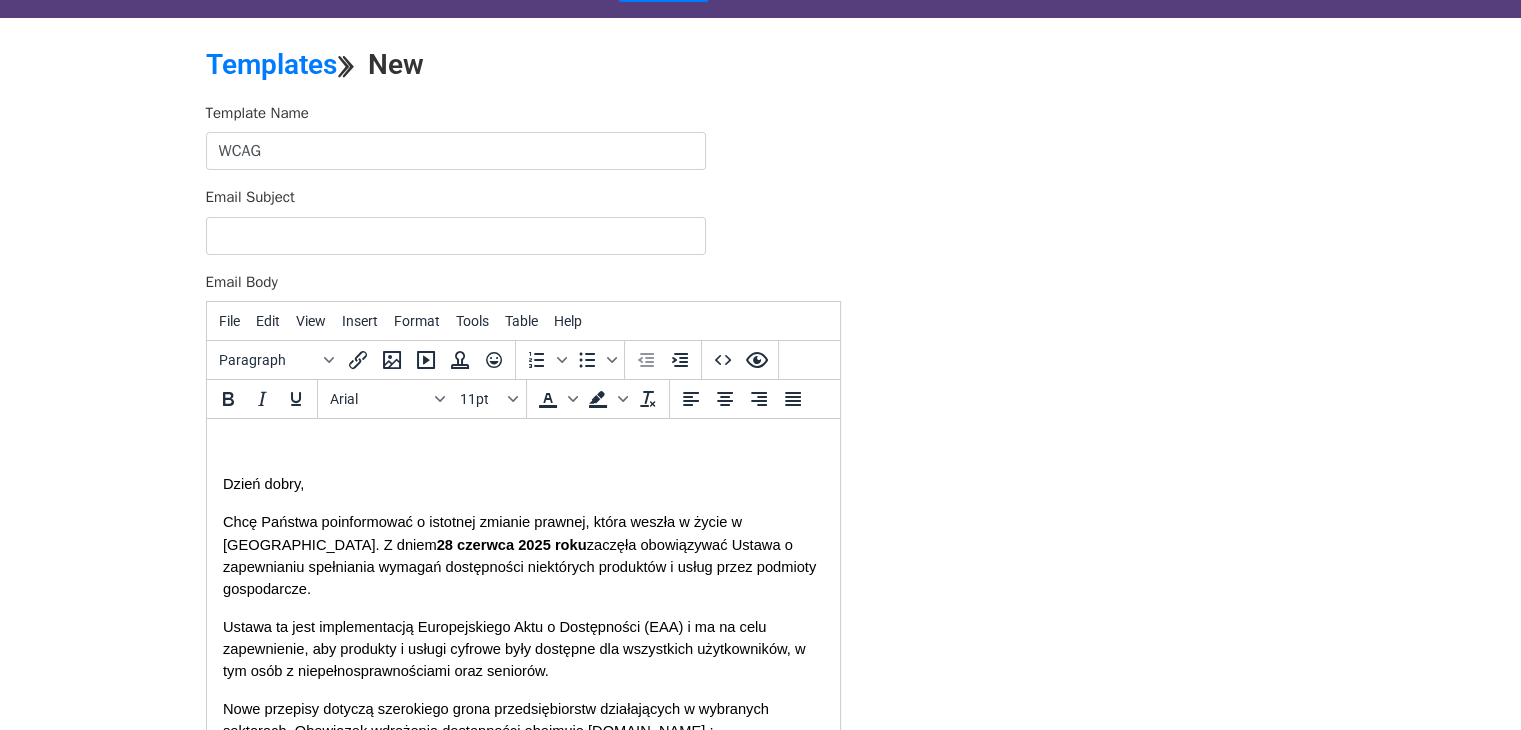 click on "Dzień dobry," at bounding box center [262, 484] 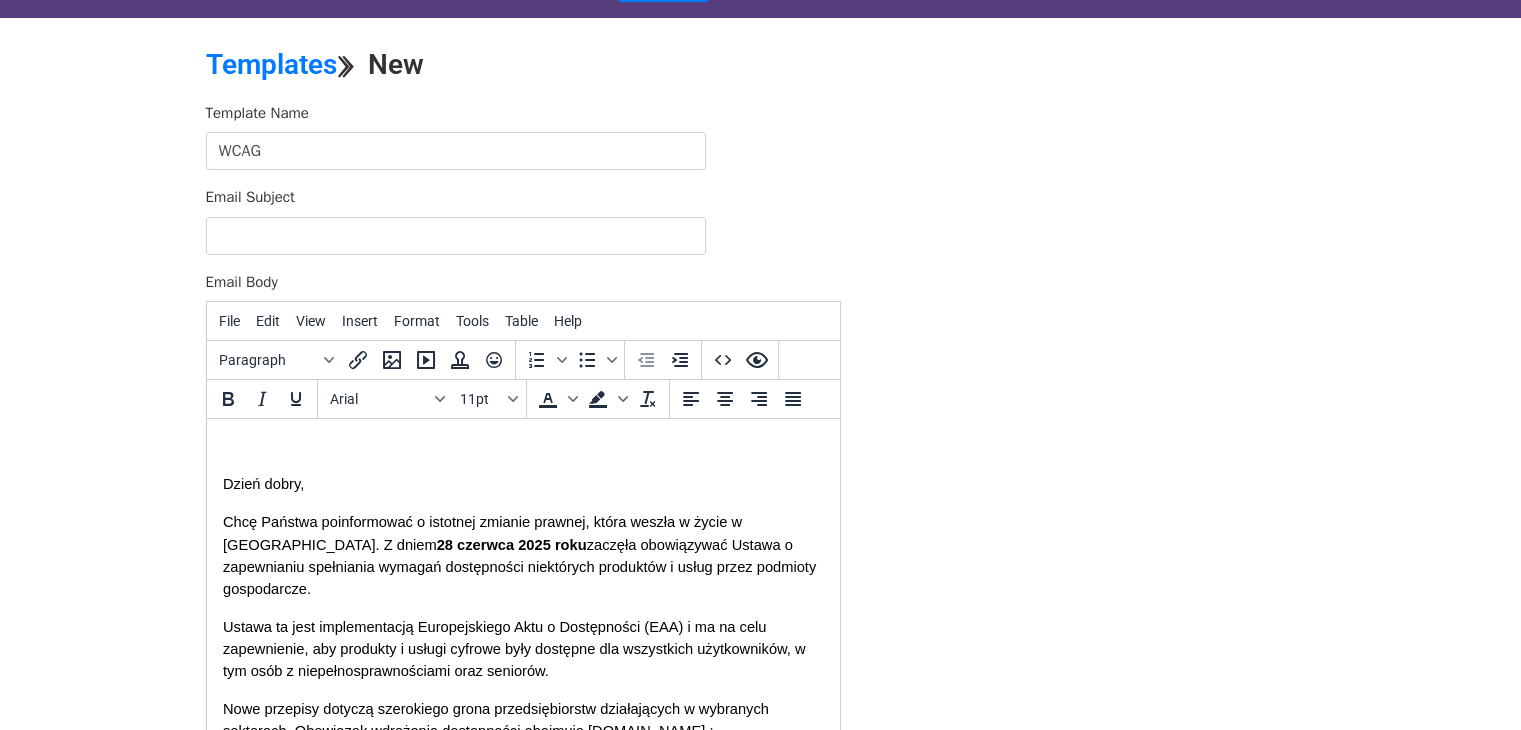 click on "Dzień dobry,  Chcę Państwa poinformować o istotnej zmianie prawnej, która weszła w życie w Polsce. Z dniem  28 czerwca 2025 roku  zaczęła obowiązywać Ustawa o zapewnianiu spełniania wymagań dostępności niektórych produktów i usług przez podmioty gospodarcze.   Ustawa ta jest implementacją Europejskiego Aktu o Dostępności (EAA) i ma na celu zapewnienie, aby produkty i usługi cyfrowe były dostępne dla wszystkich użytkowników, w tym osób z niepełnosprawnościami oraz seniorów.   Nowe przepisy dotyczą szerokiego grona przedsiębiorstw działających w wybranych sektorach. Obowiązek wdrożenia dostępności obejmuje m.in.: E-commerce (sprzedaż towarów i usług online), Producenci i dostawcy niektórych produktów i usług, które mają być dostępne dla osób z niepełnosprawnościami  Usługi transportu pasażerskiego (strony internetowe, aplikacje, bilety elektroniczne, informacja w czasie rzeczywistym),   Wyjątek stanowią mikroprzedsiębiorcy  i posiadające     : :" at bounding box center (522, 1998) 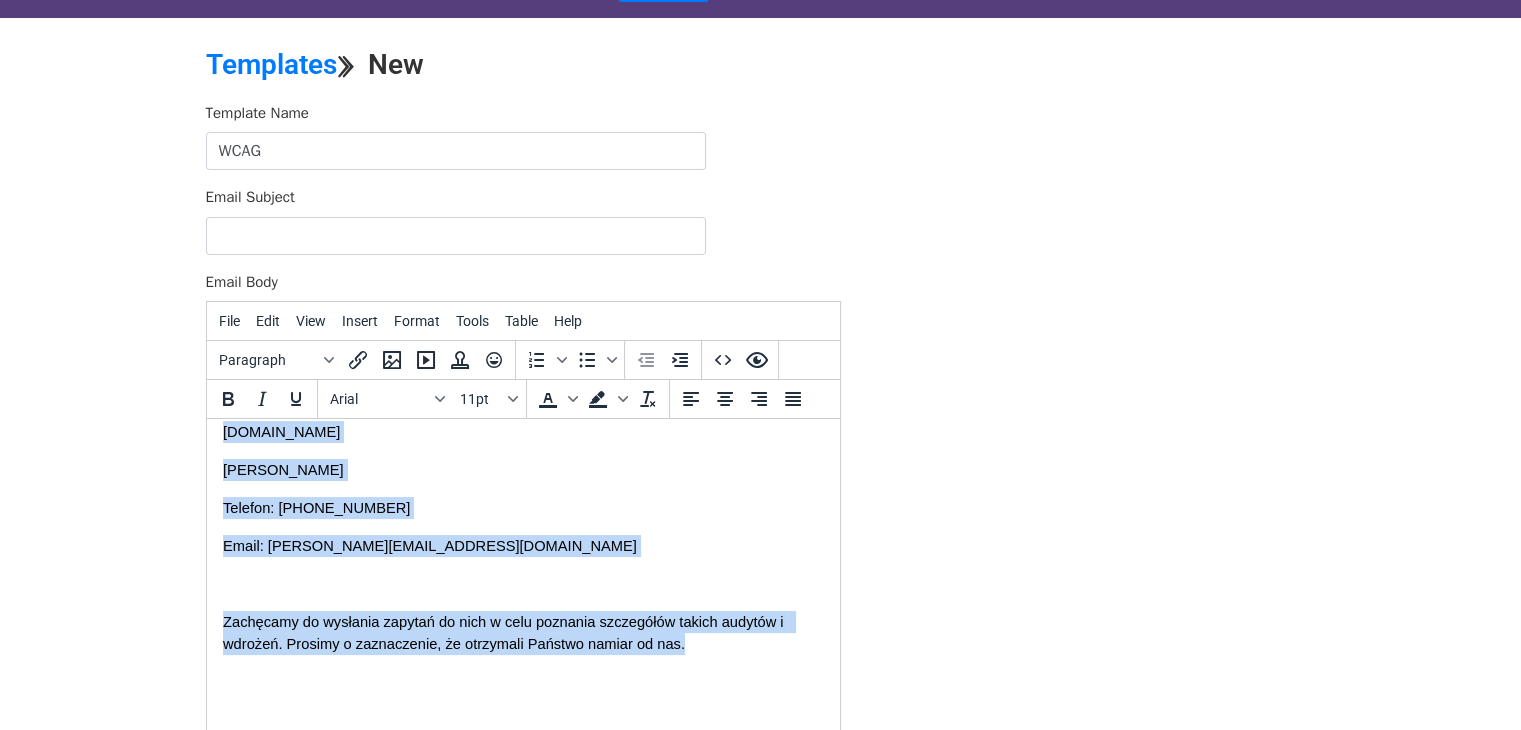 scroll, scrollTop: 280, scrollLeft: 0, axis: vertical 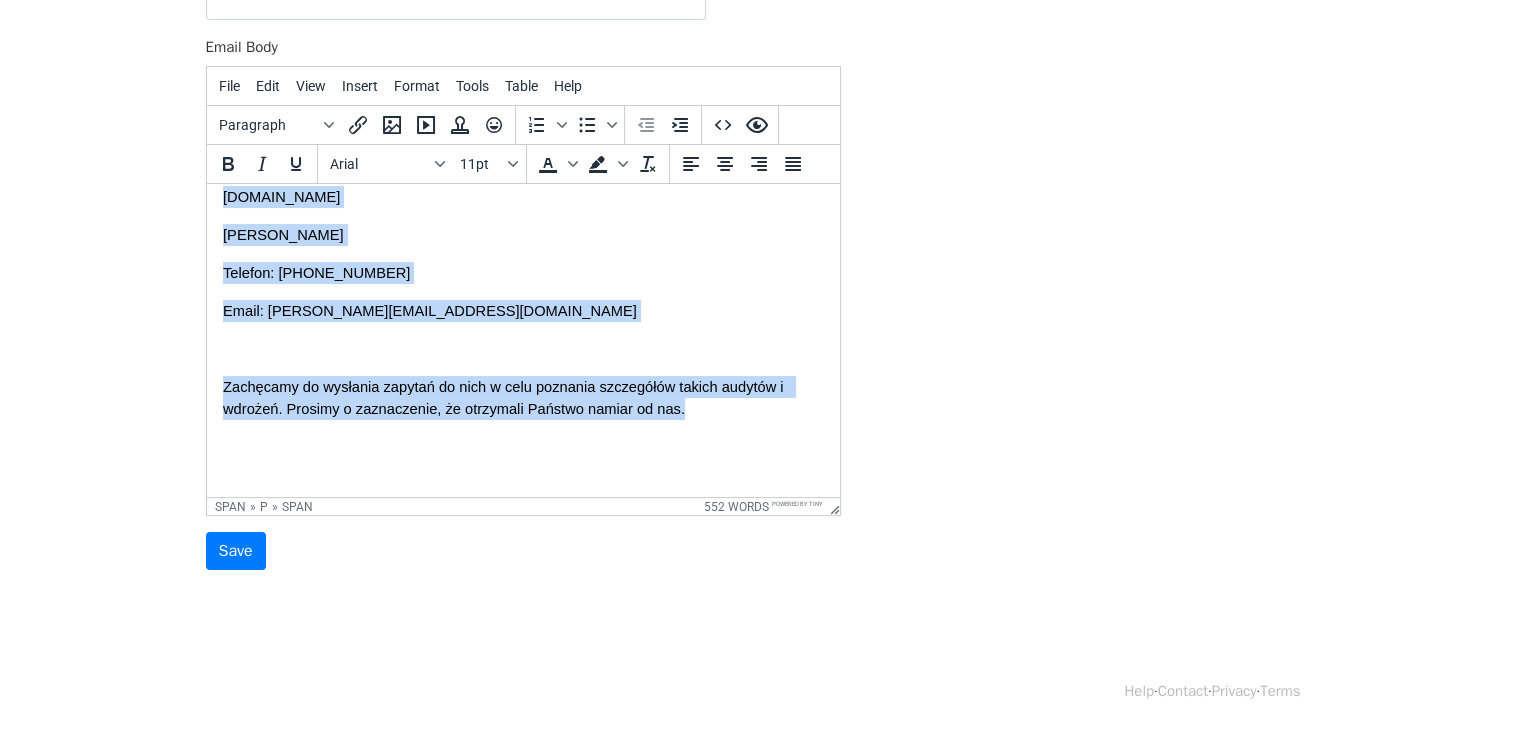 drag, startPoint x: 223, startPoint y: 251, endPoint x: 698, endPoint y: 411, distance: 501.2235 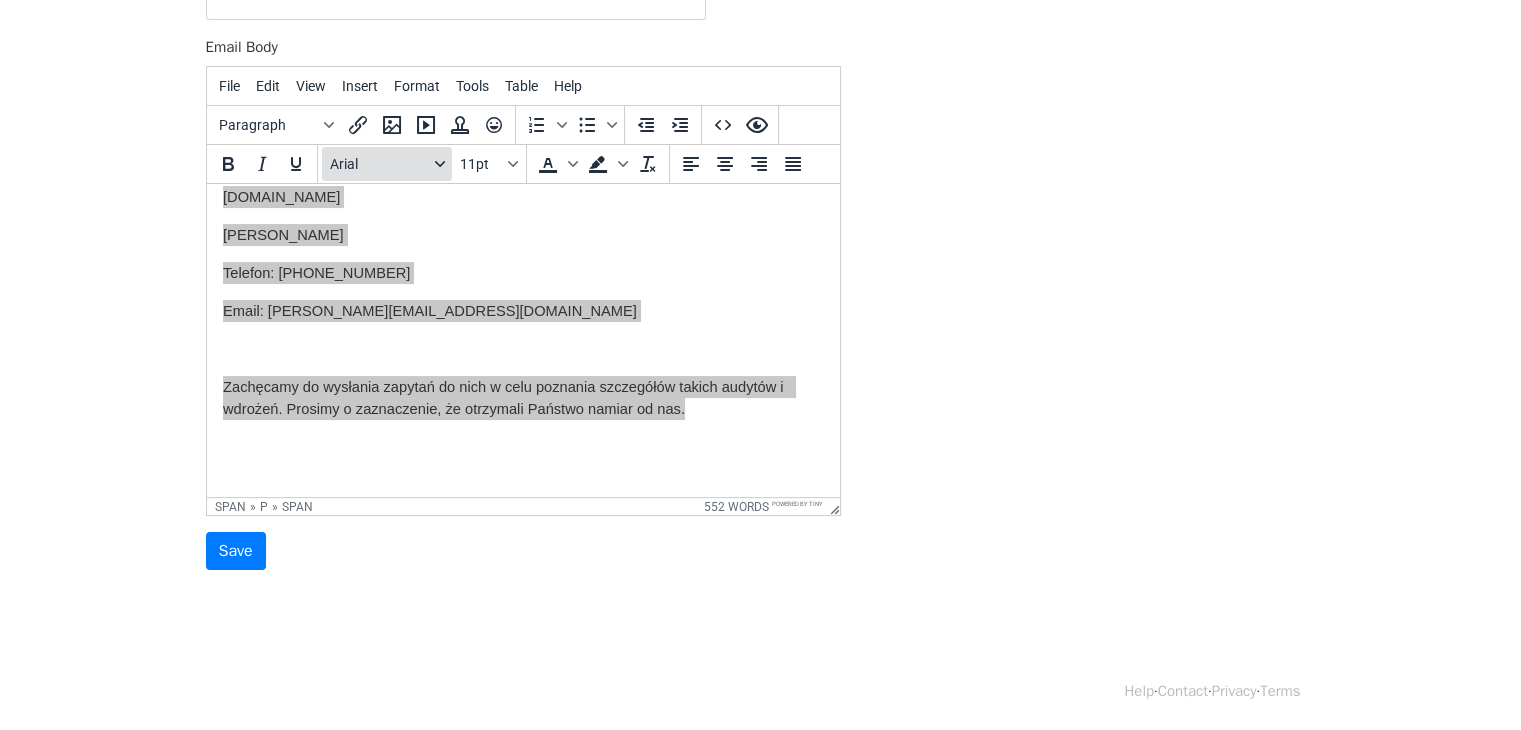 click 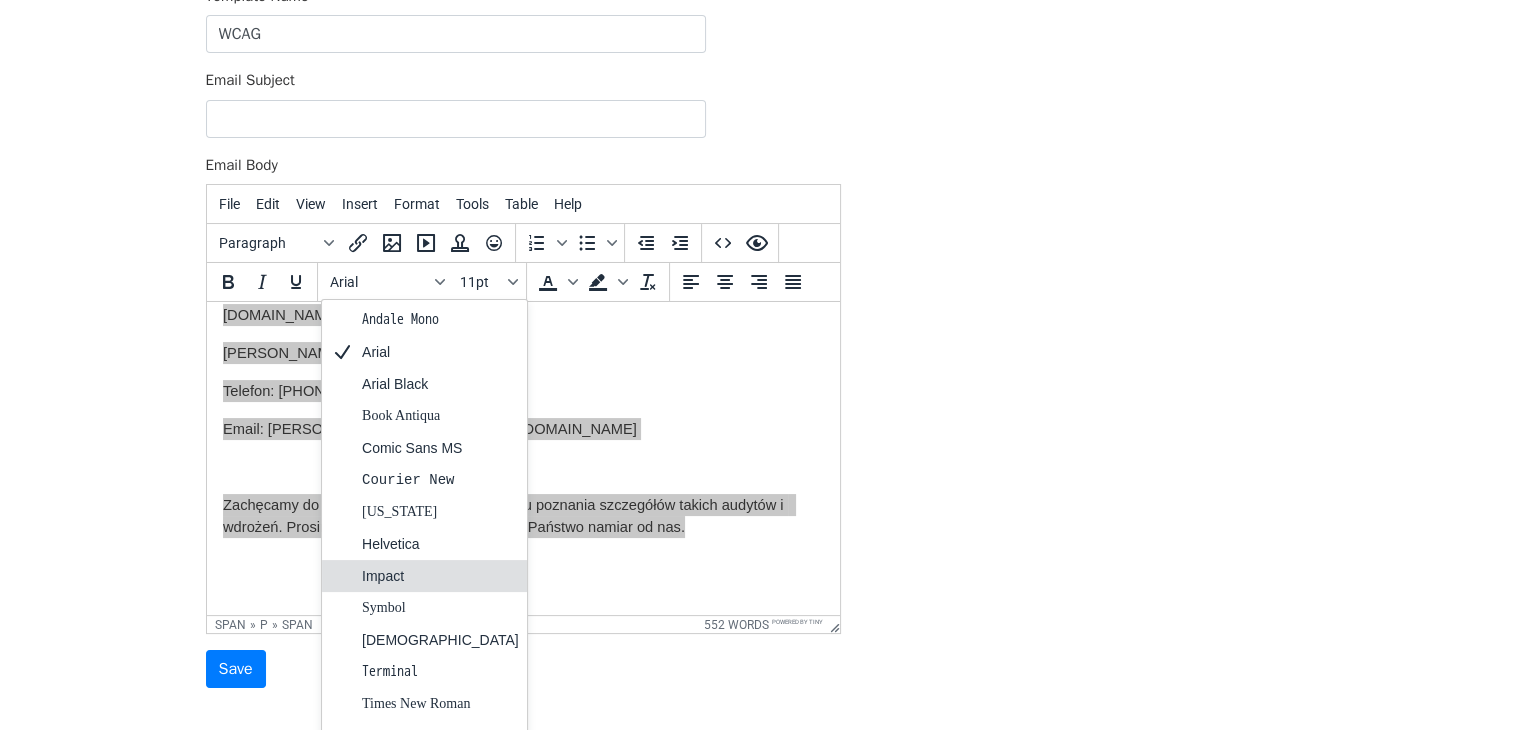 scroll, scrollTop: 282, scrollLeft: 0, axis: vertical 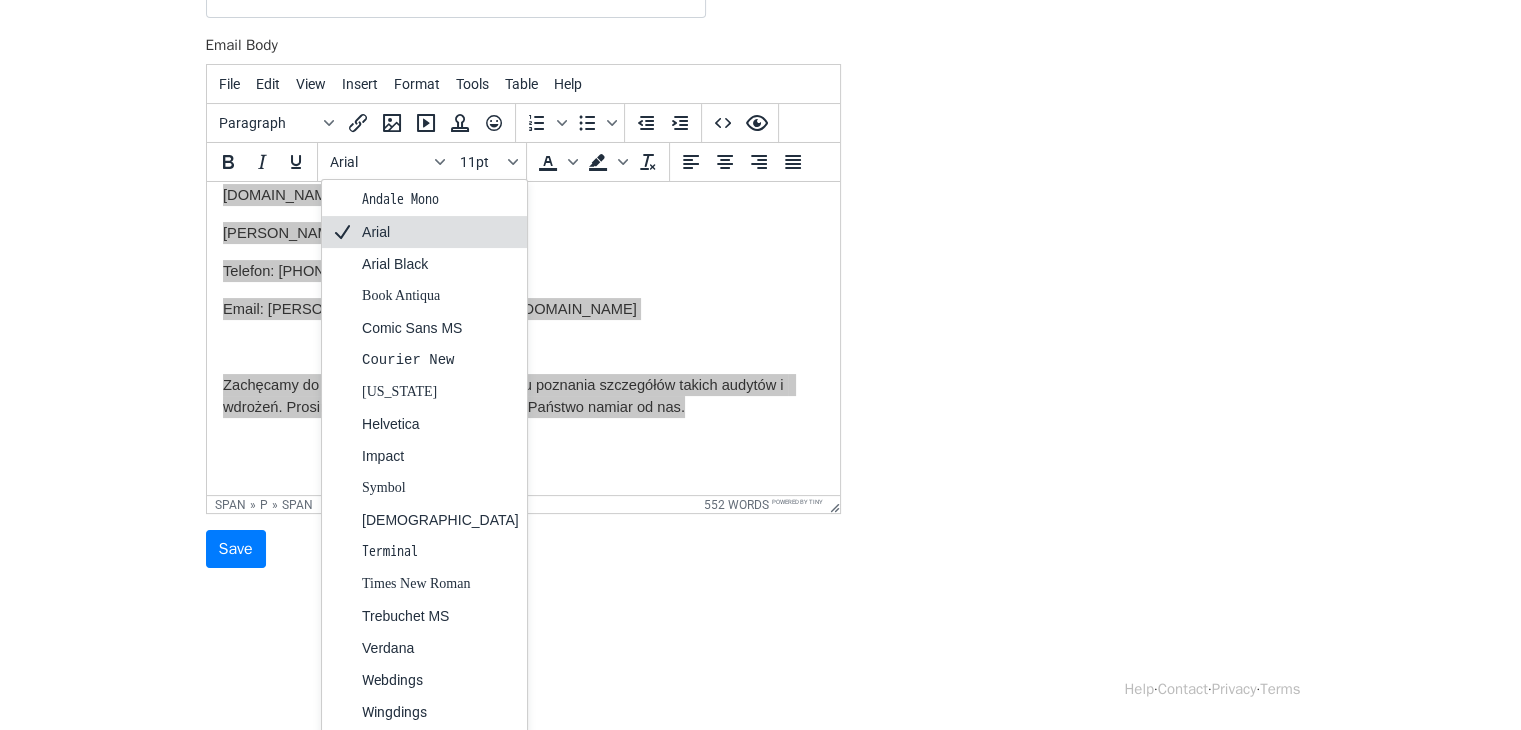 click on "Arial" at bounding box center [440, 232] 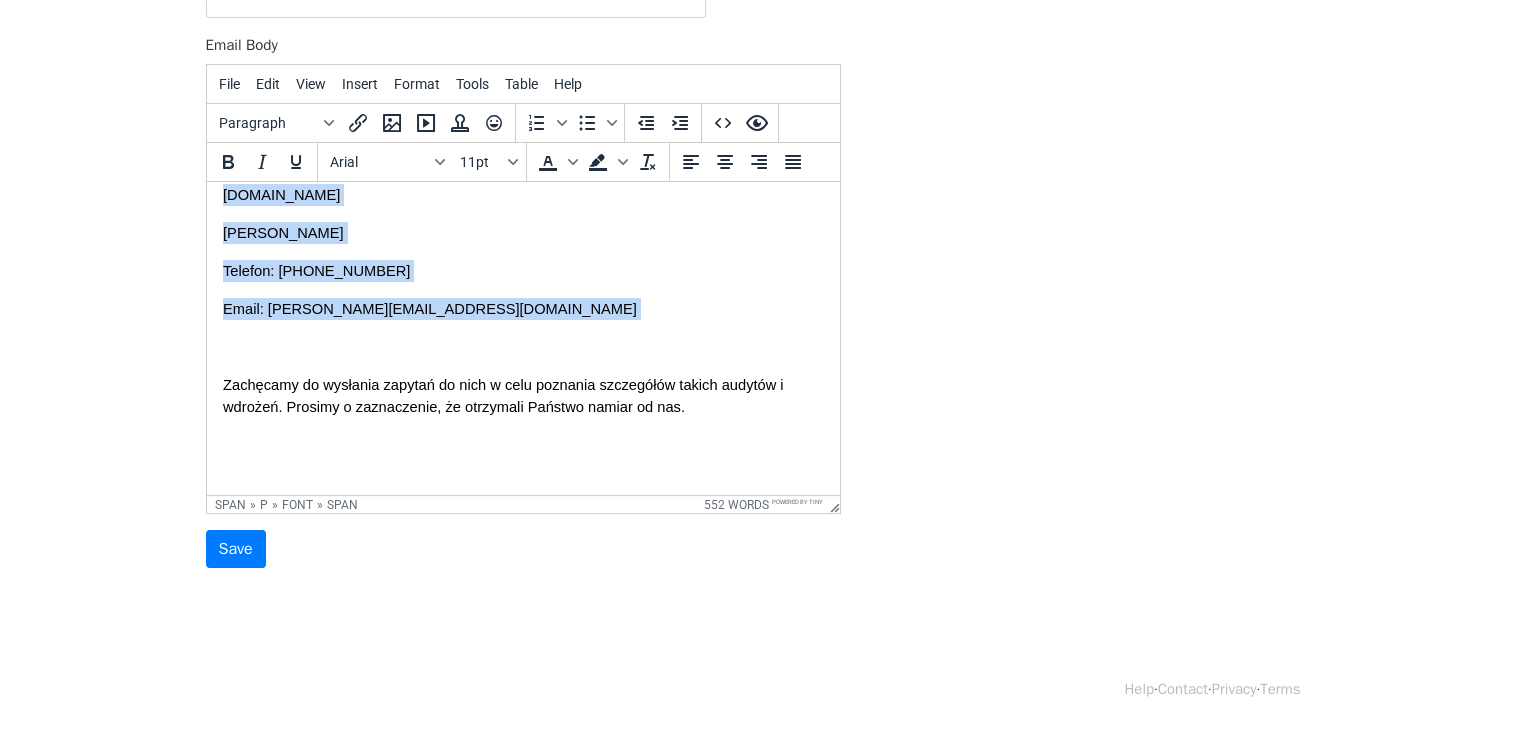scroll, scrollTop: 280, scrollLeft: 0, axis: vertical 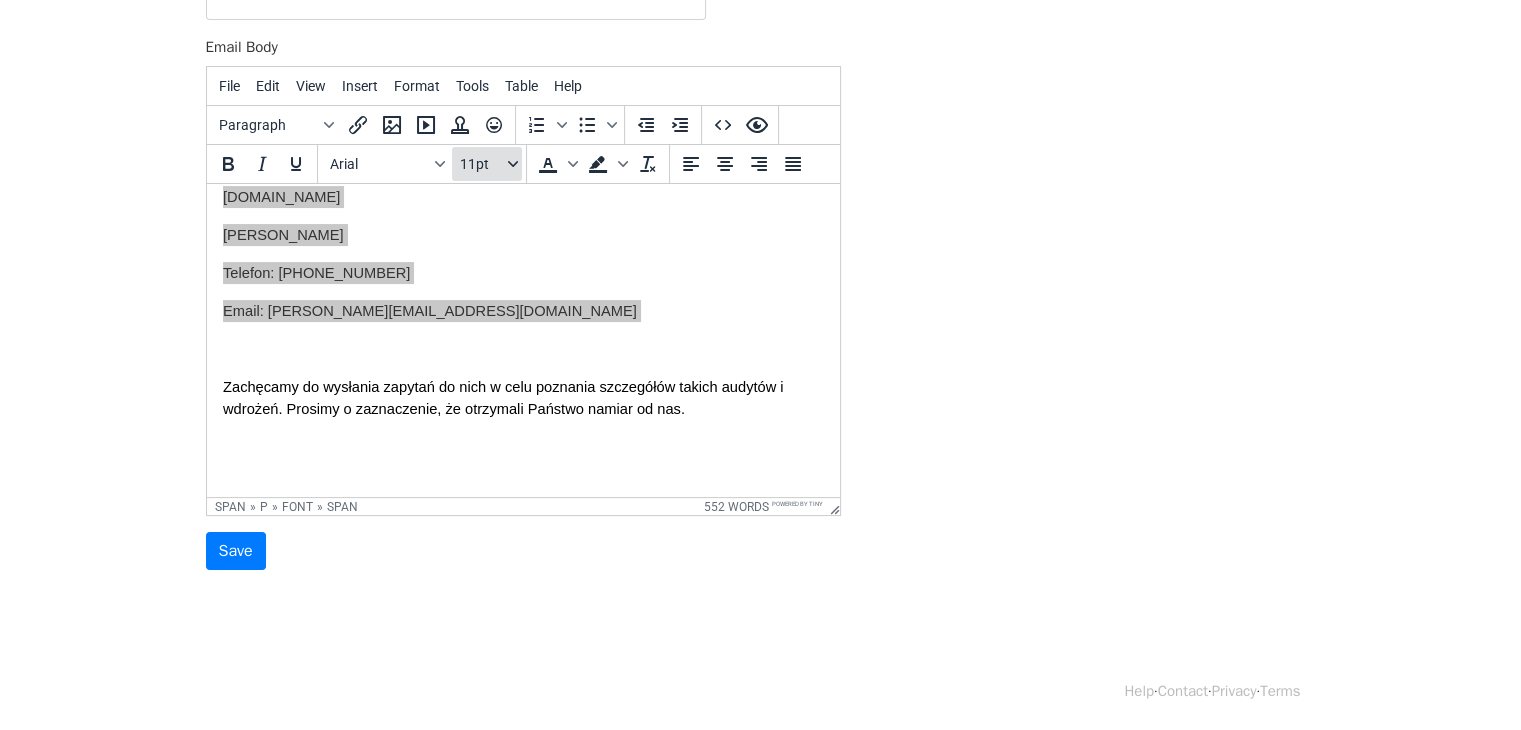 click on "11pt" at bounding box center (487, 164) 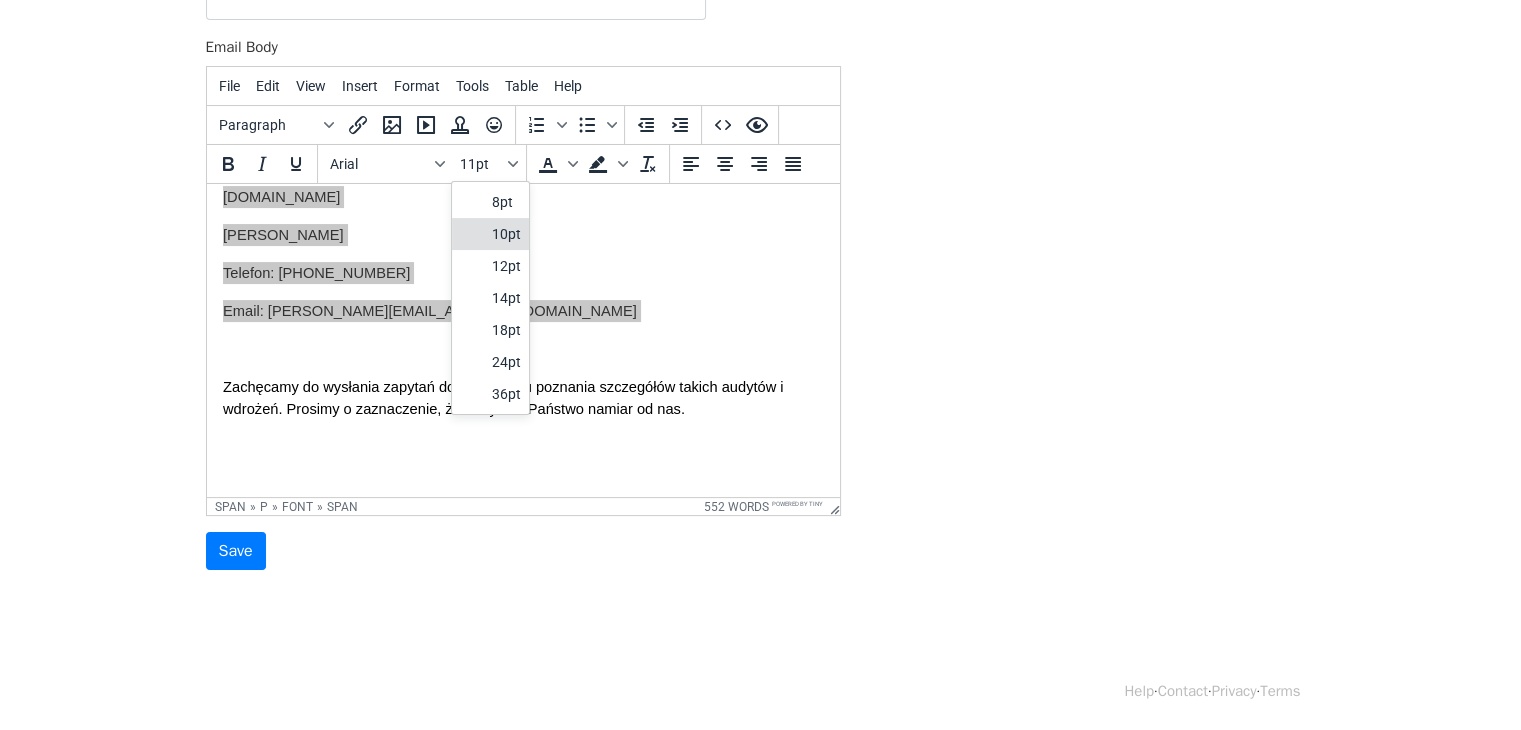 click on "10pt" at bounding box center [506, 234] 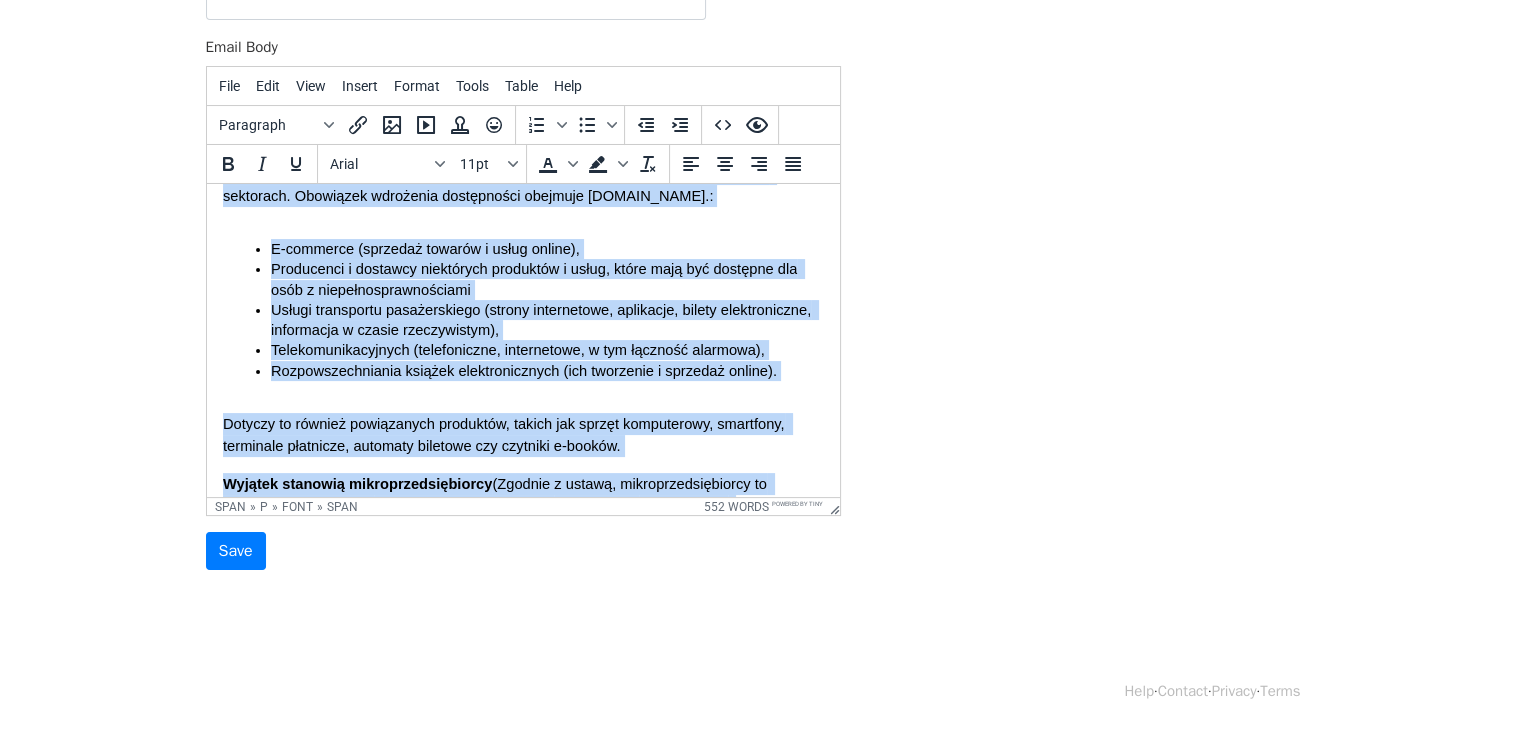 scroll, scrollTop: 0, scrollLeft: 0, axis: both 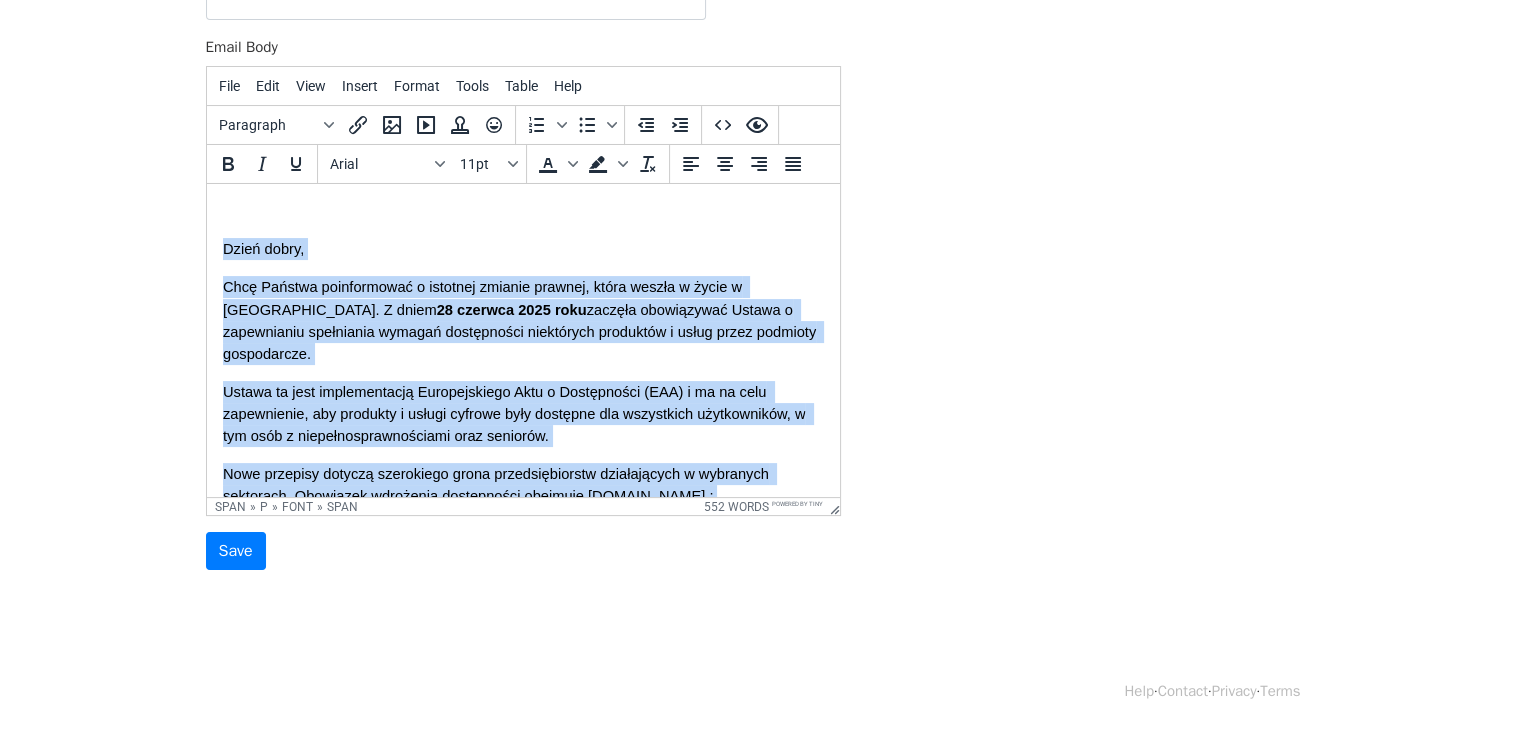 click on "Dzień dobry," at bounding box center [522, 249] 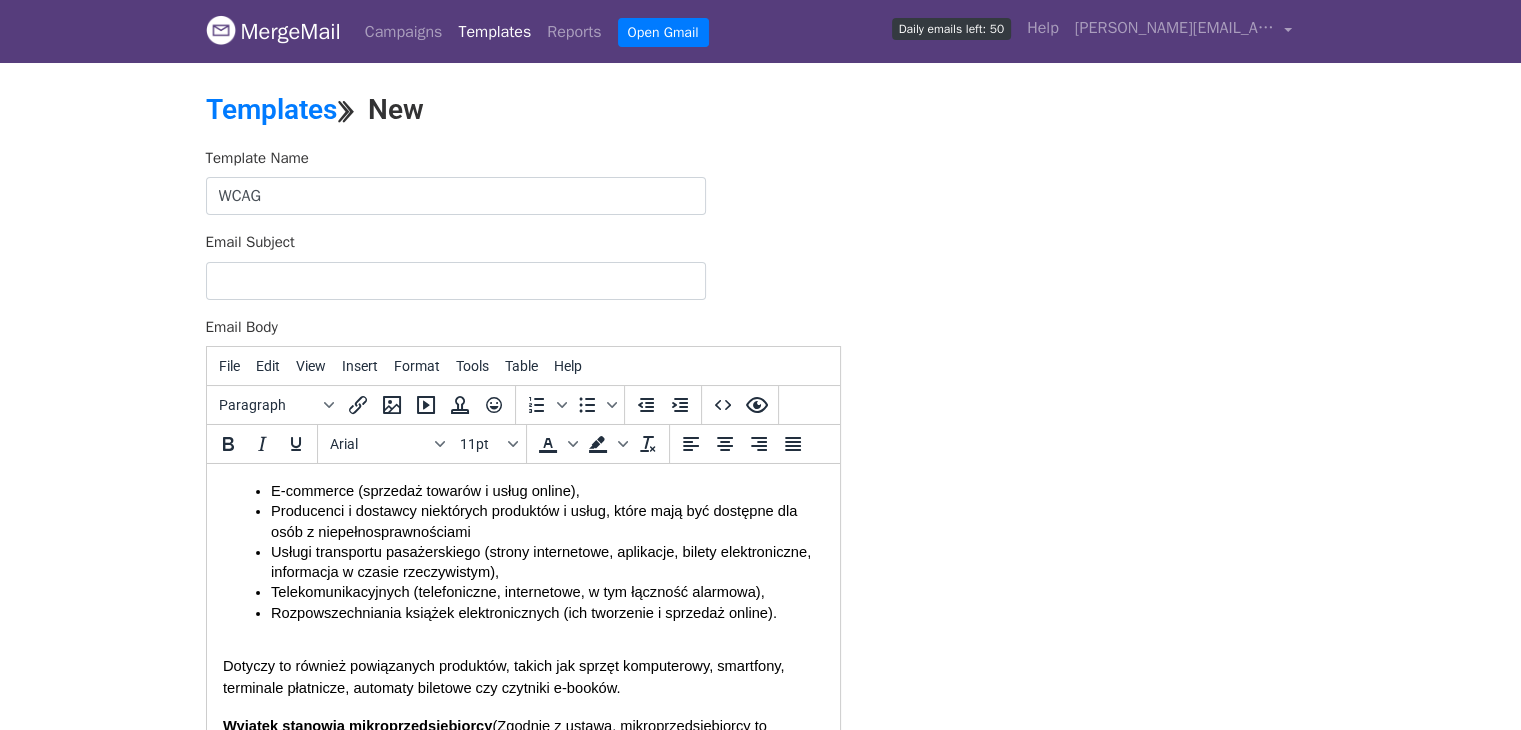 scroll, scrollTop: 340, scrollLeft: 0, axis: vertical 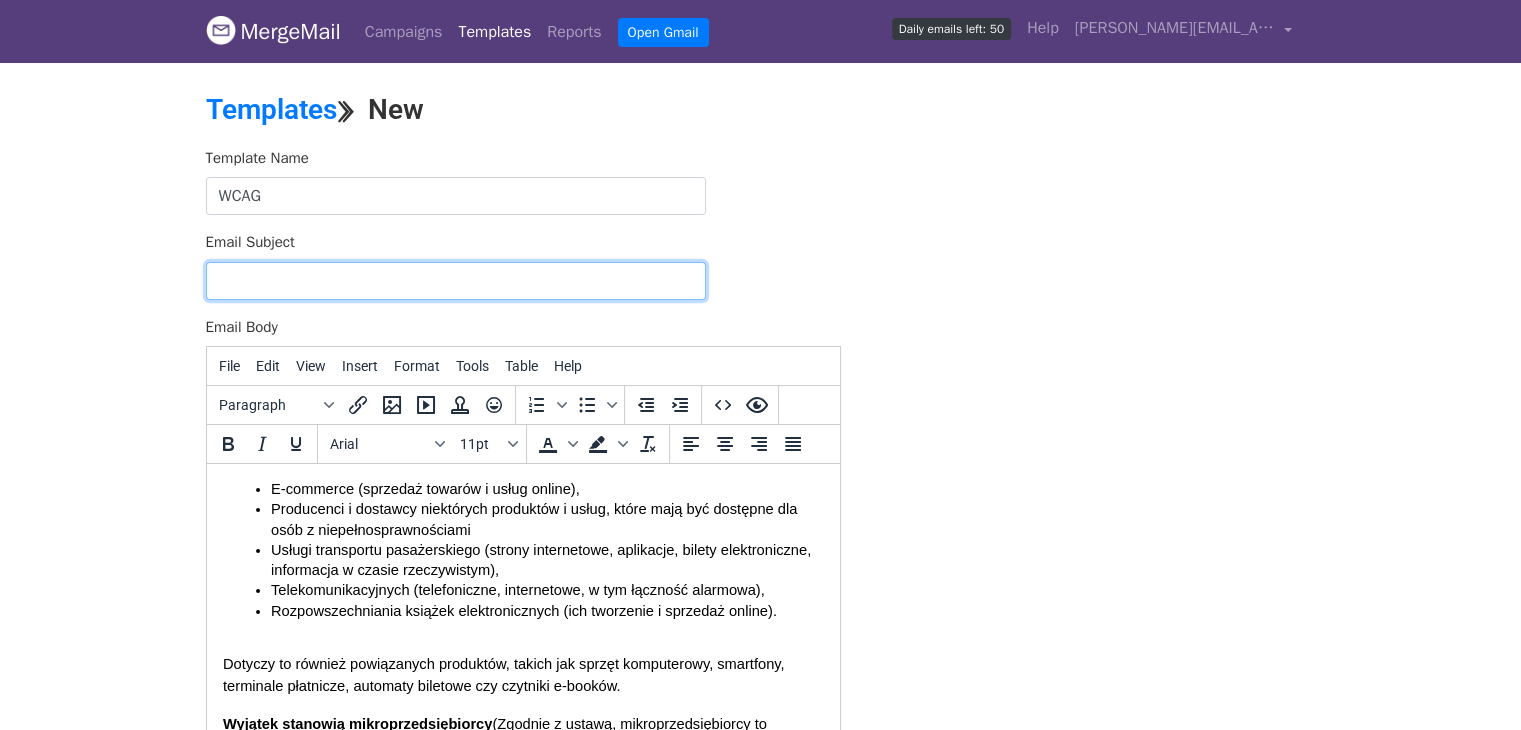 click on "Email Subject" at bounding box center (456, 281) 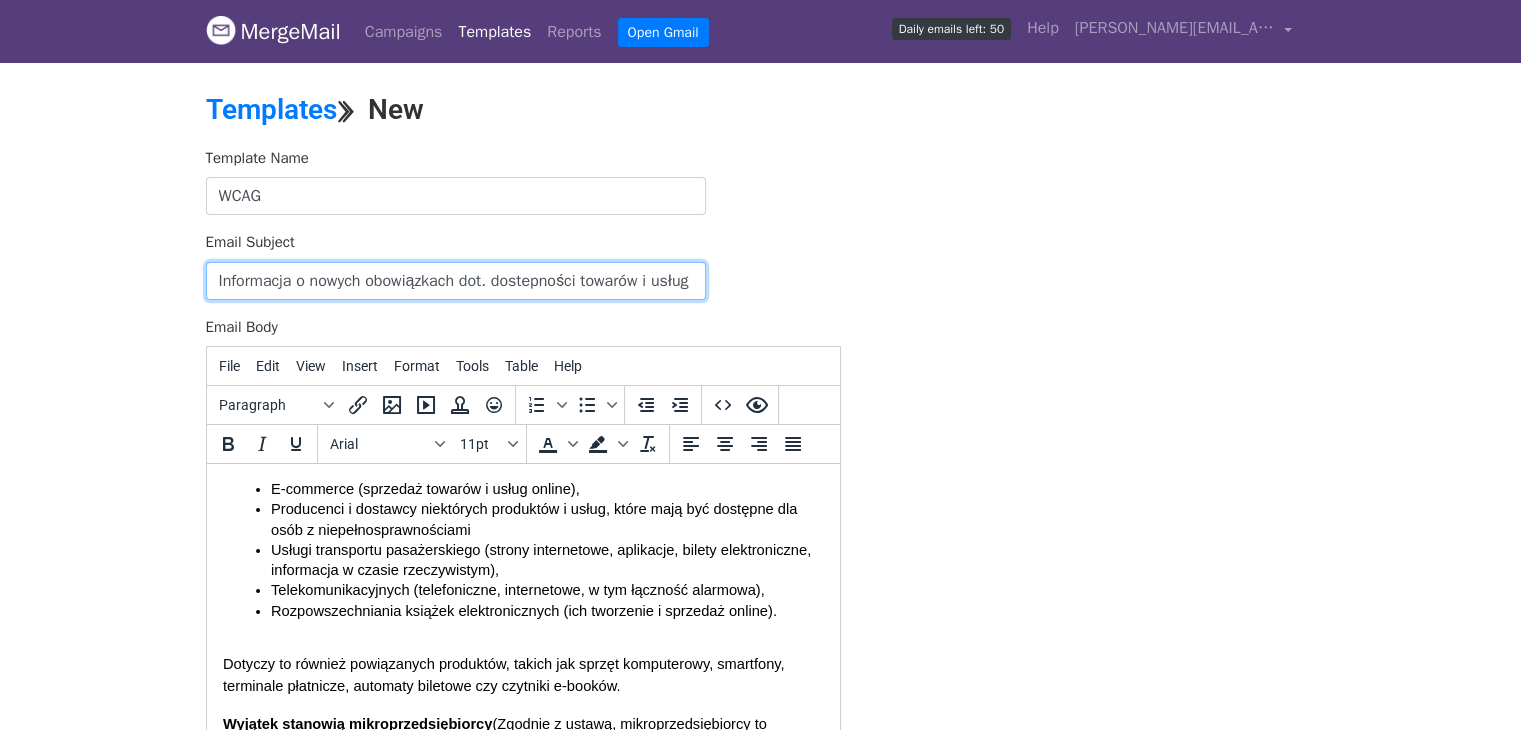 scroll, scrollTop: 0, scrollLeft: 10, axis: horizontal 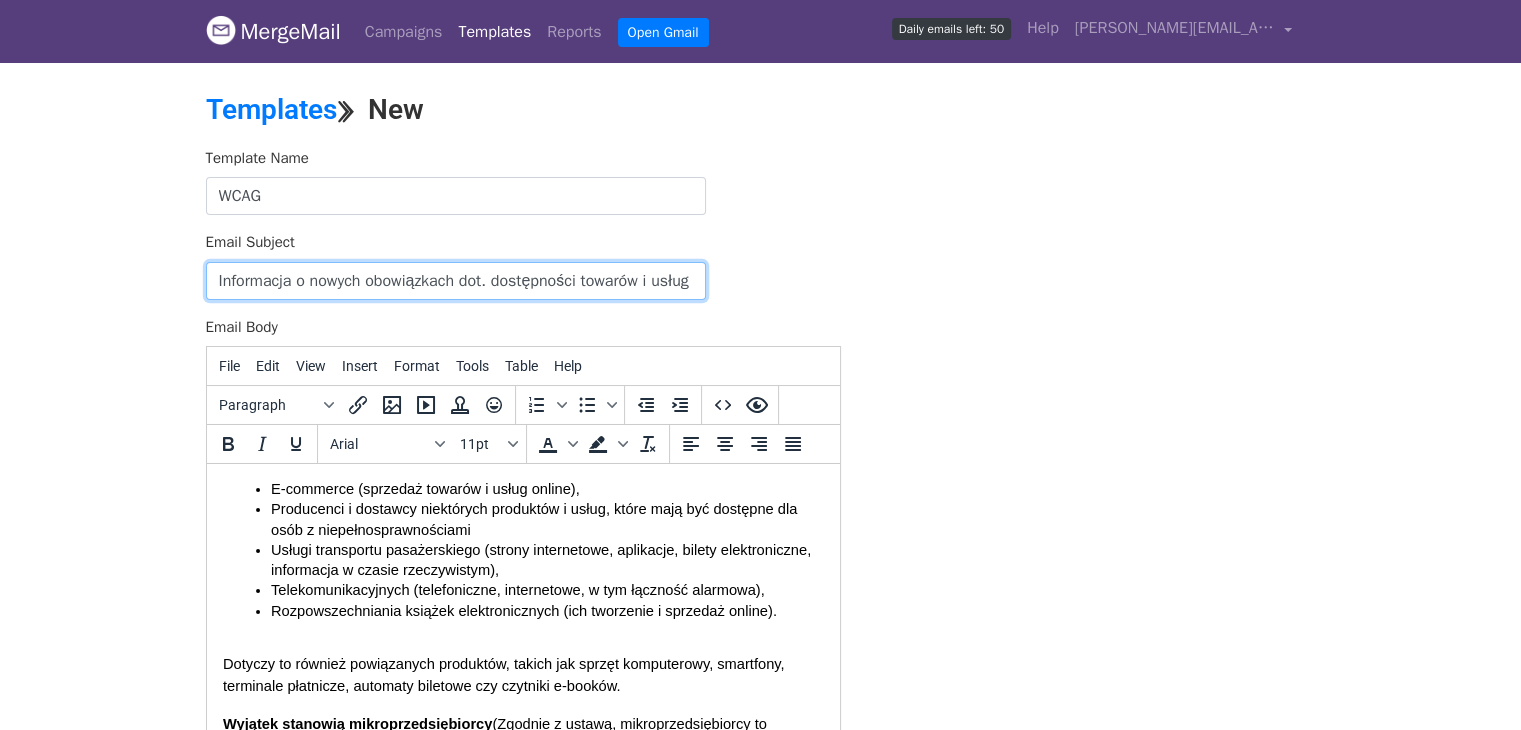 click on "Informacja o nowych obowiązkach dot. dostępności towarów i usług" at bounding box center [456, 281] 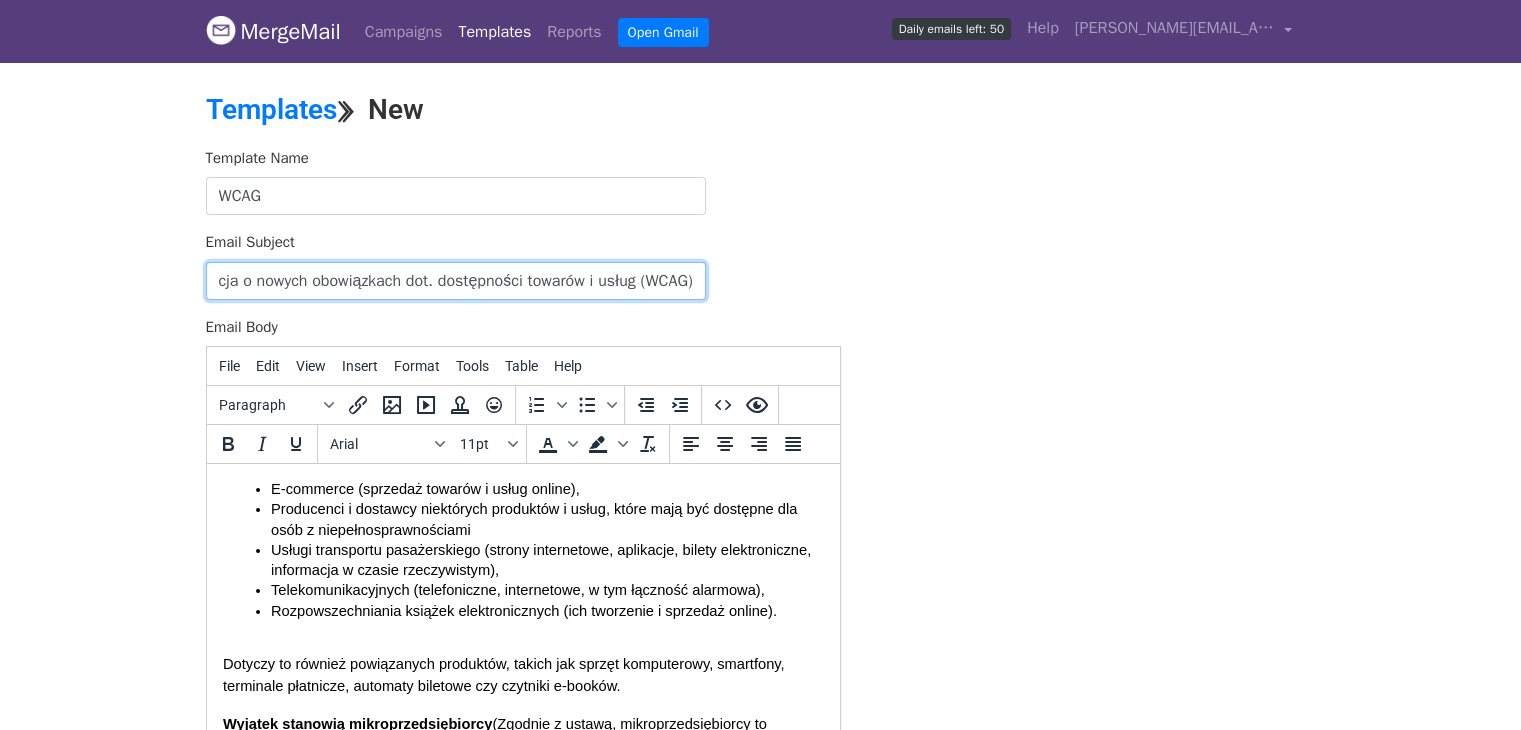 scroll, scrollTop: 0, scrollLeft: 0, axis: both 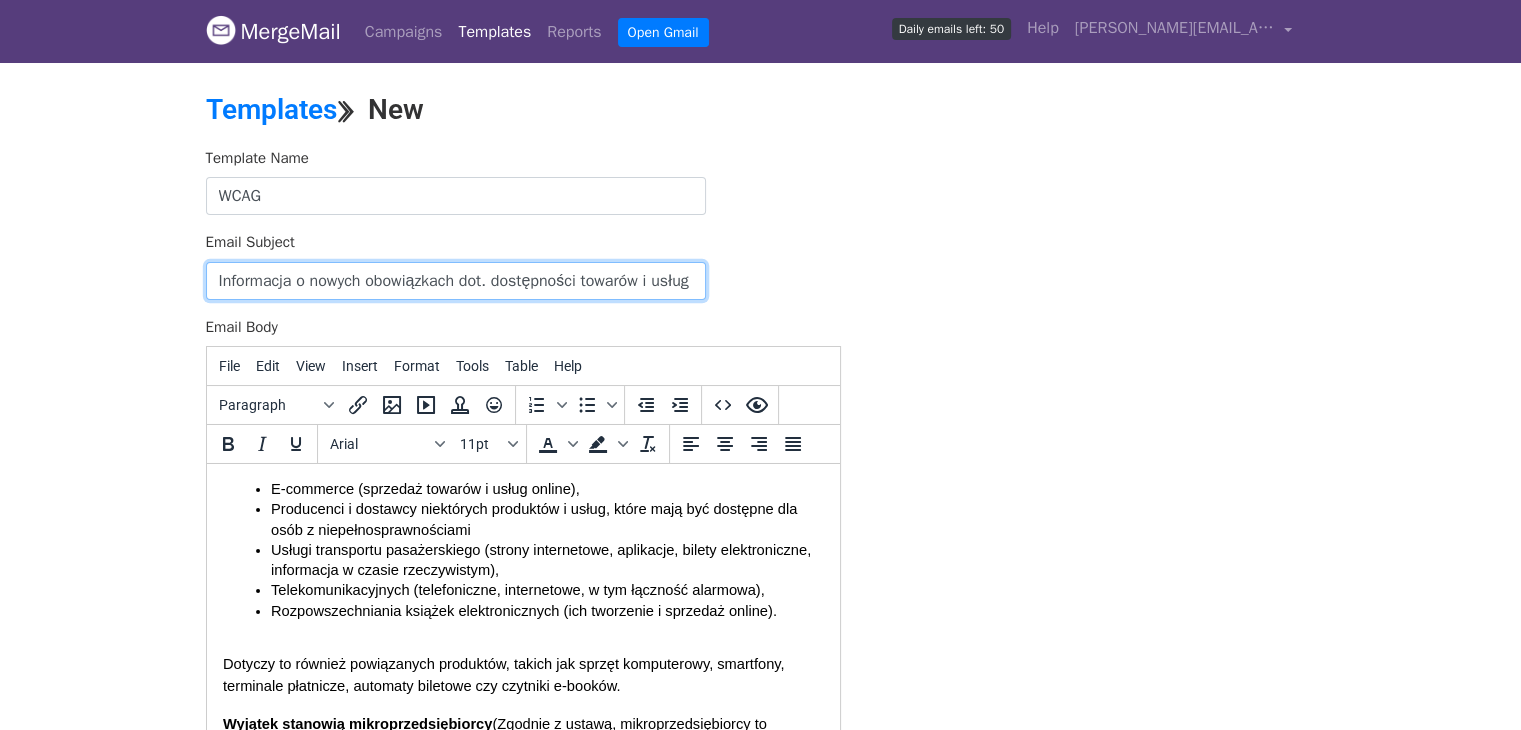 type on "Informacja o nowych obowiązkach dot. dostępności towarów i usług (WCAG)" 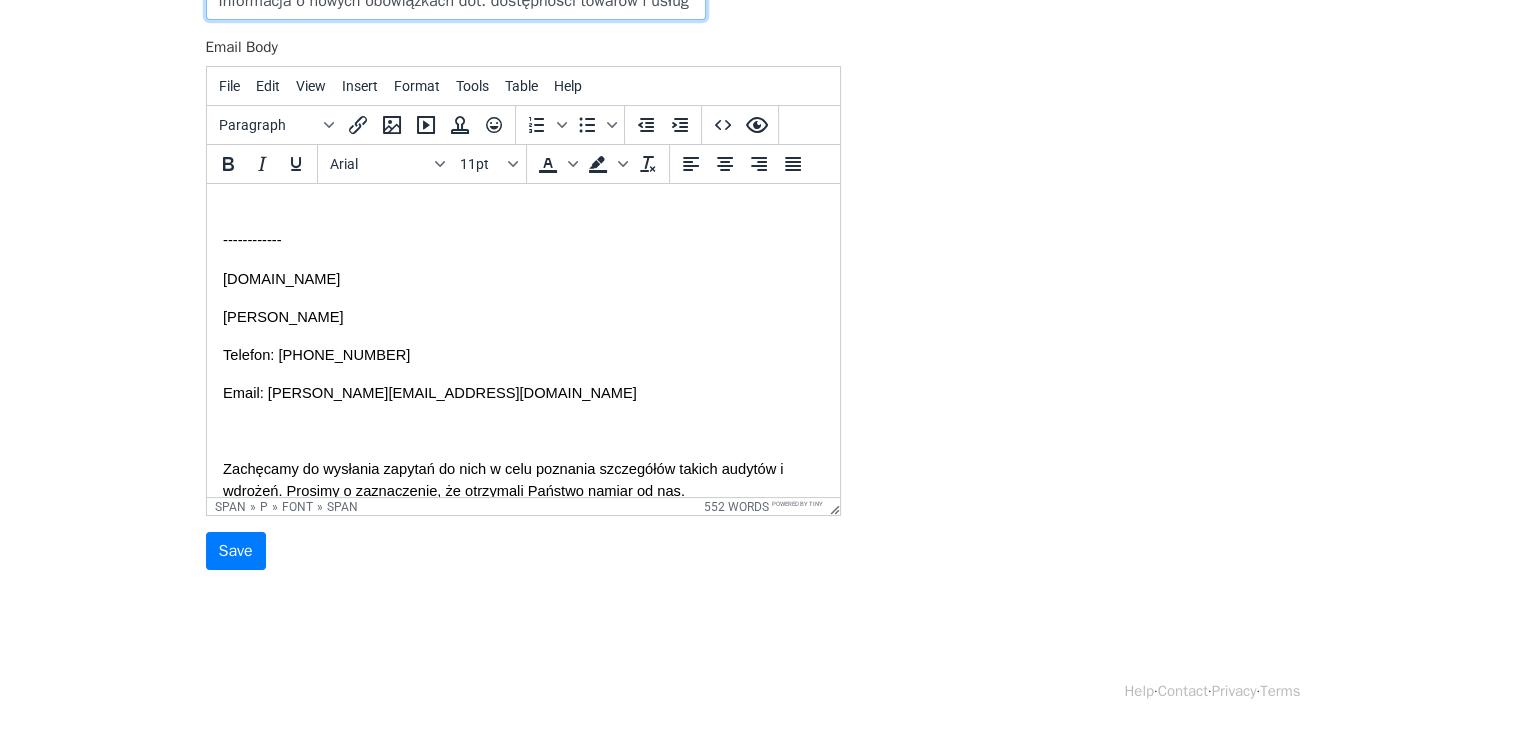 scroll, scrollTop: 2850, scrollLeft: 0, axis: vertical 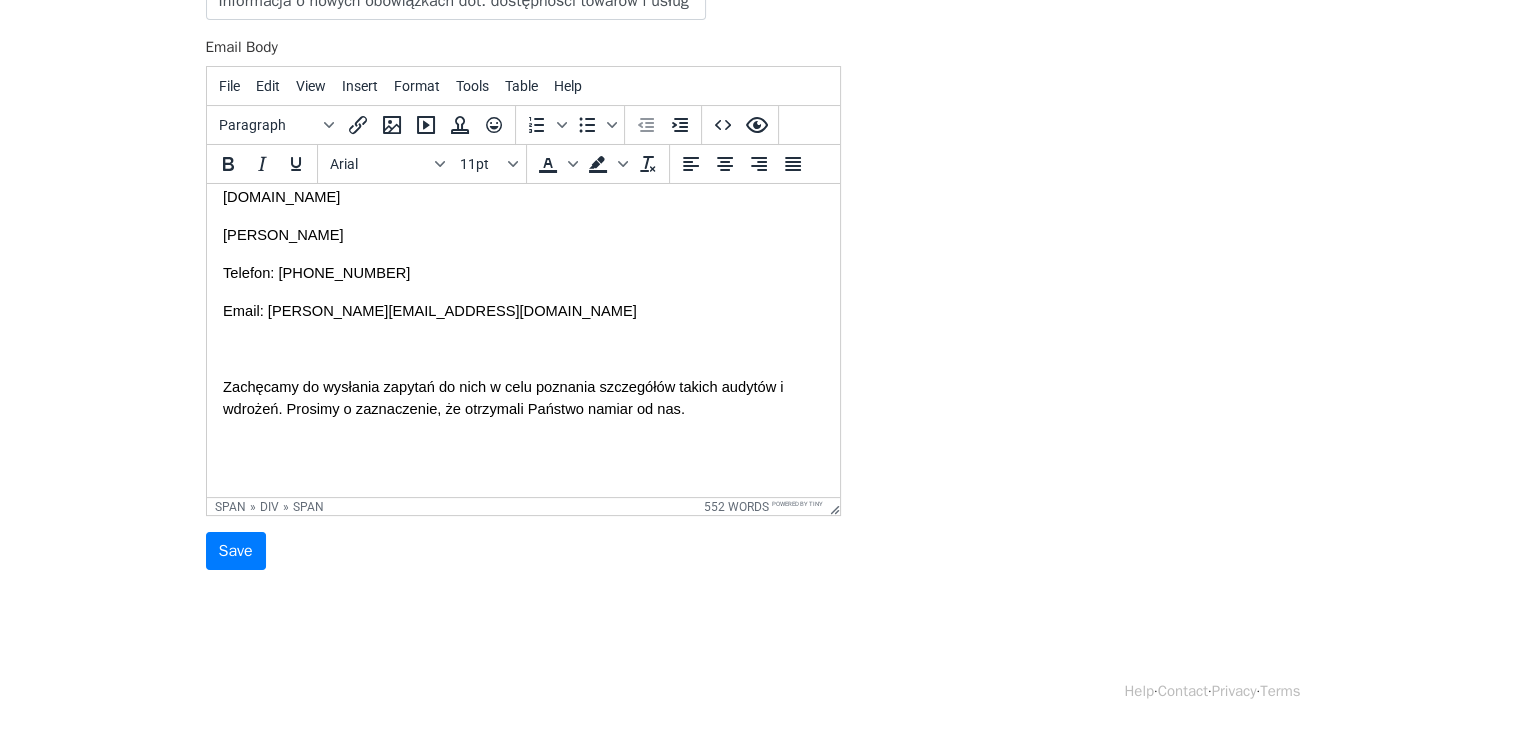 click at bounding box center [522, 447] 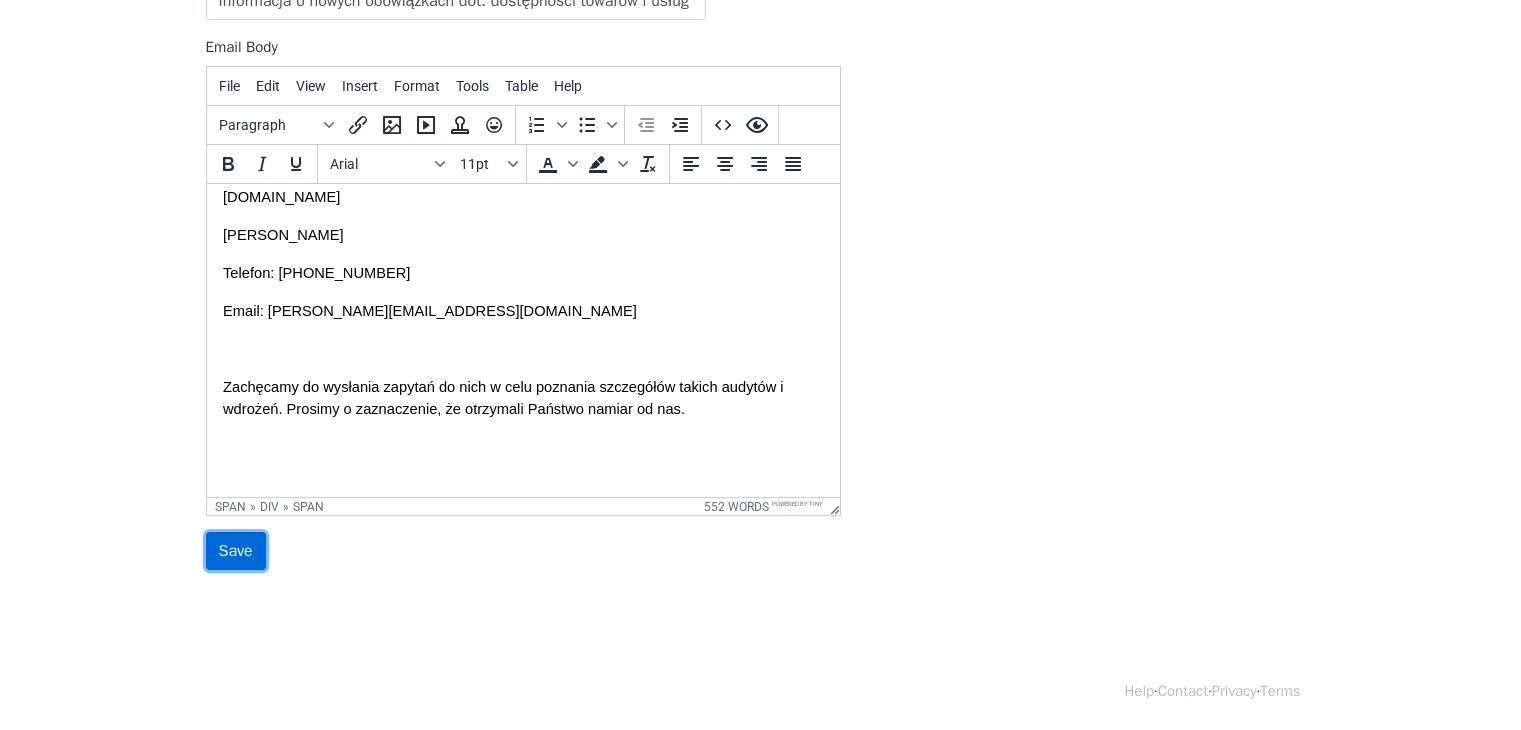 click on "Save" at bounding box center [236, 551] 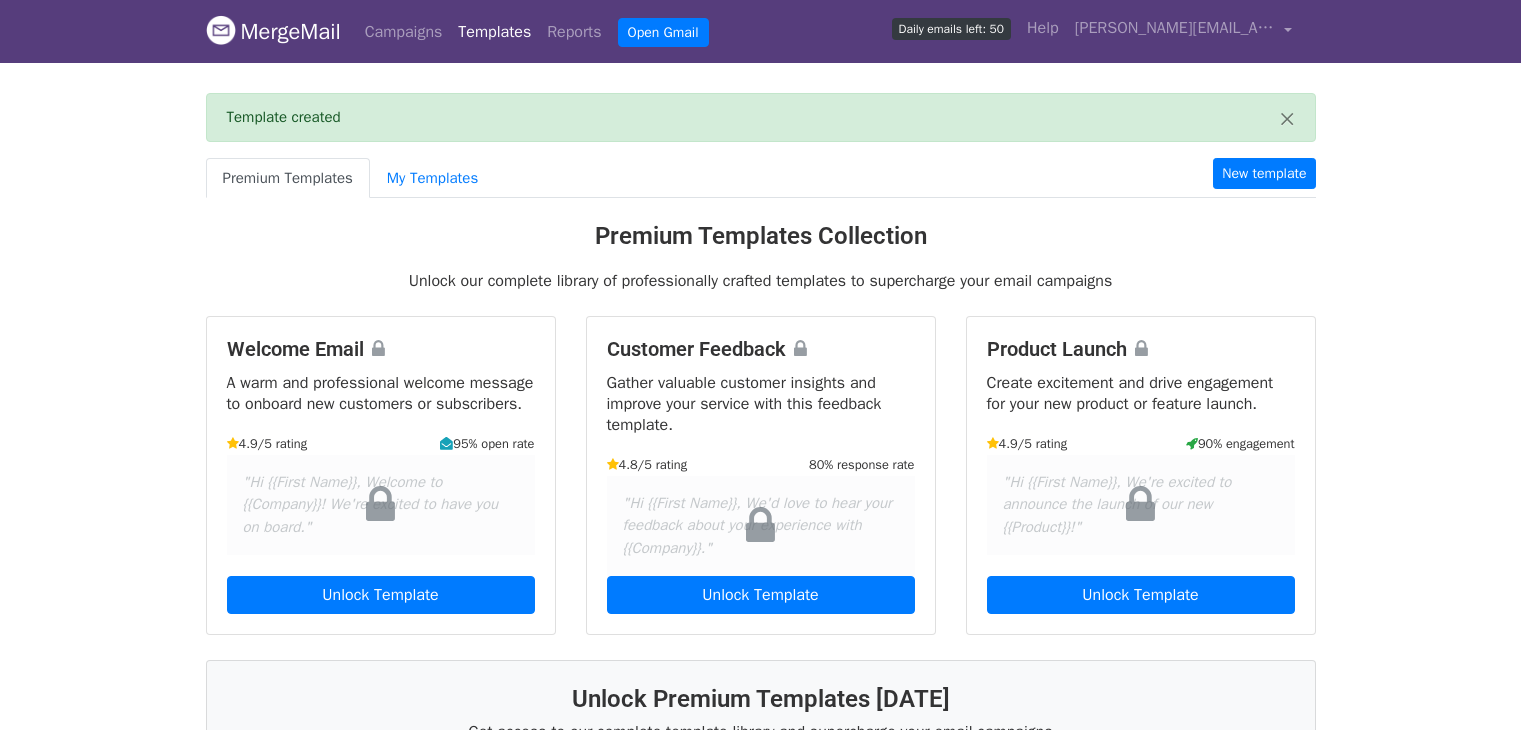 scroll, scrollTop: 0, scrollLeft: 0, axis: both 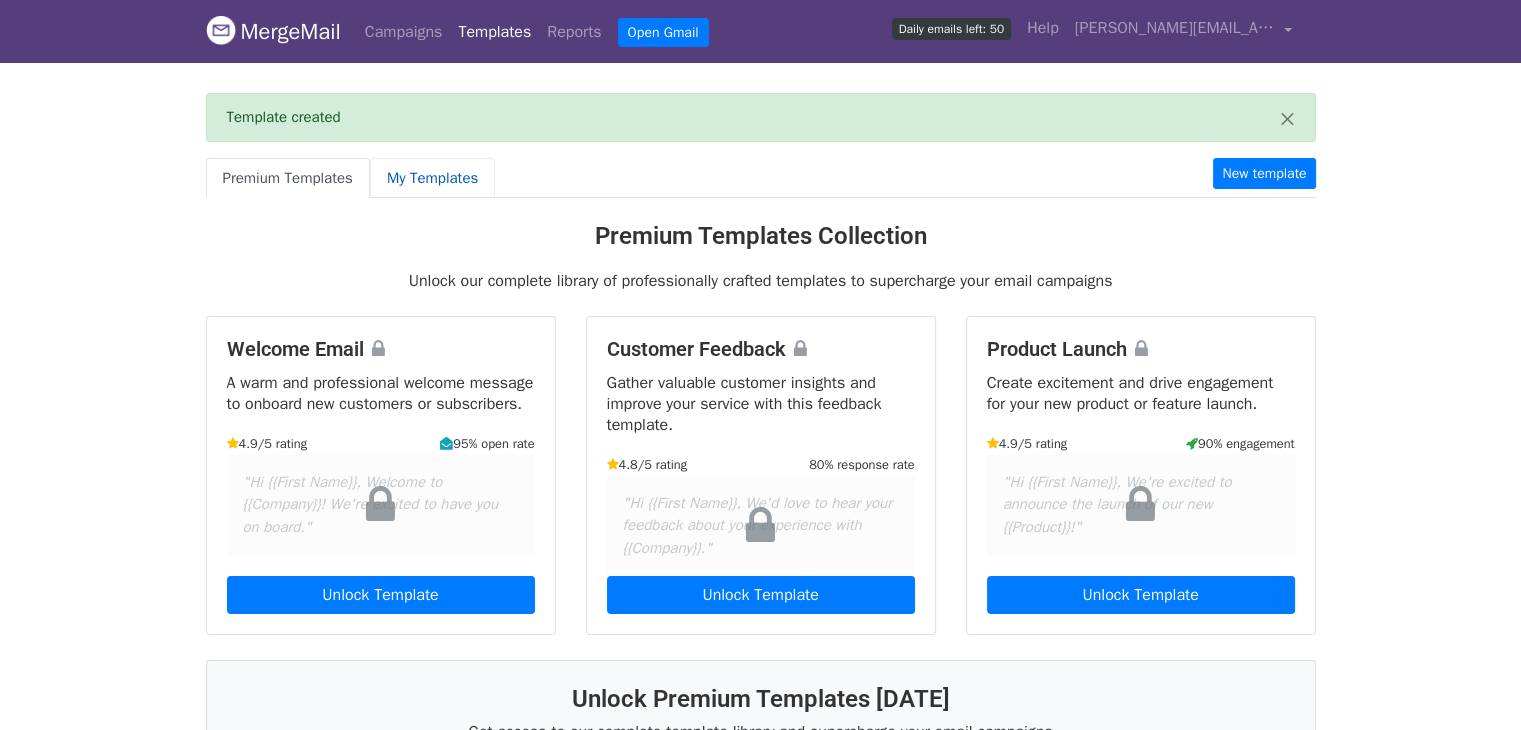 click on "My Templates" at bounding box center (432, 178) 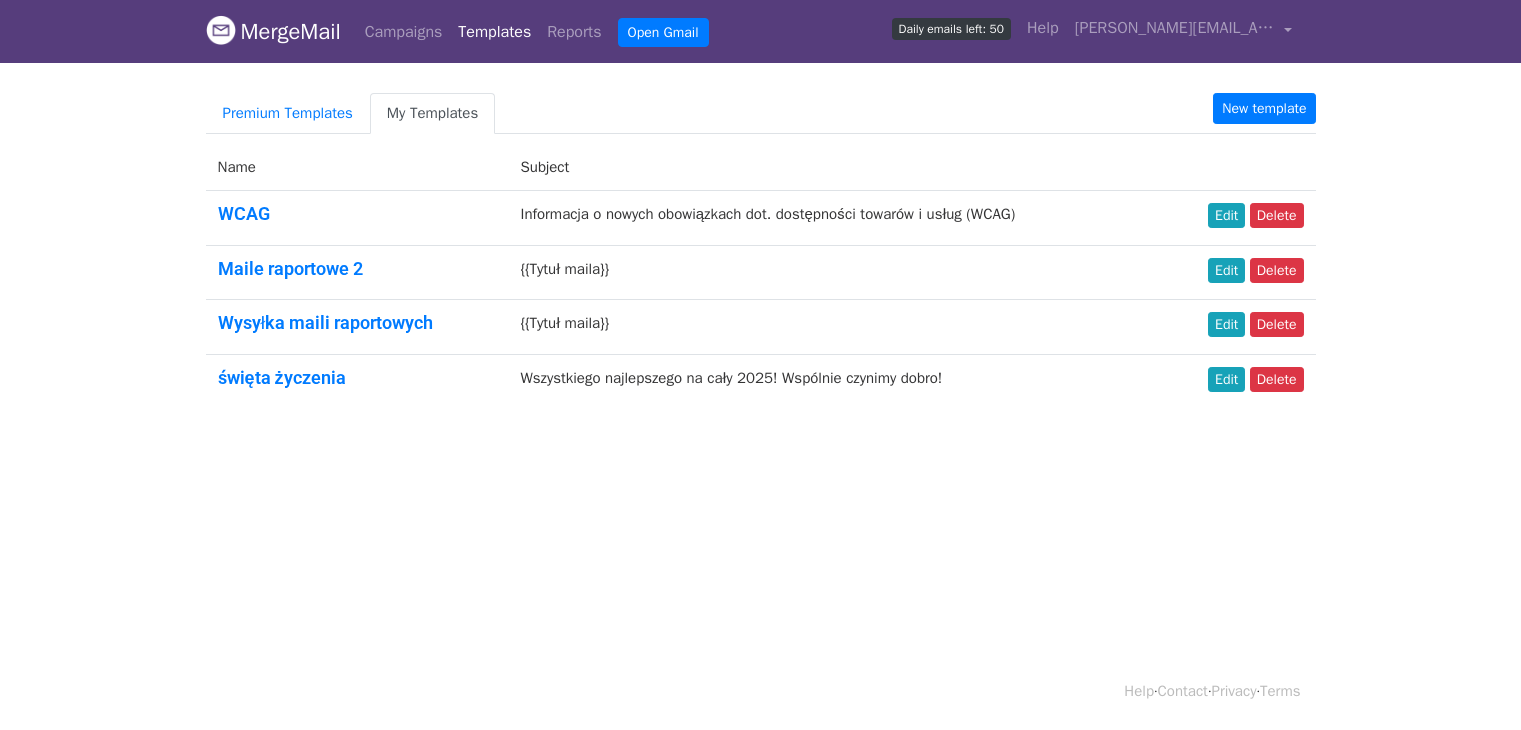scroll, scrollTop: 0, scrollLeft: 0, axis: both 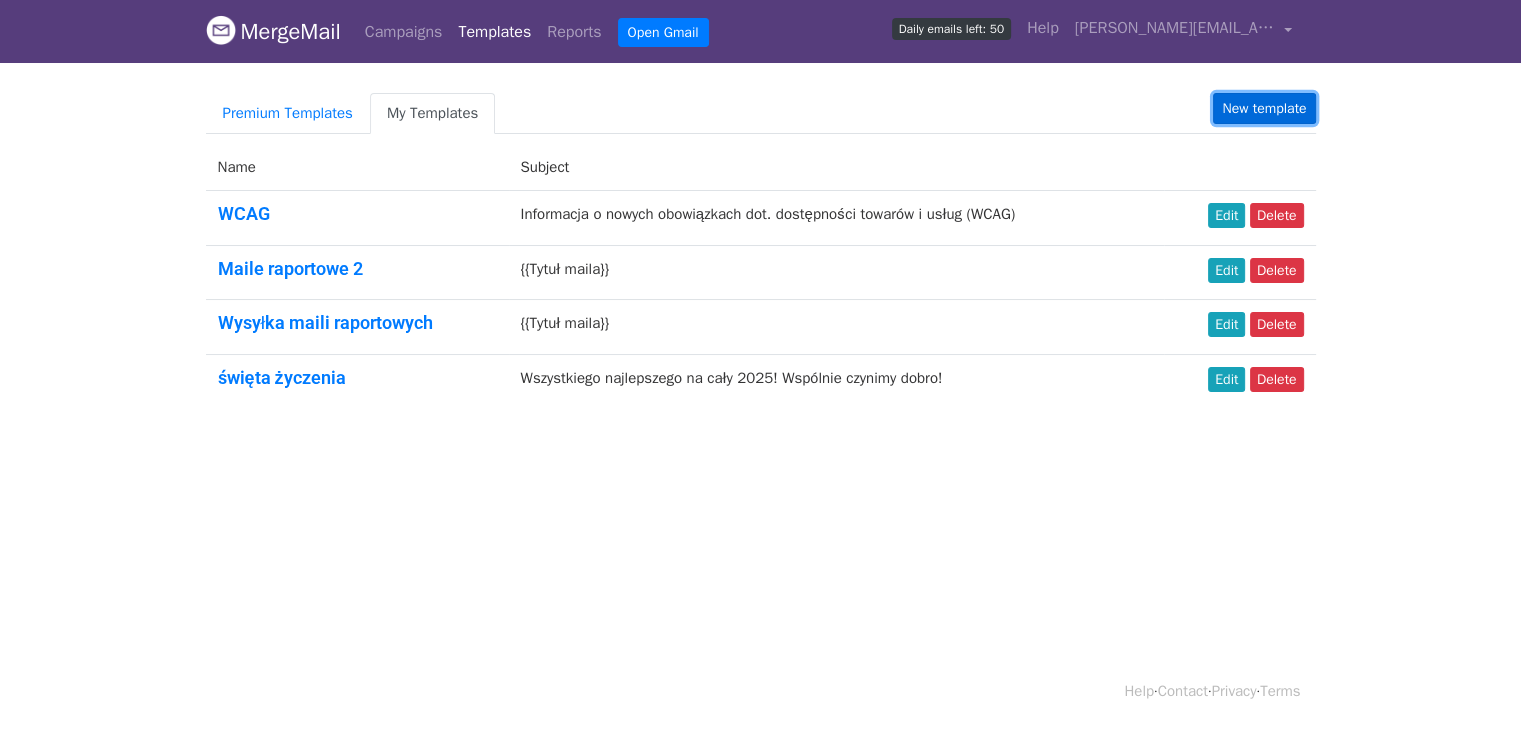 click on "New template" at bounding box center (1264, 108) 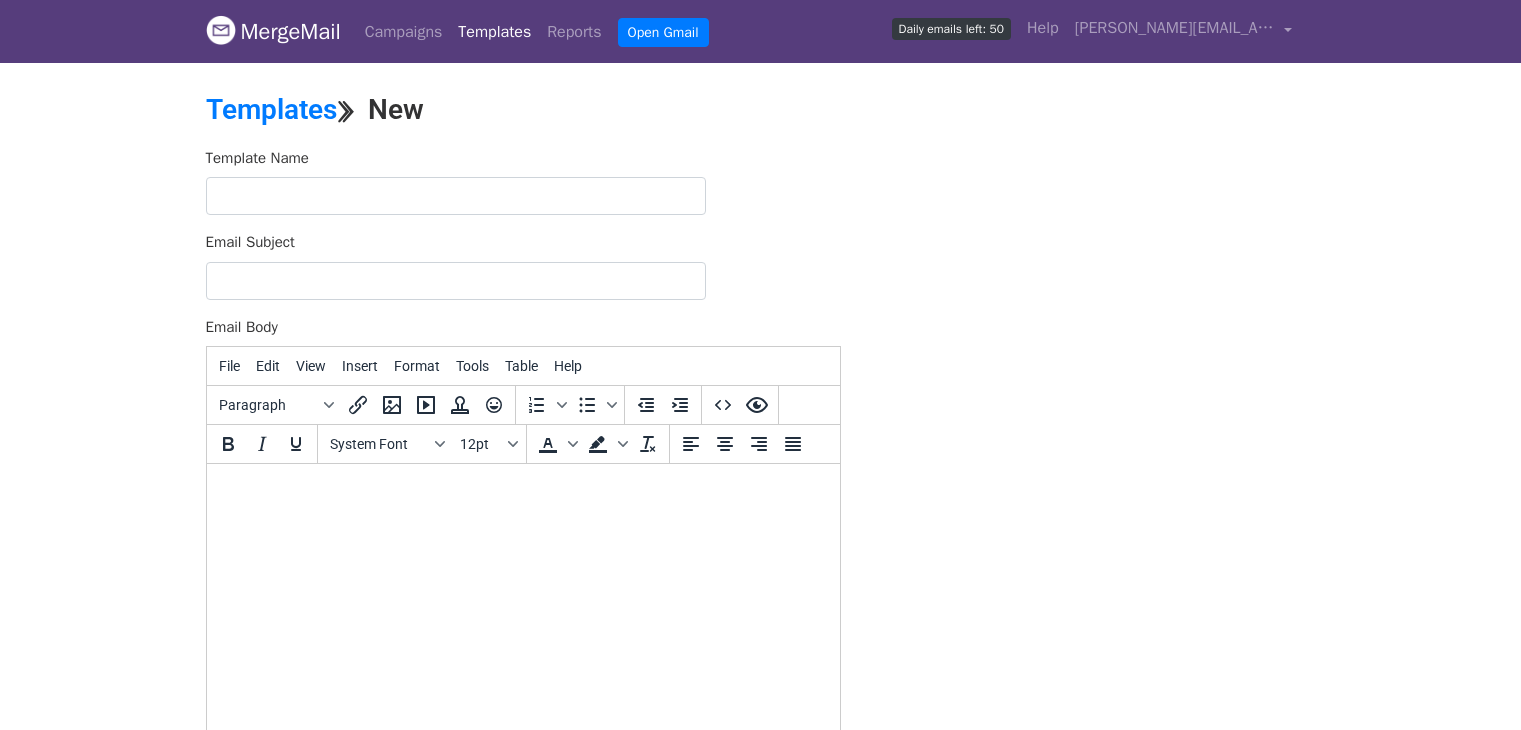 scroll, scrollTop: 0, scrollLeft: 0, axis: both 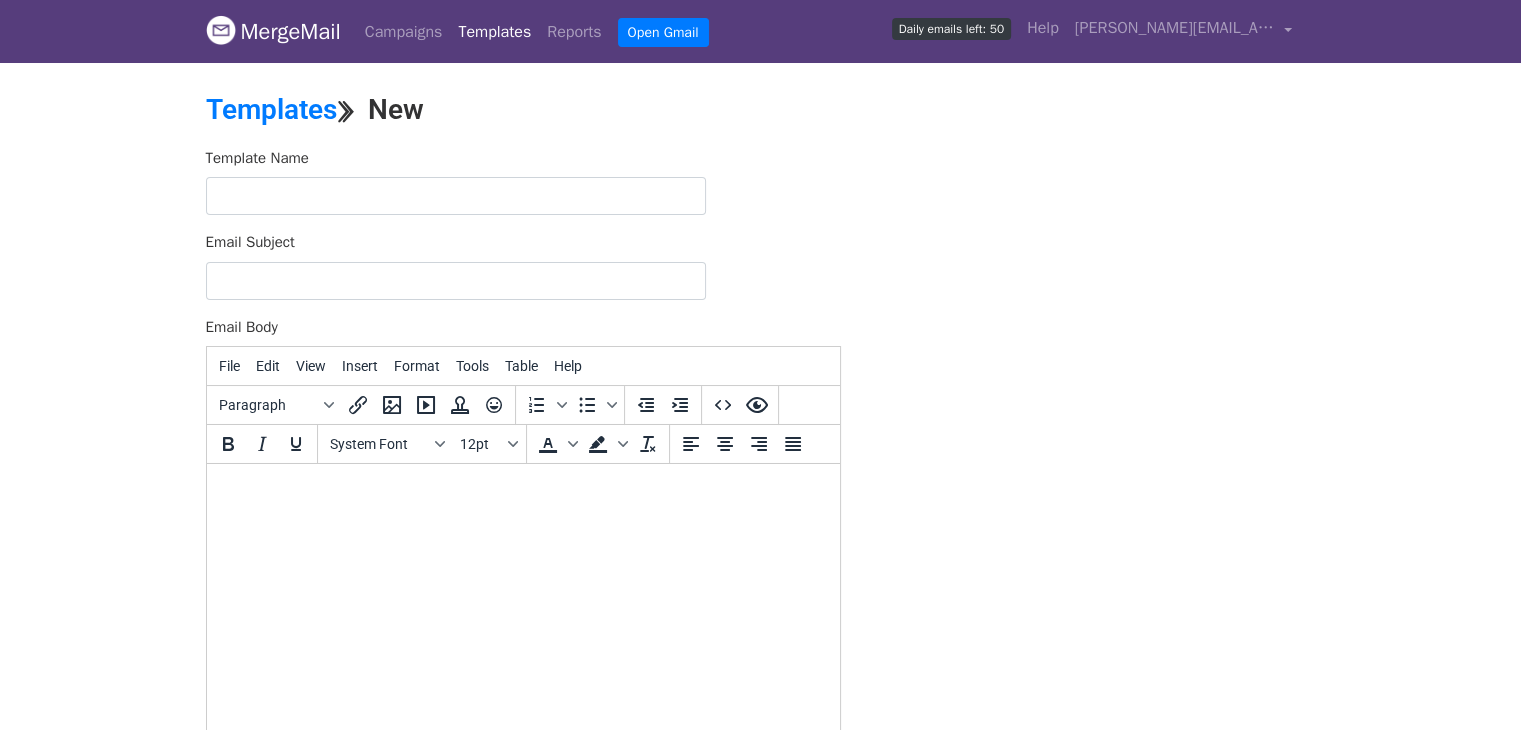 click at bounding box center (522, 491) 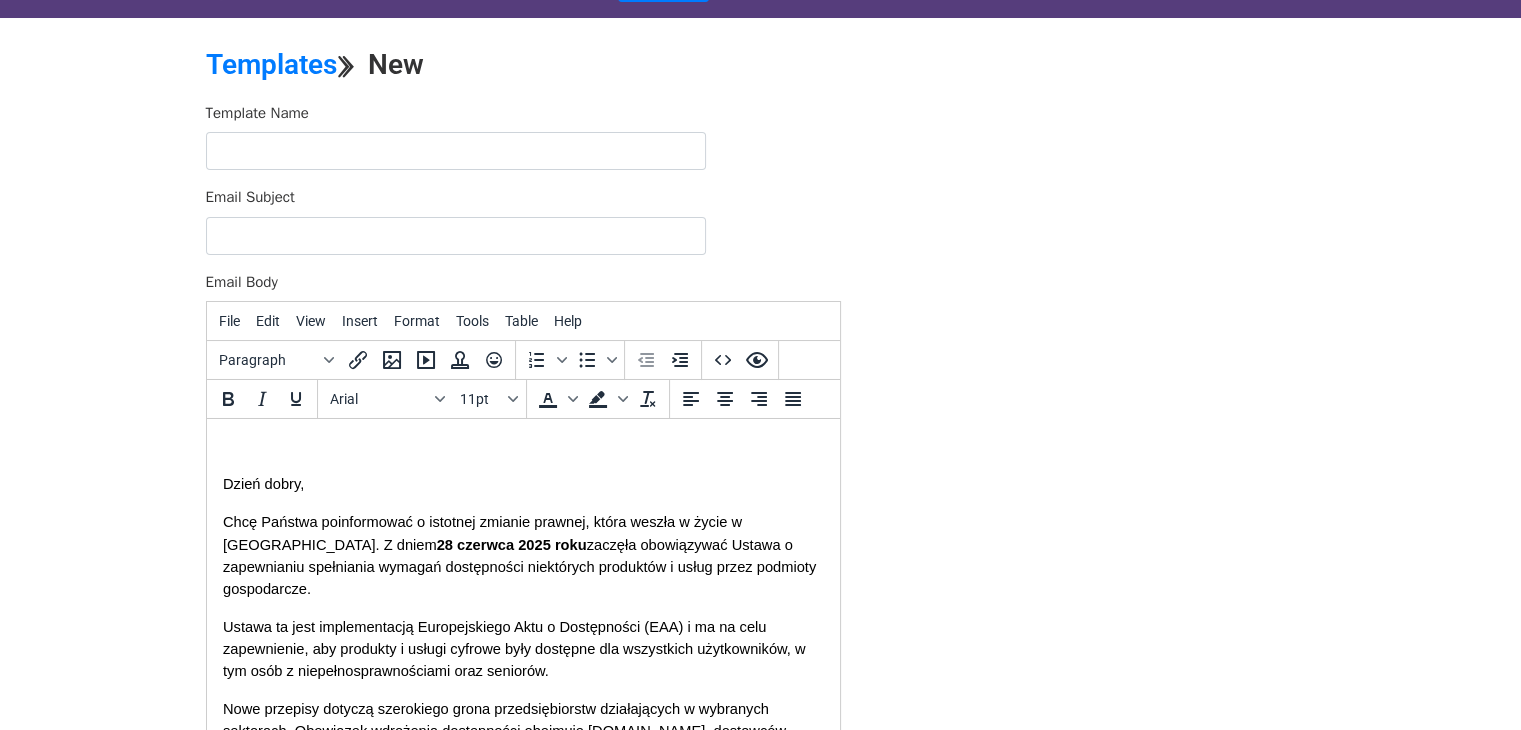 scroll, scrollTop: 1375, scrollLeft: 0, axis: vertical 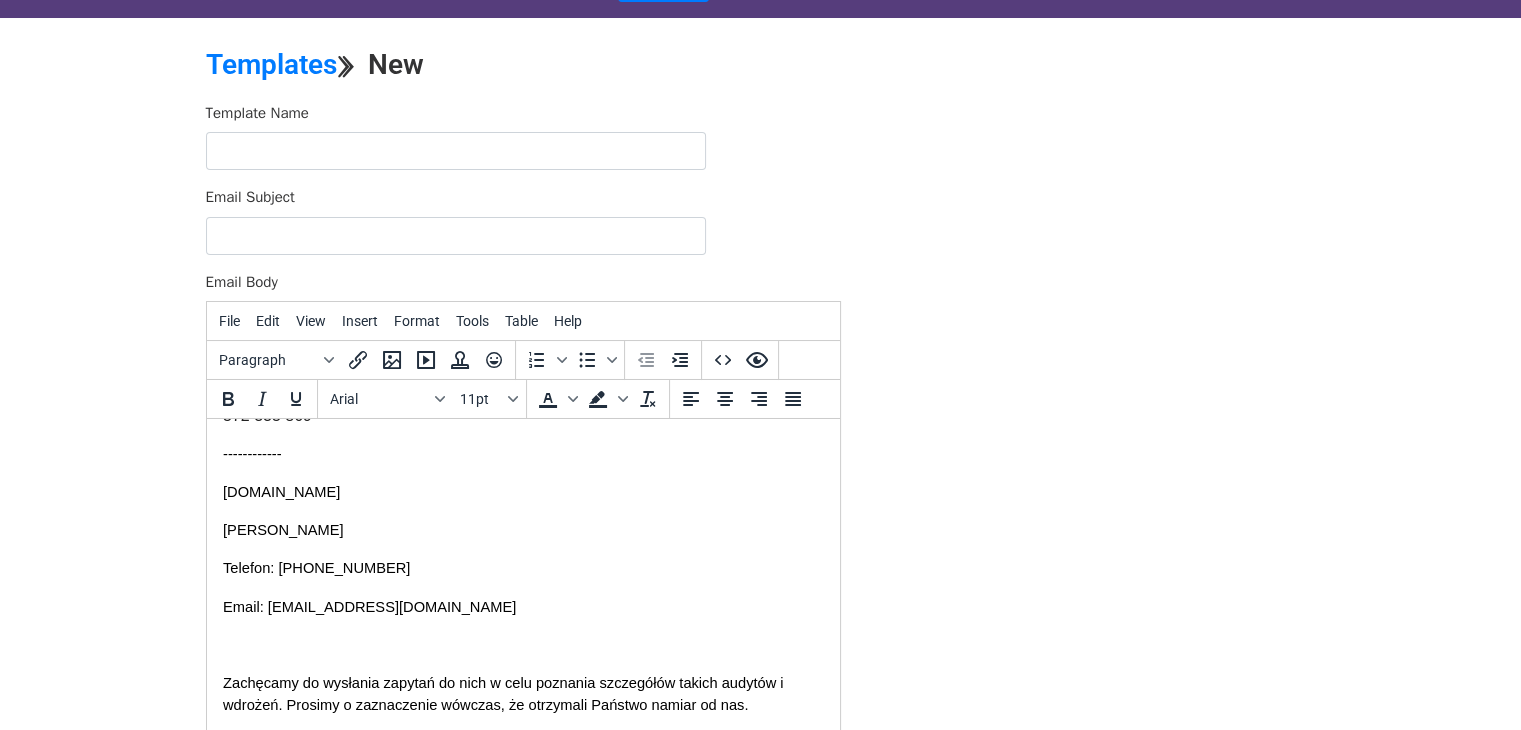 drag, startPoint x: 229, startPoint y: 710, endPoint x: 215, endPoint y: 517, distance: 193.50711 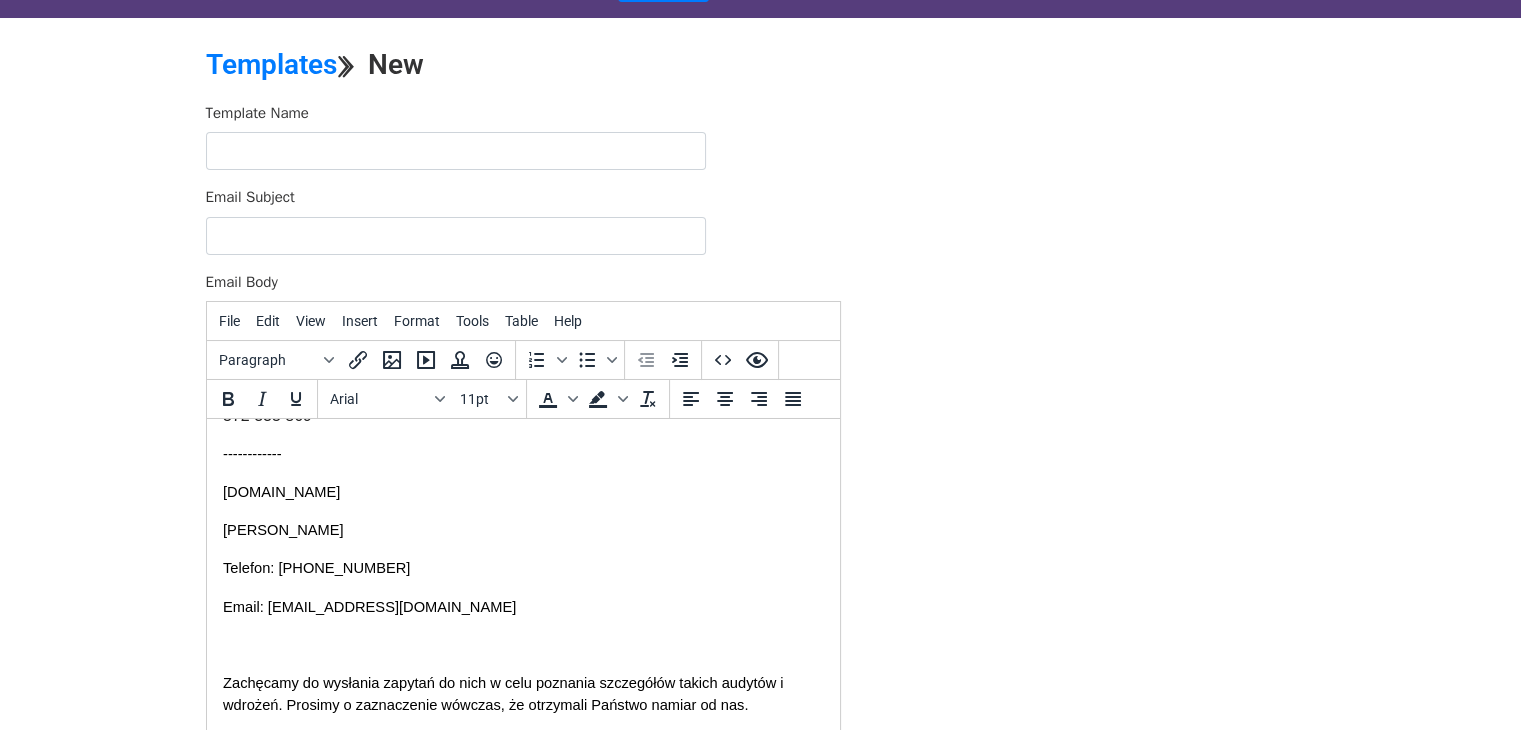 click on "Zachęcamy do wysłania zapytań do nich w celu poznania szczegółów takich audytów i  wdrożeń. Prosimy o zaznaczenie wówczas, że otrzymali Państwo namiar od nas." at bounding box center (506, 694) 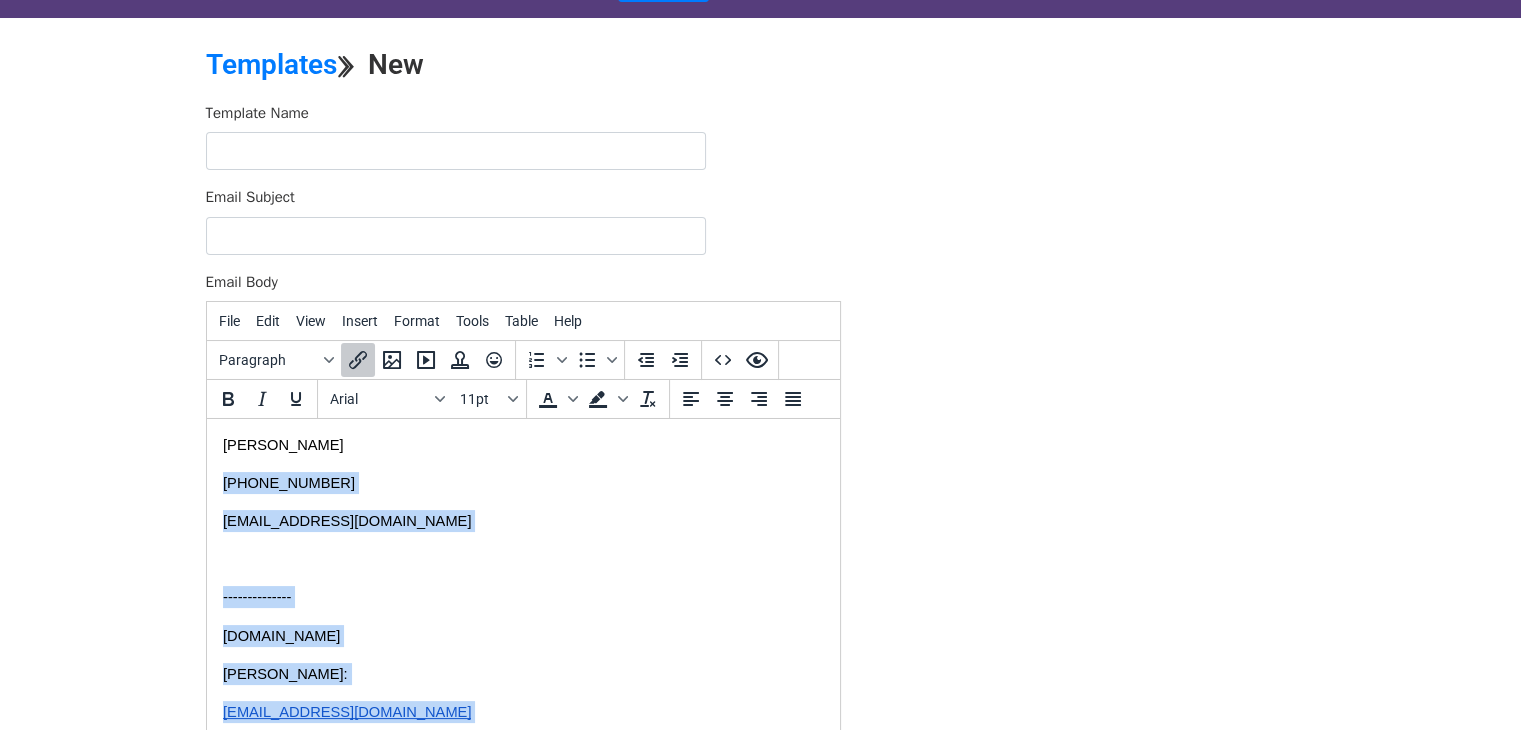 scroll, scrollTop: 0, scrollLeft: 0, axis: both 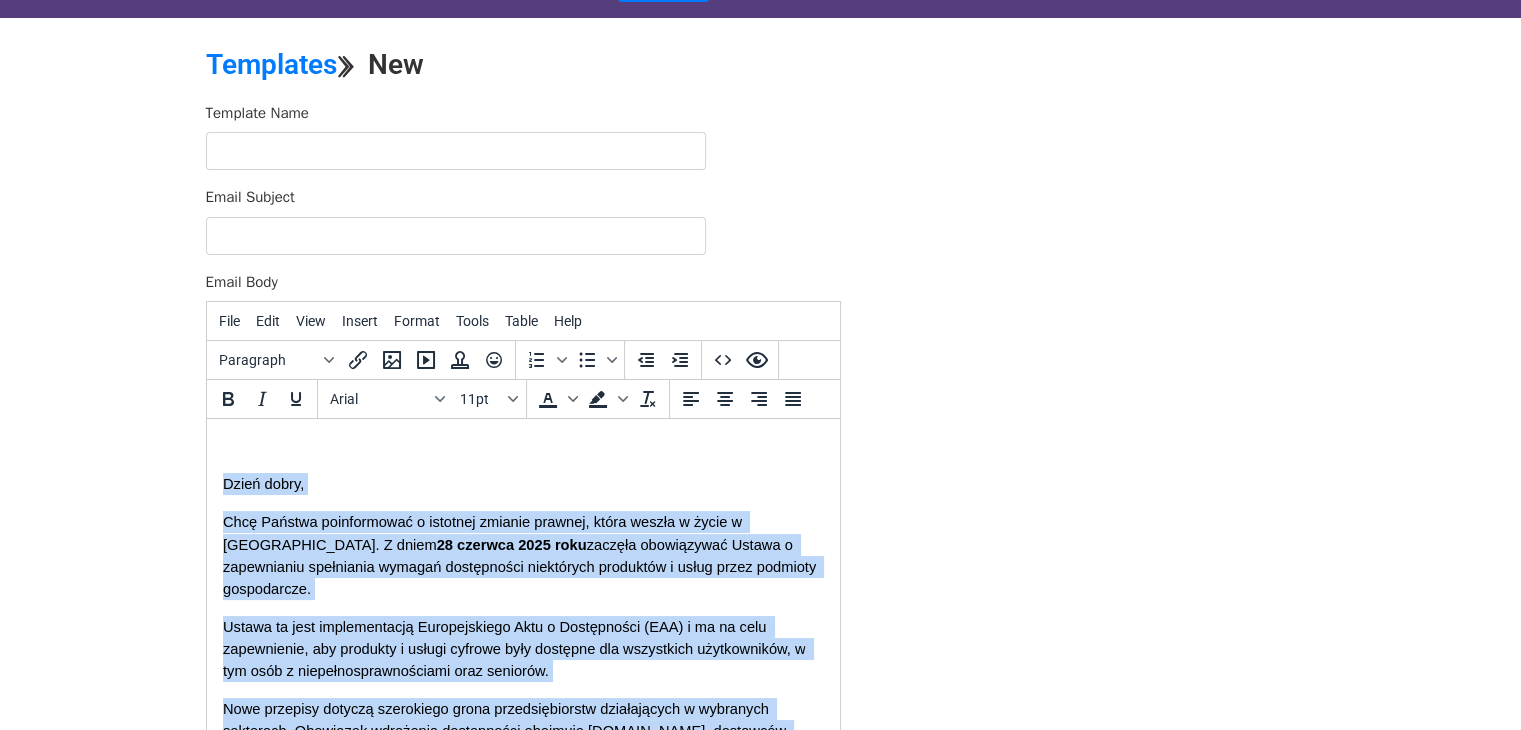 drag, startPoint x: 760, startPoint y: 689, endPoint x: 215, endPoint y: 317, distance: 659.8553 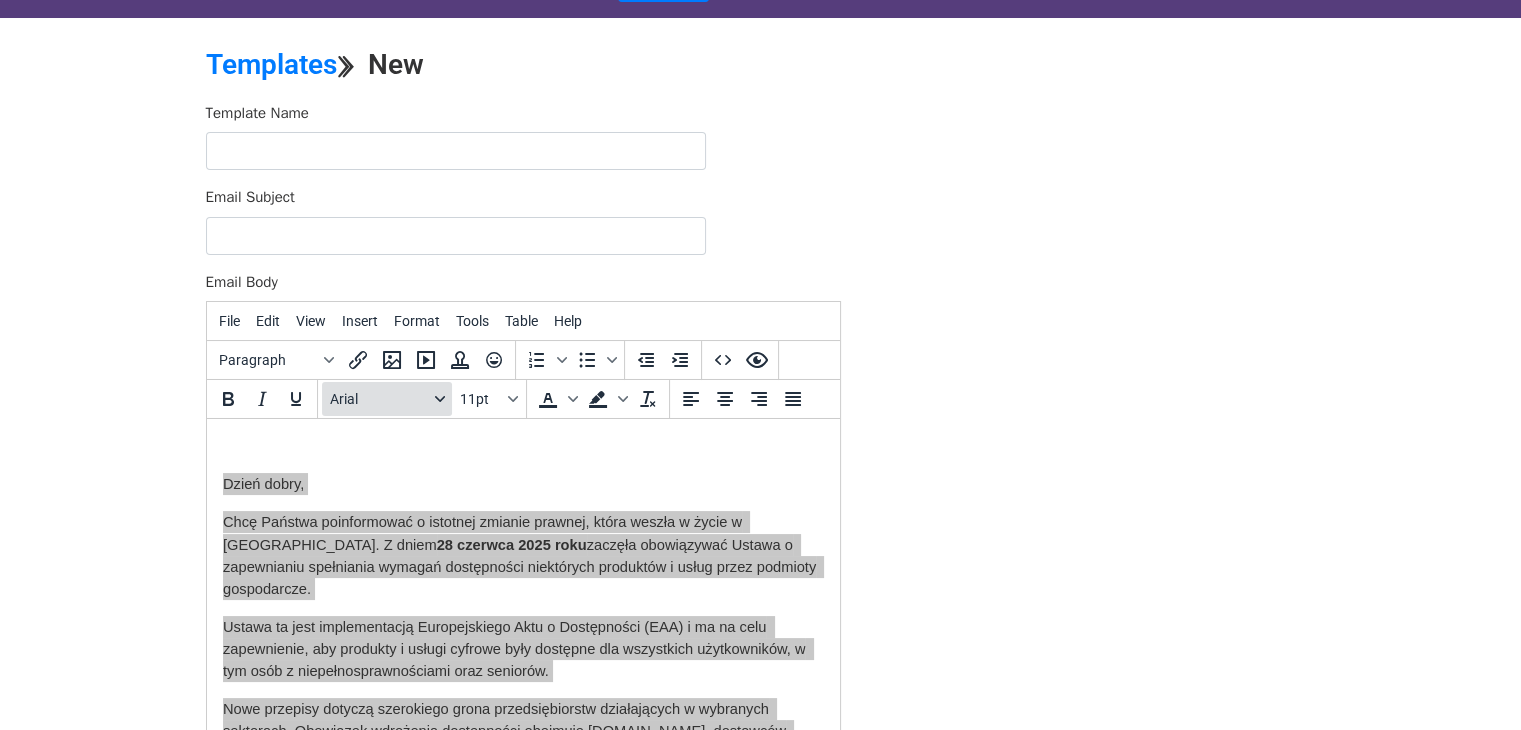 click 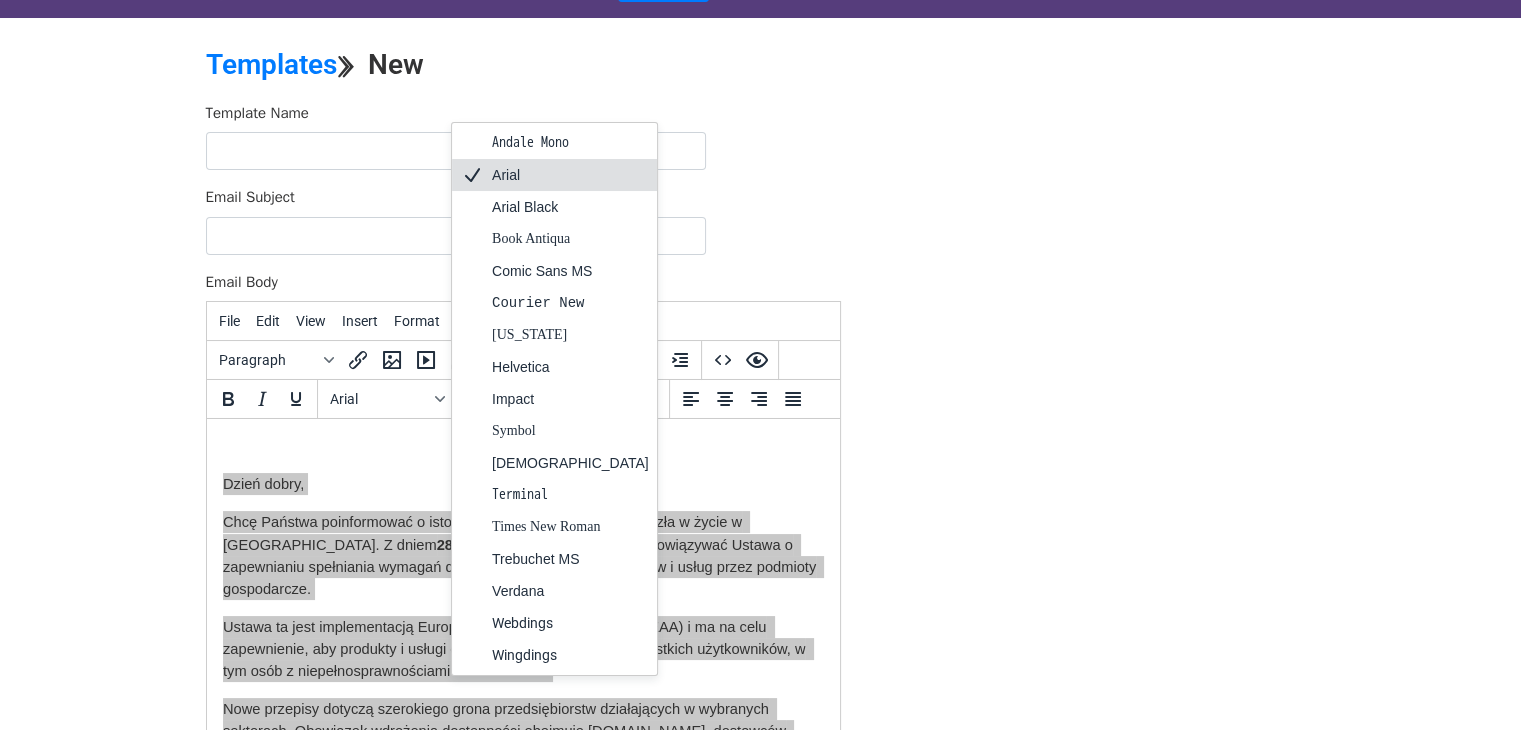 click on "Arial" at bounding box center (570, 175) 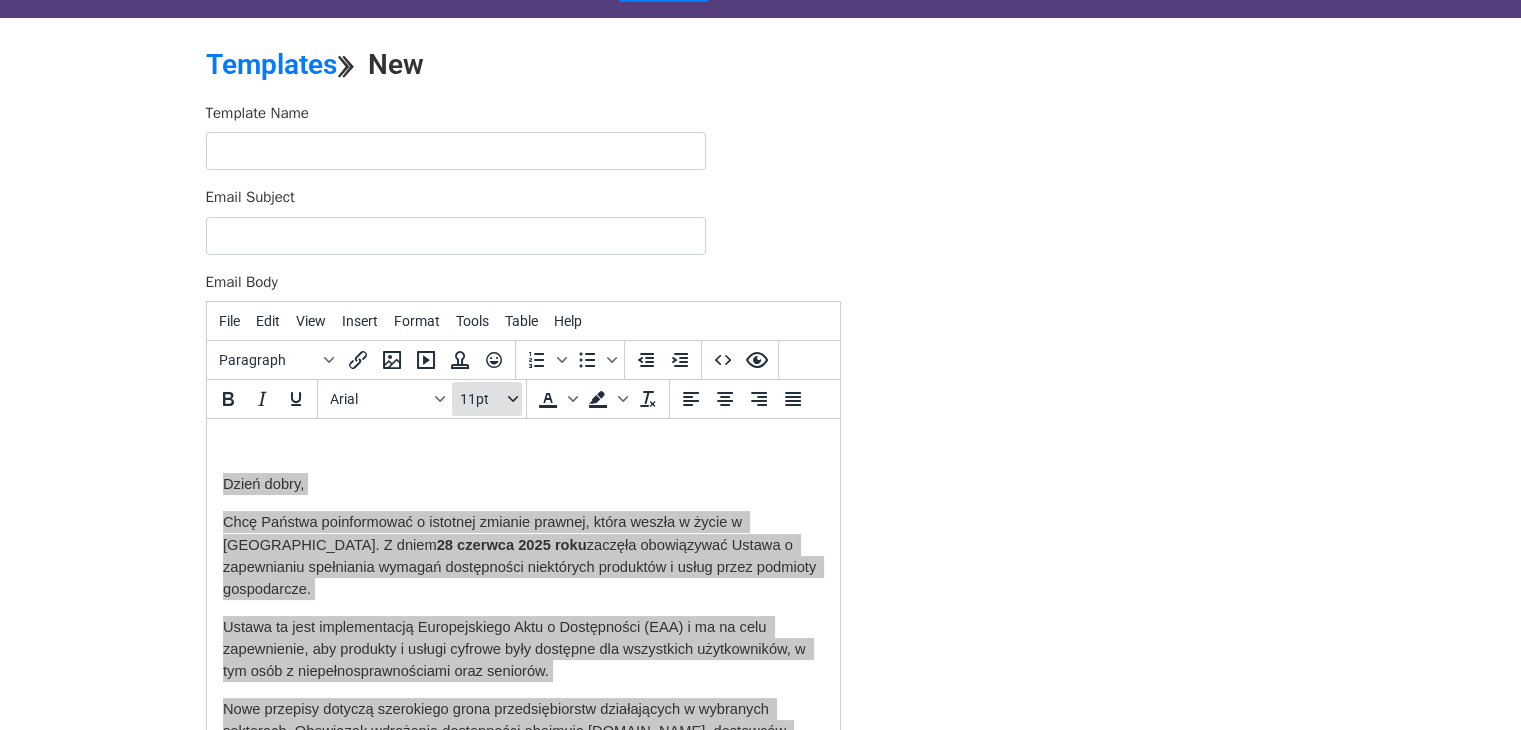 click on "11pt" at bounding box center [482, 399] 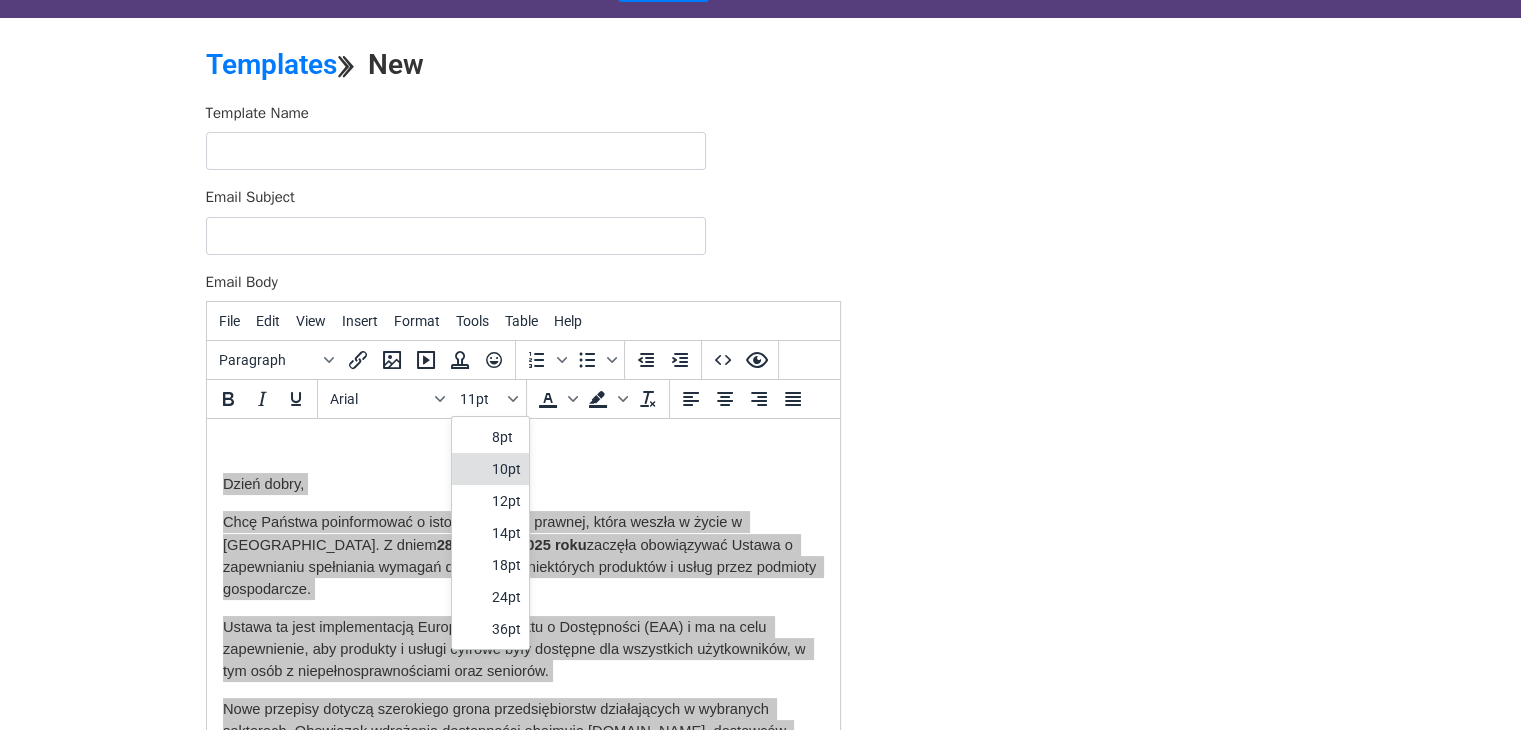 click at bounding box center (472, 469) 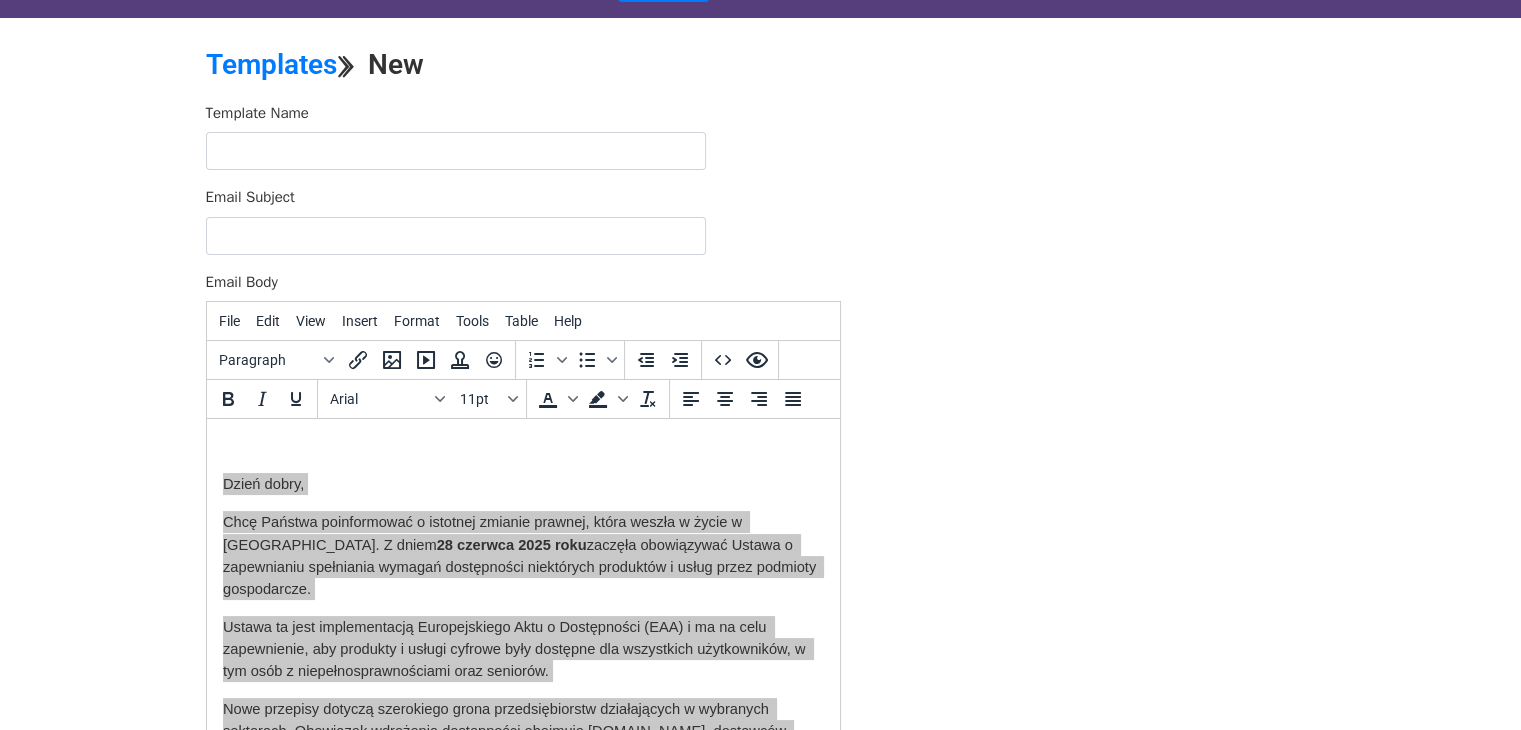 click on "Email Subject" at bounding box center (456, 236) 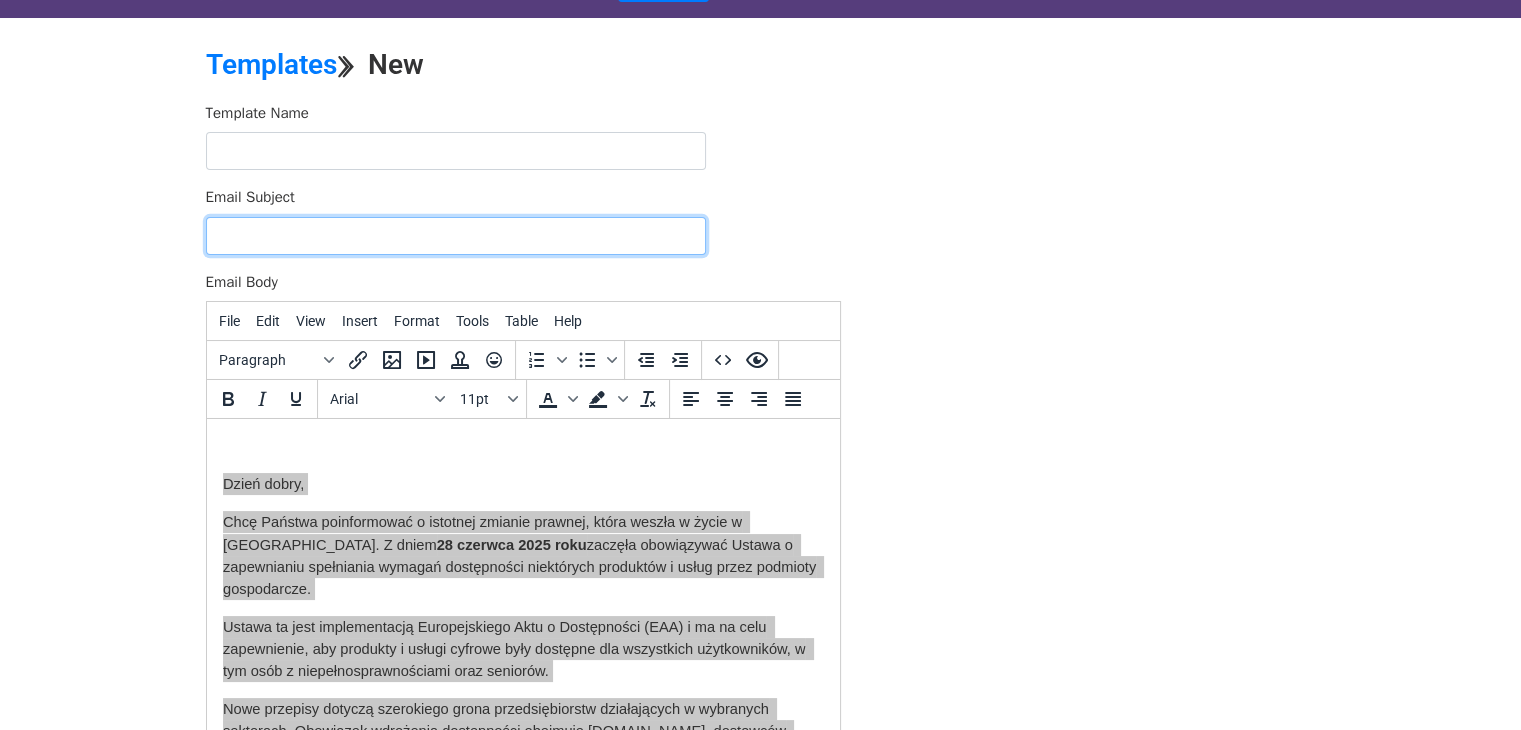 paste on "Informacja o nowych obowiązkach dot. dostępności towarów i usług (WCAG)" 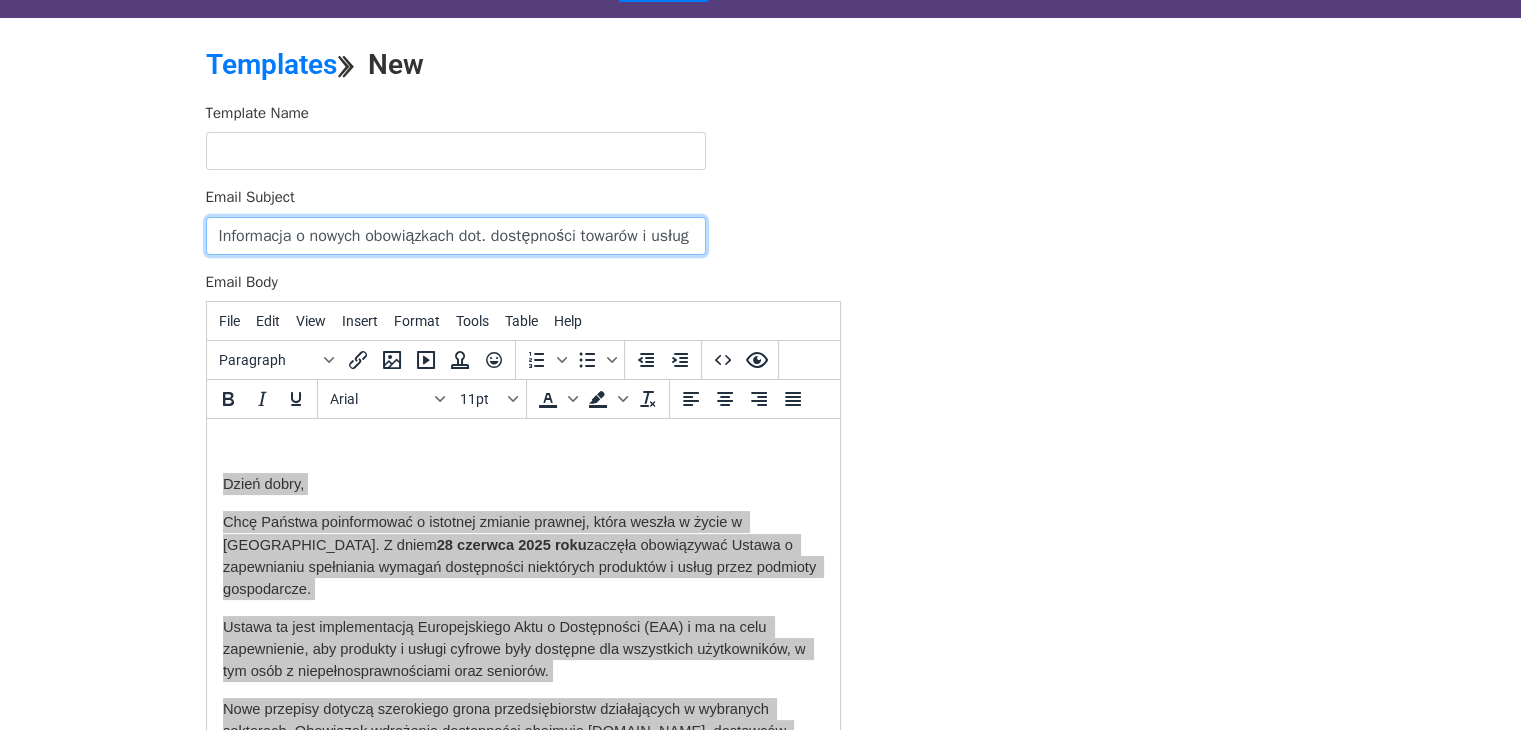 scroll, scrollTop: 0, scrollLeft: 70, axis: horizontal 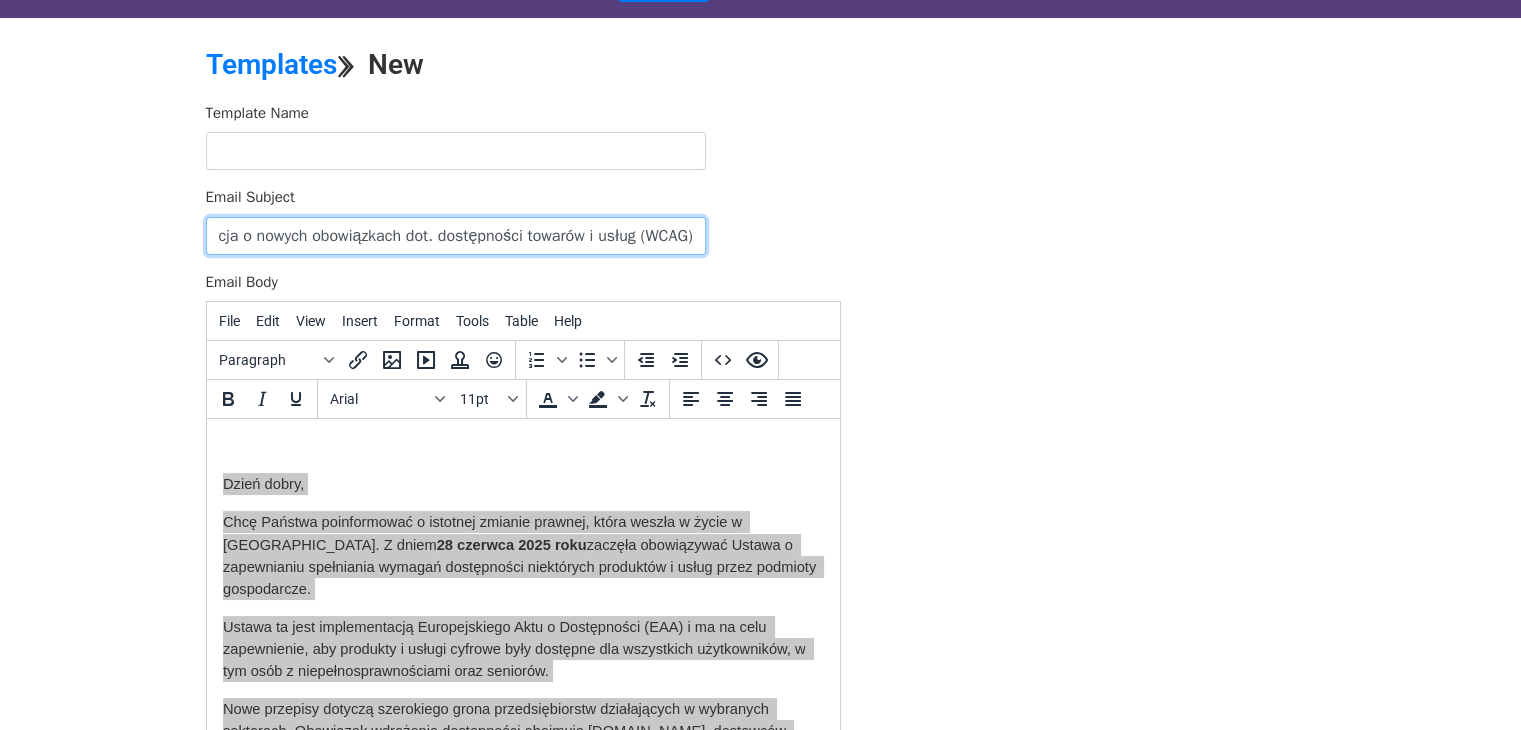type on "Informacja o nowych obowiązkach dot. dostępności towarów i usług (WCAG)" 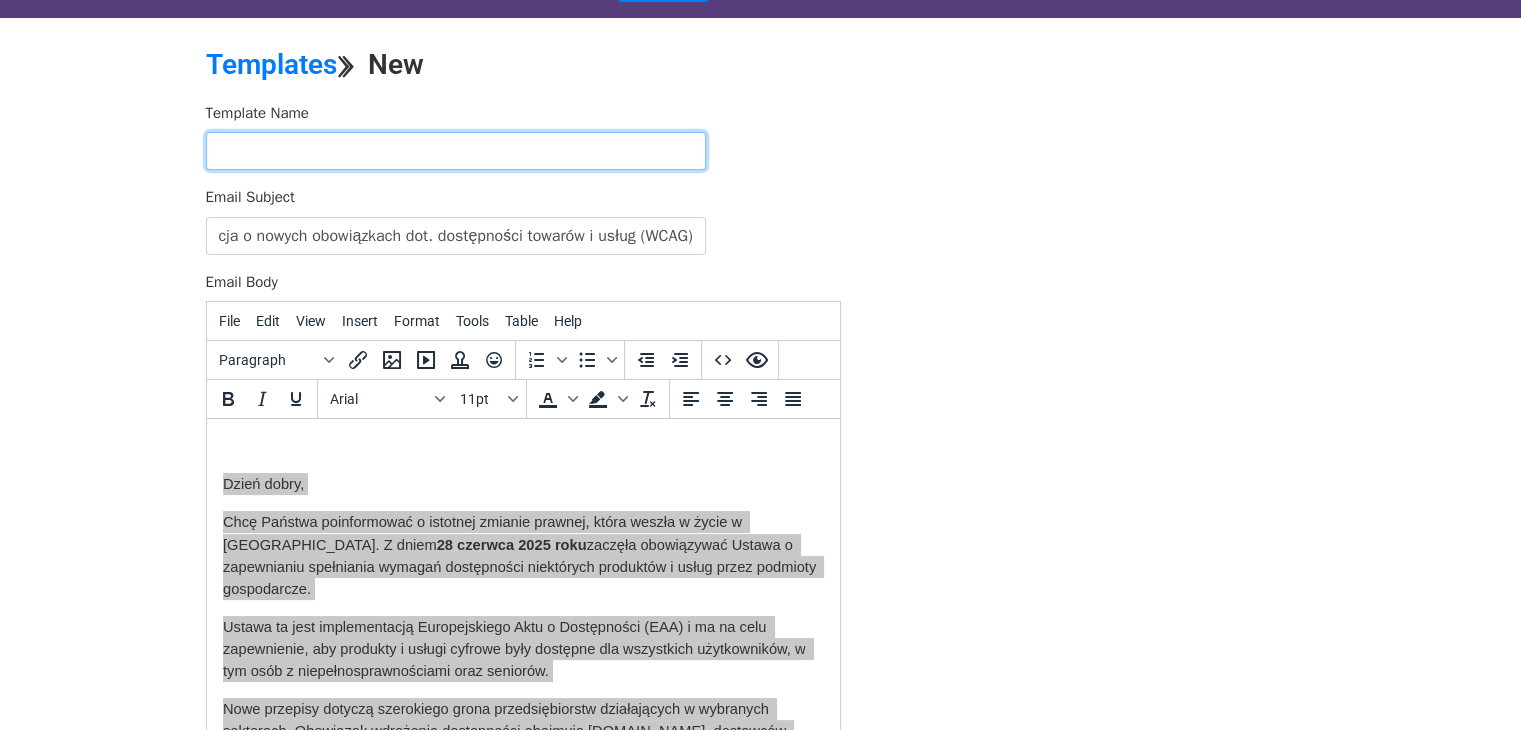 scroll, scrollTop: 0, scrollLeft: 0, axis: both 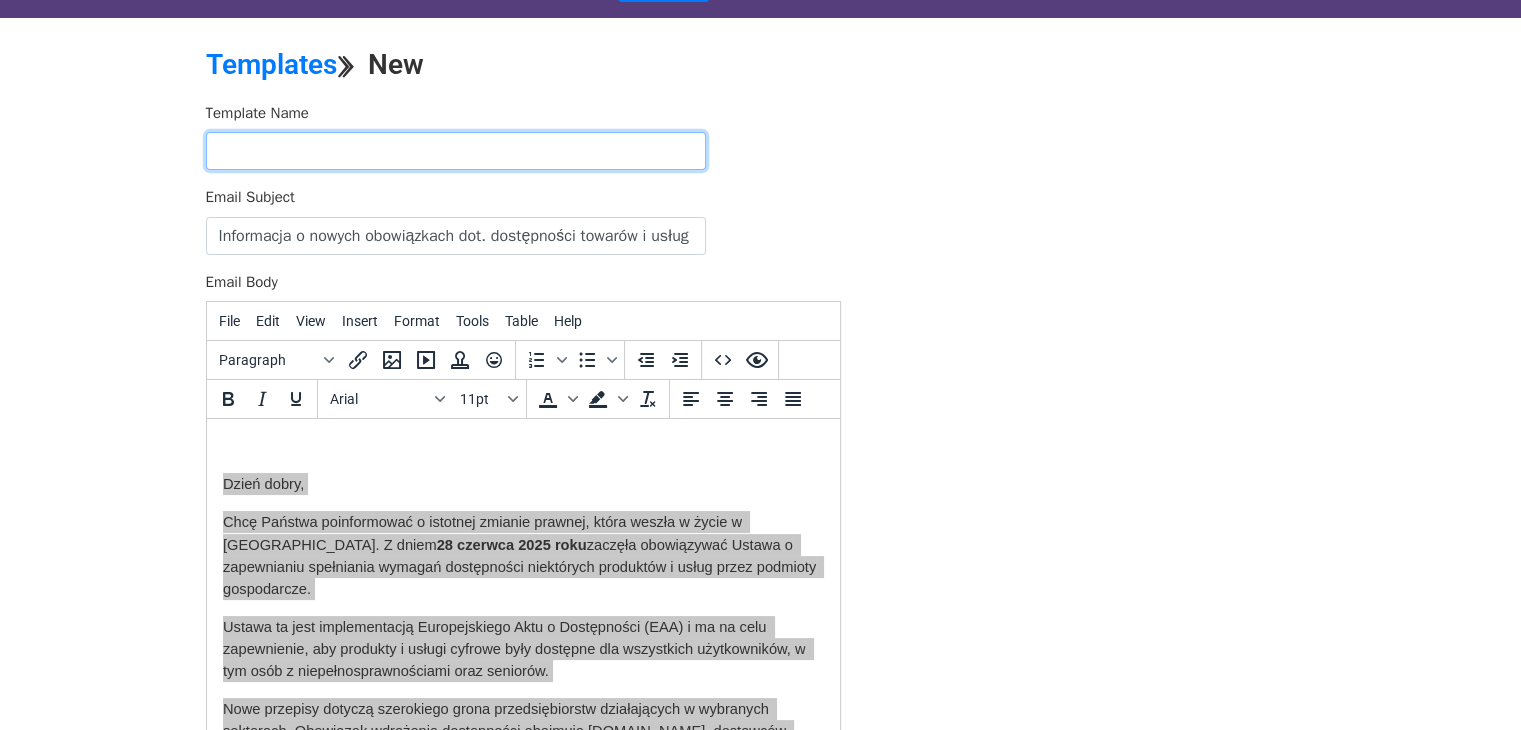 click at bounding box center (456, 151) 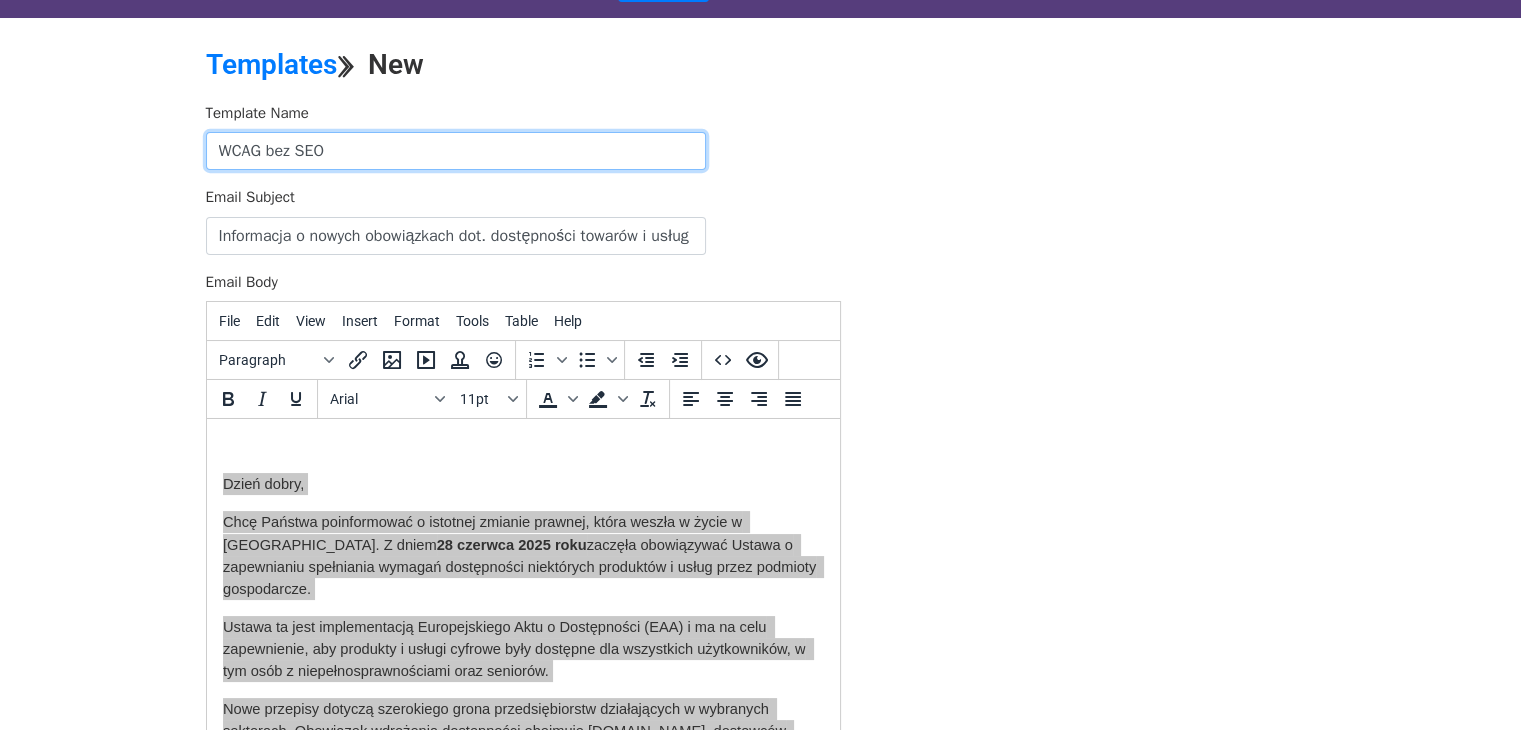 type on "WCAG bez SEO" 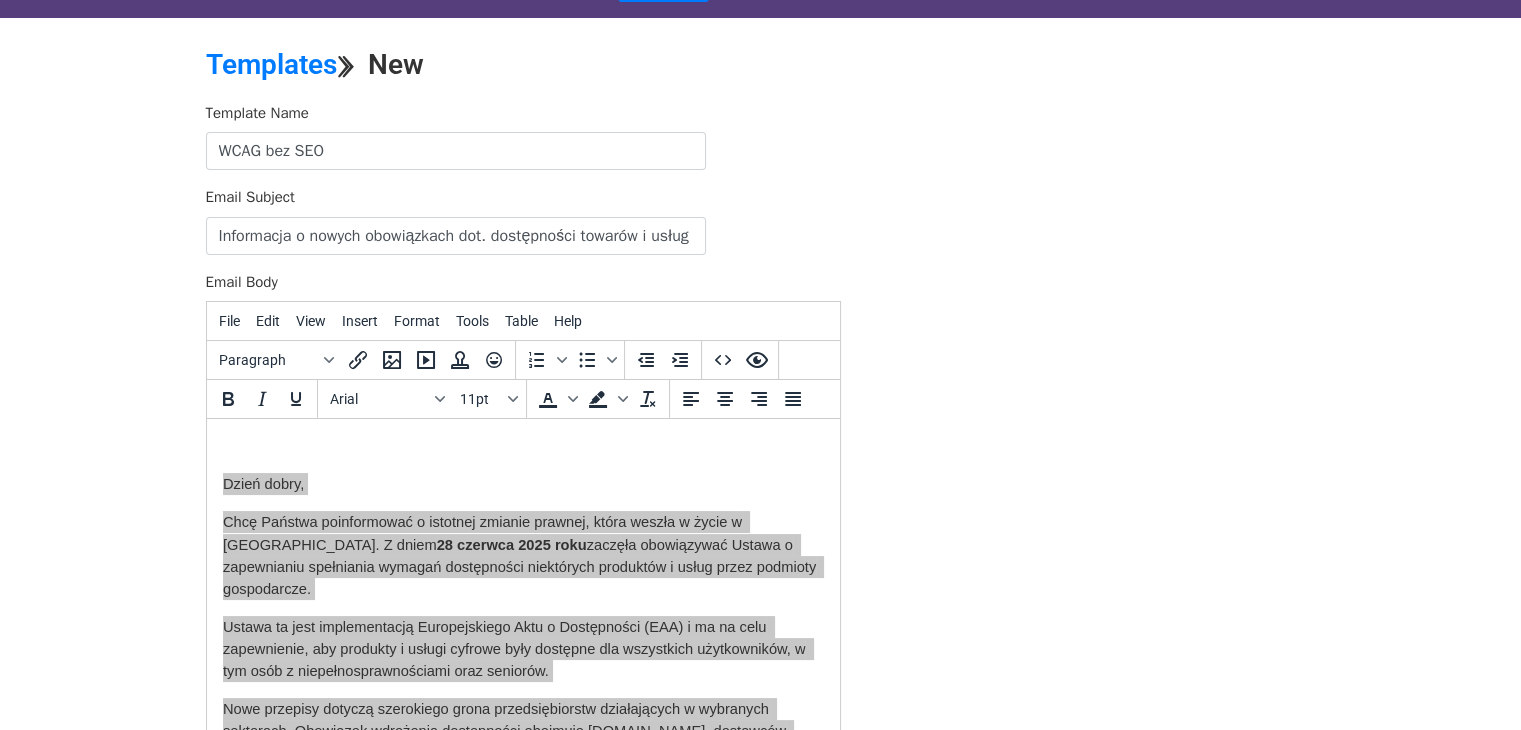 click on "MergeMail
Campaigns
Templates
Reports
Open Gmail
Daily emails left: 50
Help
k.wojciechowska@4people.pl
Account
Unsubscribes
Integrations
Notification Settings
Sign out
New Features
You're all caught up!
Scheduled Campaigns
Schedule your emails to be sent later.
Read more
Account Reports
View reports across all of your campaigns to find highly-engaged recipients and to see which templates and campaigns have the most clicks and opens.
Read more
View my reports
Template Editor
Create beautiful emails using our powerful template editor.
Read more
View my templates
Templates
⟫
New
Template Name
WCAG bez SEO
Email Subject
Informacja o nowych obowiązkach dot. dostępności towarów i usług (WCAG)
Email Body
File Edit View Insert Format Tools Table Help Paragraph Arial" at bounding box center [760, 420] 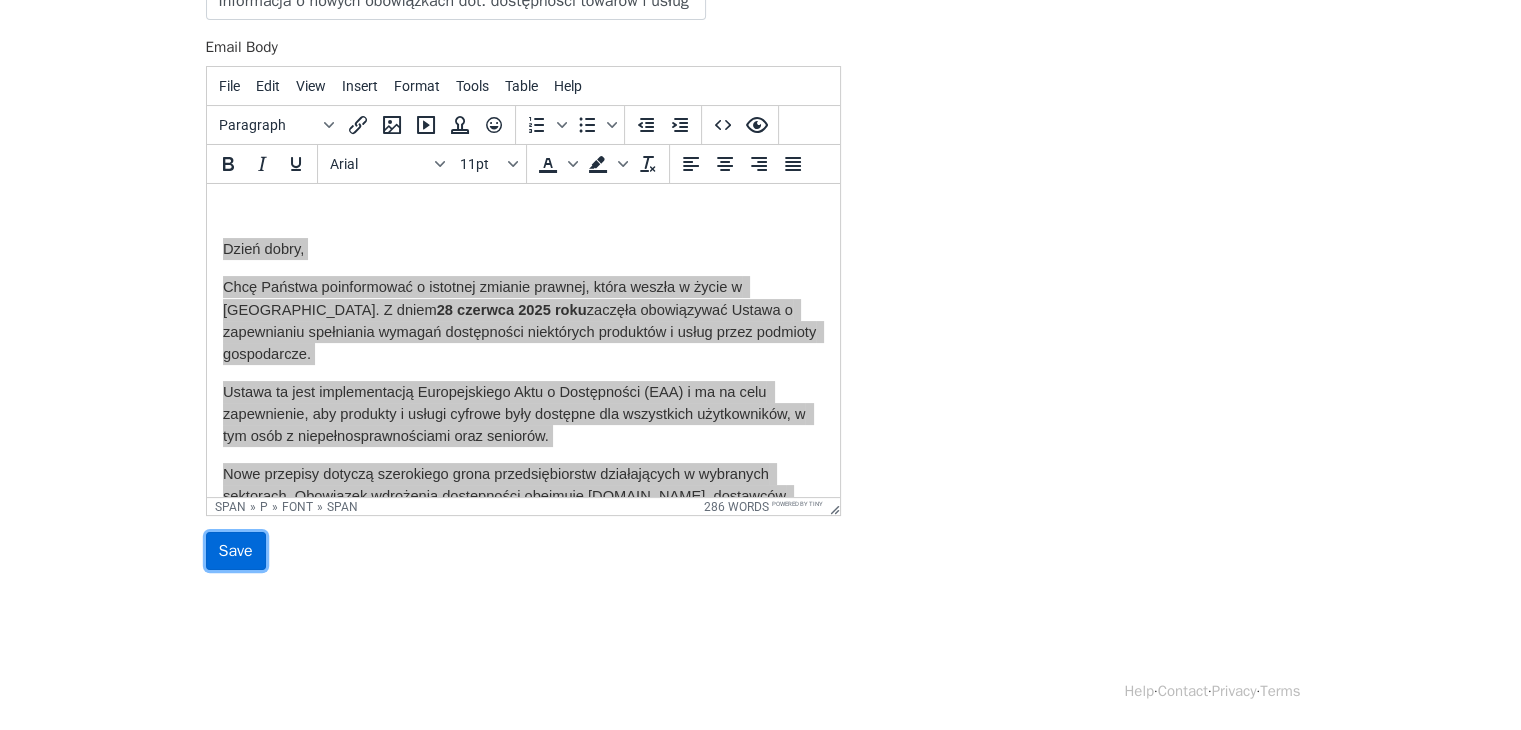 click on "Save" at bounding box center [236, 551] 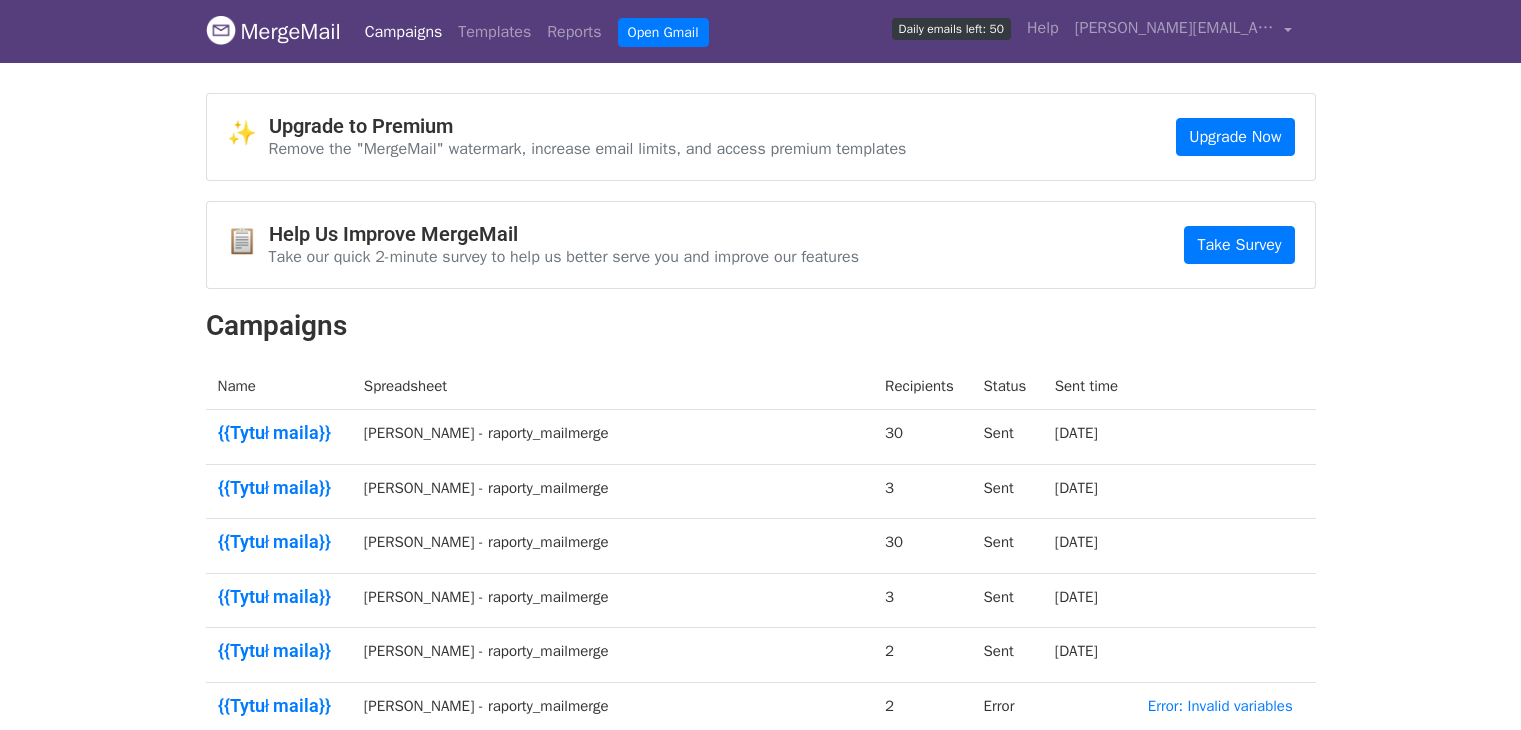 scroll, scrollTop: 0, scrollLeft: 0, axis: both 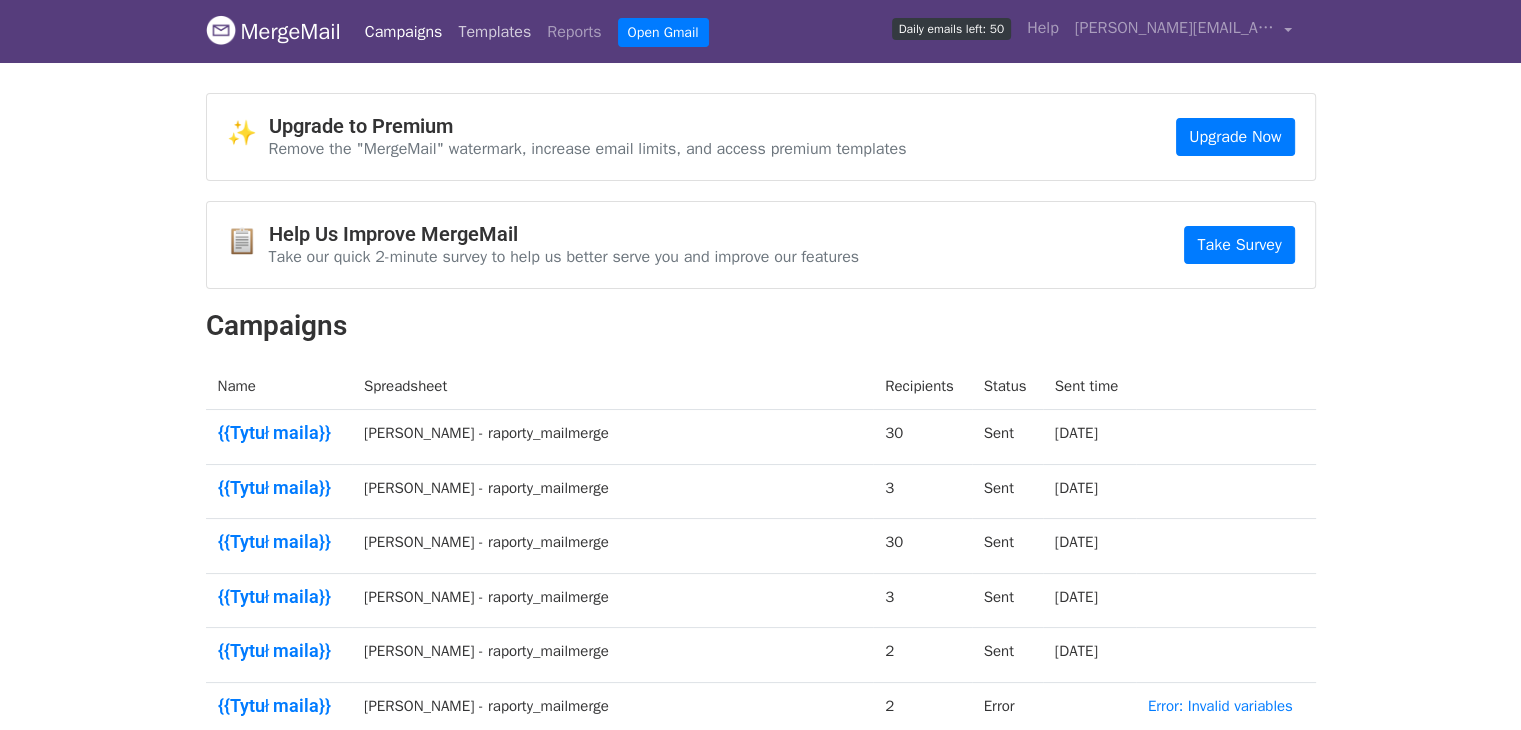 click on "Templates" at bounding box center (494, 32) 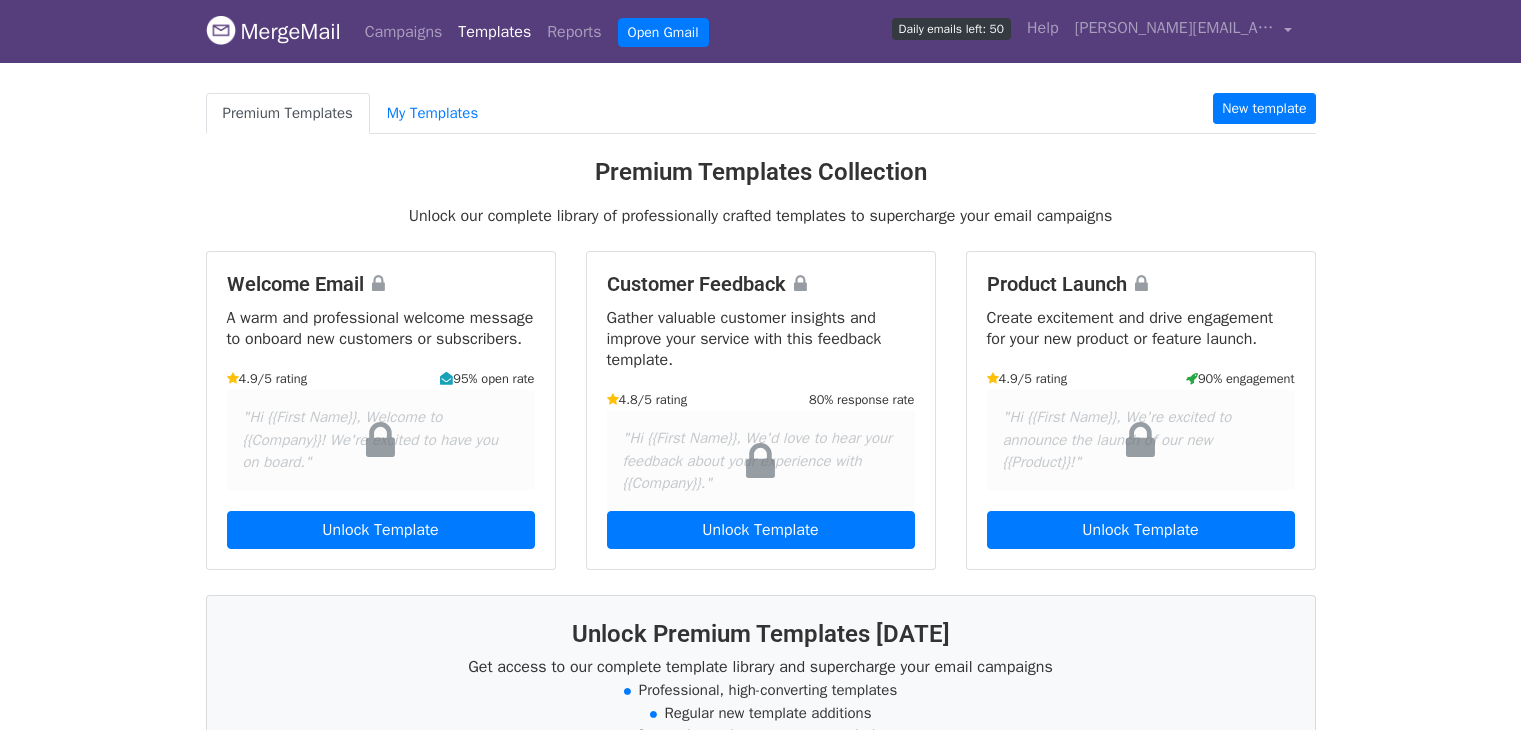 scroll, scrollTop: 0, scrollLeft: 0, axis: both 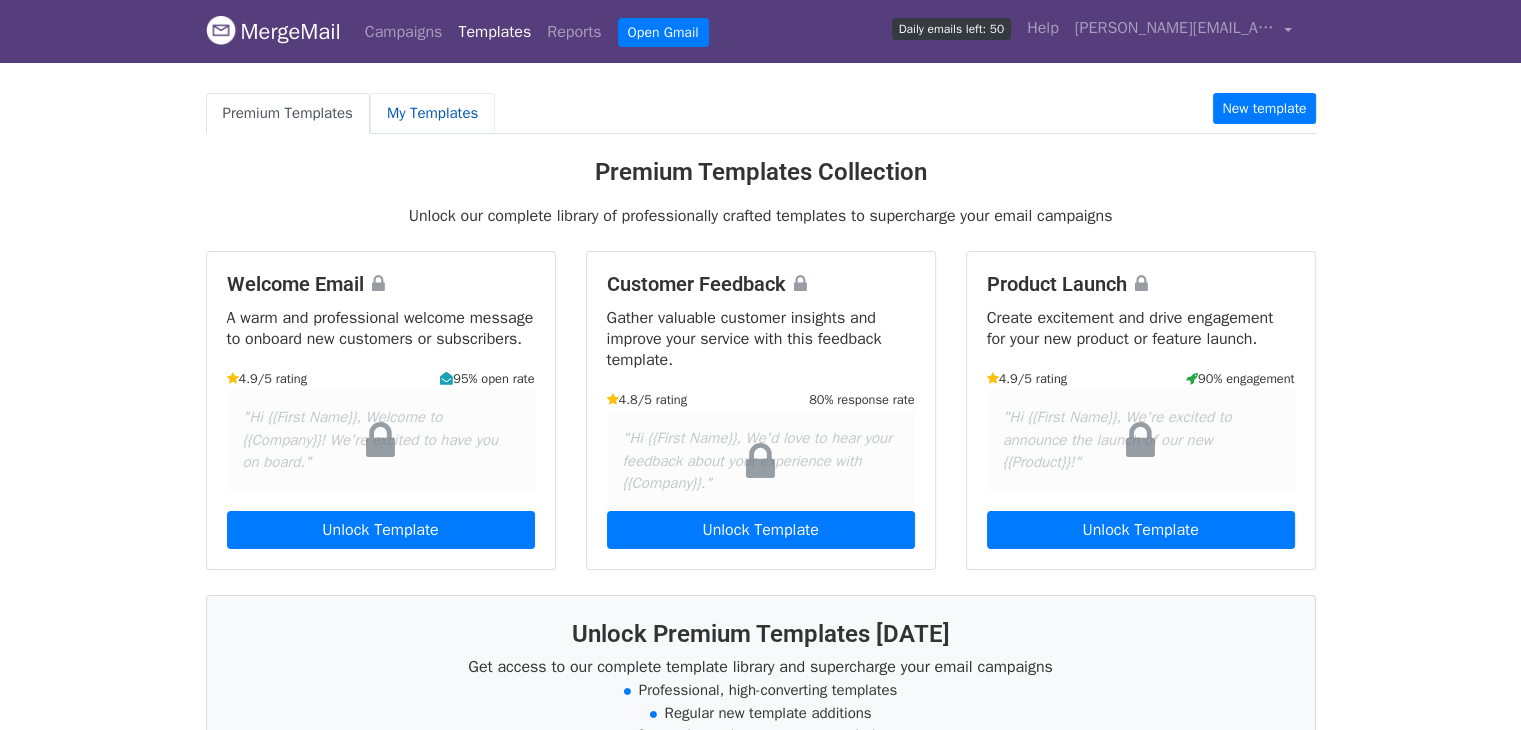 click on "My Templates" at bounding box center [432, 113] 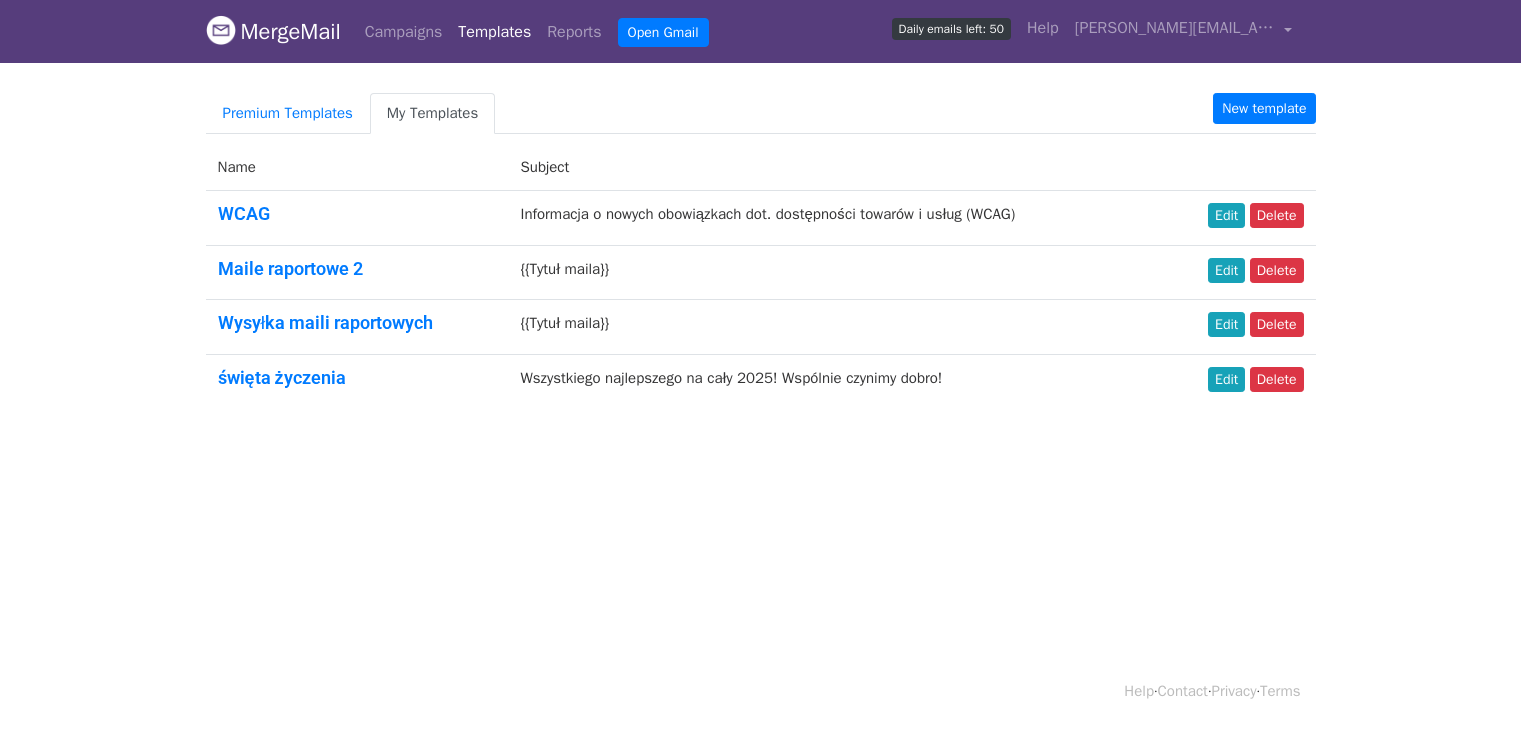 scroll, scrollTop: 0, scrollLeft: 0, axis: both 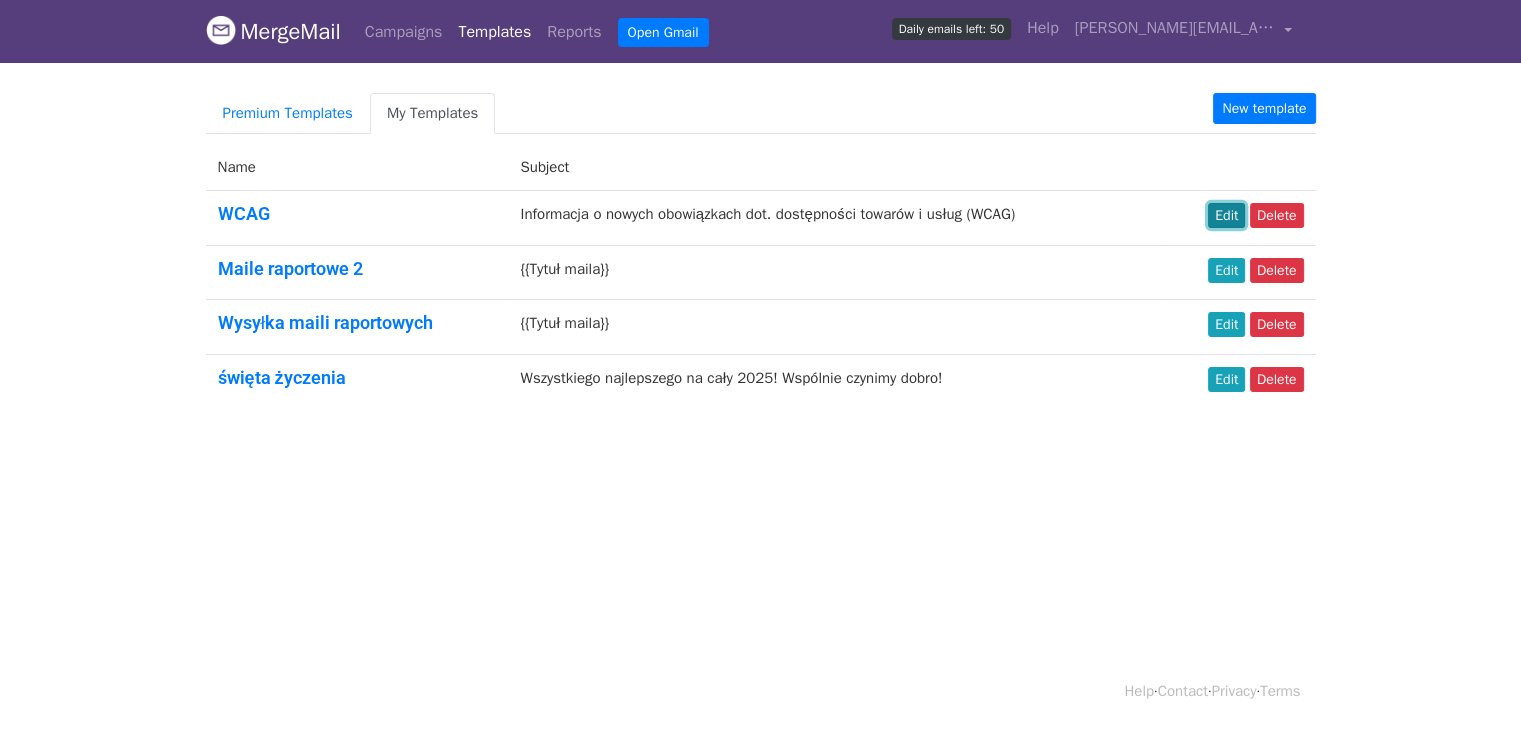 click on "Edit" at bounding box center [1226, 215] 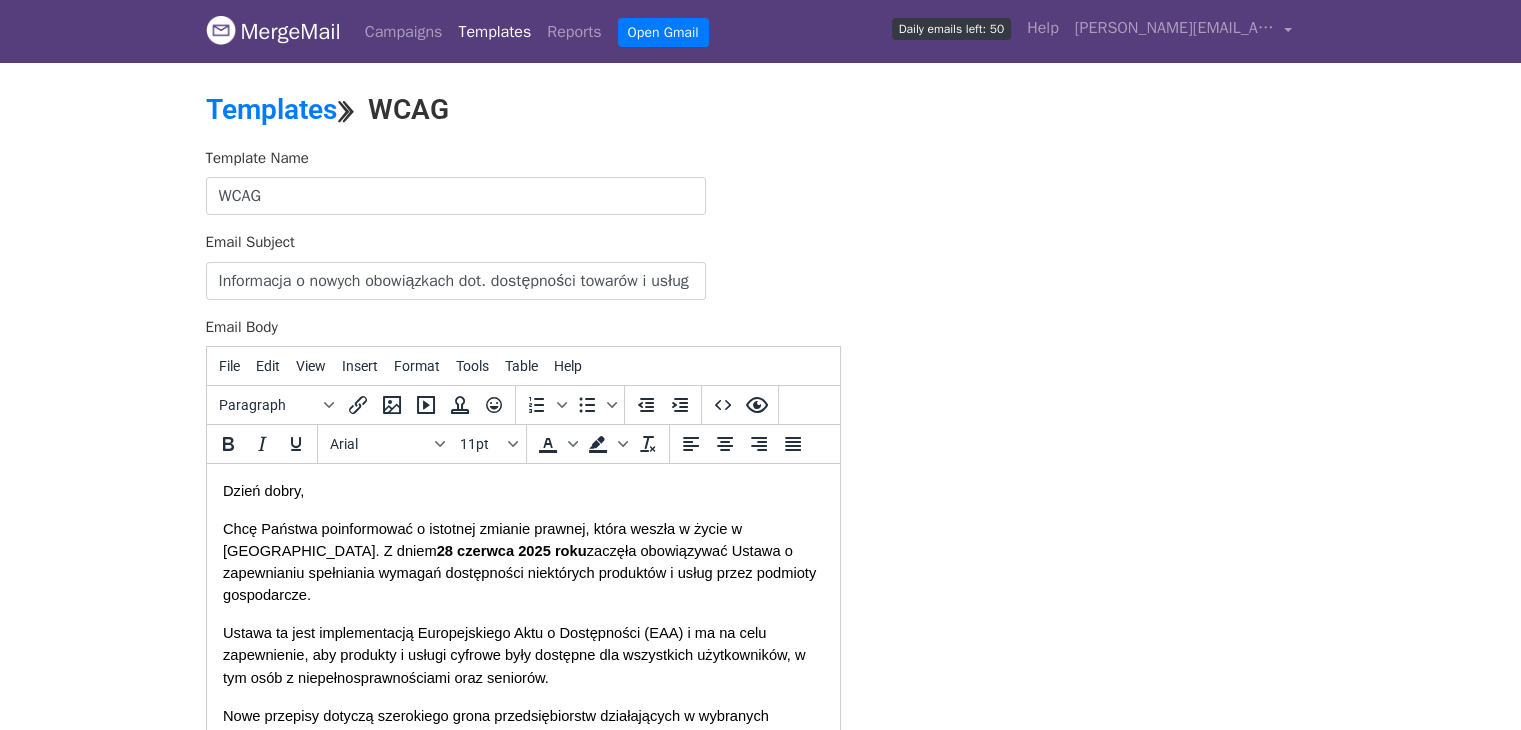 scroll, scrollTop: 0, scrollLeft: 0, axis: both 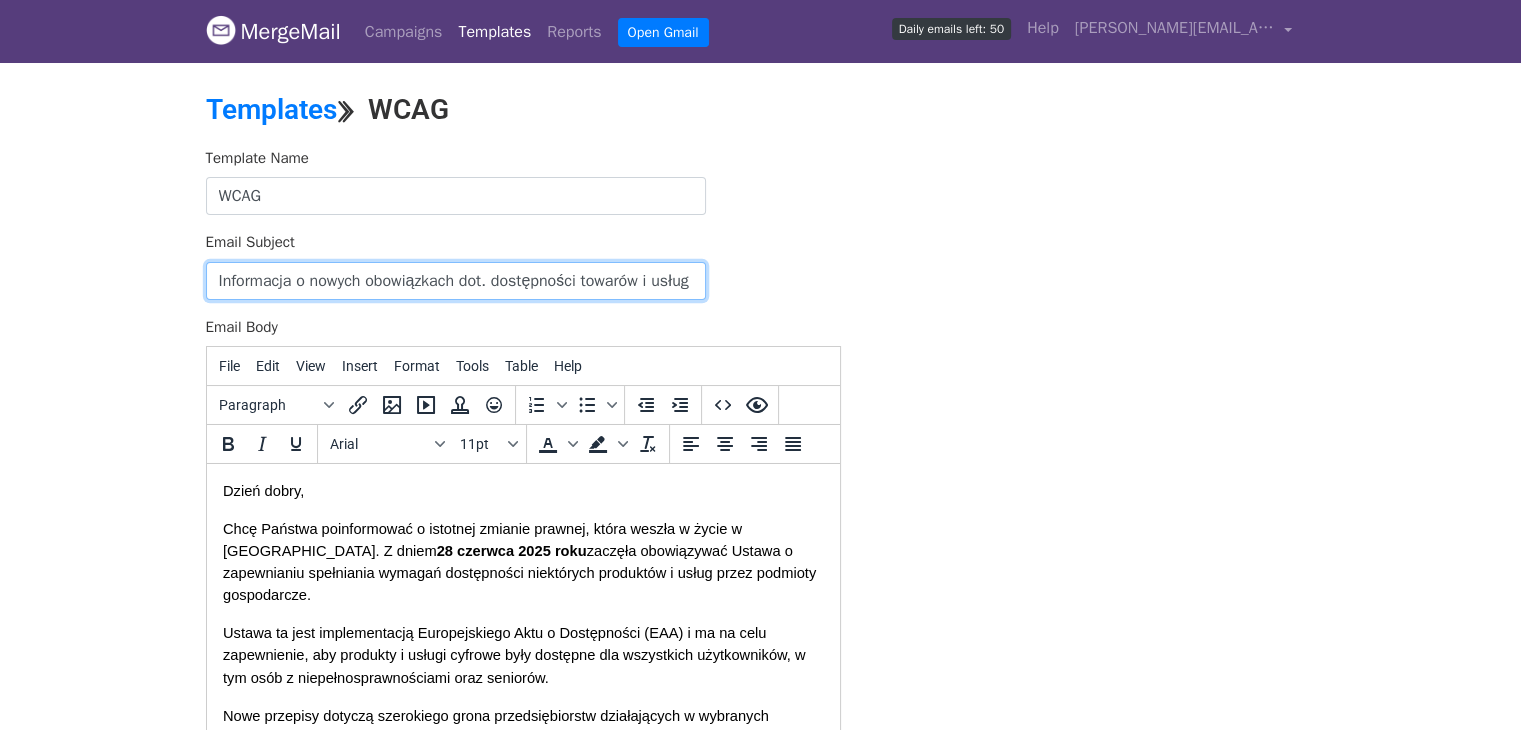 click on "Informacja o nowych obowiązkach dot. dostępności towarów i usług (WCAG)" at bounding box center (456, 281) 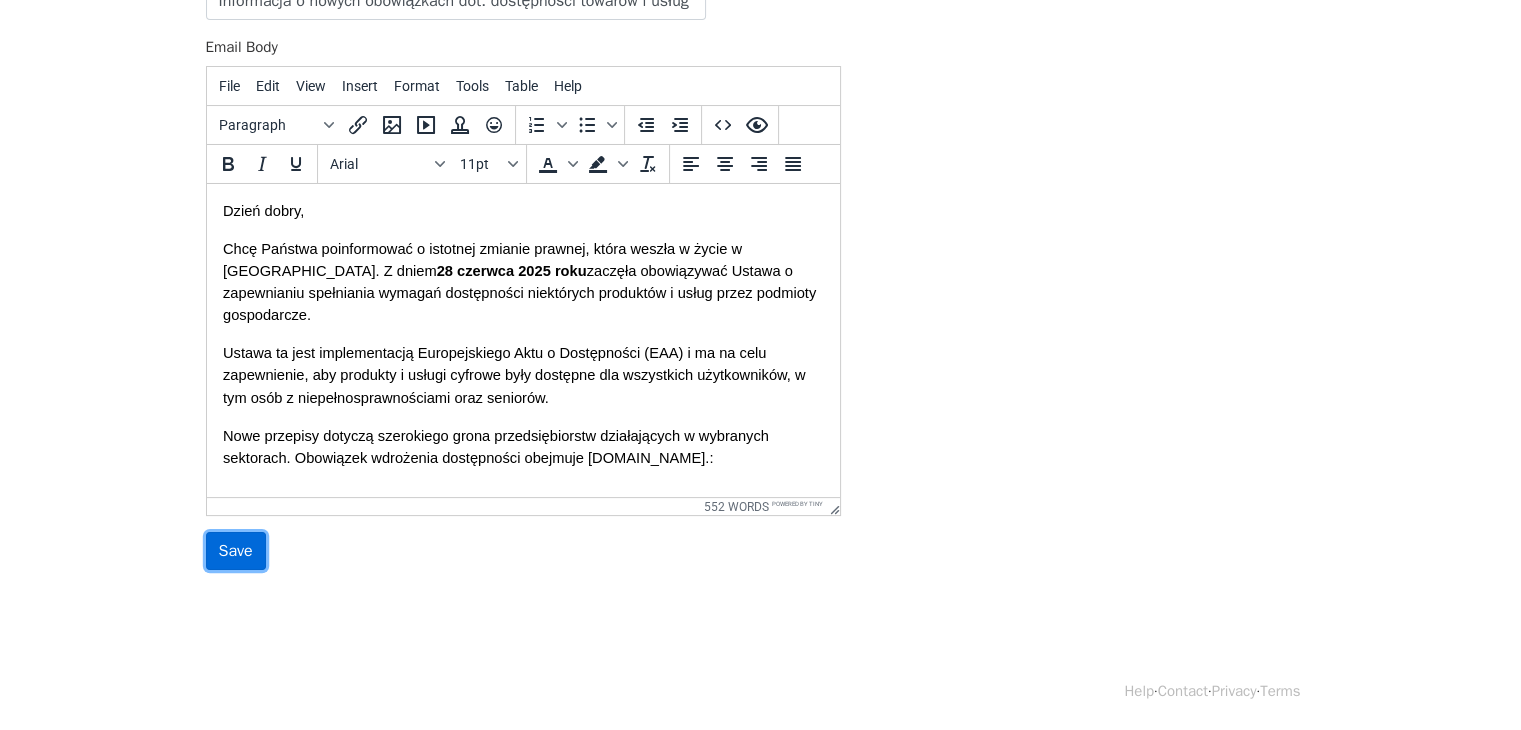 click on "Save" at bounding box center [236, 551] 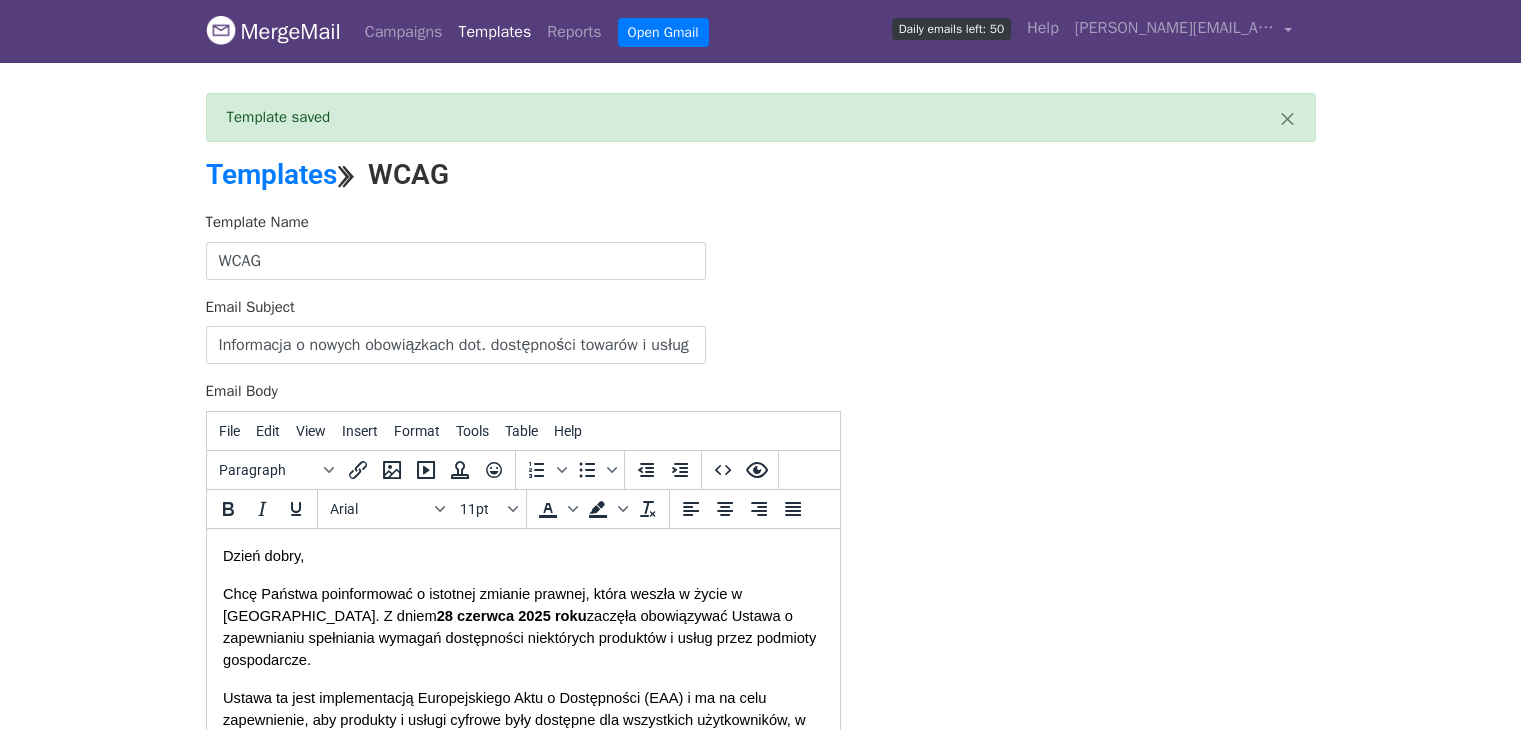 scroll, scrollTop: 0, scrollLeft: 0, axis: both 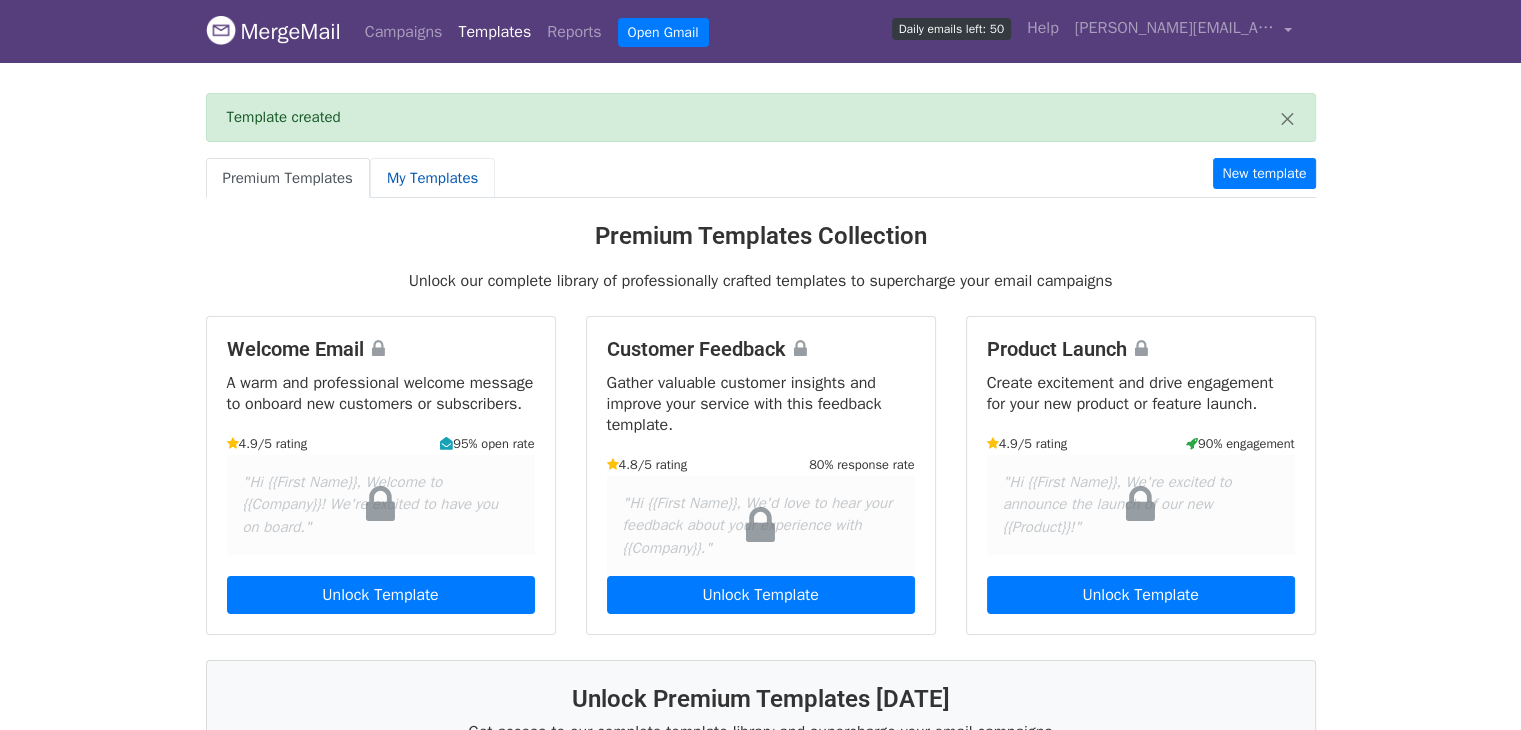 click on "My Templates" at bounding box center (432, 178) 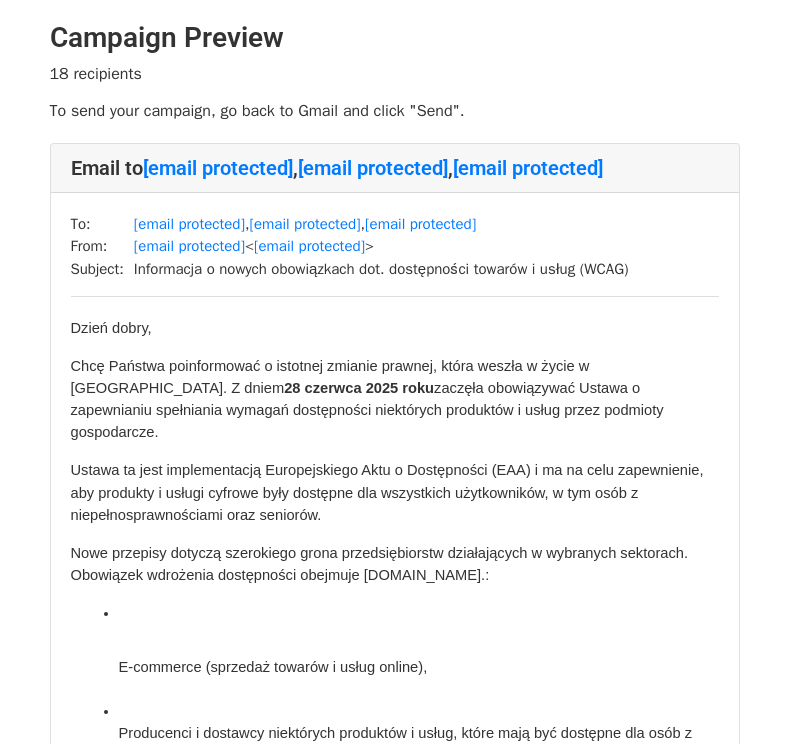 scroll, scrollTop: 0, scrollLeft: 0, axis: both 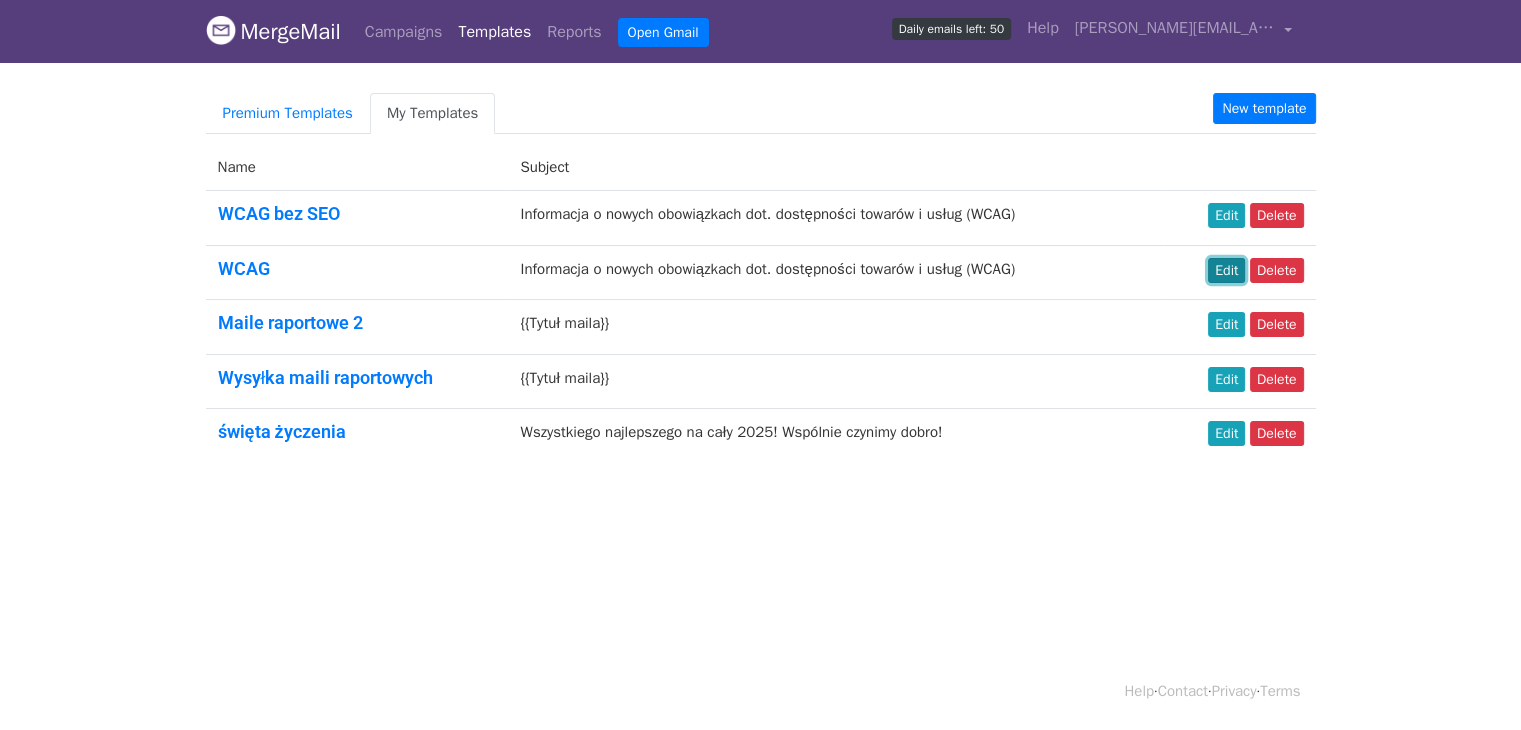 click on "Edit" at bounding box center [1226, 270] 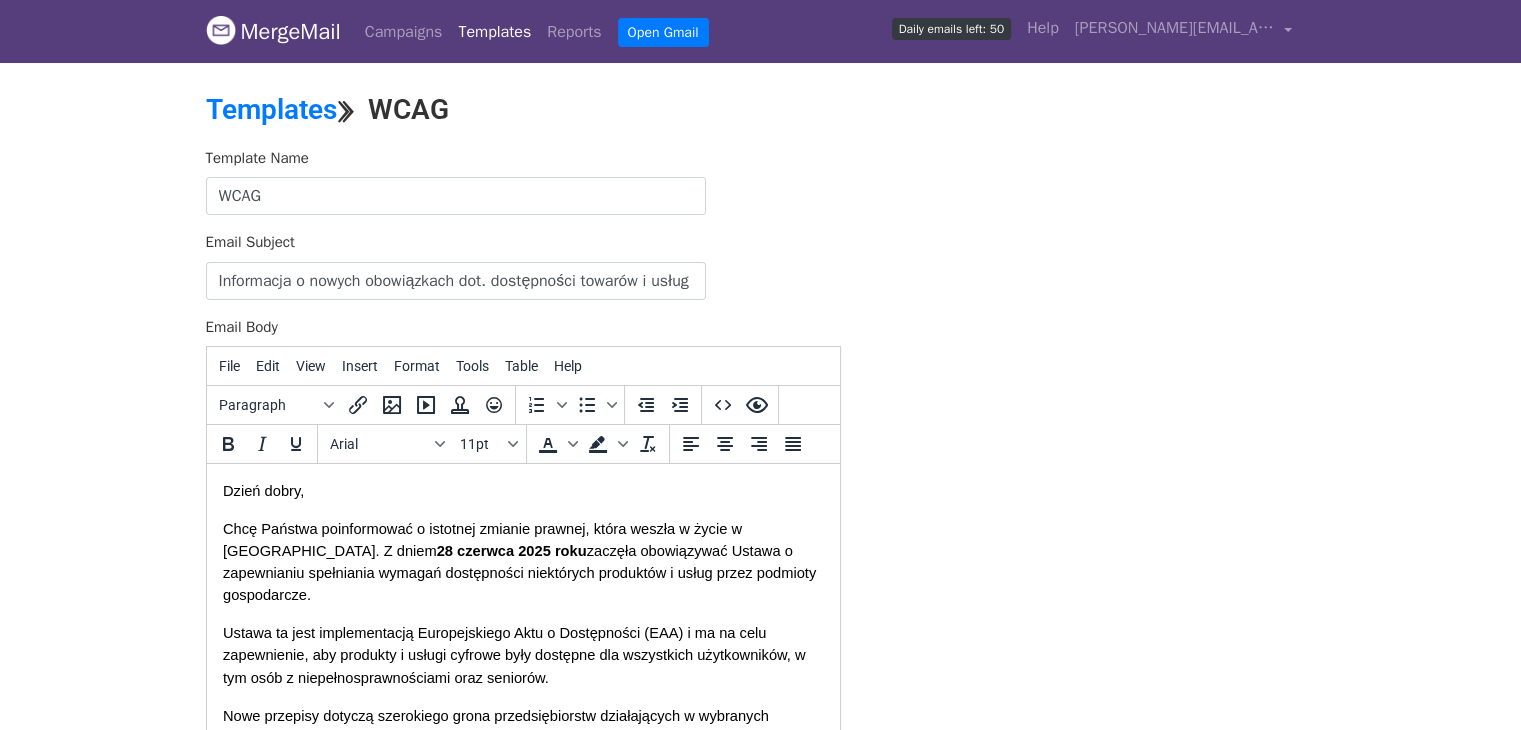 scroll, scrollTop: 0, scrollLeft: 0, axis: both 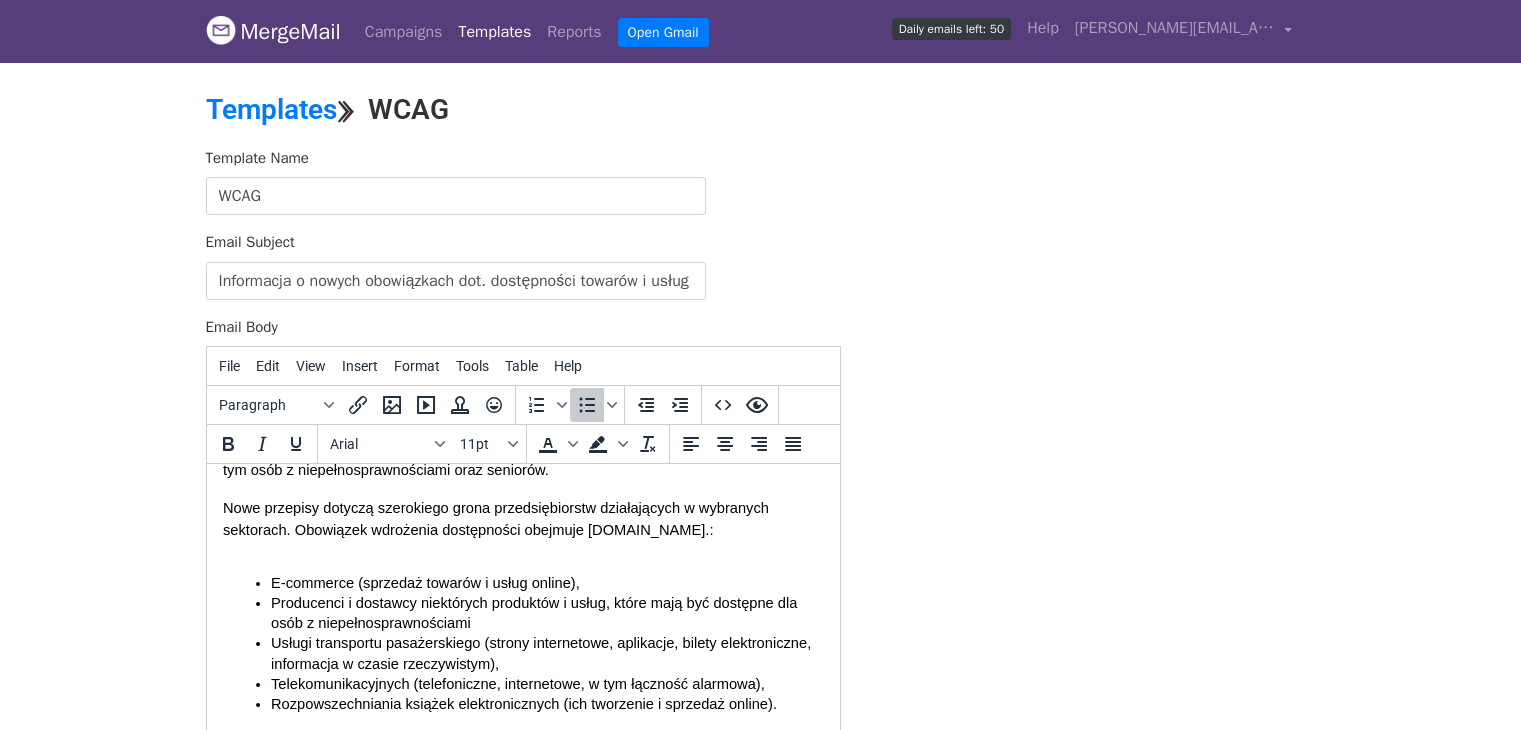 drag, startPoint x: 783, startPoint y: 684, endPoint x: 252, endPoint y: 563, distance: 544.6118 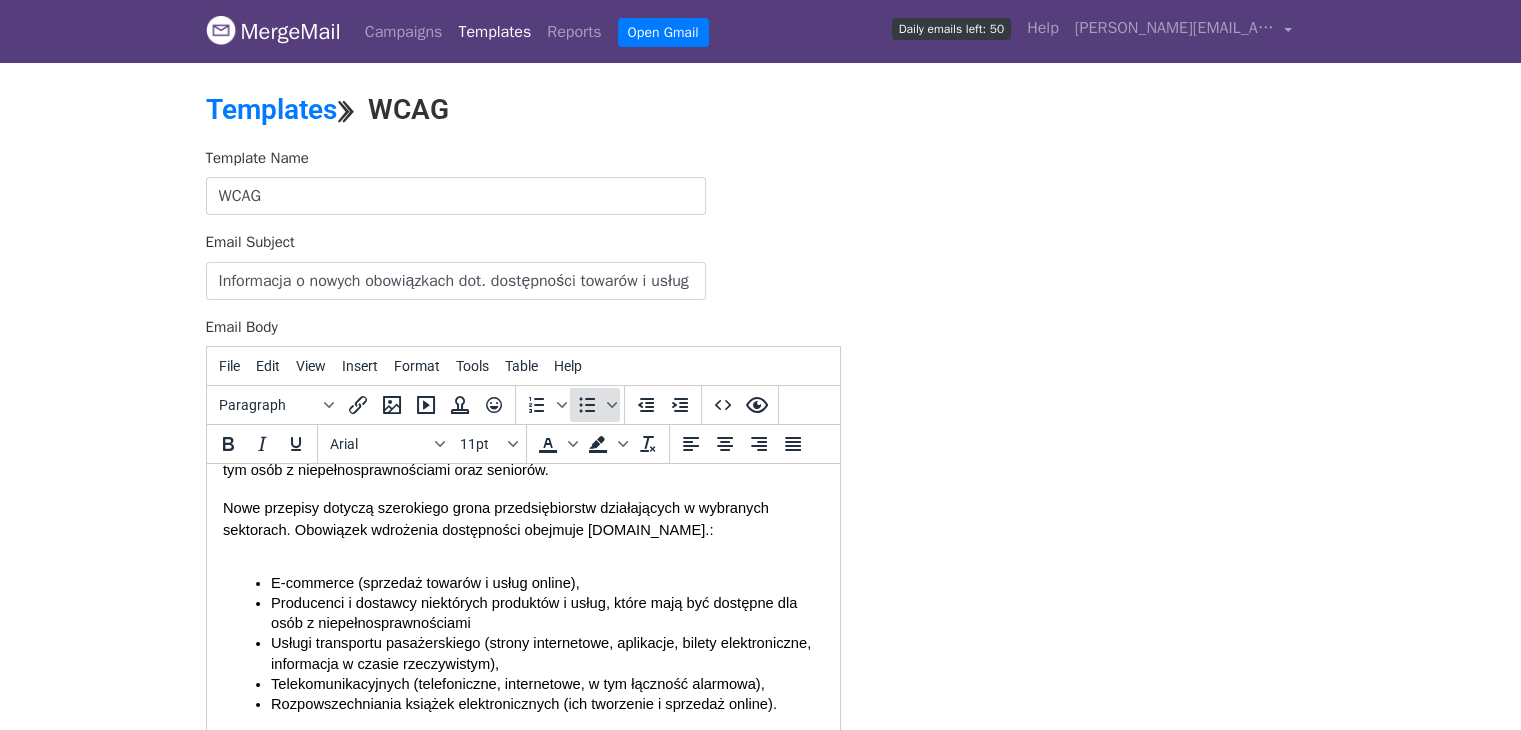 click 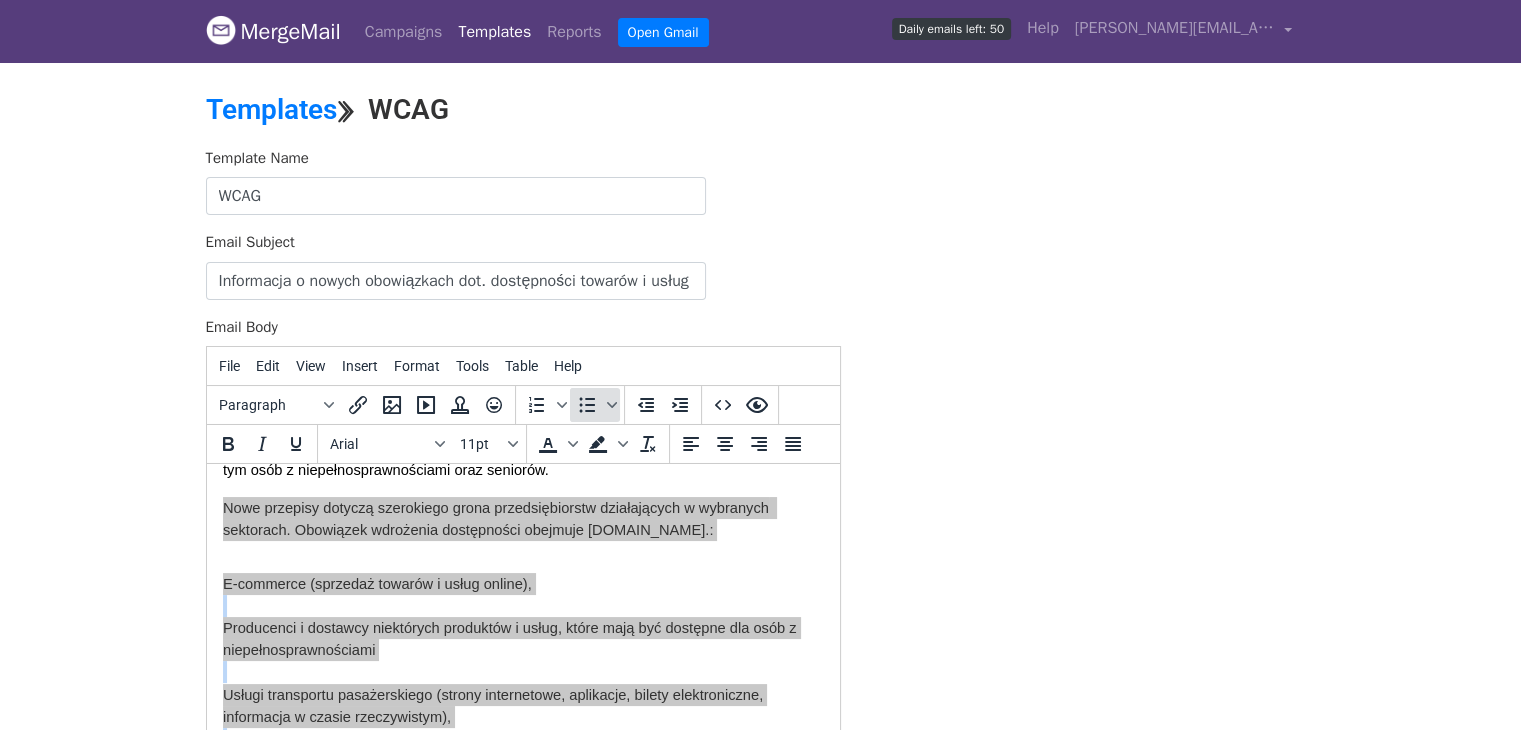click 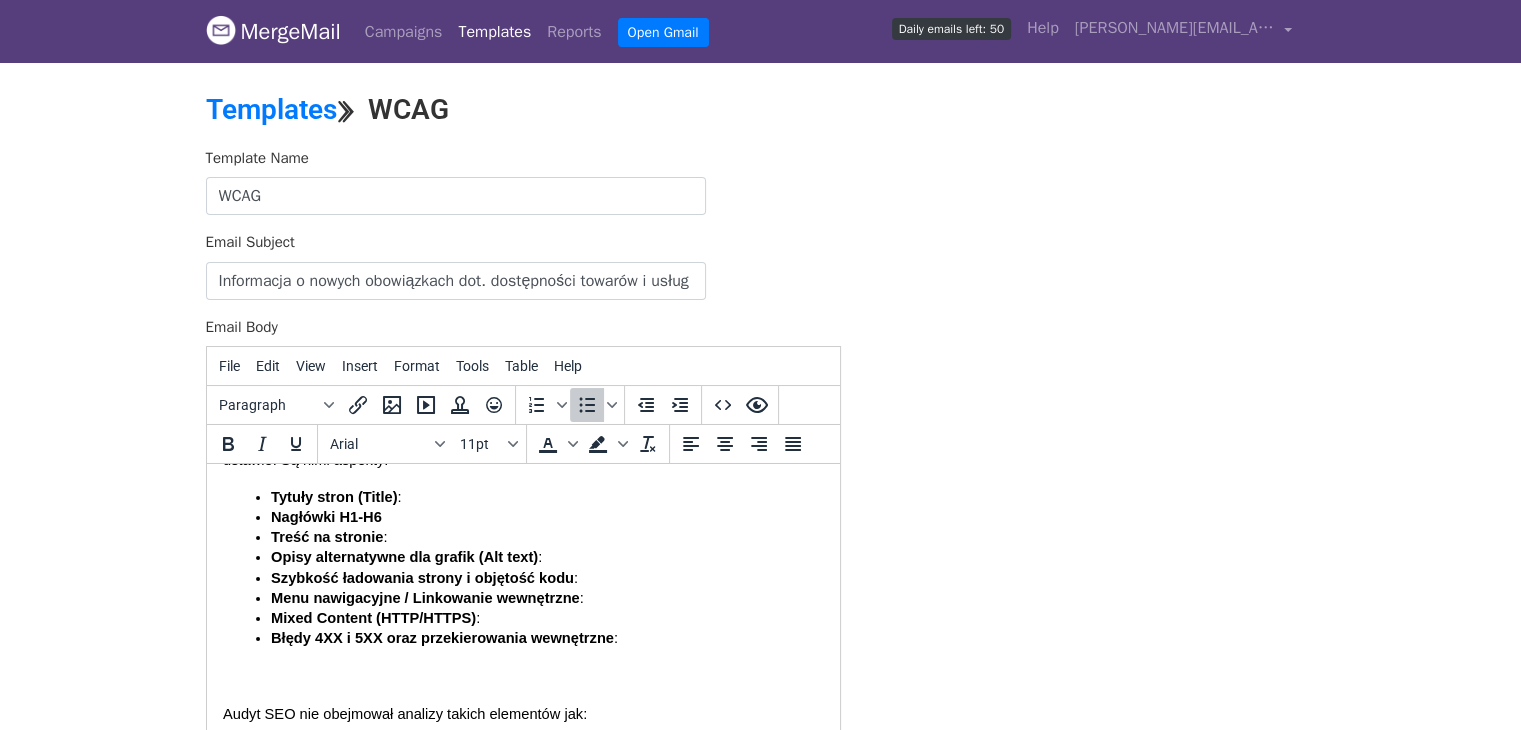 scroll, scrollTop: 903, scrollLeft: 0, axis: vertical 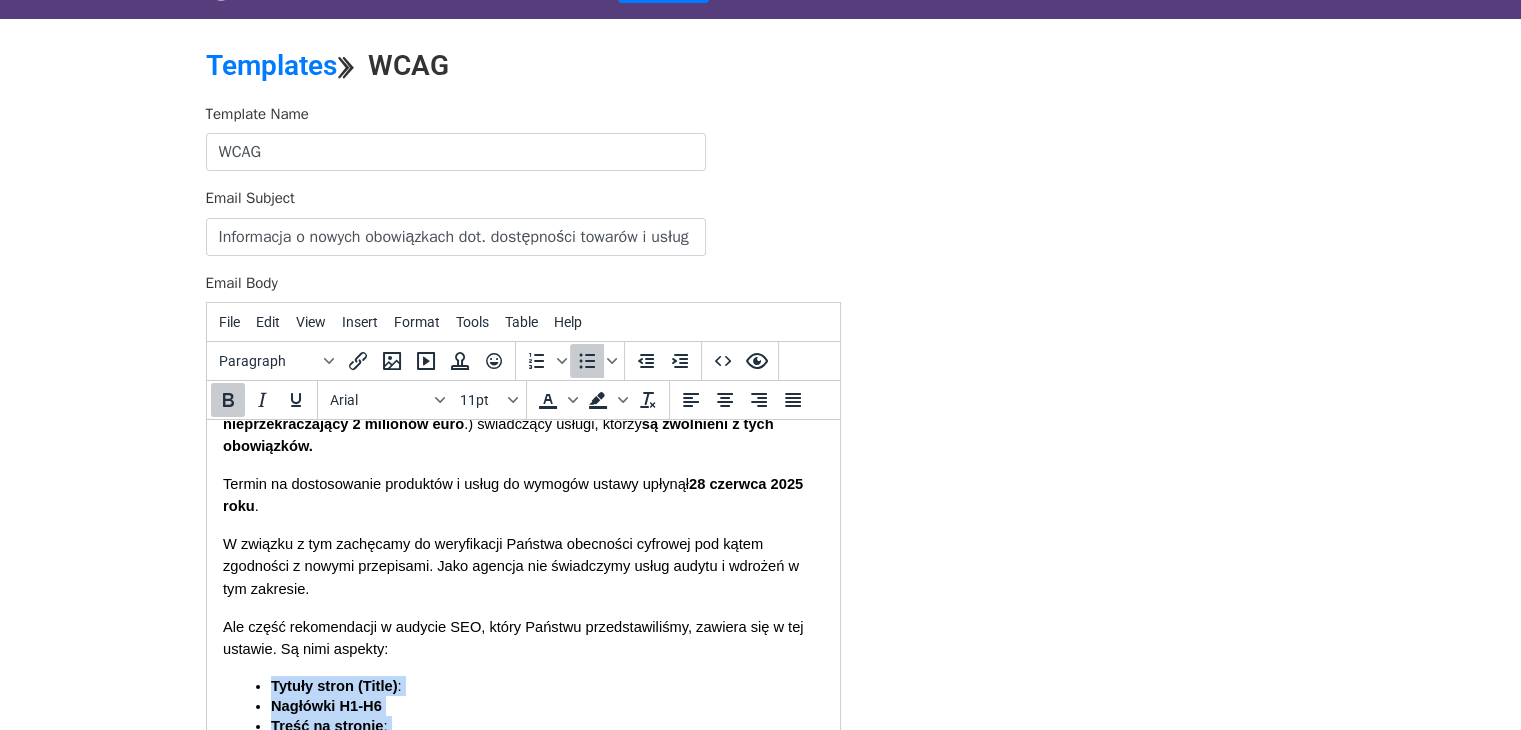 drag, startPoint x: 620, startPoint y: 543, endPoint x: 235, endPoint y: 682, distance: 409.32382 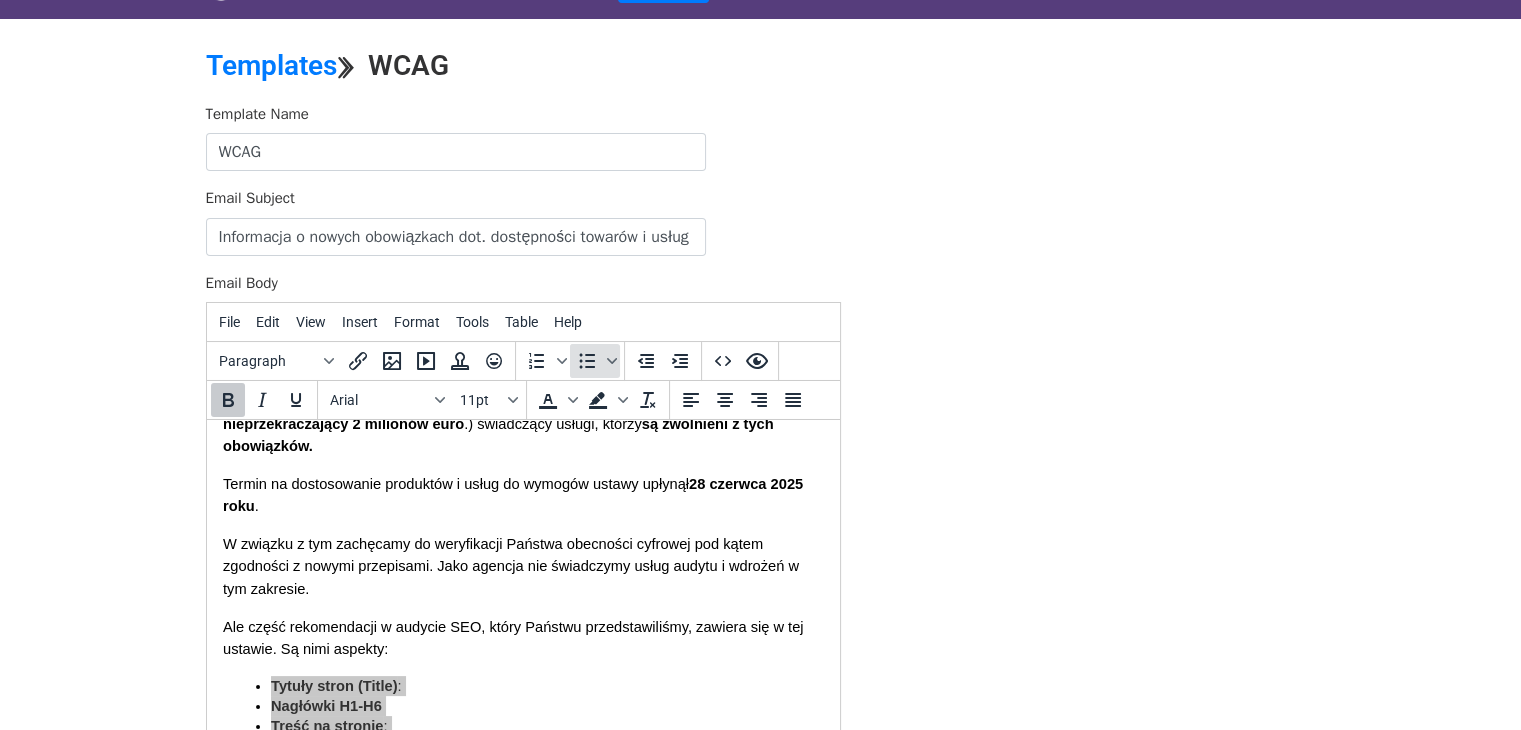 click 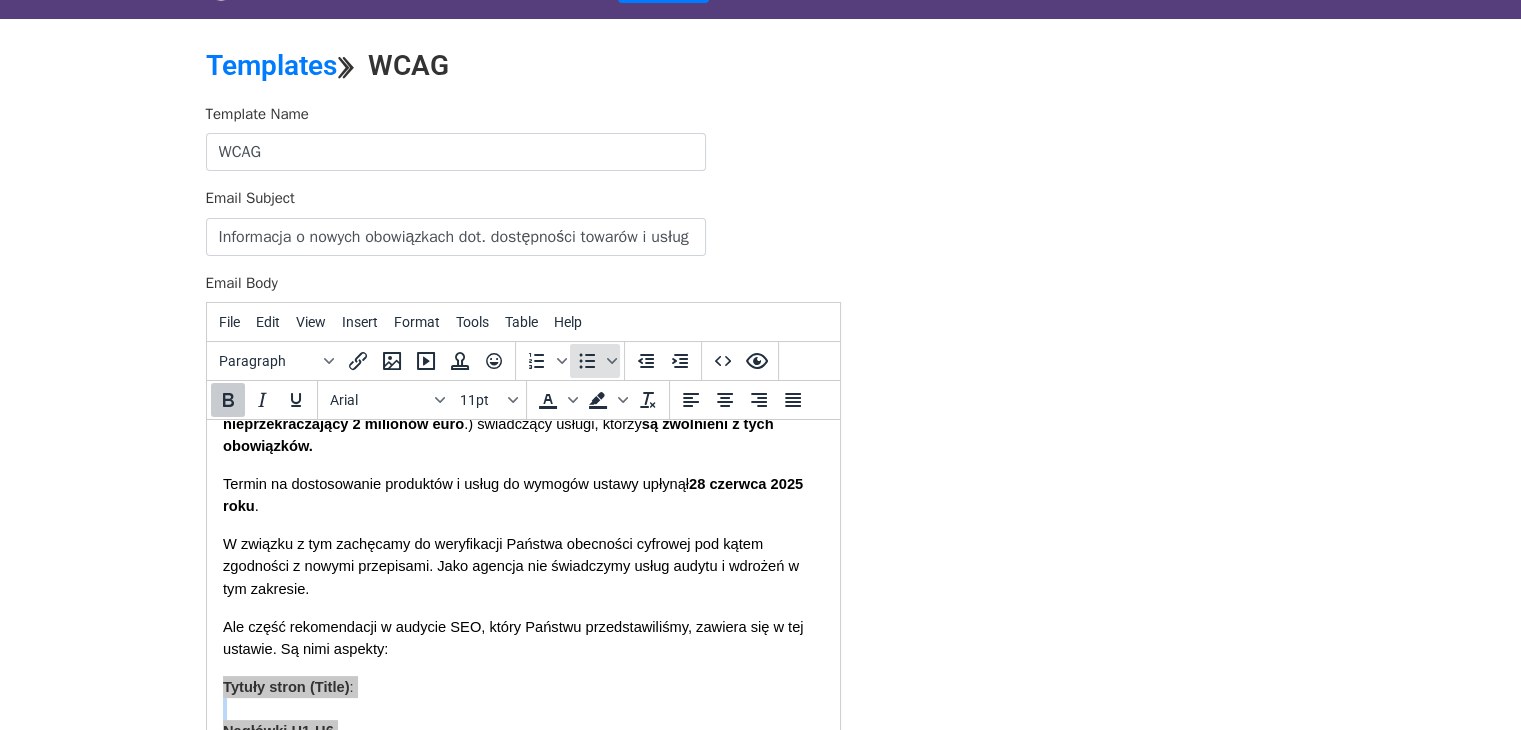 click 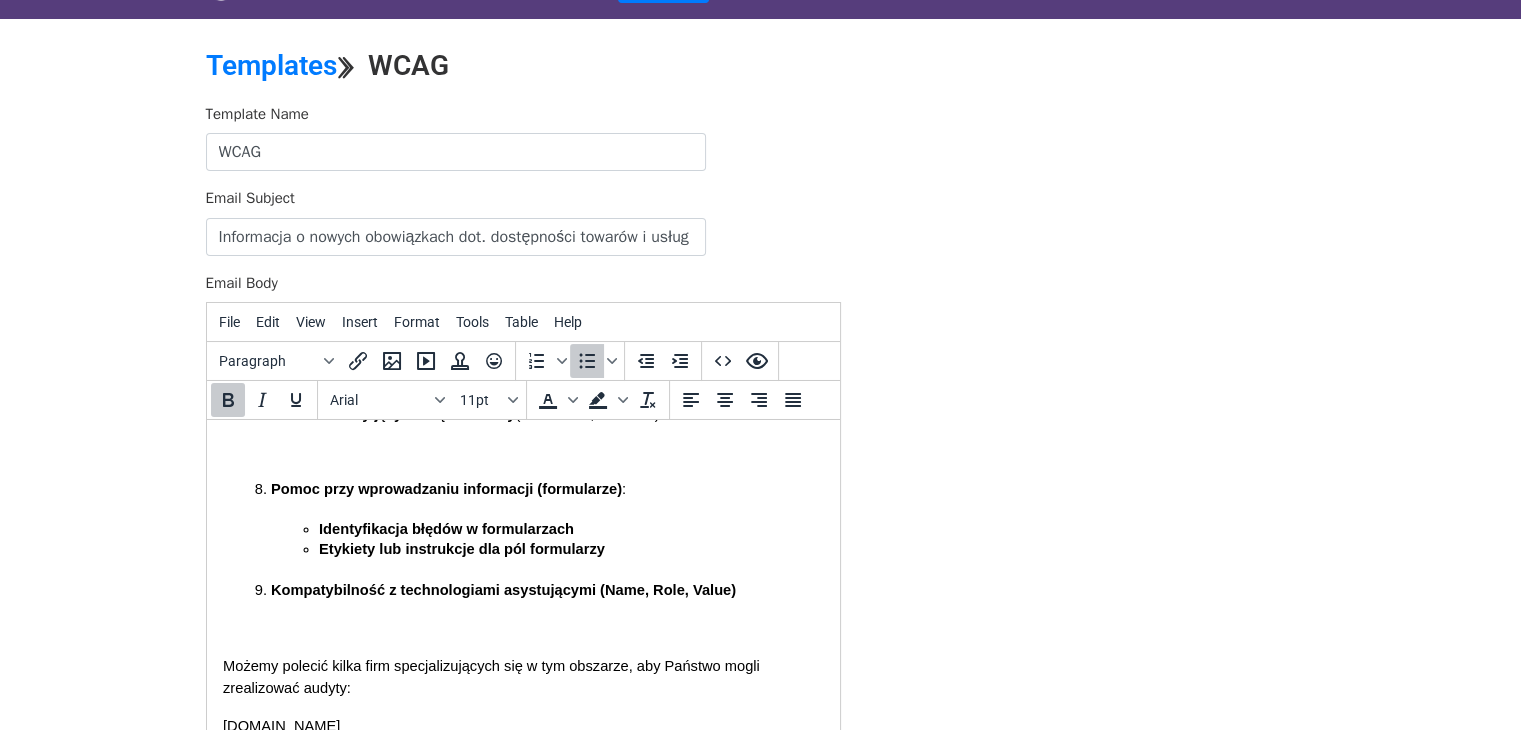 scroll, scrollTop: 1940, scrollLeft: 0, axis: vertical 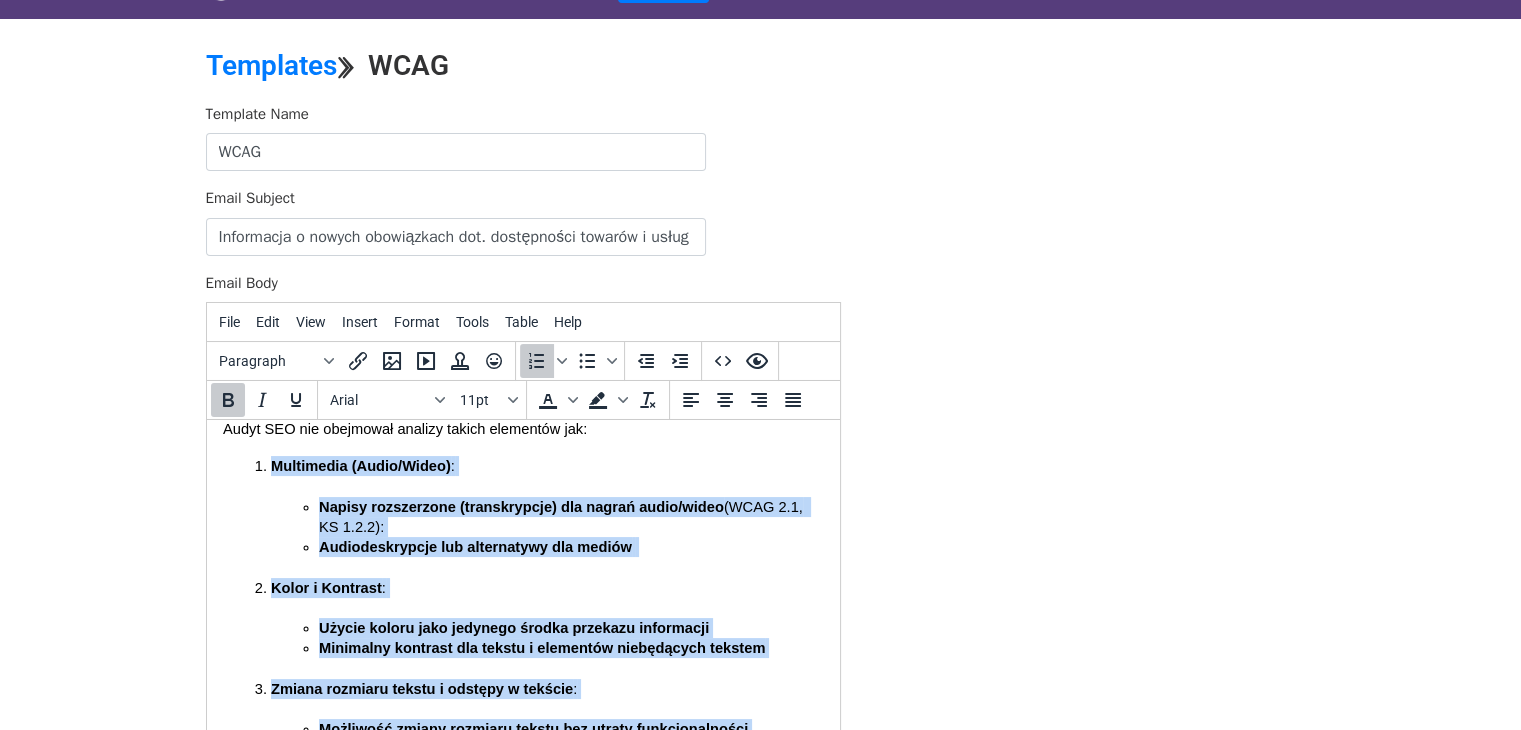drag, startPoint x: 744, startPoint y: 598, endPoint x: 220, endPoint y: 460, distance: 541.8671 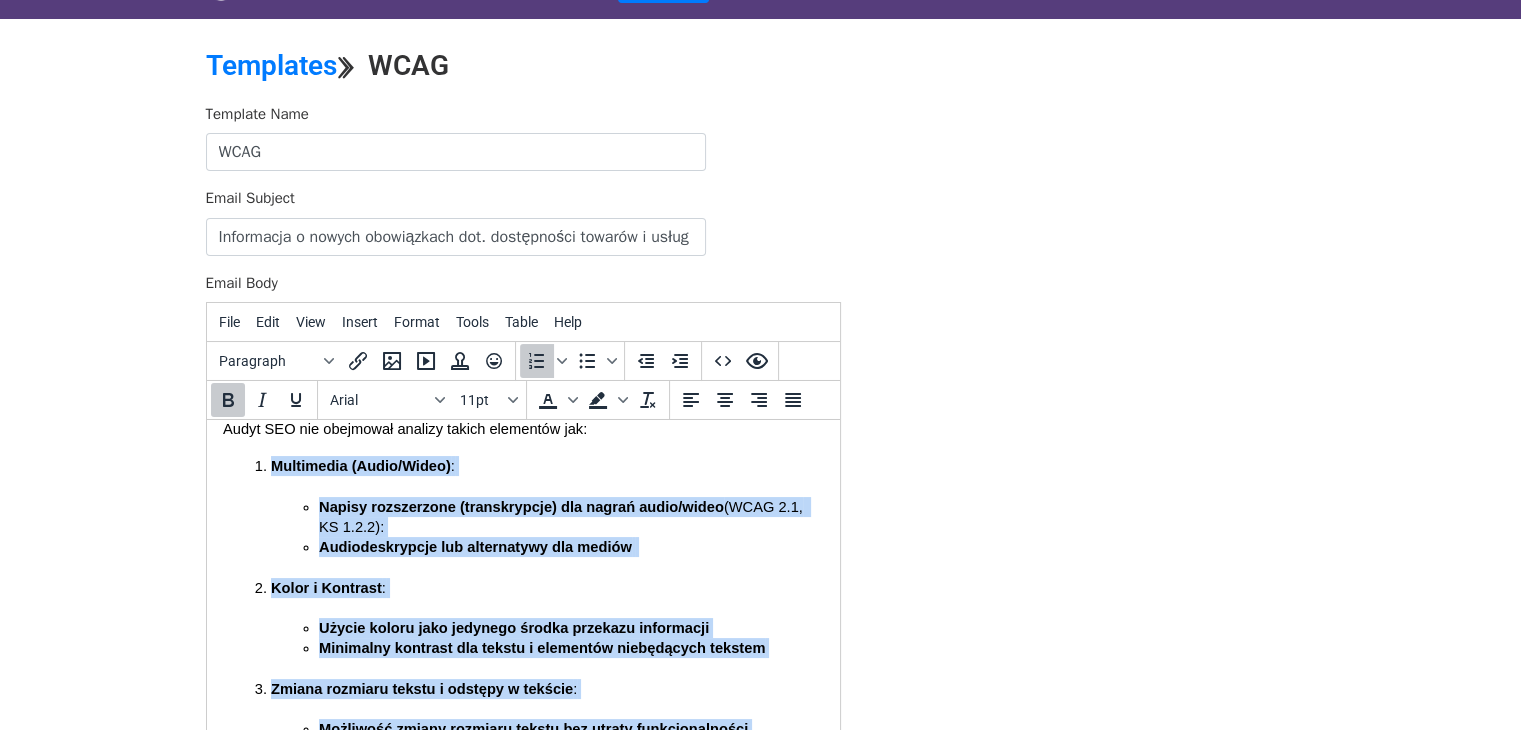 click on "Dzień dobry,  Chcę Państwa poinformować o istotnej zmianie prawnej, która weszła w życie w [GEOGRAPHIC_DATA]. Z dniem  [DATE] roku  zaczęła obowiązywać Ustawa o zapewnianiu spełniania wymagań dostępności niektórych produktów i usług przez podmioty gospodarcze.   Ustawa ta jest implementacją Europejskiego Aktu o Dostępności (EAA) i ma na celu zapewnienie, aby produkty i usługi cyfrowe były dostępne dla wszystkich użytkowników, w tym osób z niepełnosprawnościami oraz seniorów.   Nowe przepisy dotyczą szerokiego grona przedsiębiorstw działających w wybranych sektorach. Obowiązek wdrożenia dostępności obejmuje [DOMAIN_NAME].: E-commerce (sprzedaż towarów i usług online), Producenci i dostawcy niektórych produktów i usług, które mają być dostępne dla osób z niepełnosprawnościami  Usługi transportu pasażerskiego (strony internetowe, aplikacje, bilety elektroniczne, informacja w czasie rzeczywistym),   Wyjątek stanowią mikroprzedsiębiorcy  i posiadające     : :" at bounding box center (522, 865) 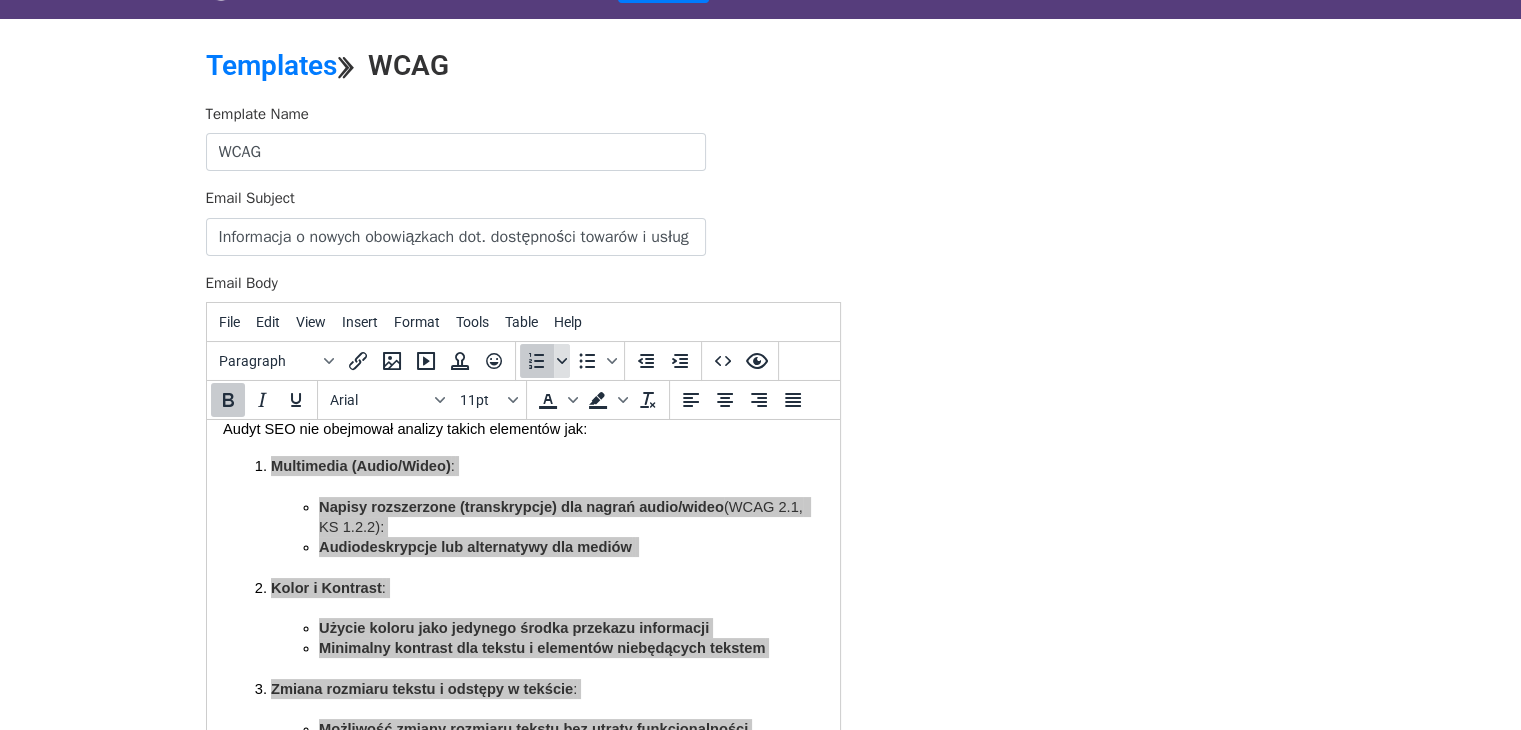 click 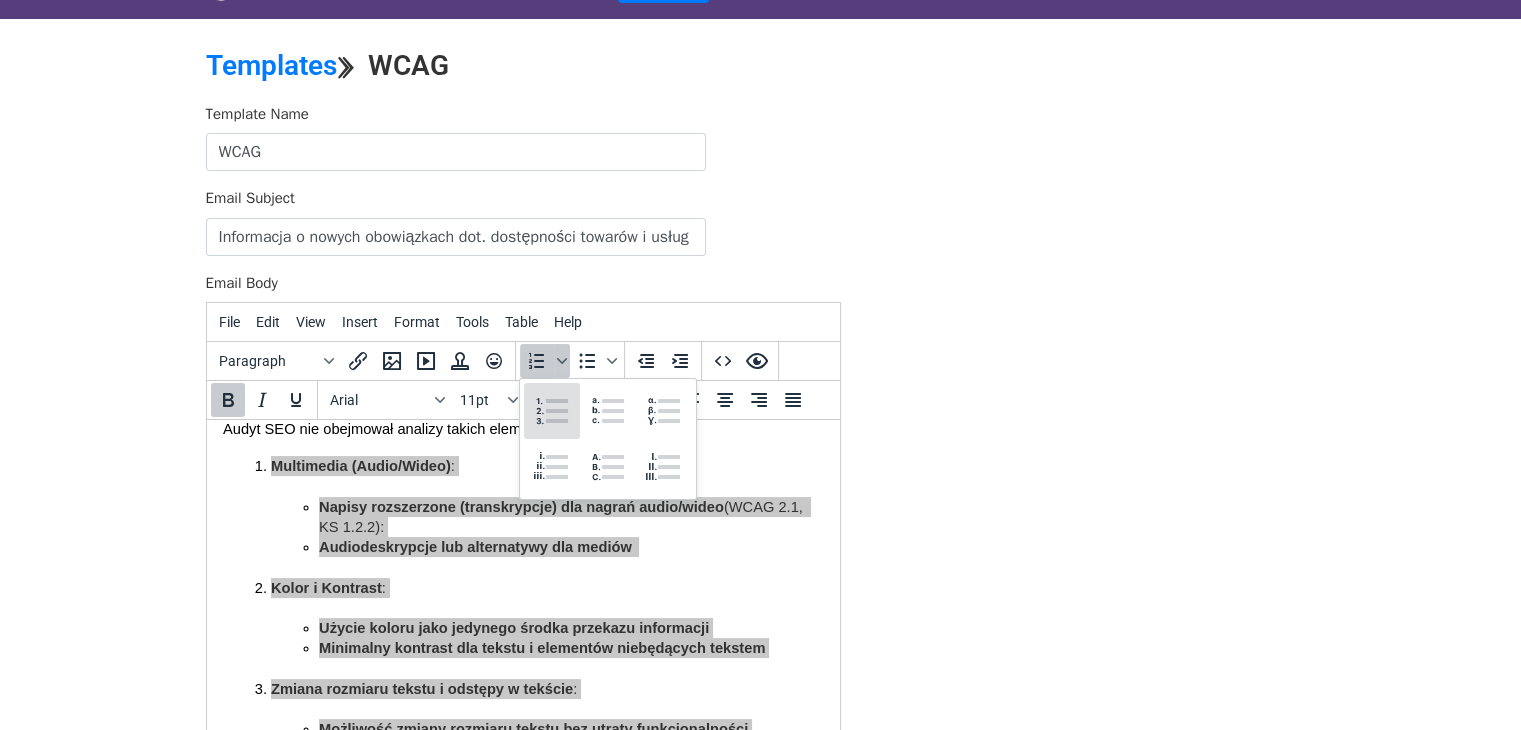 click 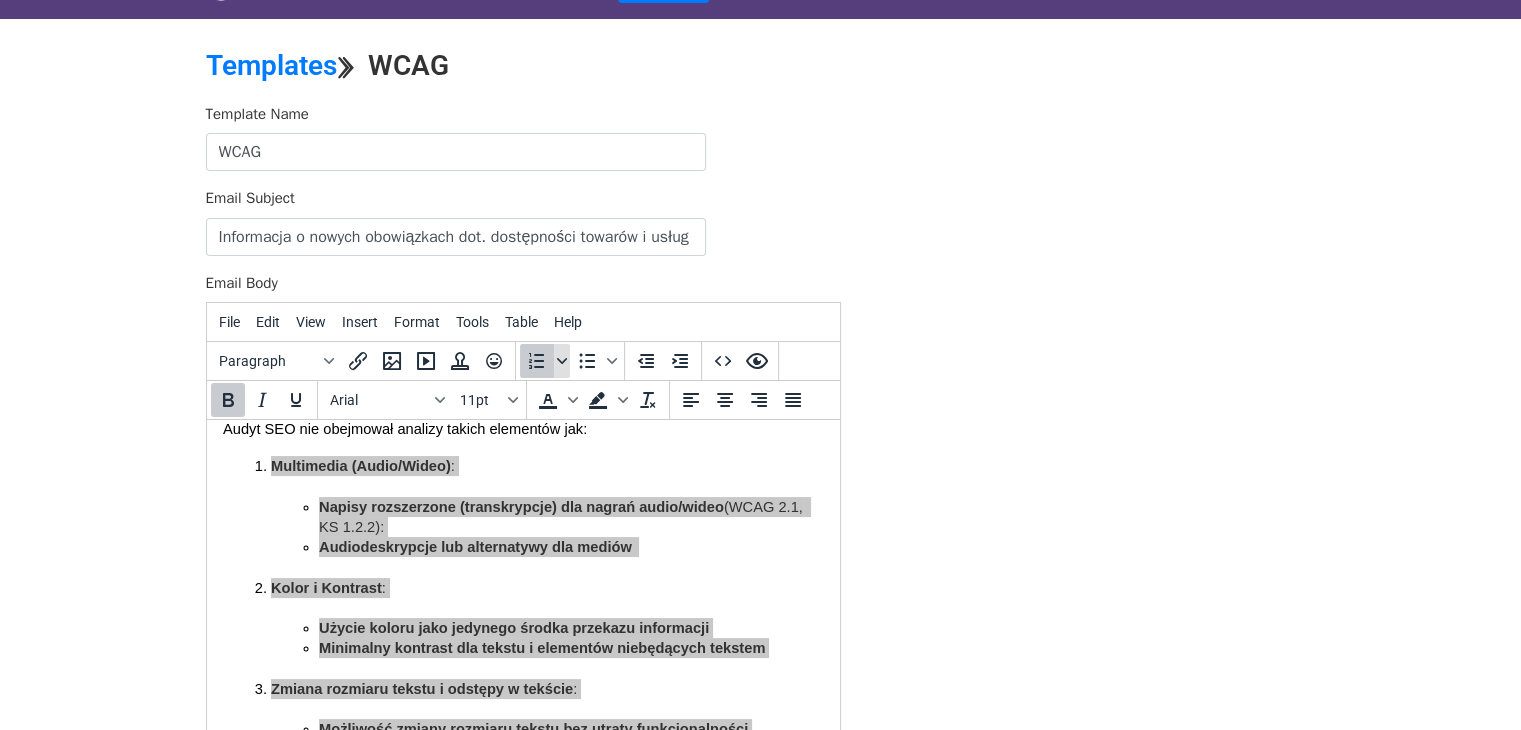 click 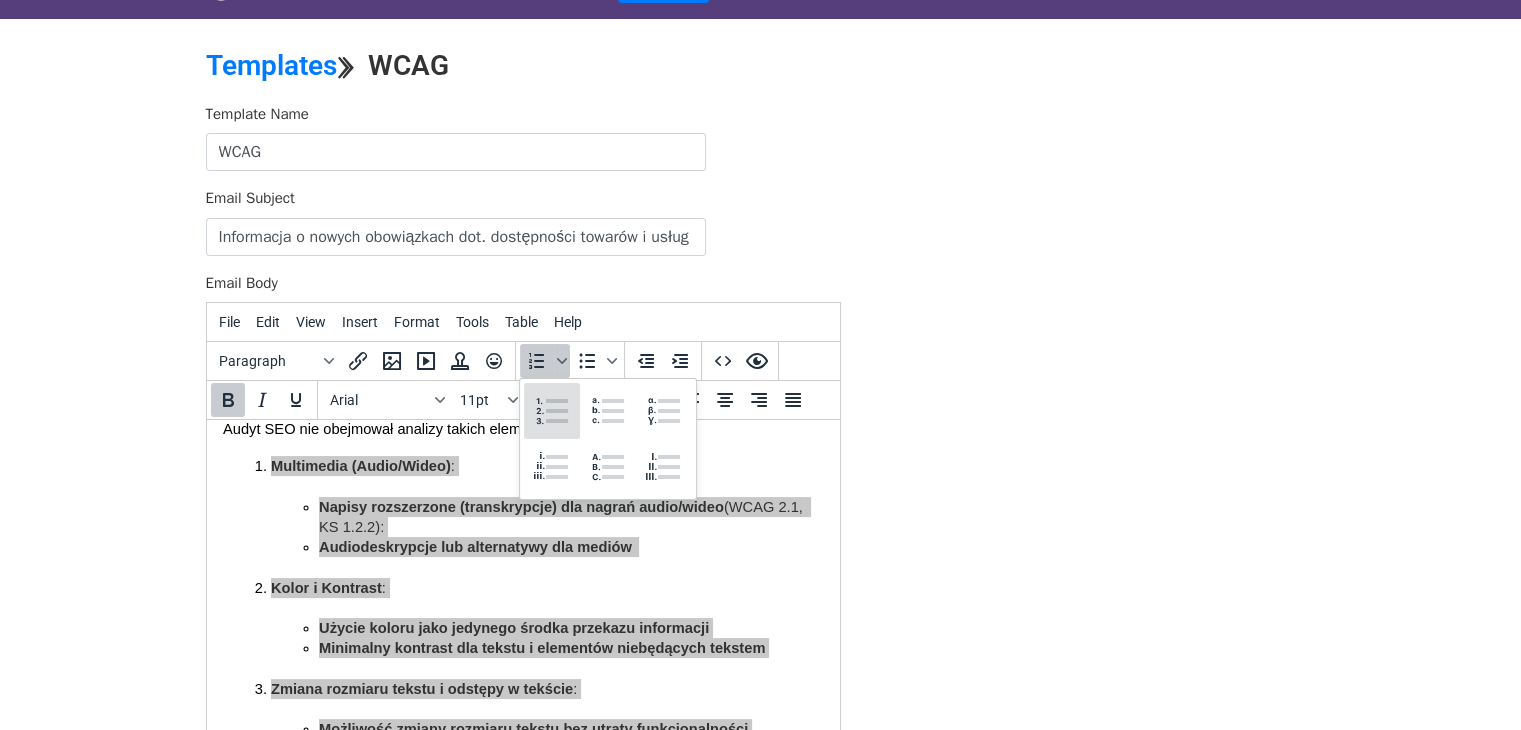 click 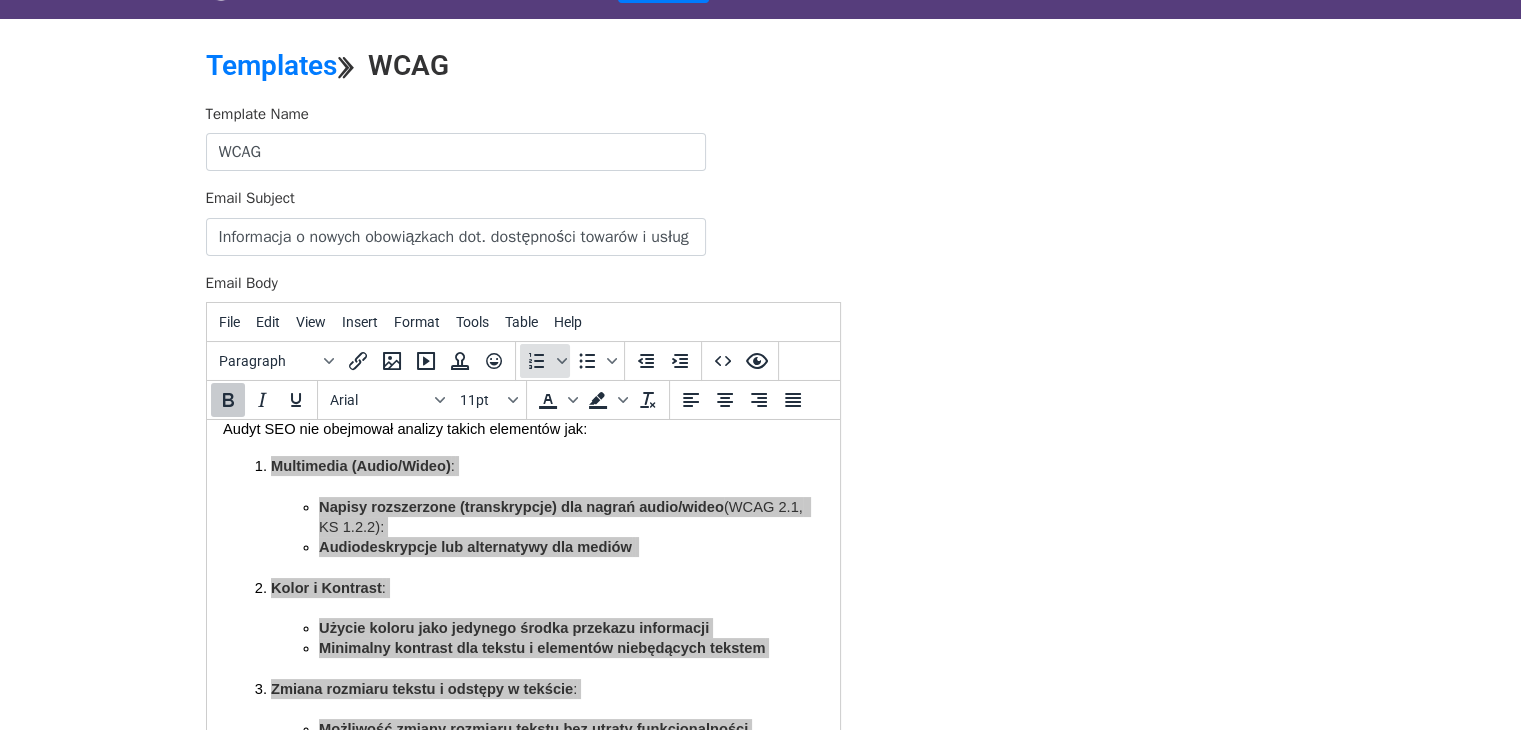 click 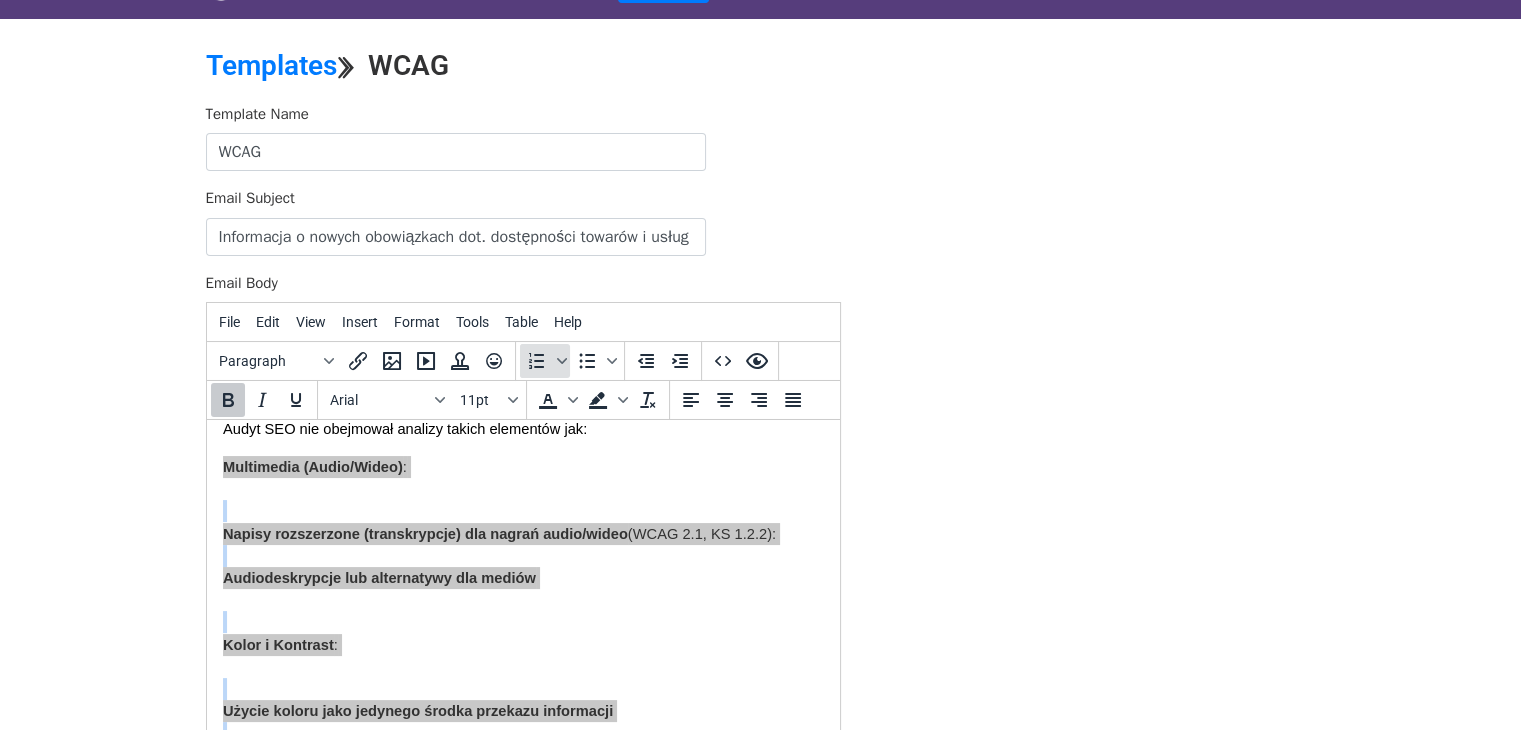 click 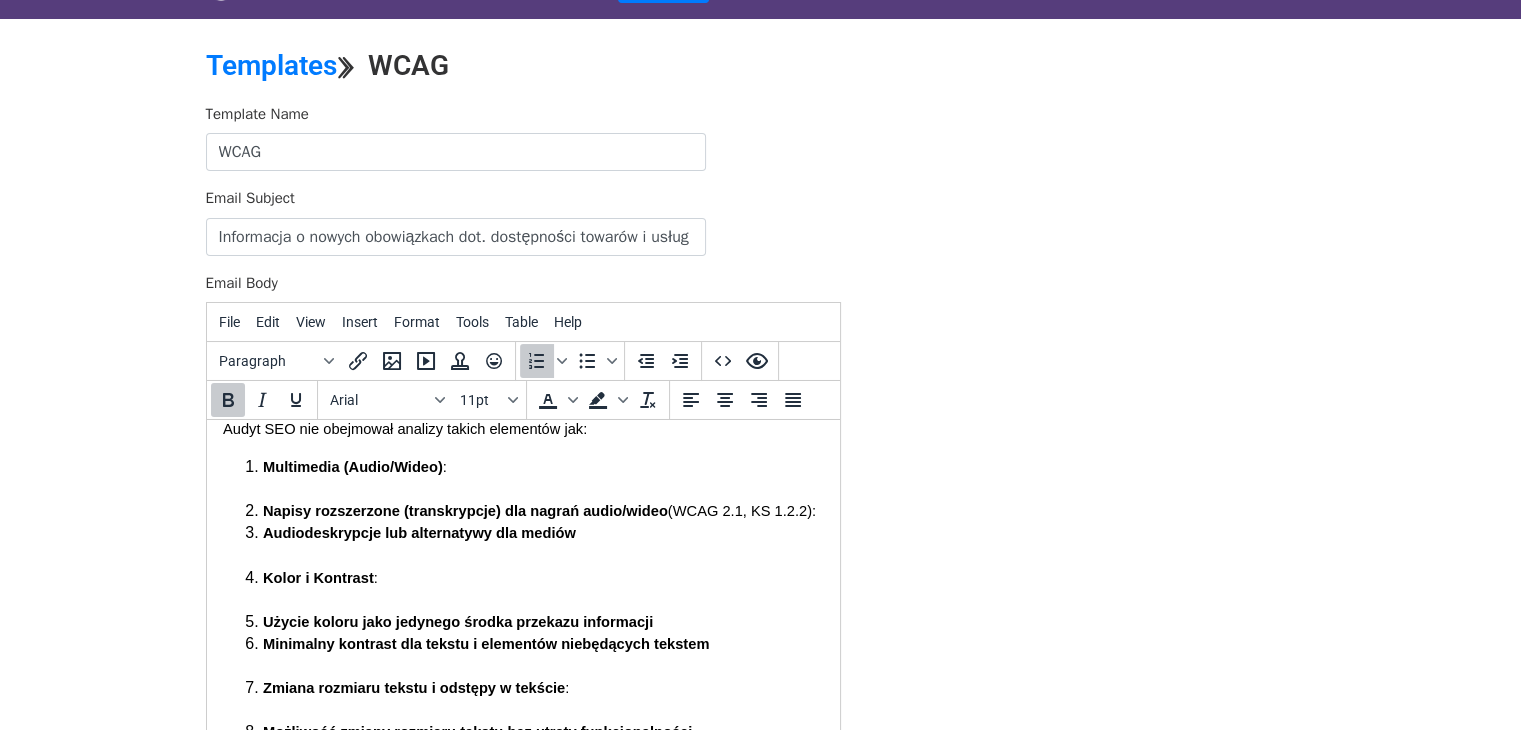click on "Multimedia (Audio/Wideo) :" at bounding box center (542, 478) 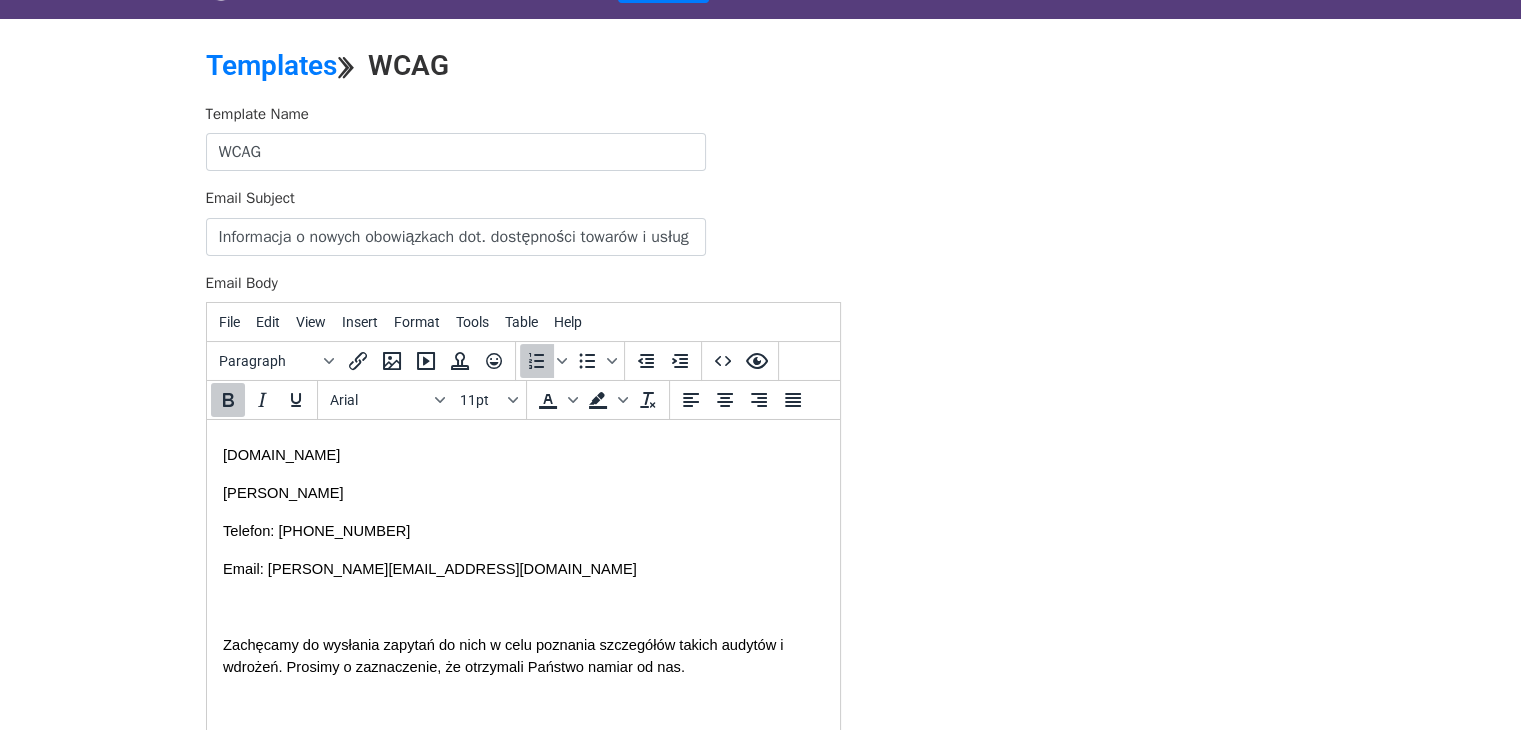 scroll, scrollTop: 2854, scrollLeft: 0, axis: vertical 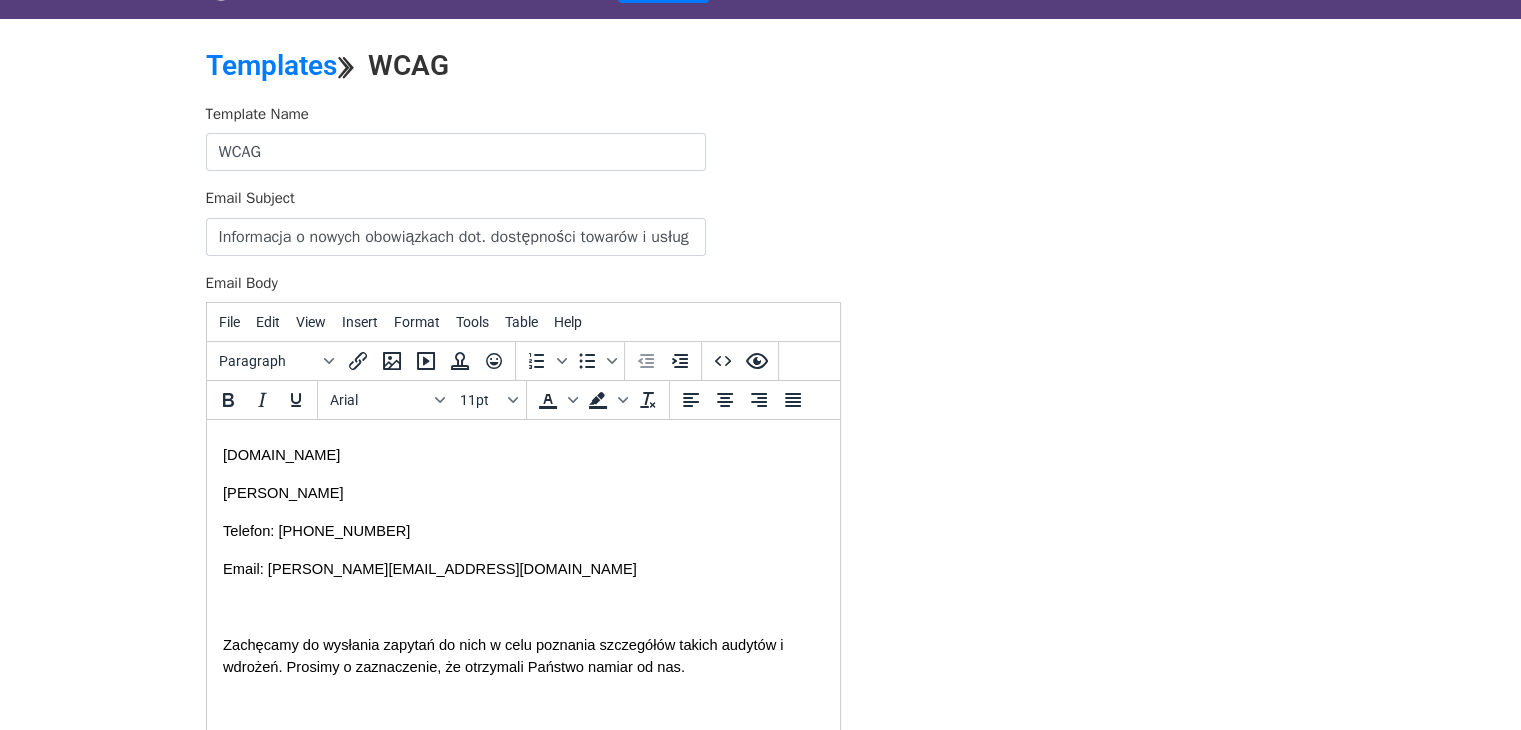 click on "Zachęcamy do wysłania zapytań do nich w celu poznania szczegółów takich audytów i  wdrożeń. Prosimy o zaznaczenie, że otrzymali Państwo namiar od nas." at bounding box center [522, 656] 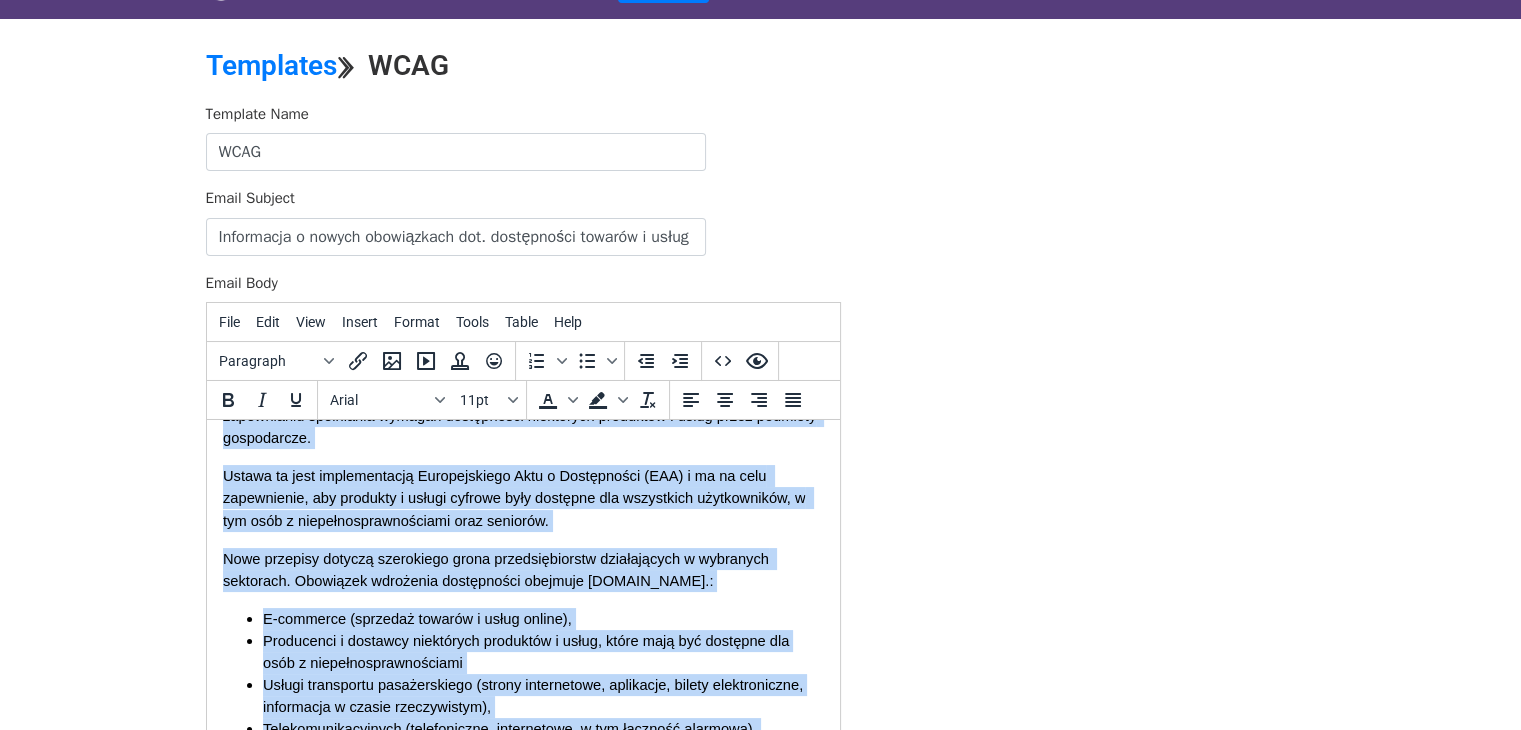 scroll, scrollTop: 0, scrollLeft: 0, axis: both 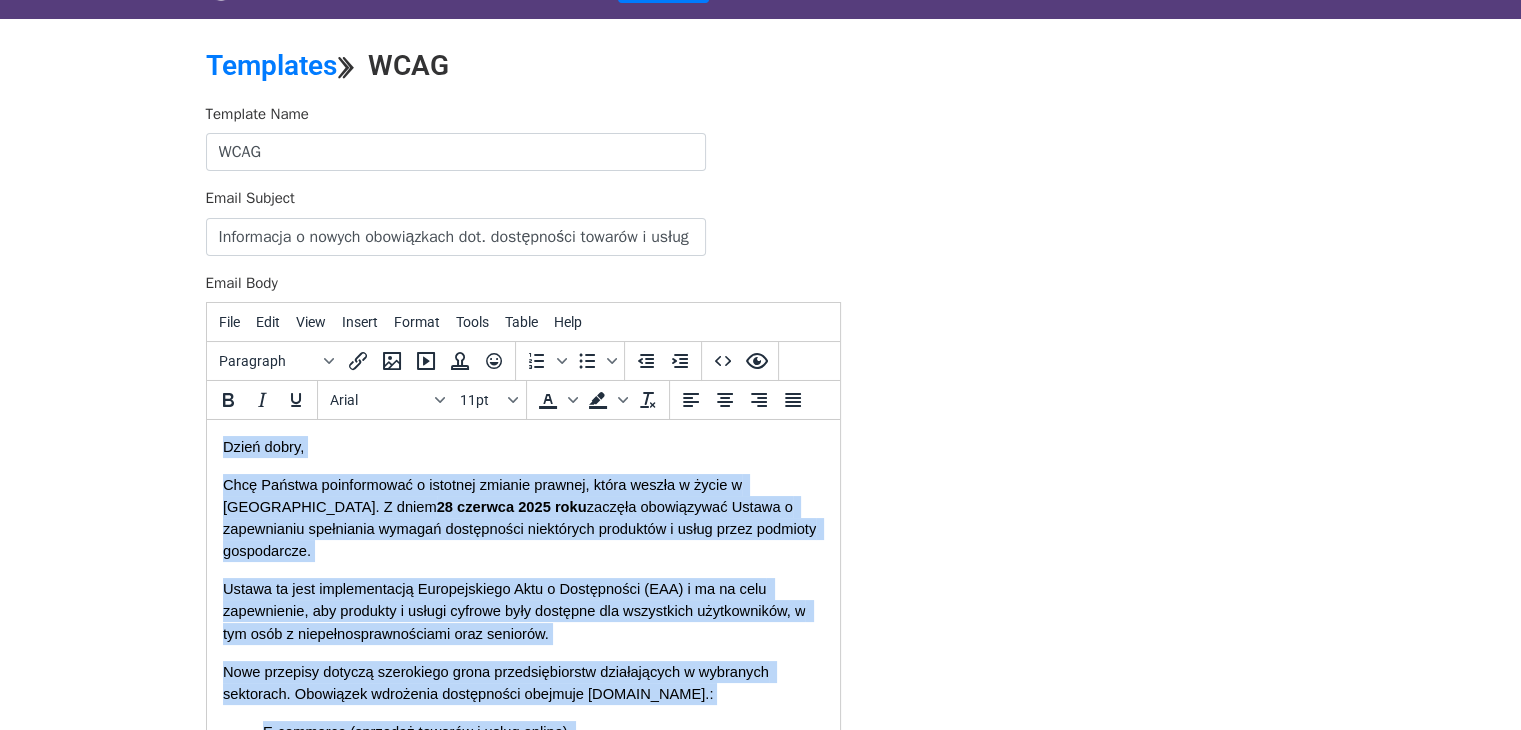 drag, startPoint x: 691, startPoint y: 668, endPoint x: 393, endPoint y: 841, distance: 344.57654 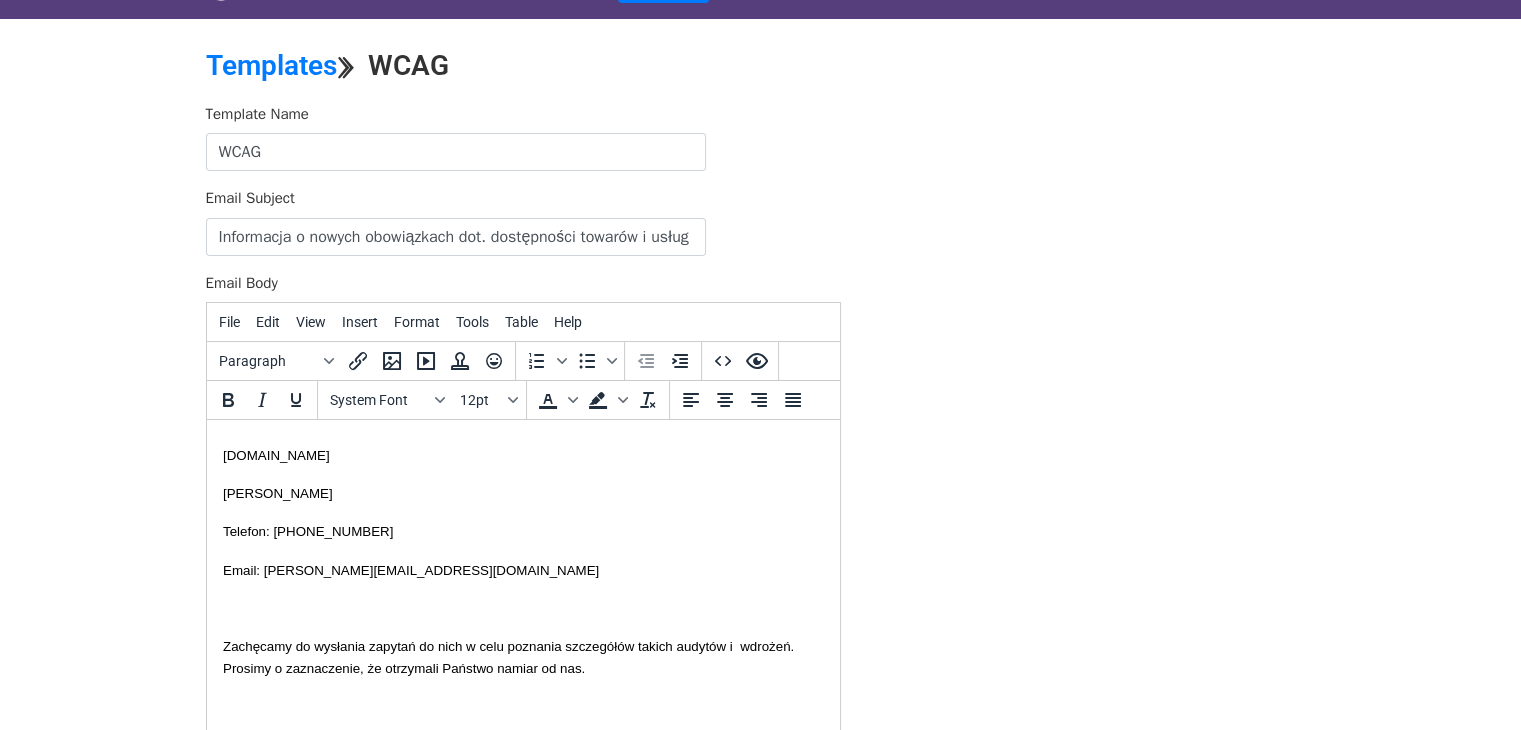 scroll, scrollTop: 2673, scrollLeft: 0, axis: vertical 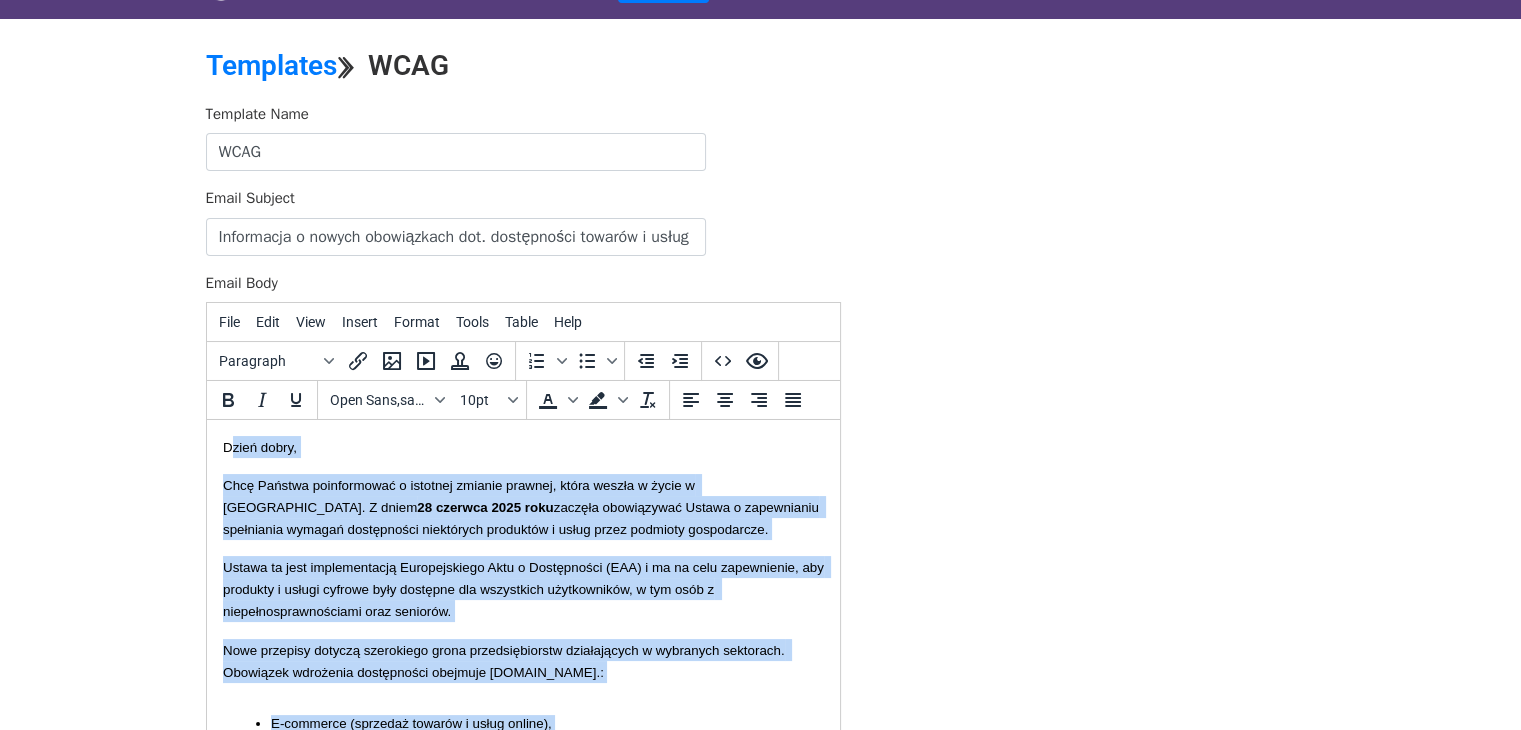 drag, startPoint x: 666, startPoint y: 658, endPoint x: 233, endPoint y: 374, distance: 517.8272 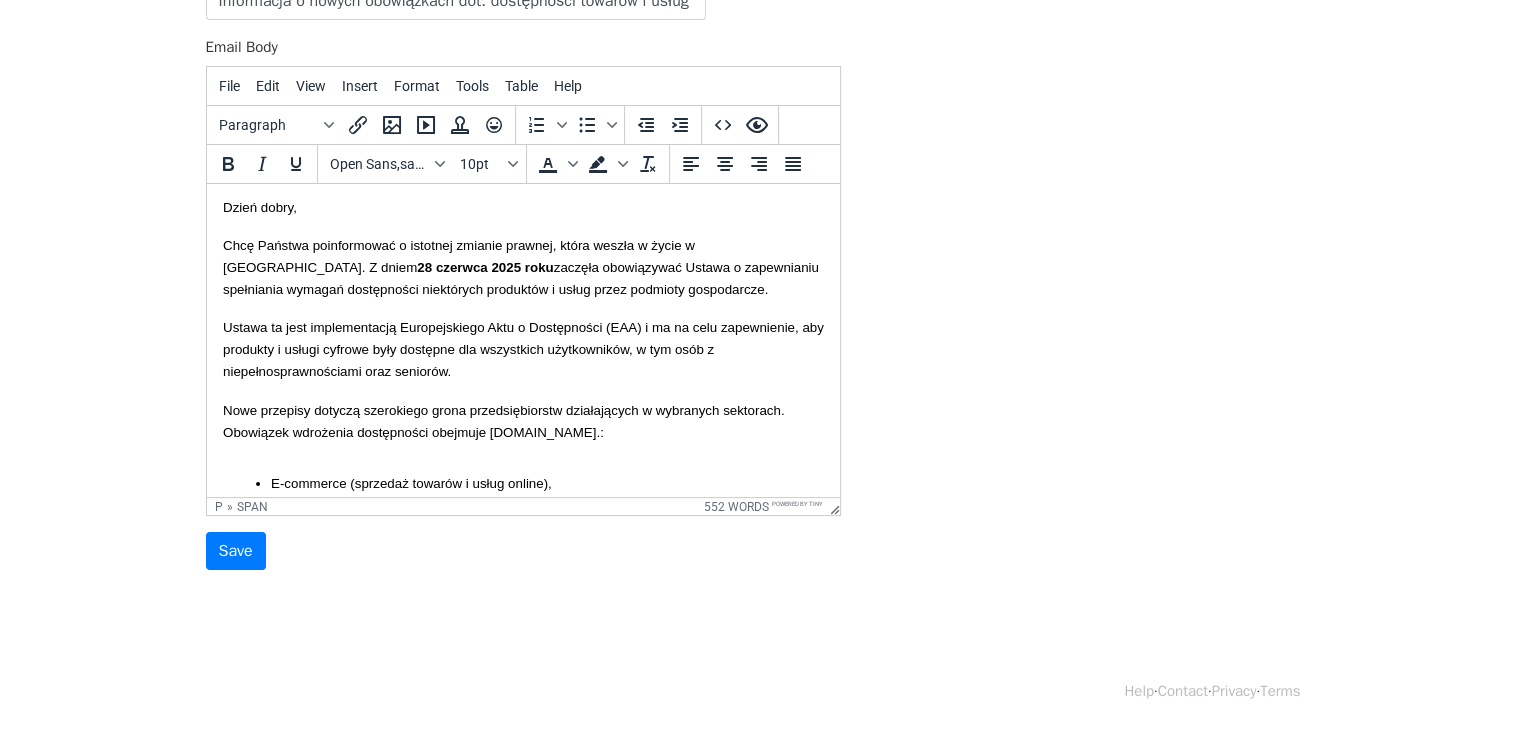 scroll, scrollTop: 0, scrollLeft: 0, axis: both 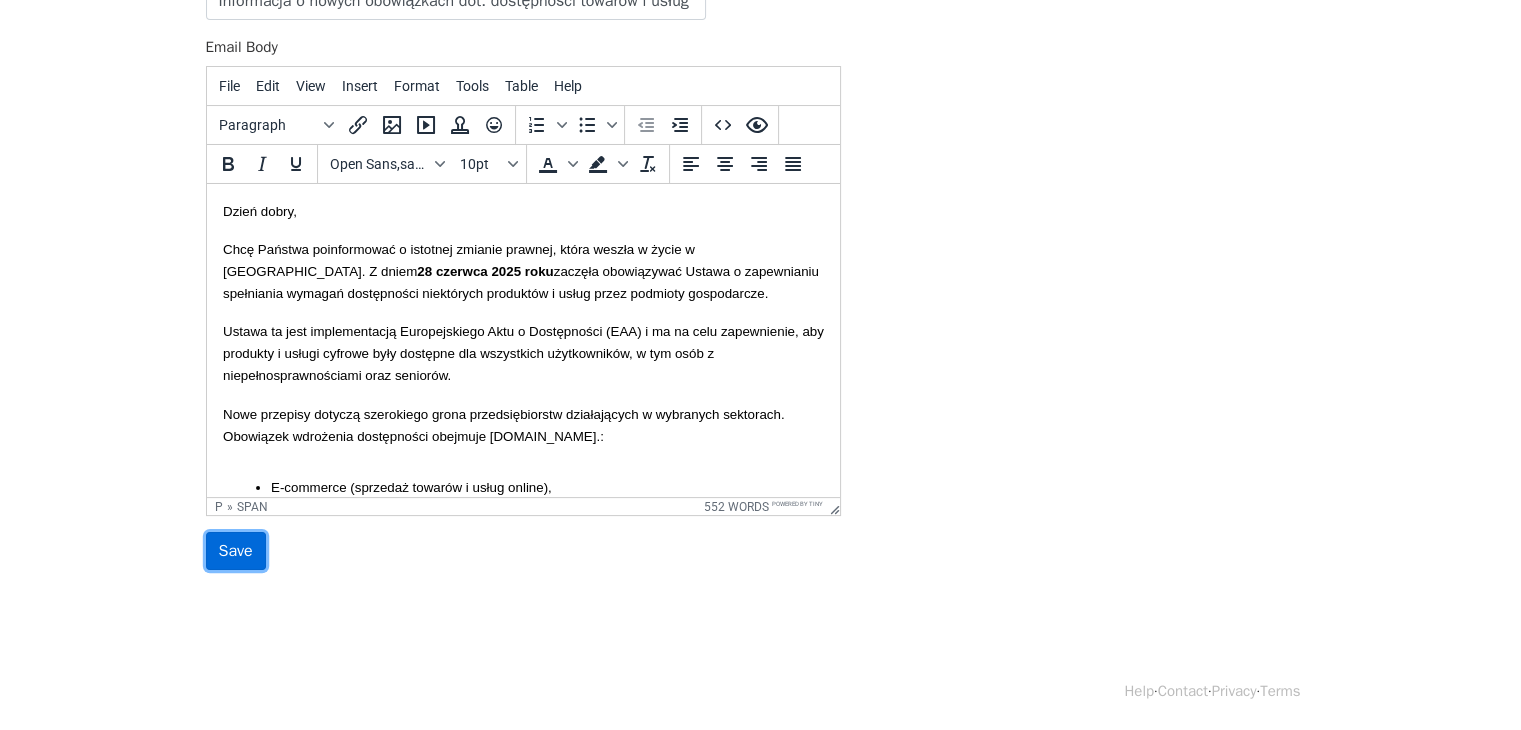 click on "Save" at bounding box center [236, 551] 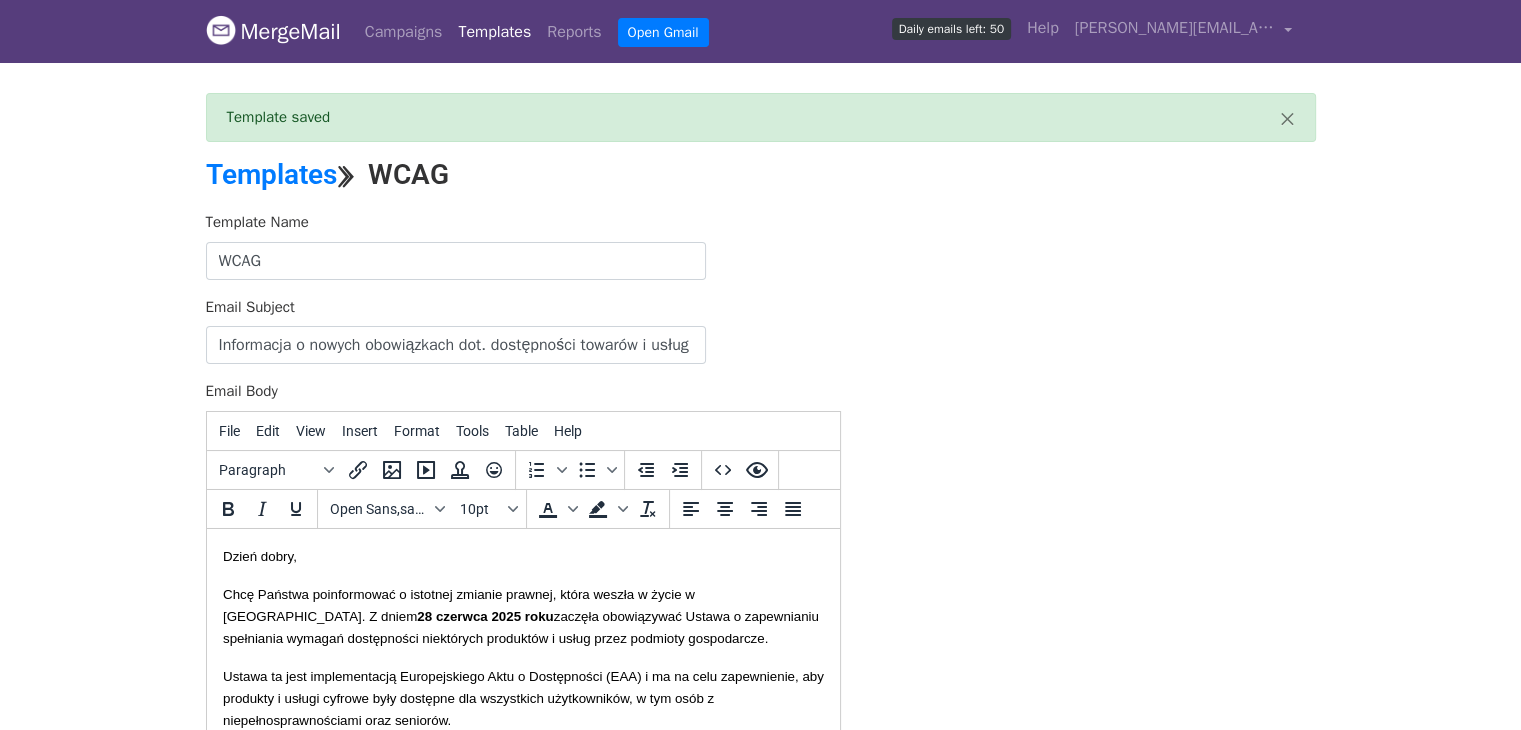 scroll, scrollTop: 0, scrollLeft: 0, axis: both 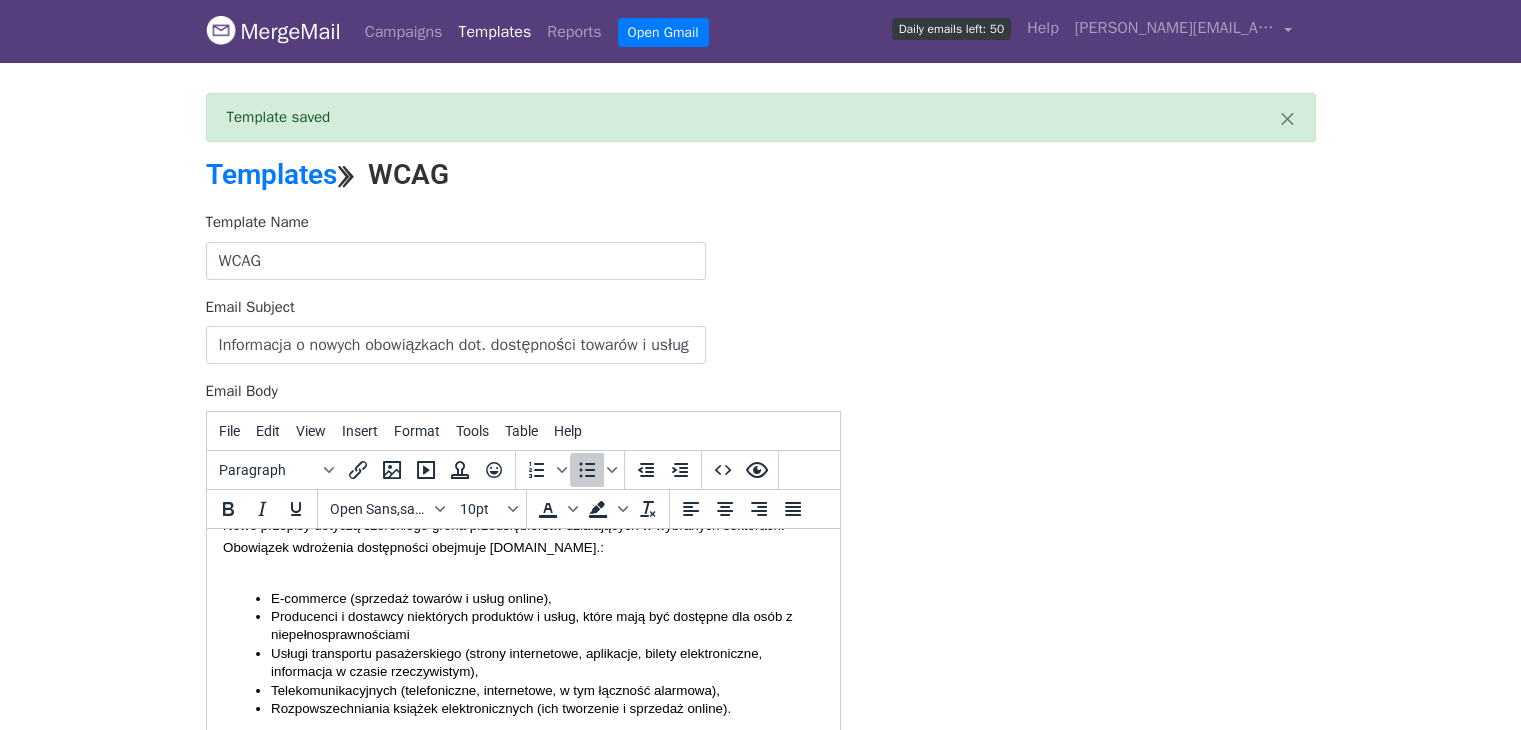 drag, startPoint x: 758, startPoint y: 639, endPoint x: 272, endPoint y: 601, distance: 487.48334 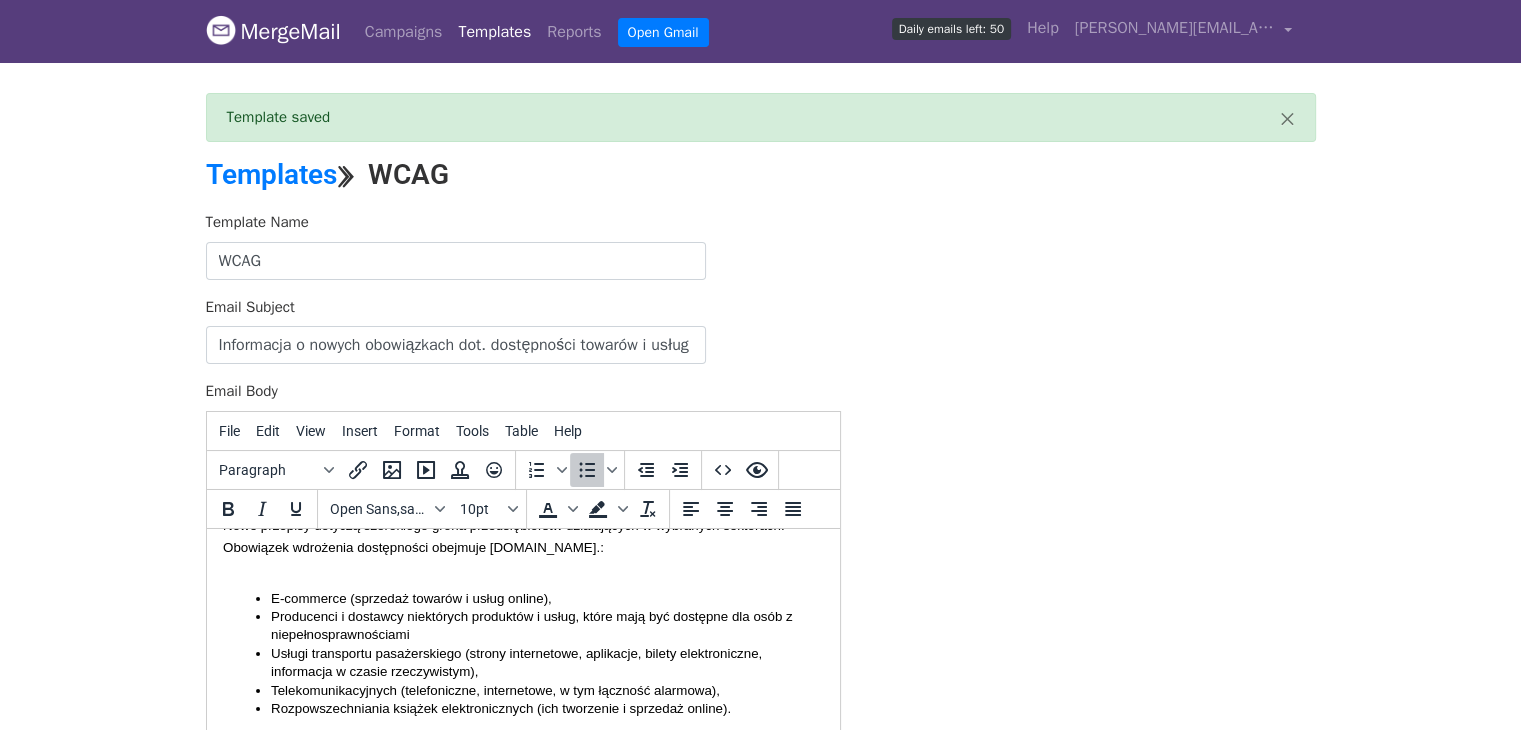 click on "E-commerce (sprzedaż towarów i usług online), Producenci i dostawcy niektórych produktów i usług, które mają być dostępne dla osób z niepełnosprawnościami  Usługi transportu pasażerskiego (strony internetowe, aplikacje, bilety elektroniczne, informacja w czasie rzeczywistym),   Telekomunikacyjnych (telefoniczne, internetowe, w tym łączność alarmowa),   Rozpowszechniania książek elektronicznych (ich tworzenie i sprzedaż online)." at bounding box center [522, 653] 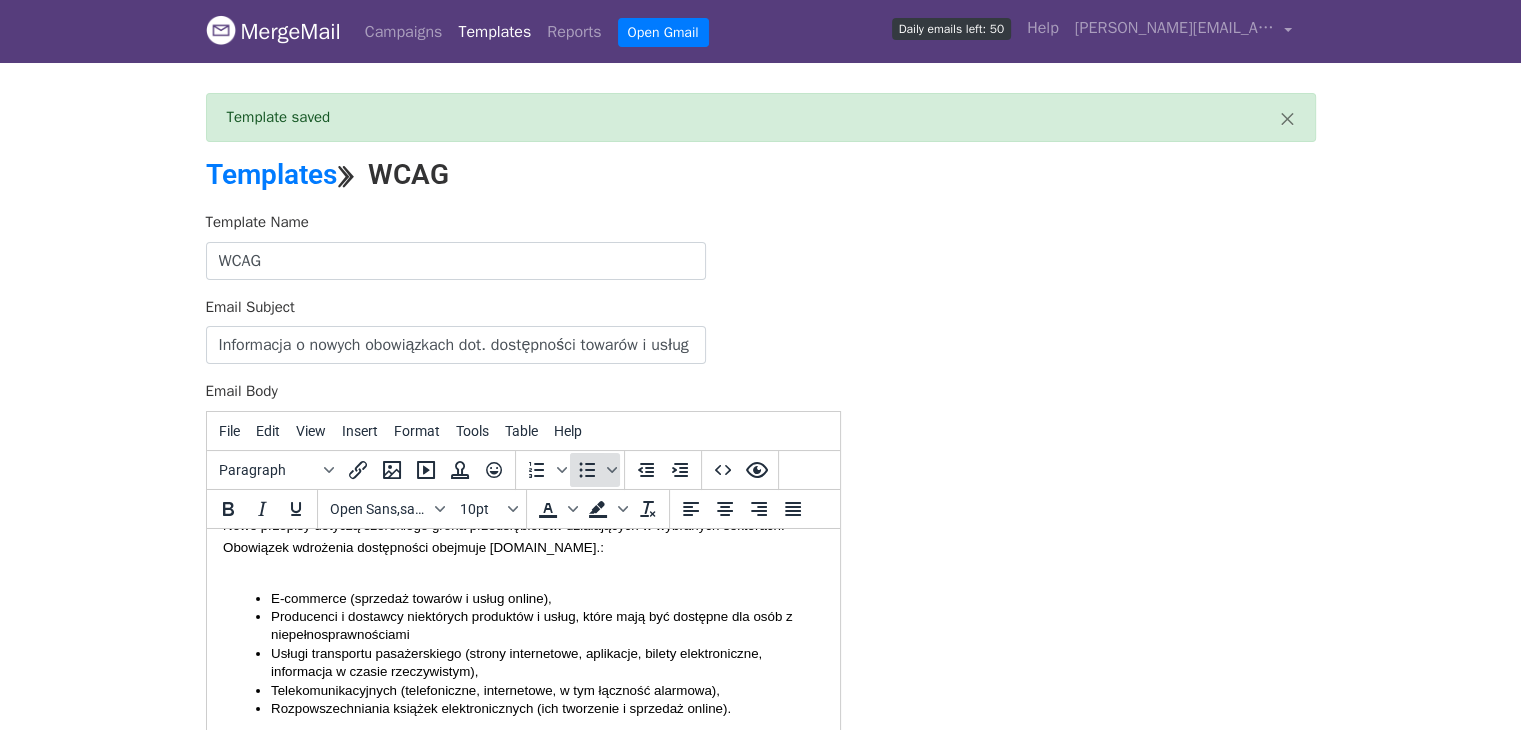 click 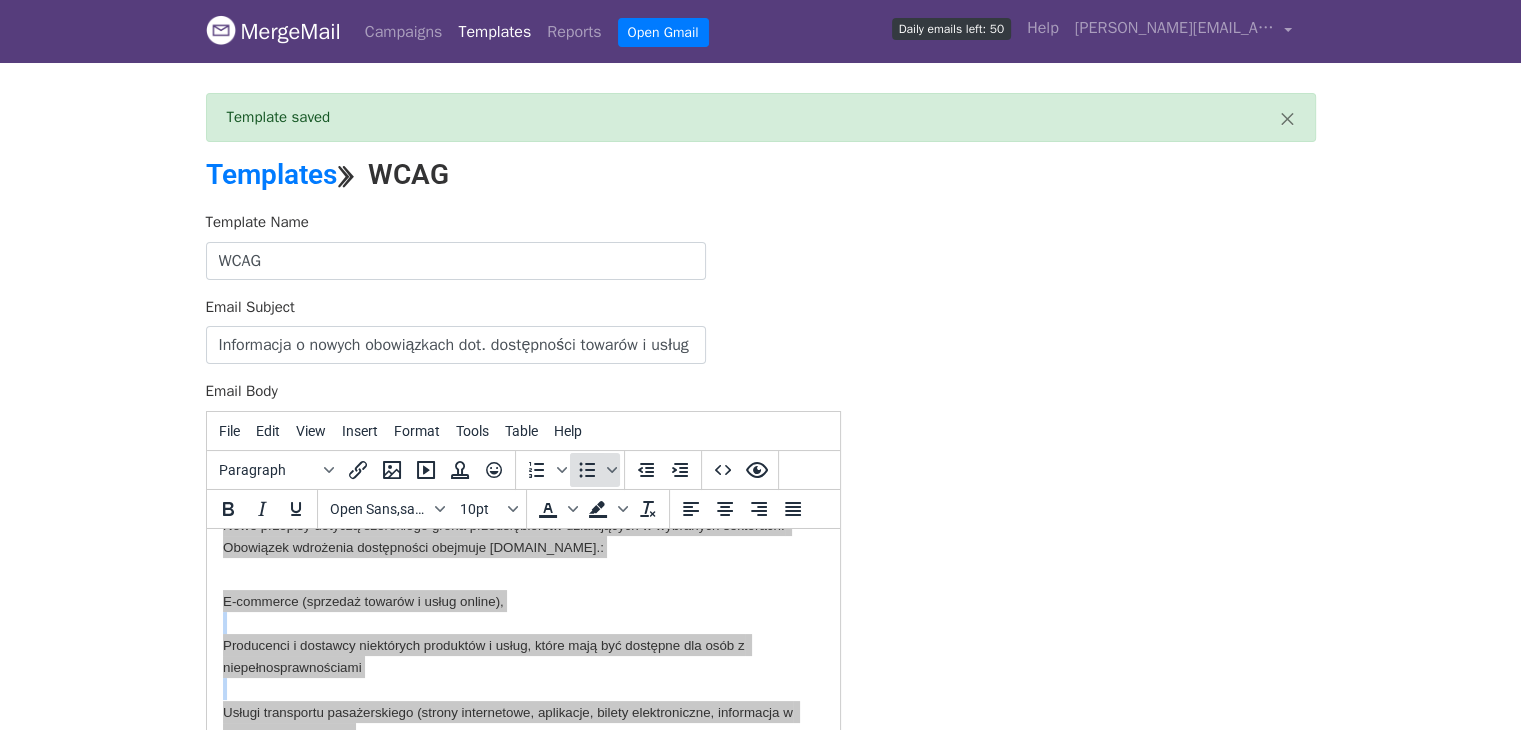 click 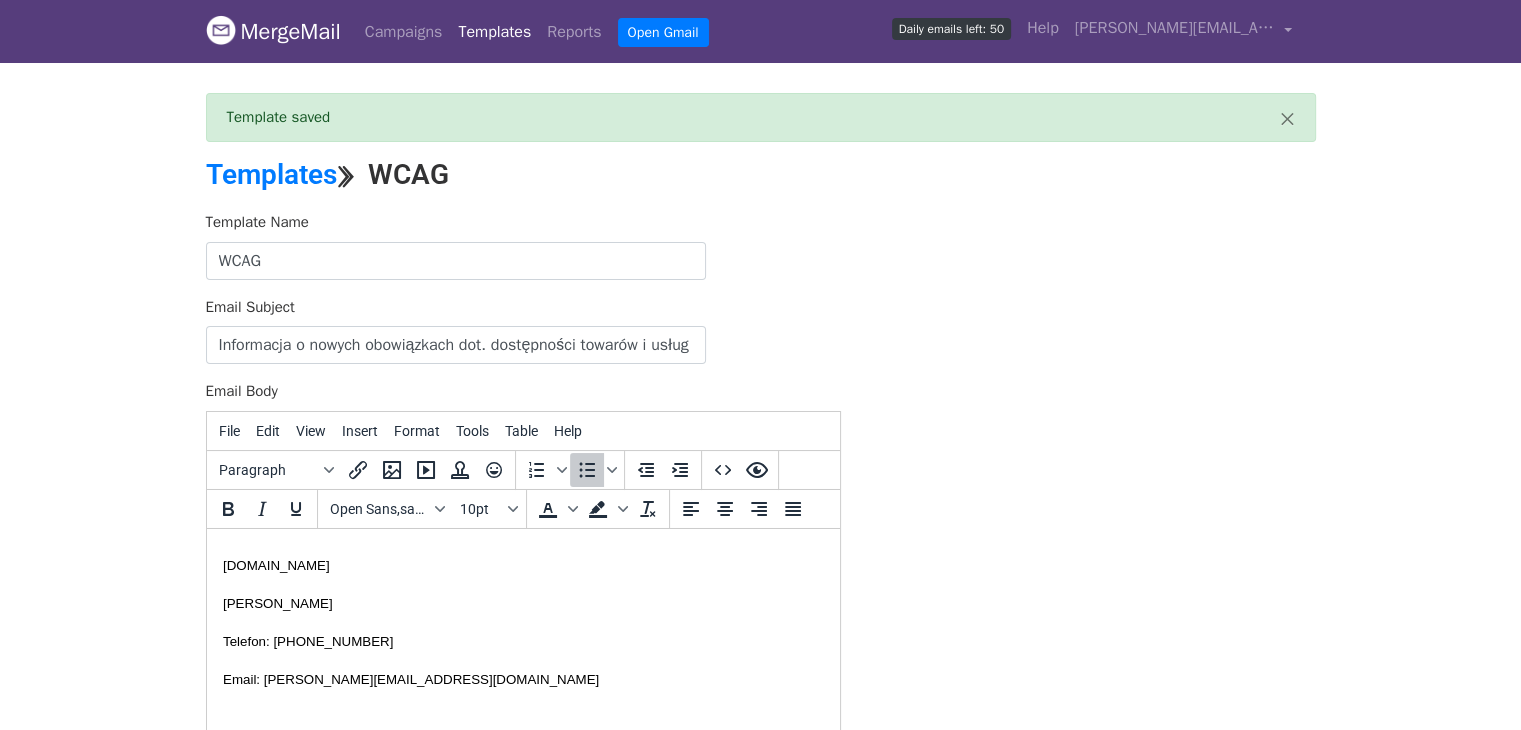 scroll, scrollTop: 344, scrollLeft: 0, axis: vertical 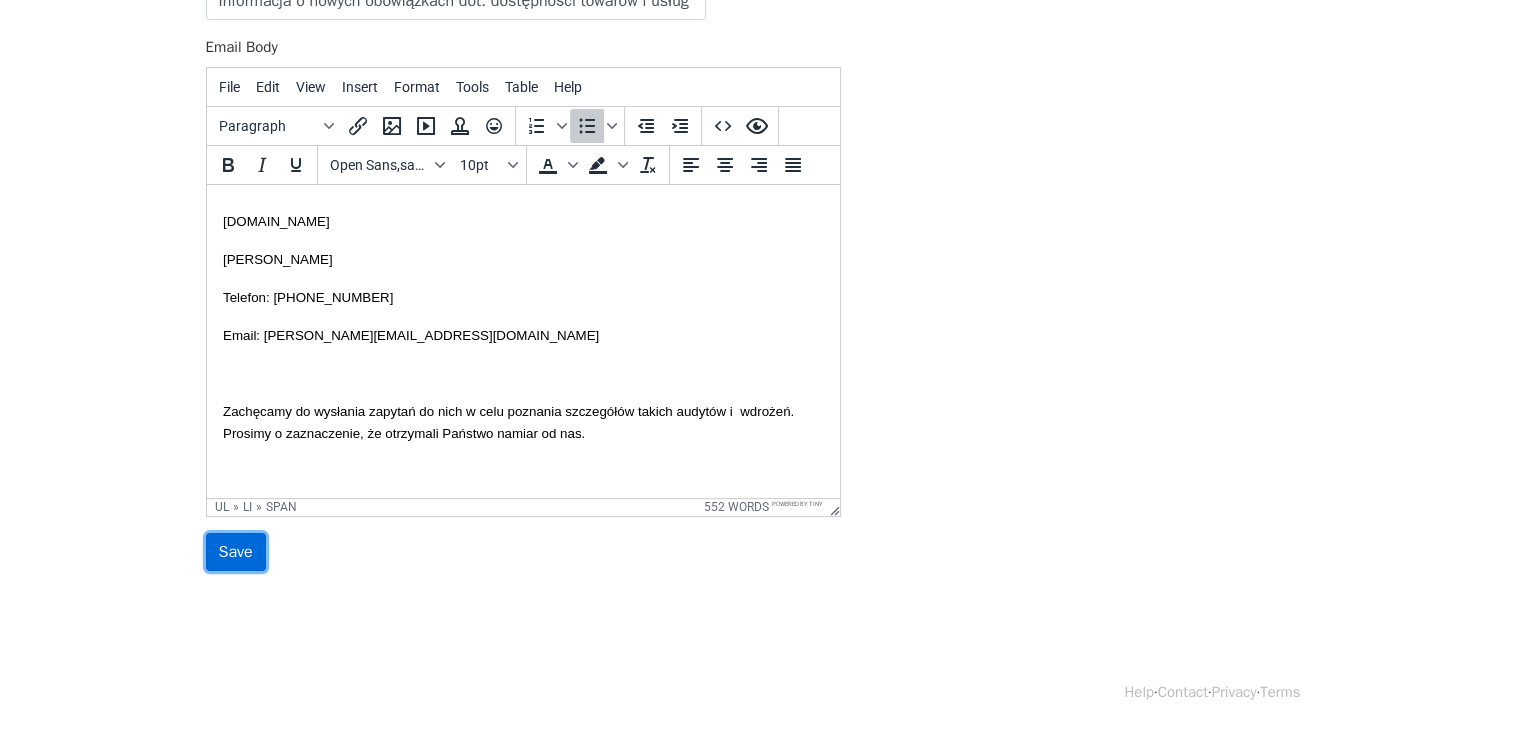 click on "Save" at bounding box center [236, 552] 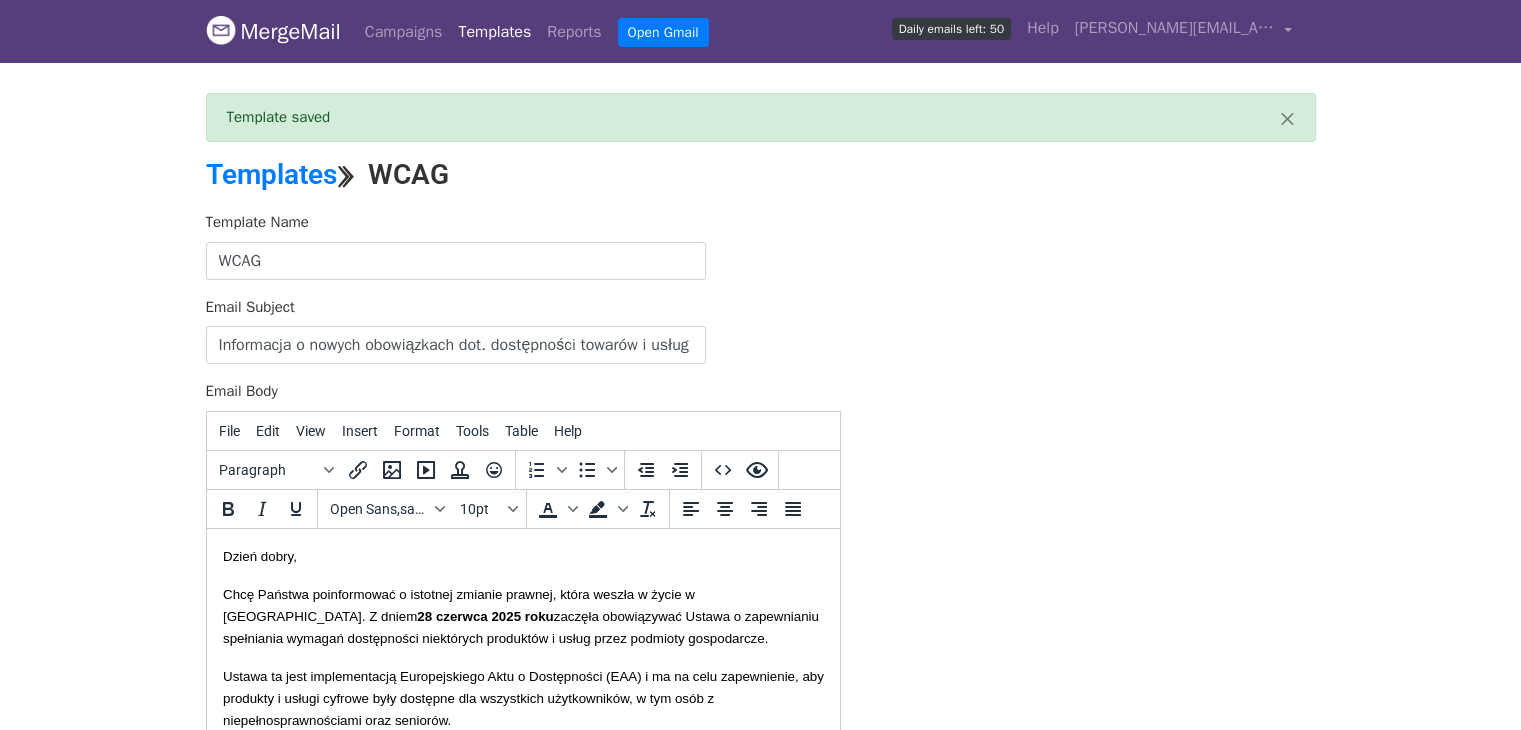 scroll, scrollTop: 0, scrollLeft: 0, axis: both 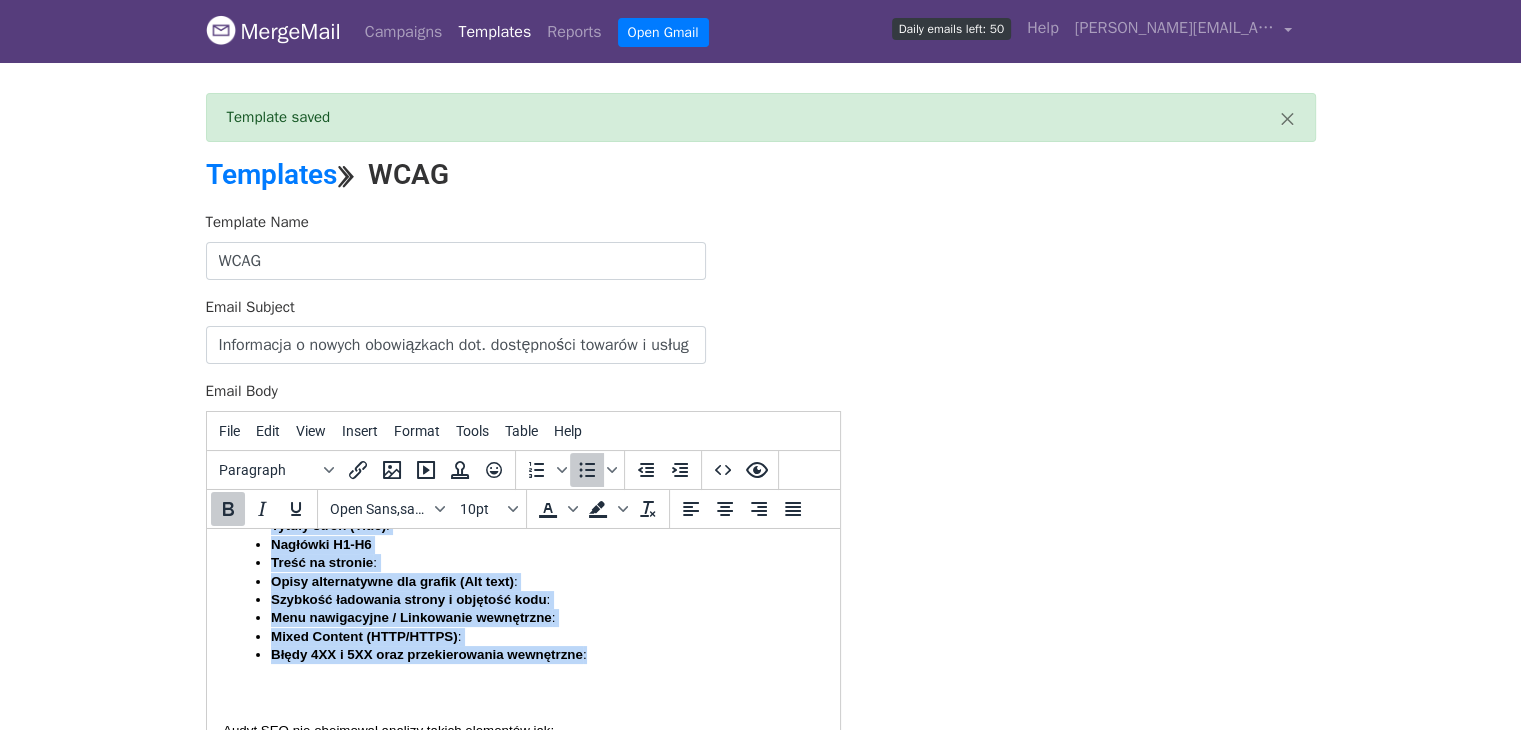 drag, startPoint x: 610, startPoint y: 698, endPoint x: 245, endPoint y: 574, distance: 385.488 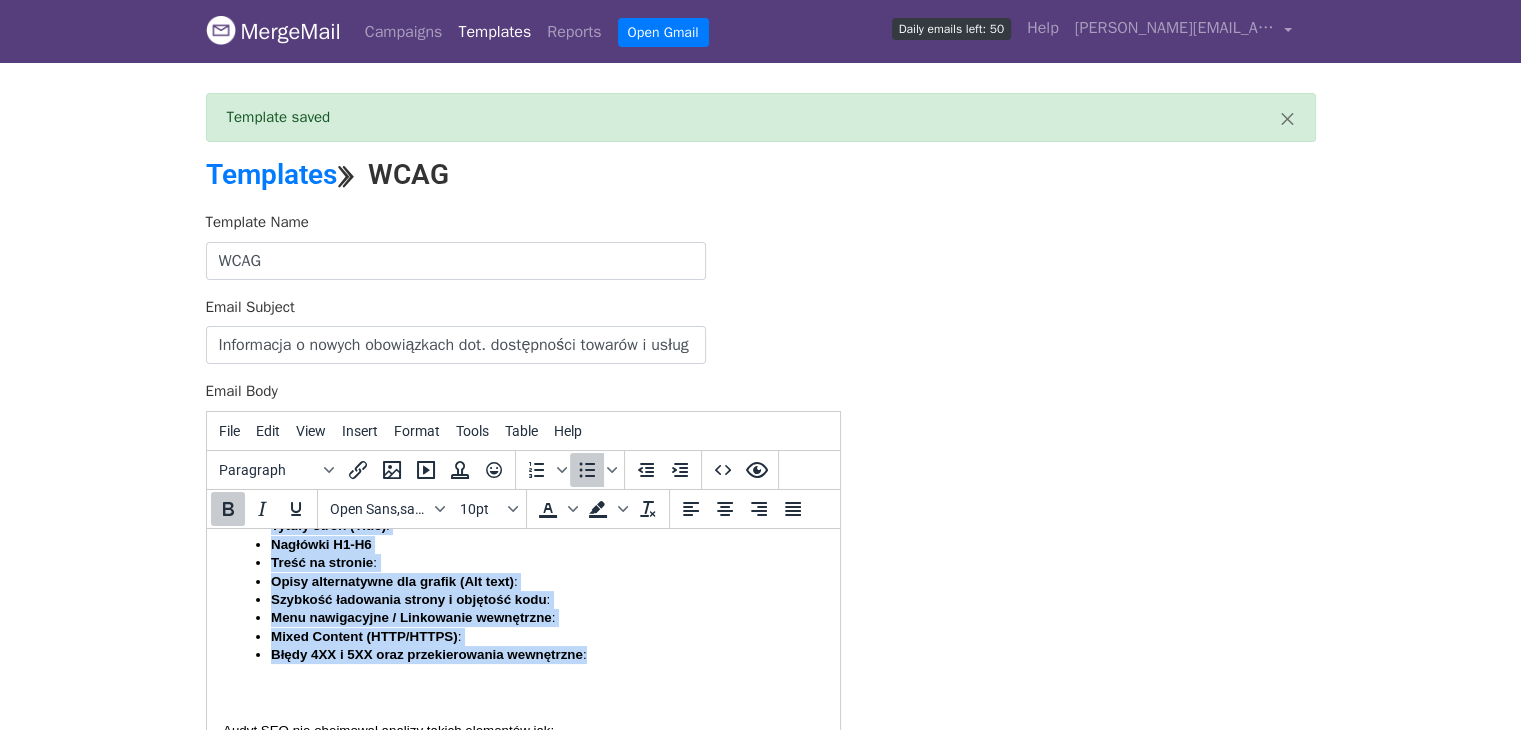 click on "Tytuły stron (Title) : Nagłówki H1-H6 Treść na stronie : Opisy alternatywne dla grafik (Alt text) : Szybkość ładowania strony i objętość kodu : Menu nawigacyjne / Linkowanie wewnętrzne : Mixed Content (HTTP/HTTPS) :  Błędy 4XX i 5XX oraz przekierowania wewnętrzne :" at bounding box center (522, 589) 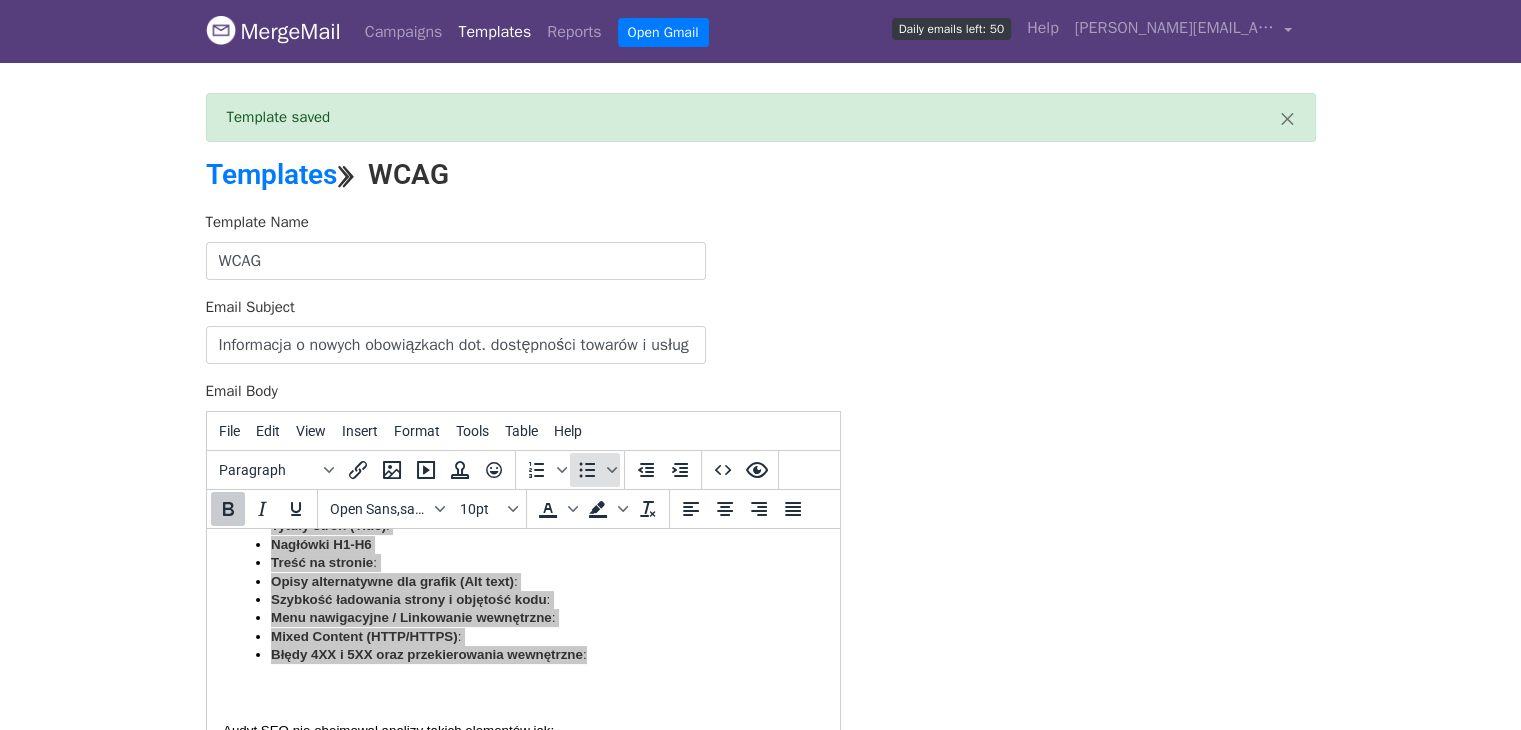 click 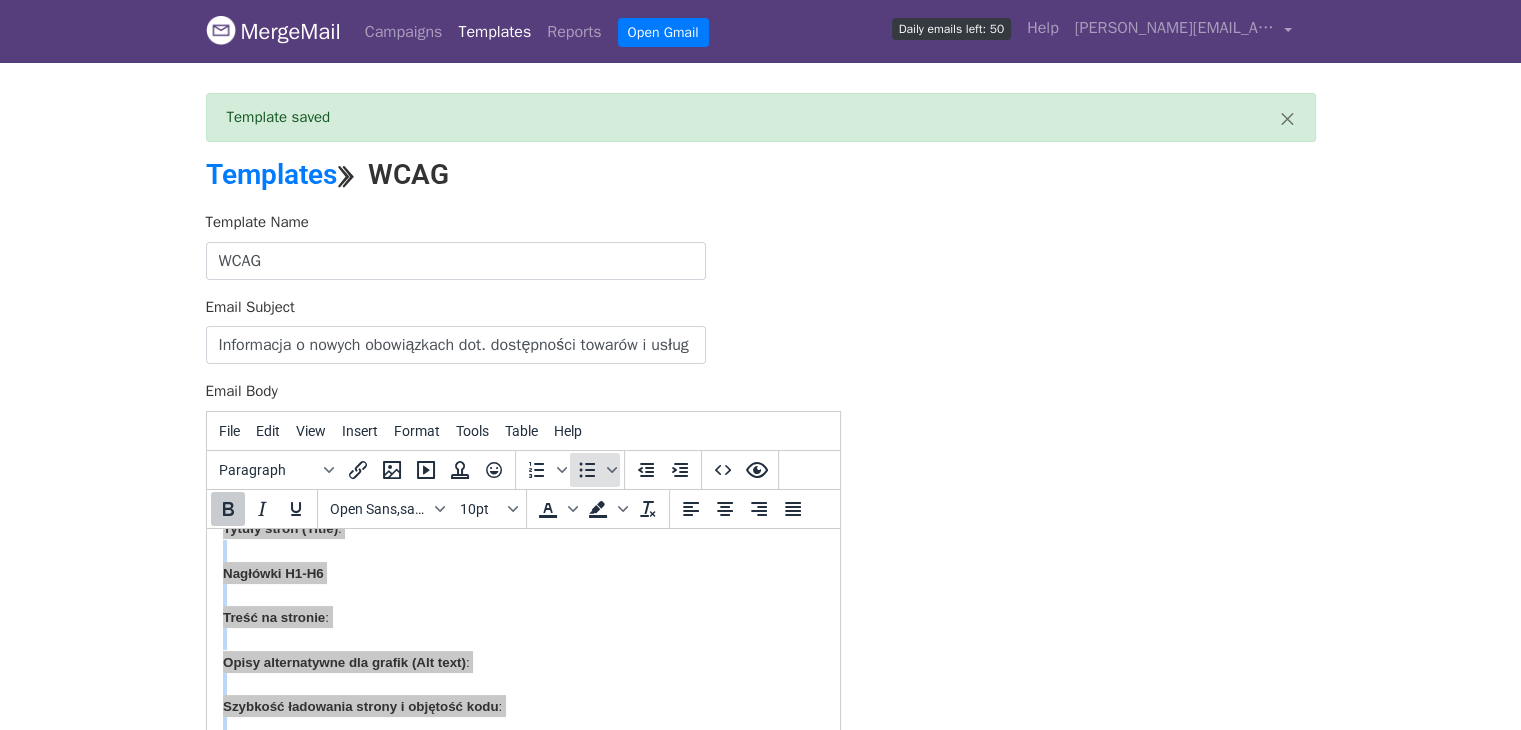 click 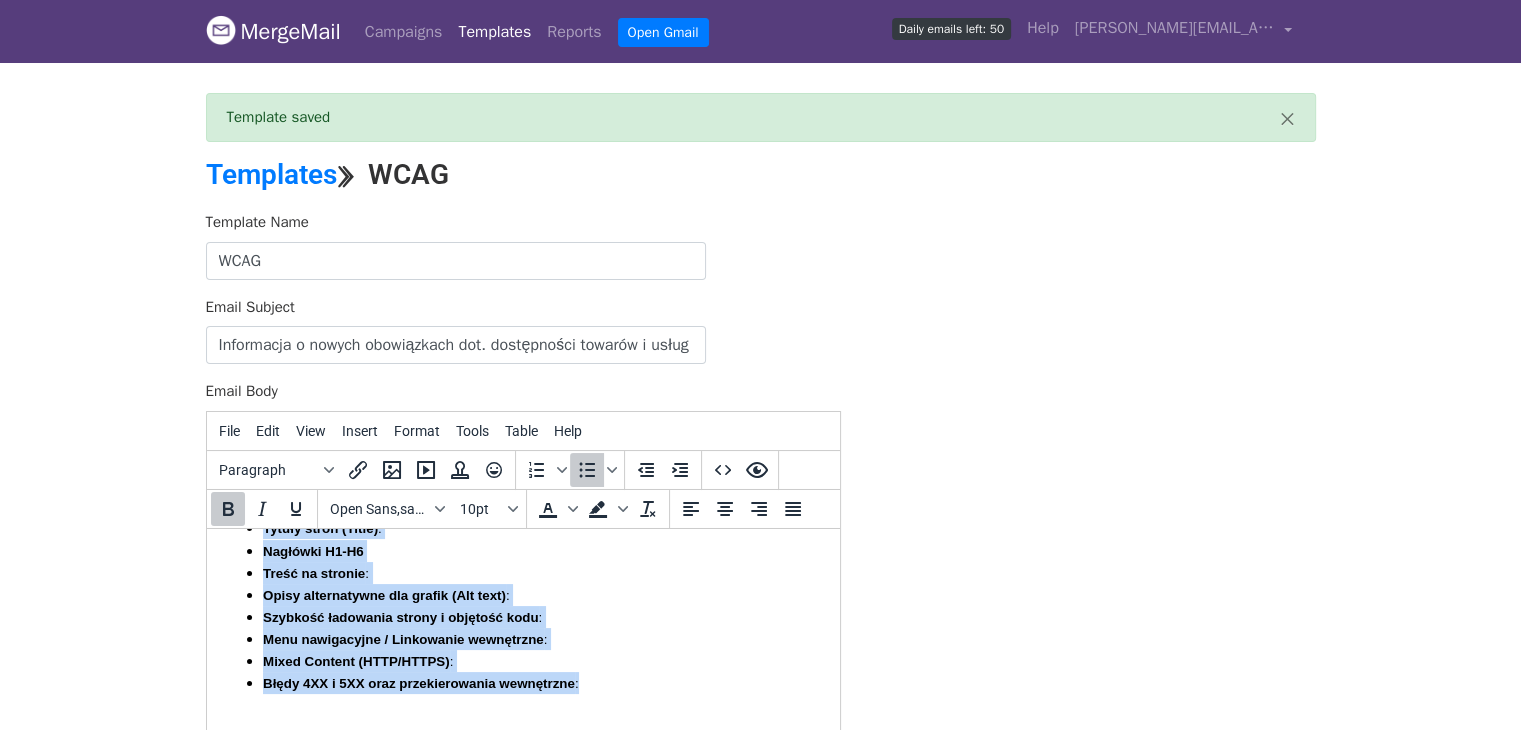 click on "Tytuły stron (Title) :" at bounding box center [542, 527] 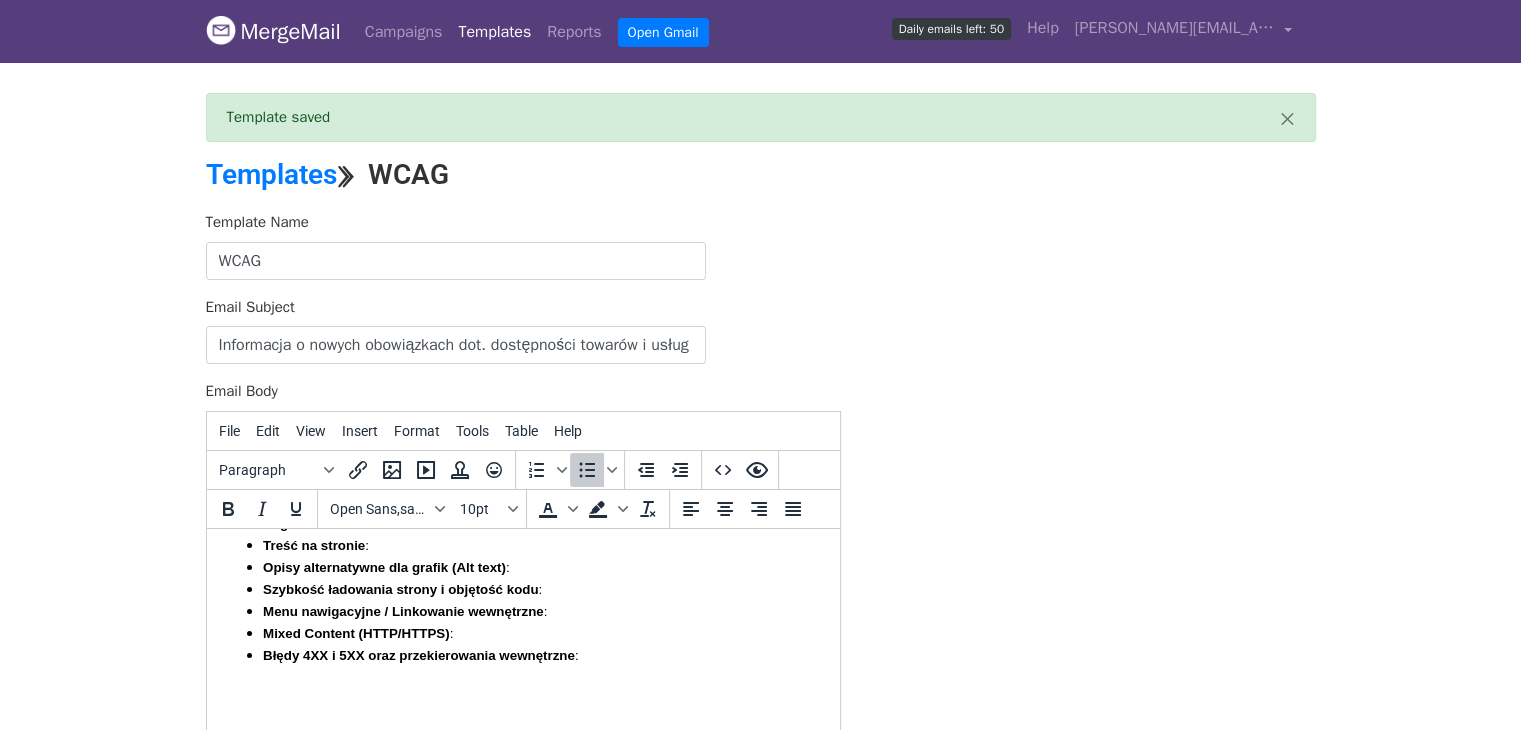 scroll, scrollTop: 828, scrollLeft: 0, axis: vertical 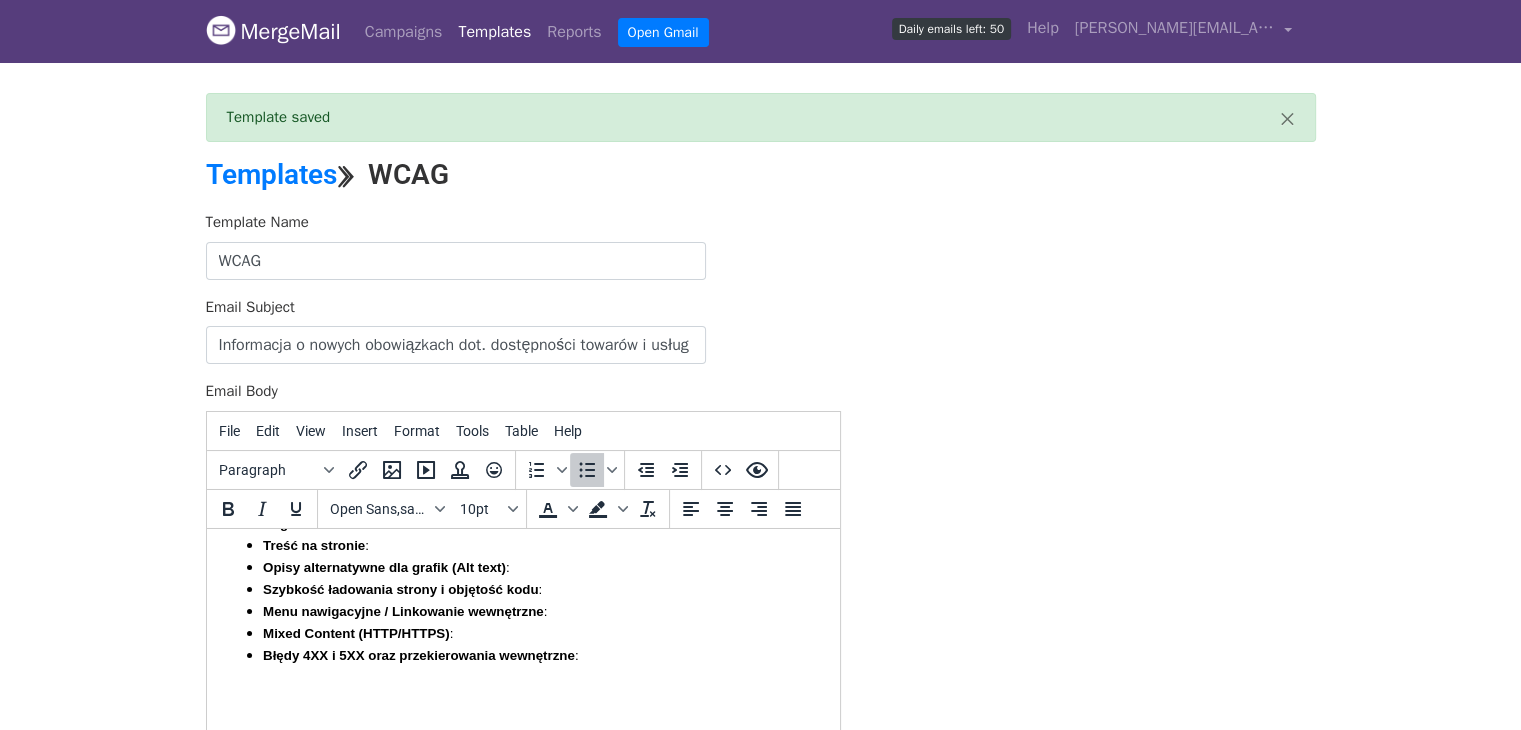 click on "Treść na stronie :" at bounding box center [542, 544] 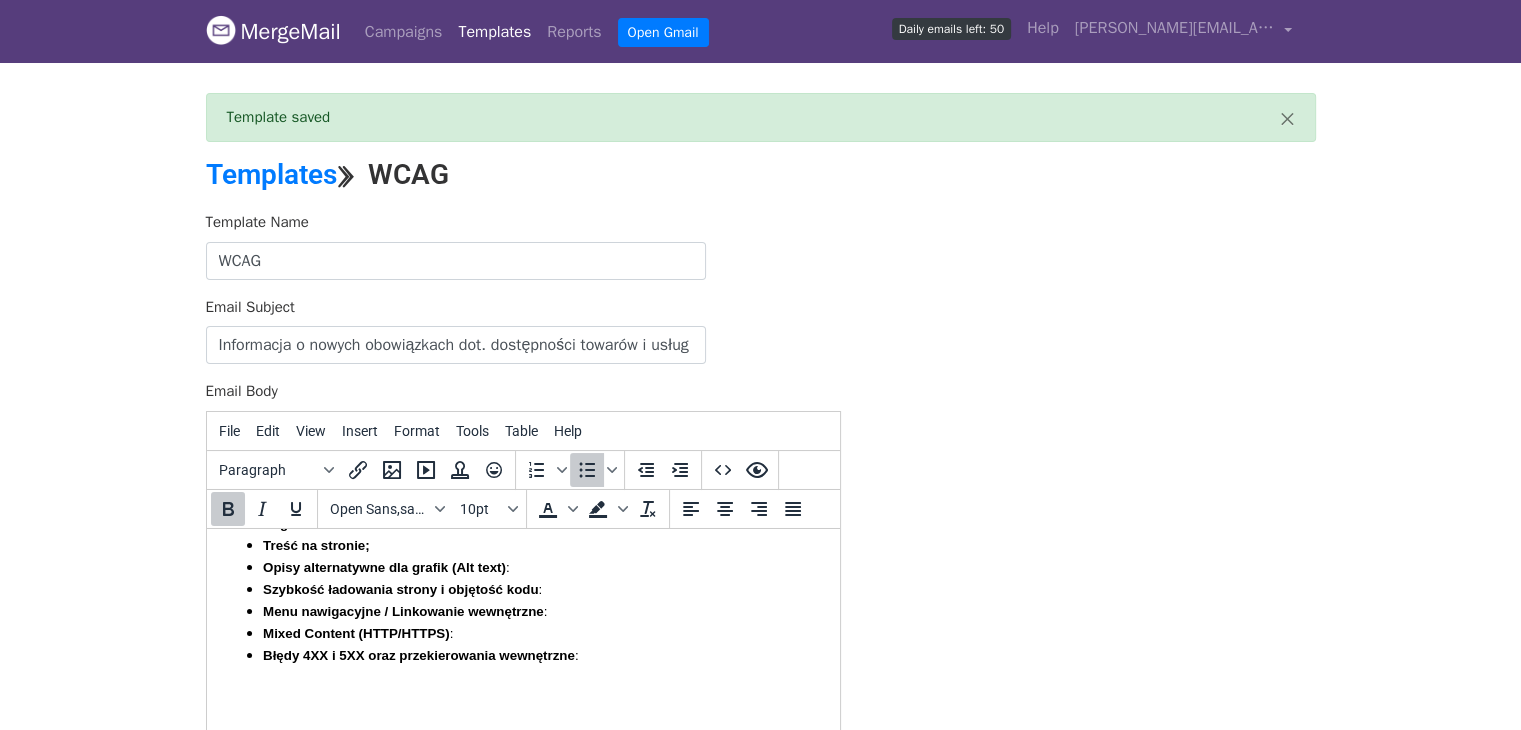 click on "Nagłówki H1-H6" at bounding box center (542, 522) 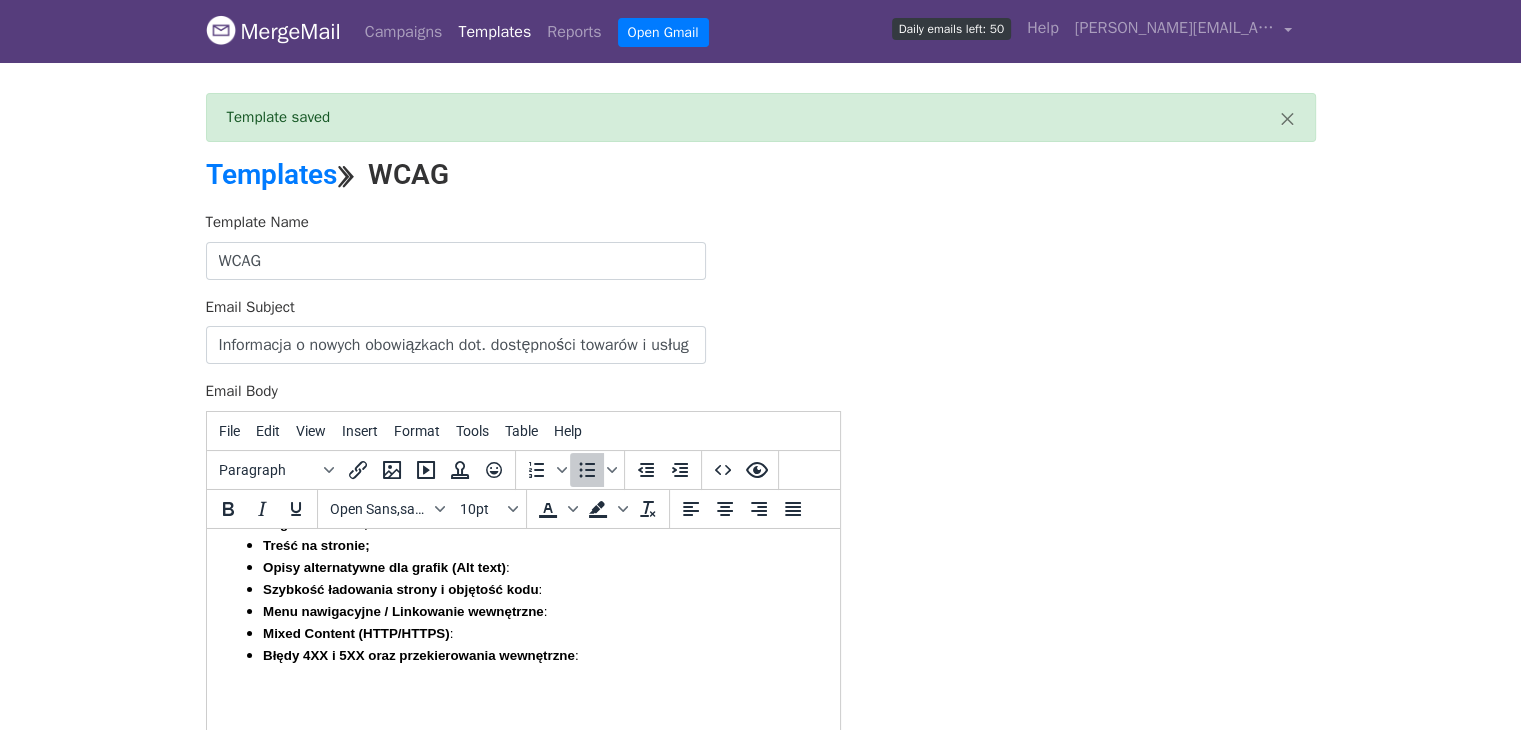 click on "Opisy alternatywne dla grafik (Alt text) :" at bounding box center (542, 566) 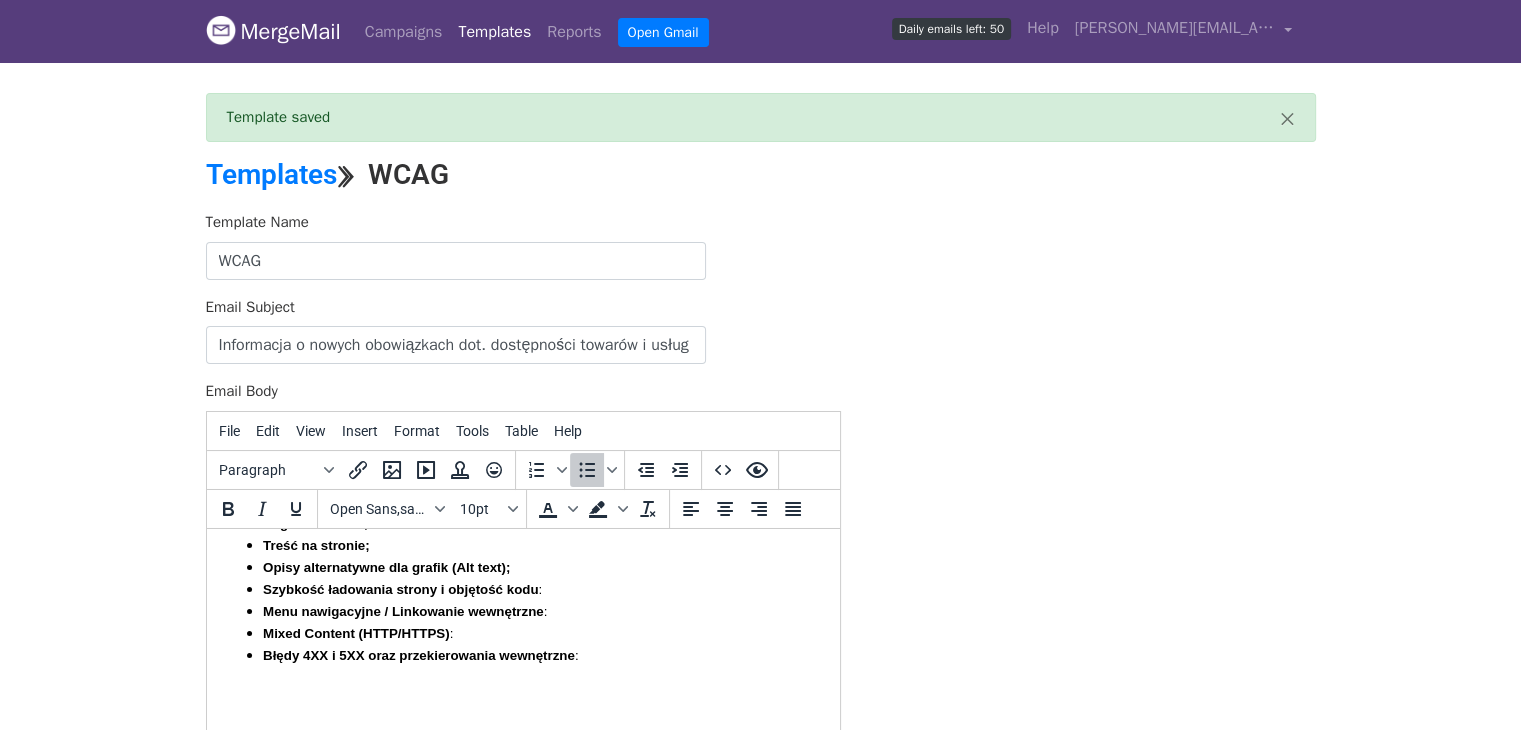 click on "Szybkość ładowania strony i objętość kodu :" at bounding box center (542, 588) 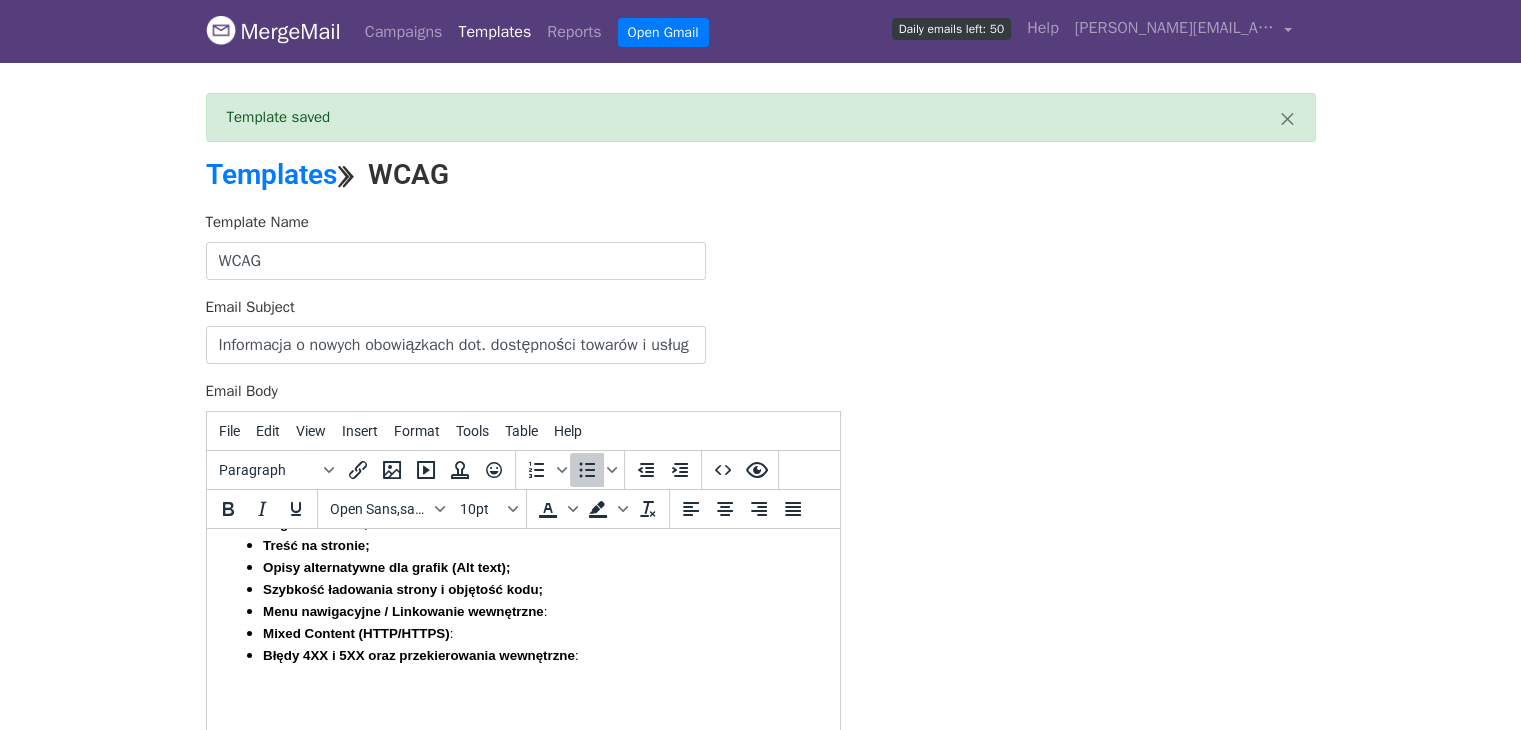 click on "Menu nawigacyjne / Linkowanie wewnętrzne :" at bounding box center [542, 610] 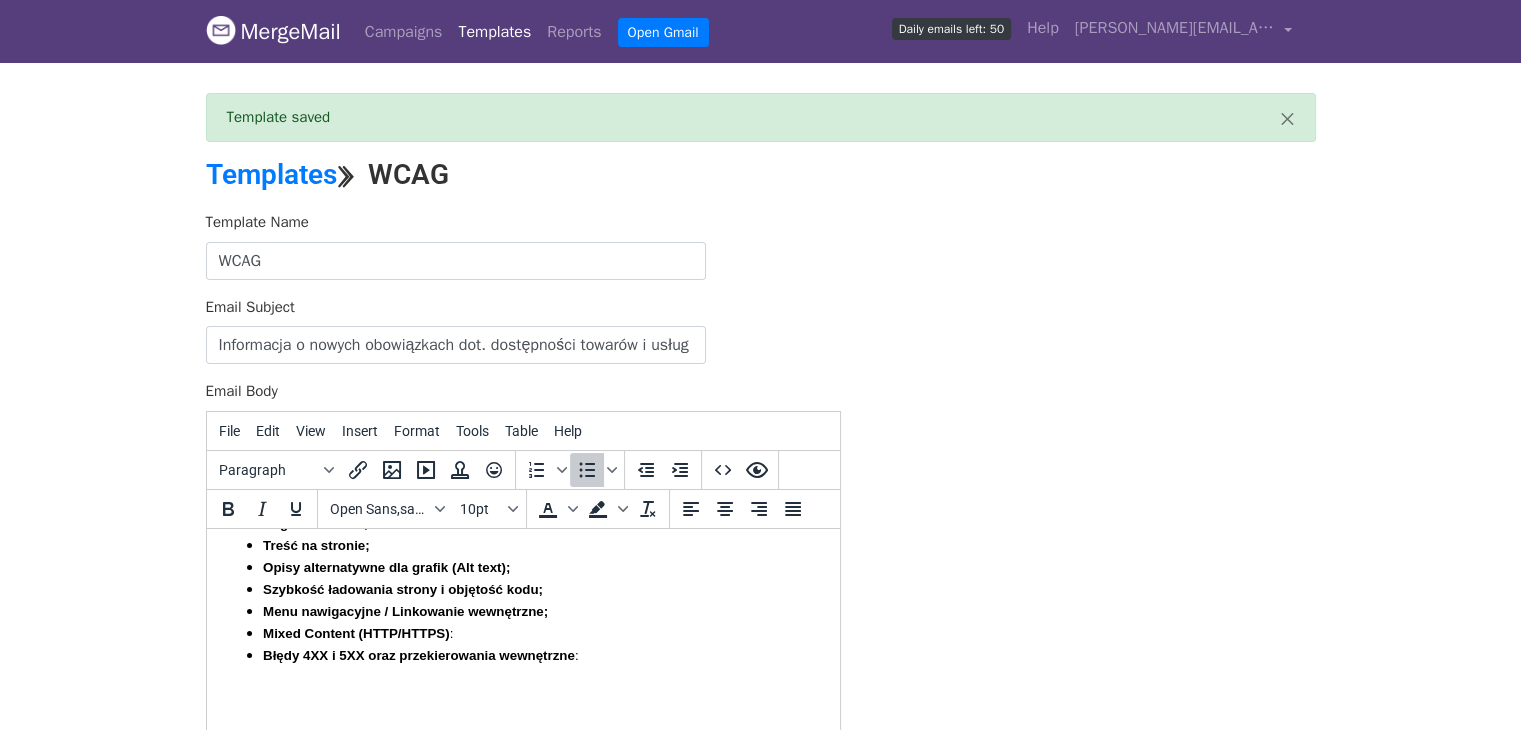 click on "Mixed Content (HTTP/HTTPS) :" at bounding box center (542, 632) 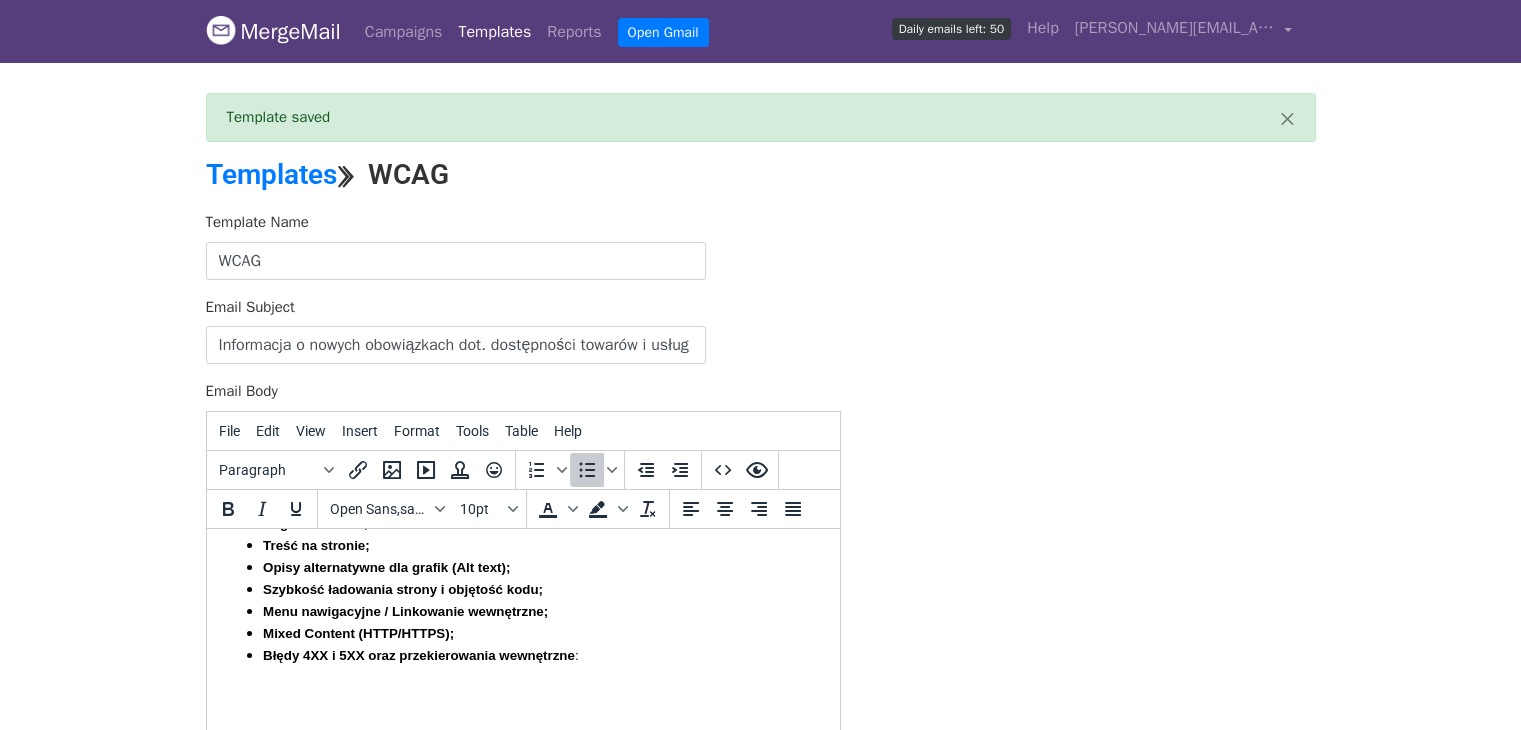 click on "Błędy 4XX i 5XX oraz przekierowania wewnętrzne :" at bounding box center (542, 654) 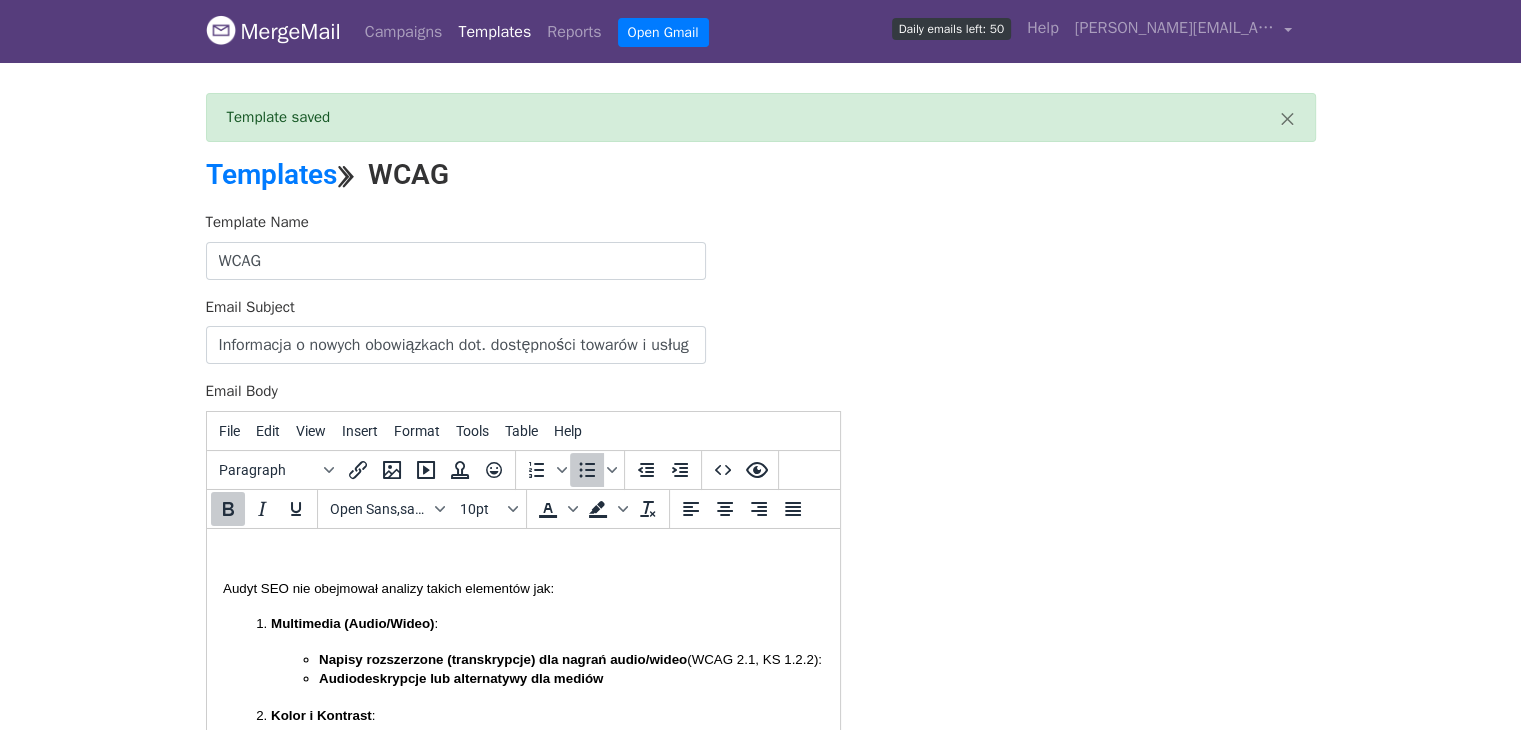 scroll, scrollTop: 1012, scrollLeft: 0, axis: vertical 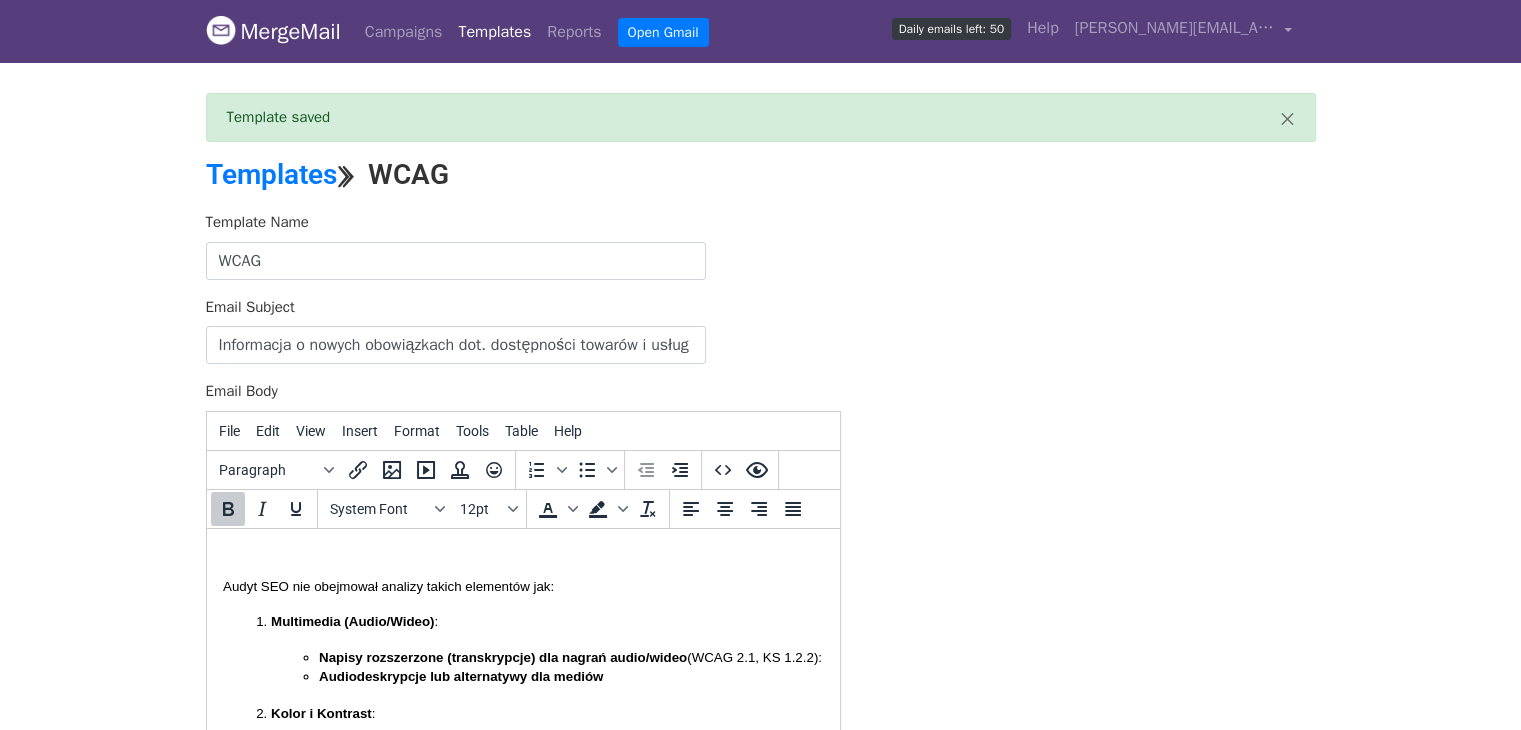 click on "Dzień dobry,  Chcę Państwa poinformować o istotnej zmianie prawnej, która weszła w życie w Polsce. Z dniem  28 czerwca 2025 roku  zaczęła obowiązywać Ustawa o zapewnianiu spełniania wymagań dostępności niektórych produktów i usług przez podmioty gospodarcze.   Ustawa ta jest implementacją Europejskiego Aktu o Dostępności (EAA) i ma na celu zapewnienie, aby produkty i usługi cyfrowe były dostępne dla wszystkich użytkowników, w tym osób z niepełnosprawnościami oraz seniorów.   Nowe przepisy dotyczą szerokiego grona przedsiębiorstw działających w wybranych sektorach. Obowiązek wdrożenia dostępności obejmuje m.in.: E-commerce (sprzedaż towarów i usług online), Producenci i dostawcy niektórych produktów i usług, które mają być dostępne dla osób z niepełnosprawnościami  Usługi transportu pasażerskiego (strony internetowe, aplikacje, bilety elektroniczne, informacja w czasie rzeczywistym),   Wyjątek stanowią mikroprzedsiębiorcy  i posiadające     ﻿" at bounding box center [522, 1012] 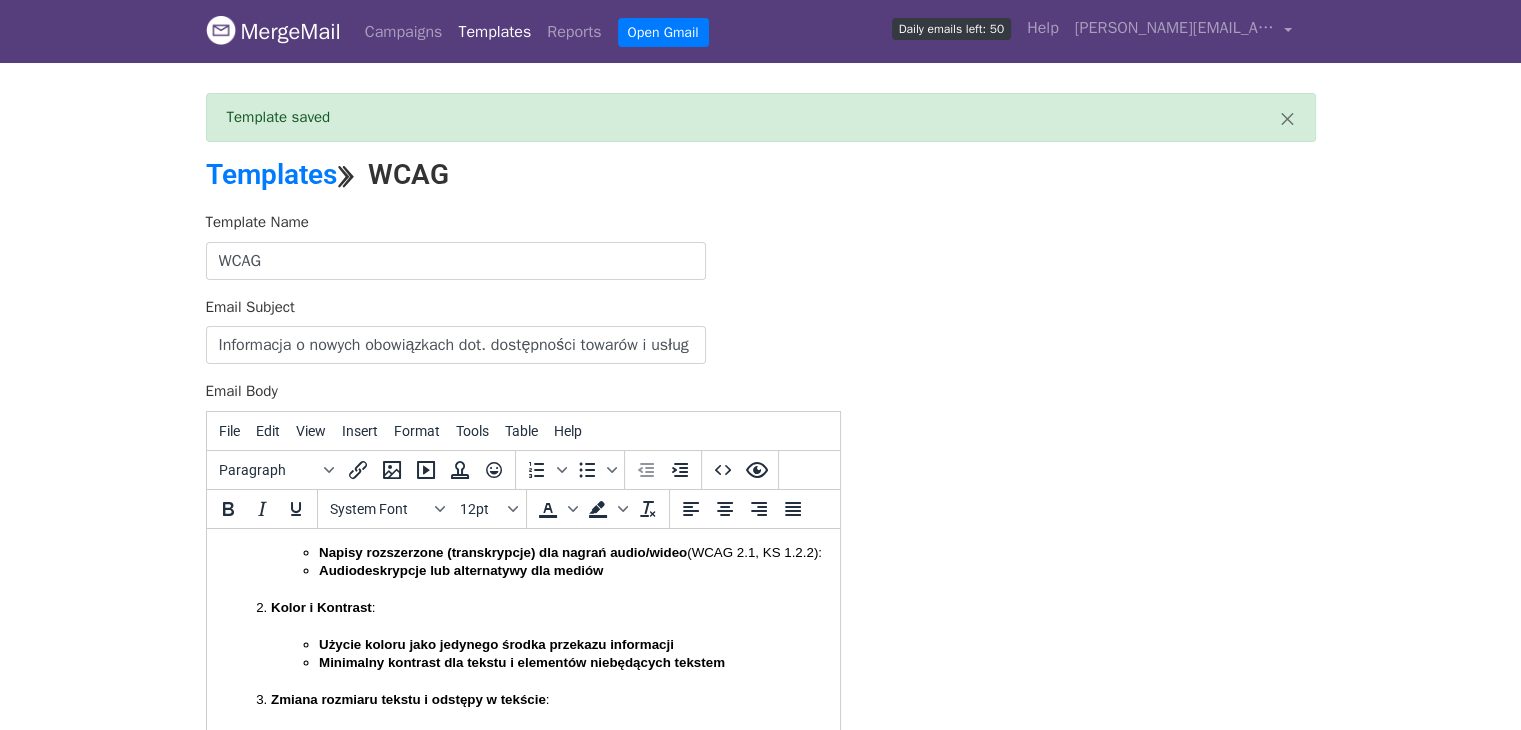scroll, scrollTop: 1080, scrollLeft: 0, axis: vertical 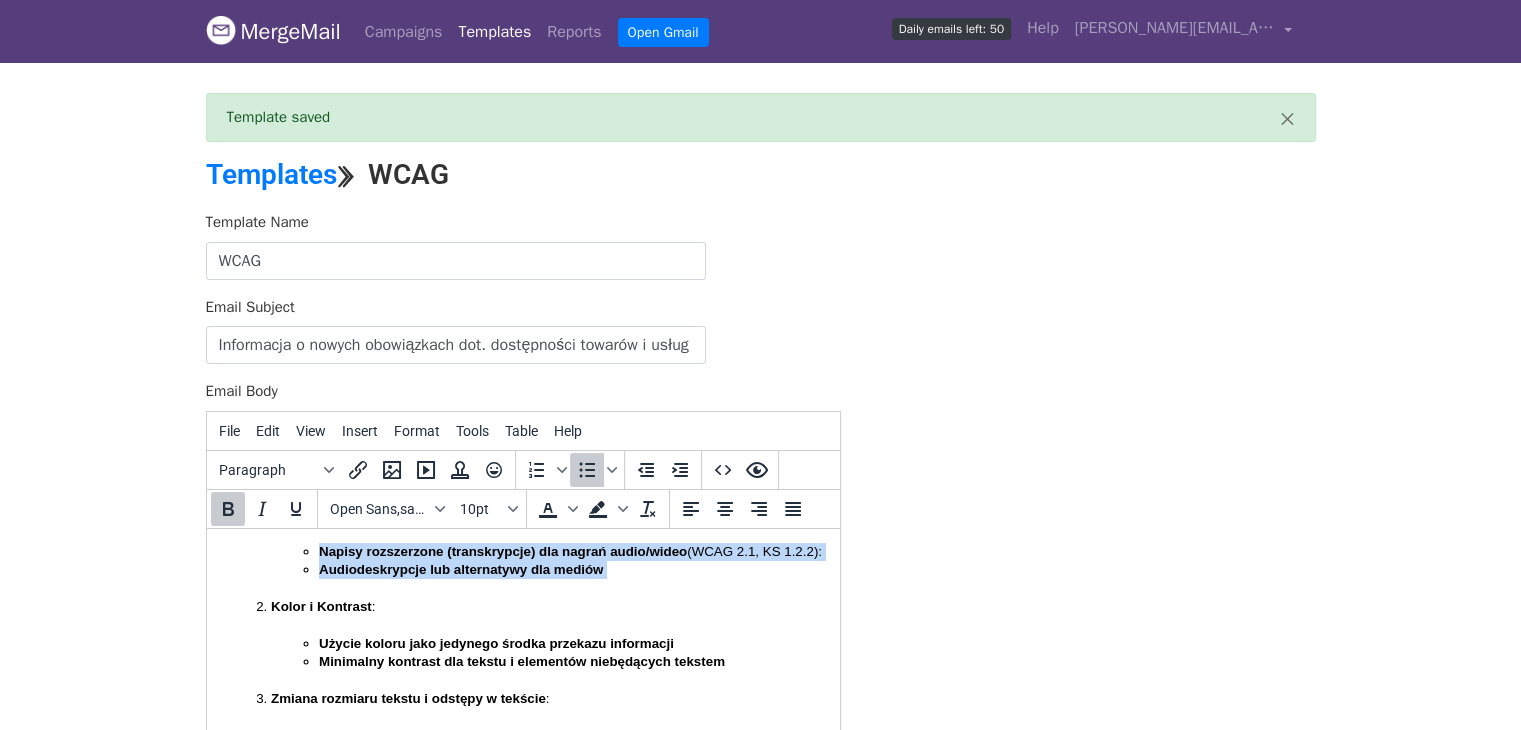drag, startPoint x: 627, startPoint y: 631, endPoint x: 319, endPoint y: 597, distance: 309.87094 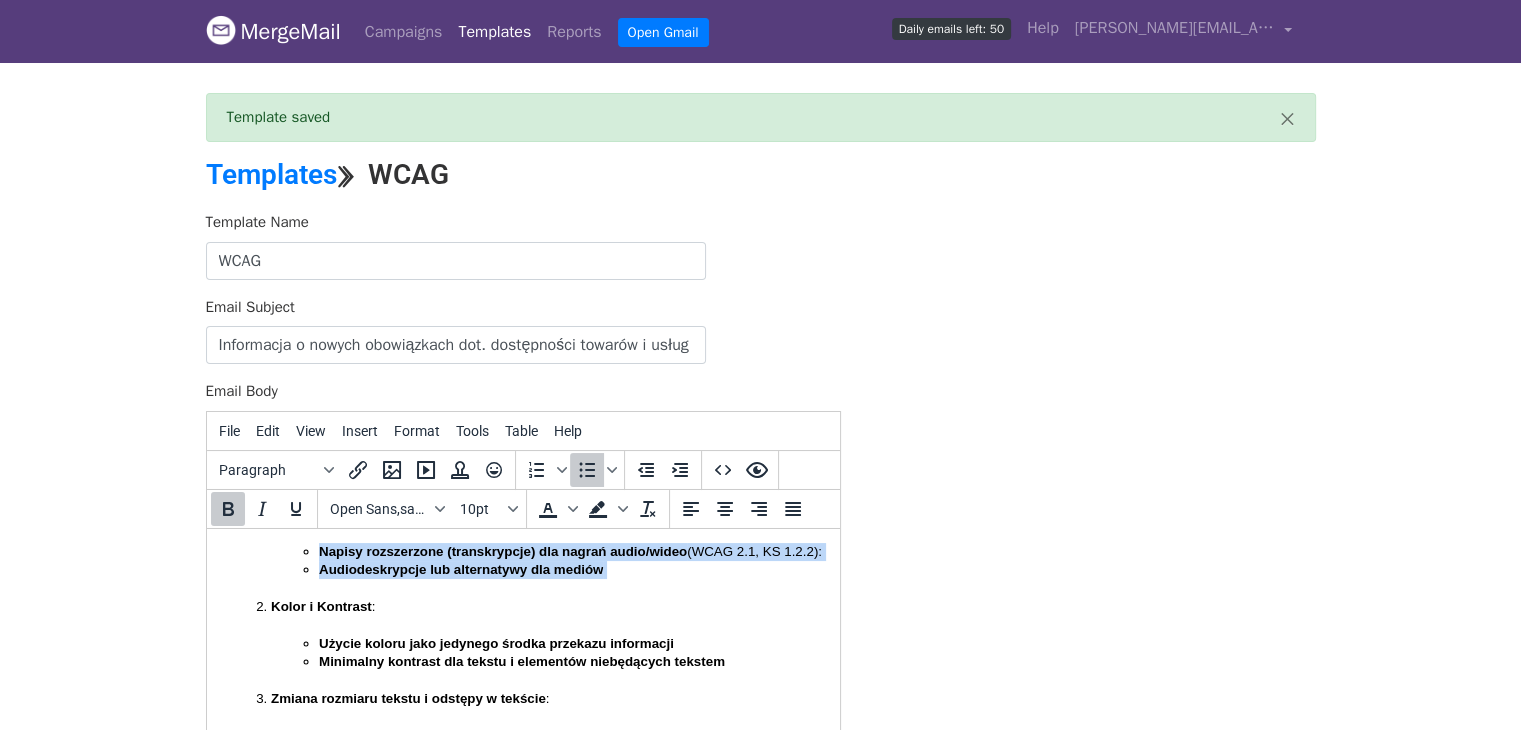 click on "Napisy rozszerzone (transkrypcje) dla nagrań audio/wideo  (WCAG 2.1, KS 1.2.2):  Audiodeskrypcje lub alternatywy dla mediów" at bounding box center [546, 569] 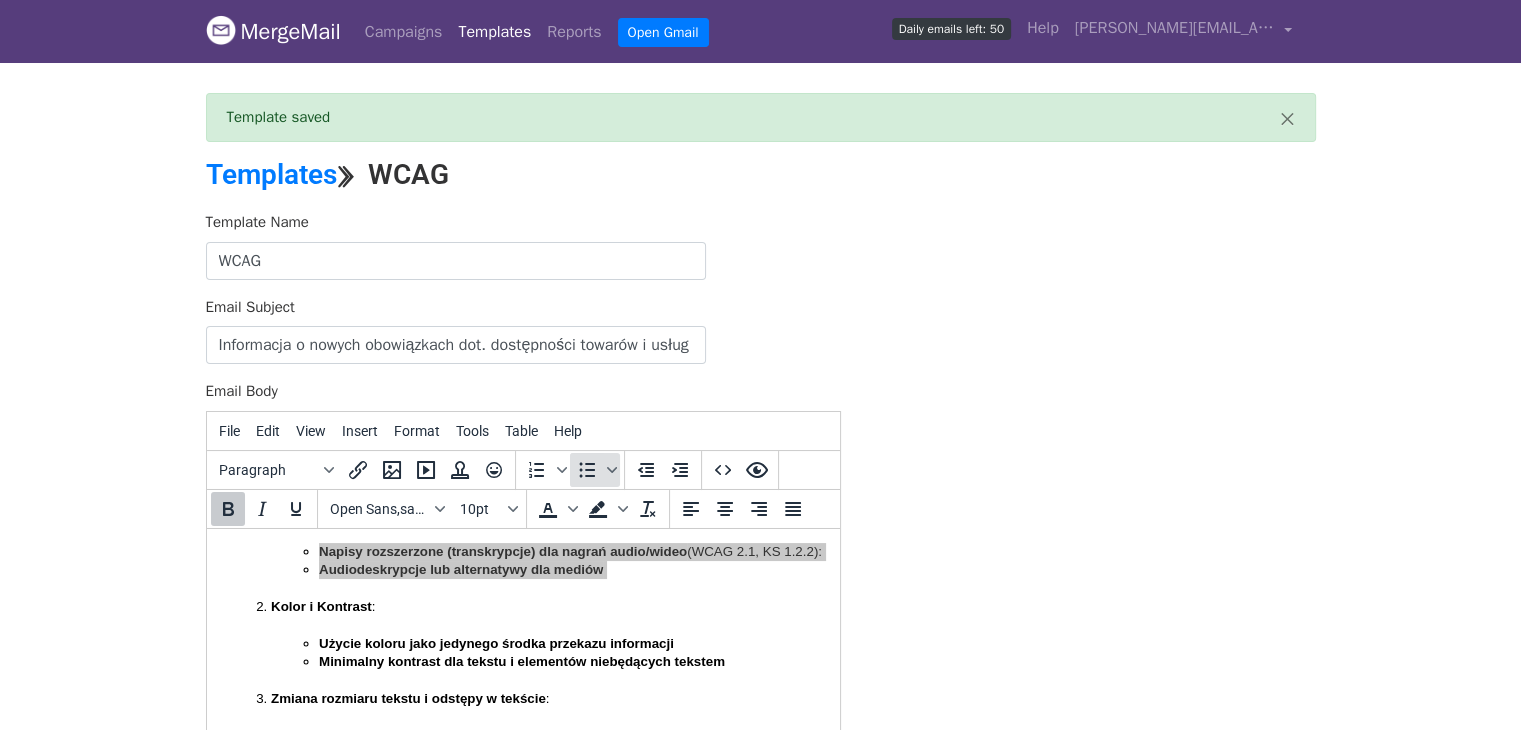 click 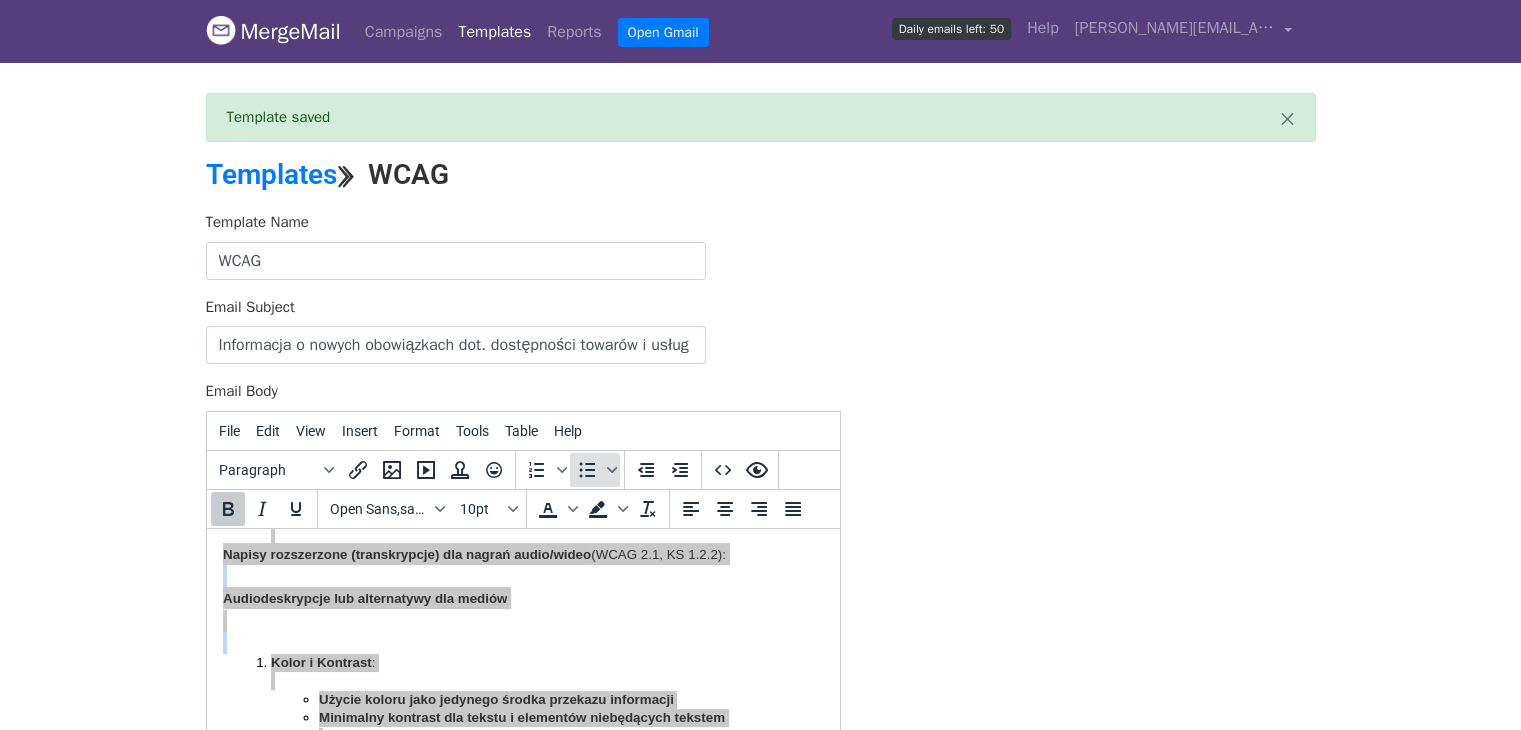 click 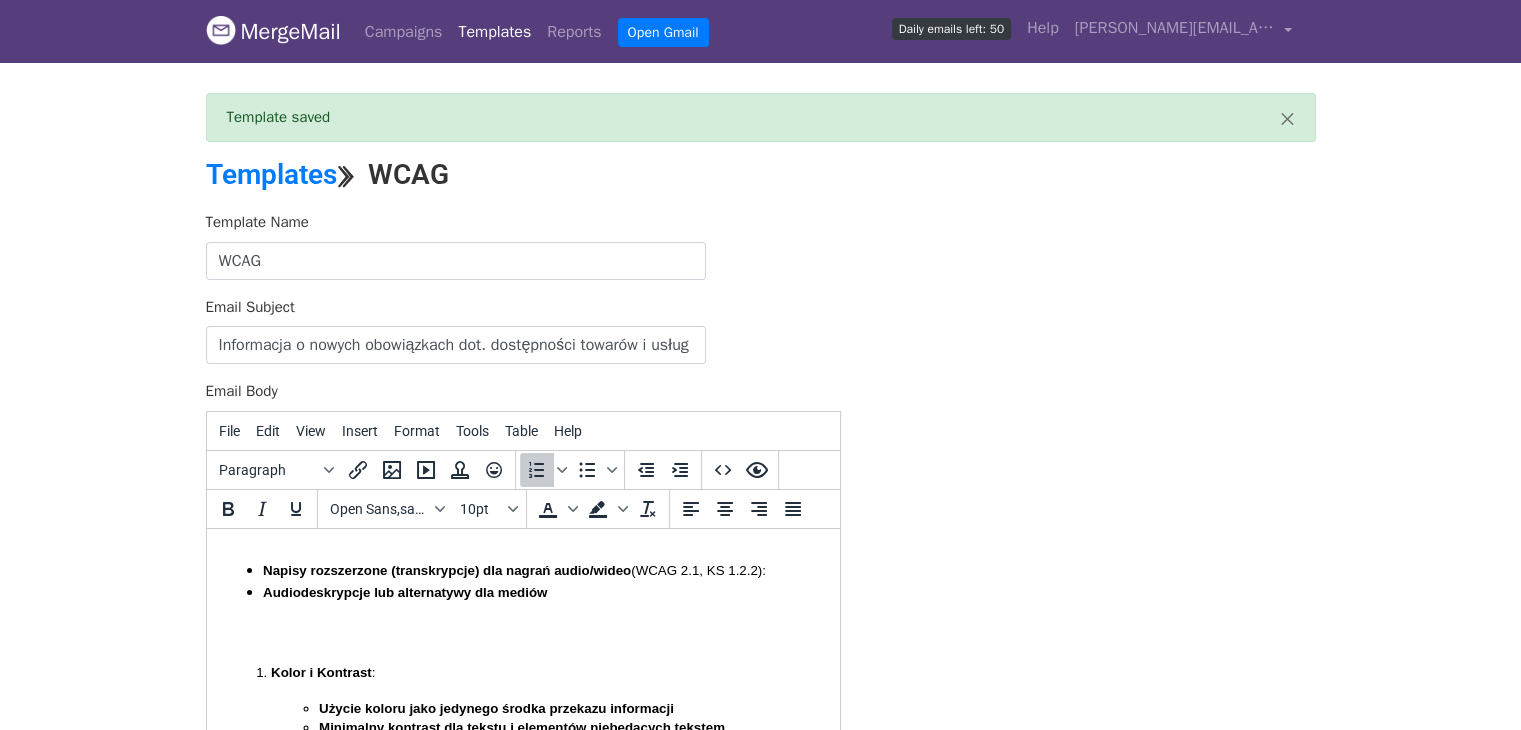 click on "Multimedia (Audio/Wideo) :" at bounding box center [546, 523] 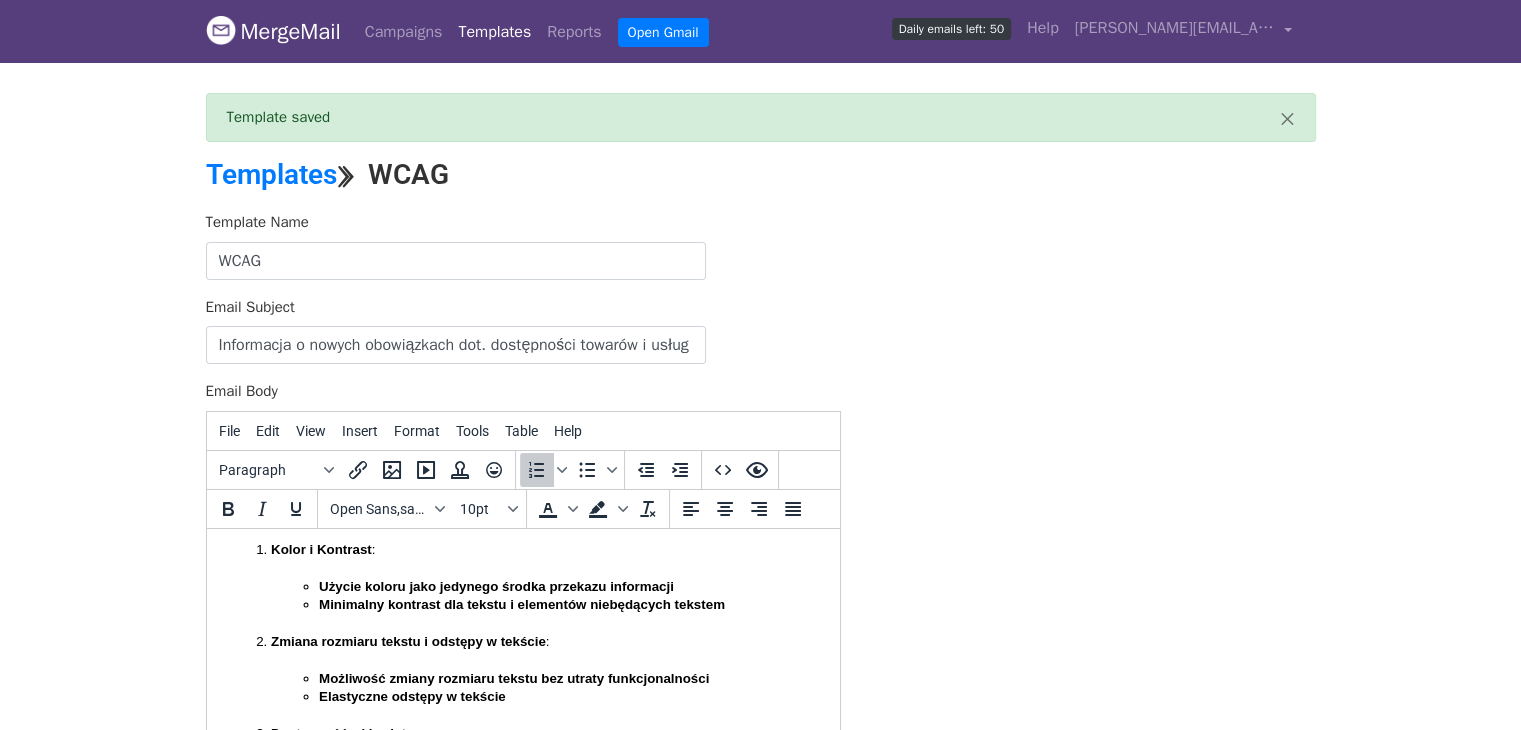 scroll, scrollTop: 1191, scrollLeft: 0, axis: vertical 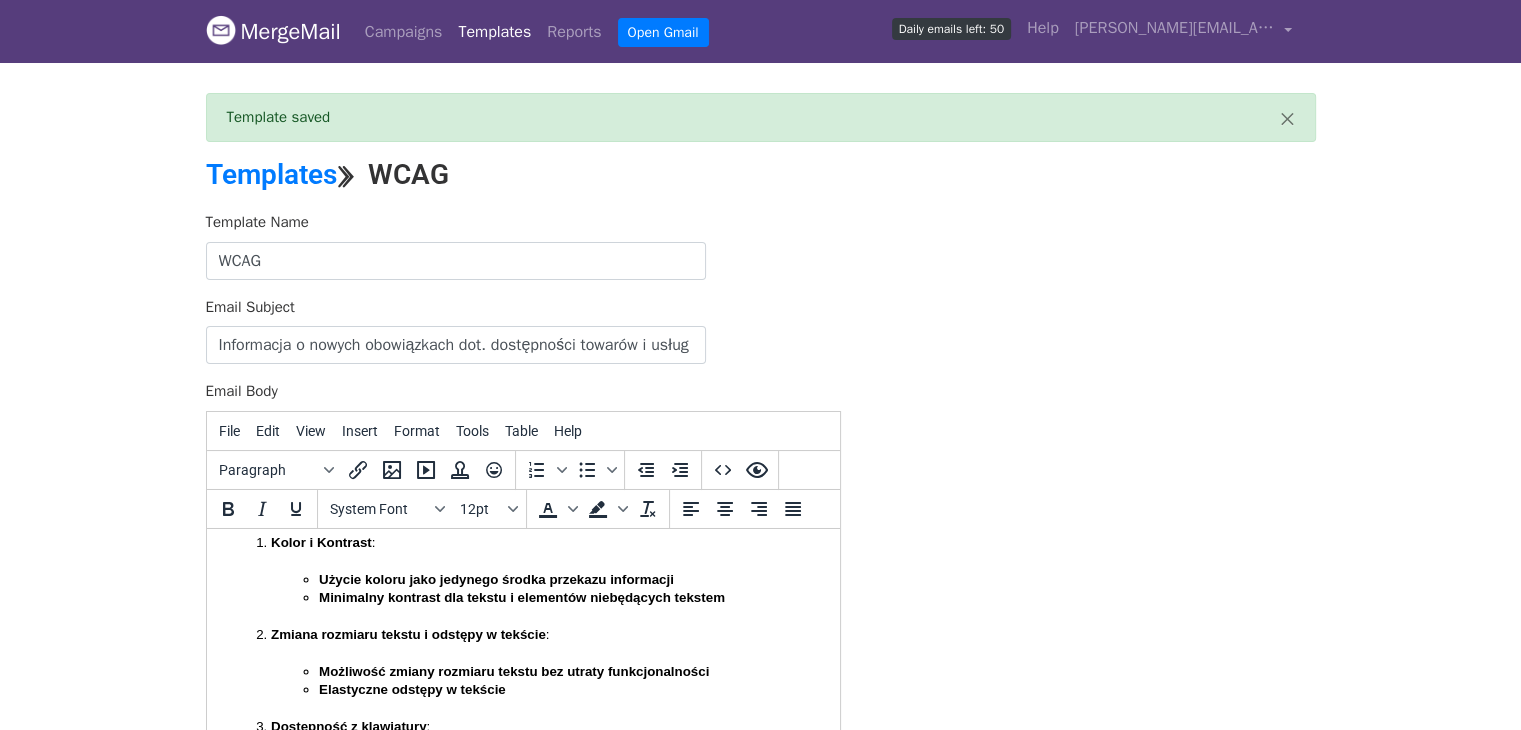 click on "Dzień dobry,  Chcę Państwa poinformować o istotnej zmianie prawnej, która weszła w życie w Polsce. Z dniem  28 czerwca 2025 roku  zaczęła obowiązywać Ustawa o zapewnianiu spełniania wymagań dostępności niektórych produktów i usług przez podmioty gospodarcze.   Ustawa ta jest implementacją Europejskiego Aktu o Dostępności (EAA) i ma na celu zapewnienie, aby produkty i usługi cyfrowe były dostępne dla wszystkich użytkowników, w tym osób z niepełnosprawnościami oraz seniorów.   Nowe przepisy dotyczą szerokiego grona przedsiębiorstw działających w wybranych sektorach. Obowiązek wdrożenia dostępności obejmuje m.in.: E-commerce (sprzedaż towarów i usług online), Producenci i dostawcy niektórych produktów i usług, które mają być dostępne dla osób z niepełnosprawnościami  Usługi transportu pasażerskiego (strony internetowe, aplikacje, bilety elektroniczne, informacja w czasie rzeczywistym),   Wyjątek stanowią mikroprzedsiębiorcy  i posiadające     :" at bounding box center (522, 838) 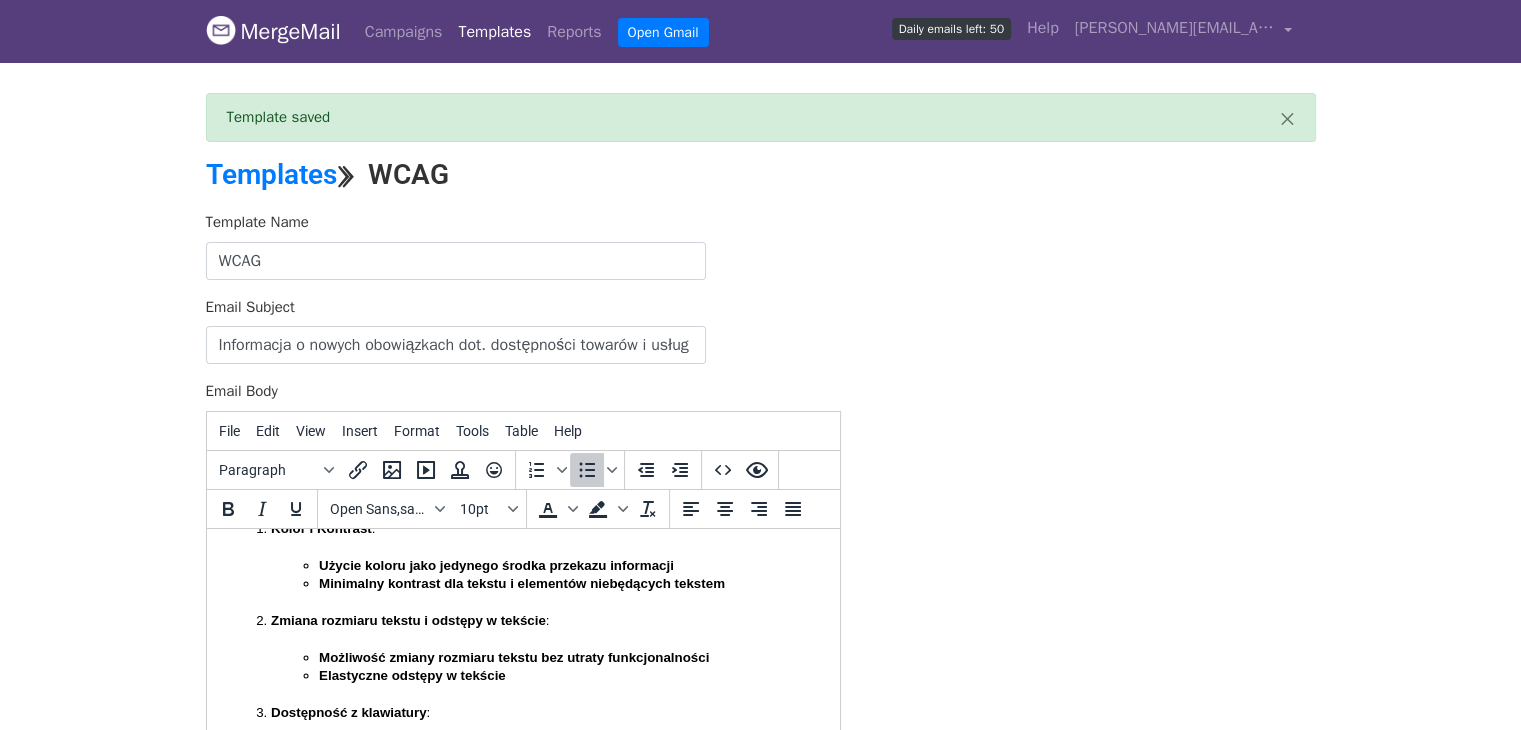 scroll, scrollTop: 1115, scrollLeft: 0, axis: vertical 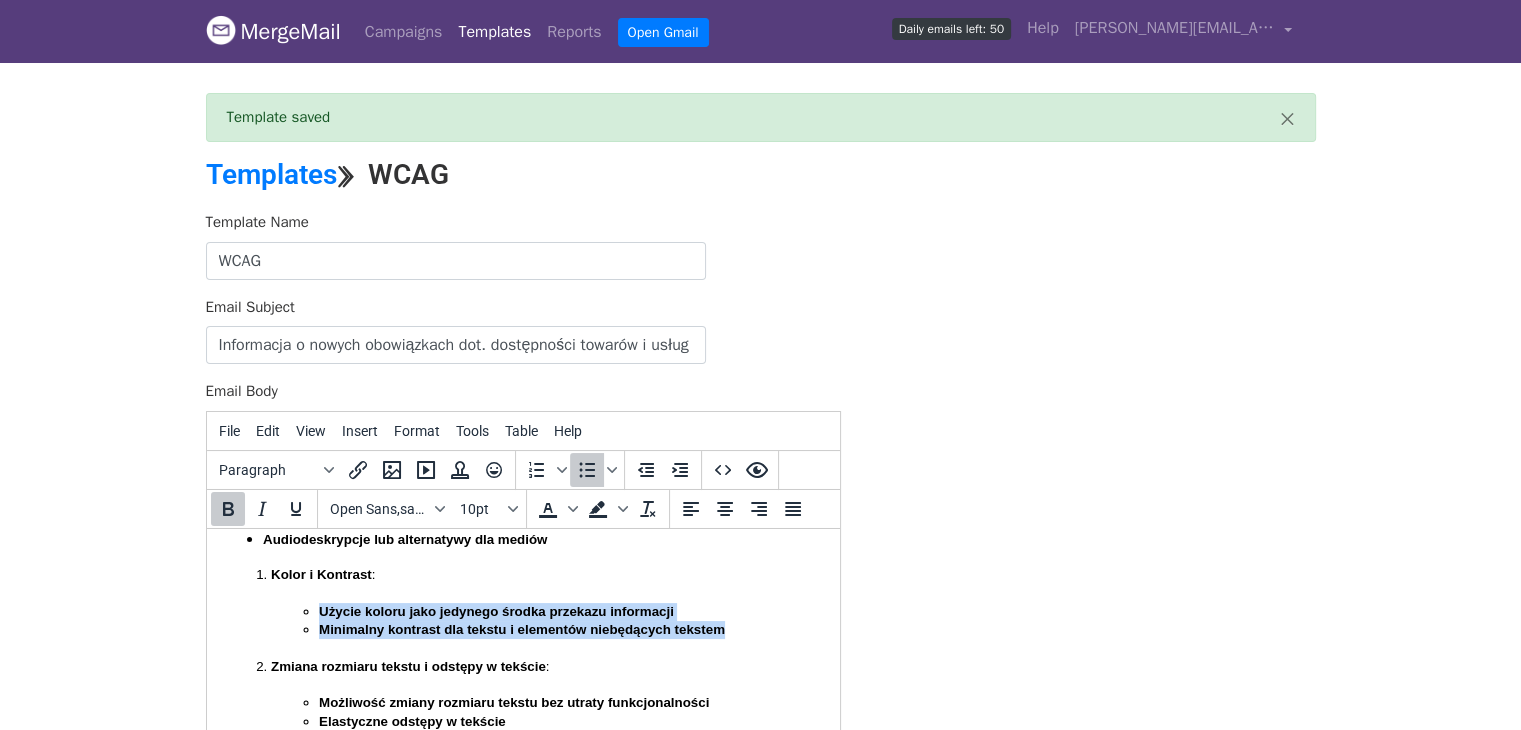 drag, startPoint x: 759, startPoint y: 676, endPoint x: 311, endPoint y: 654, distance: 448.53986 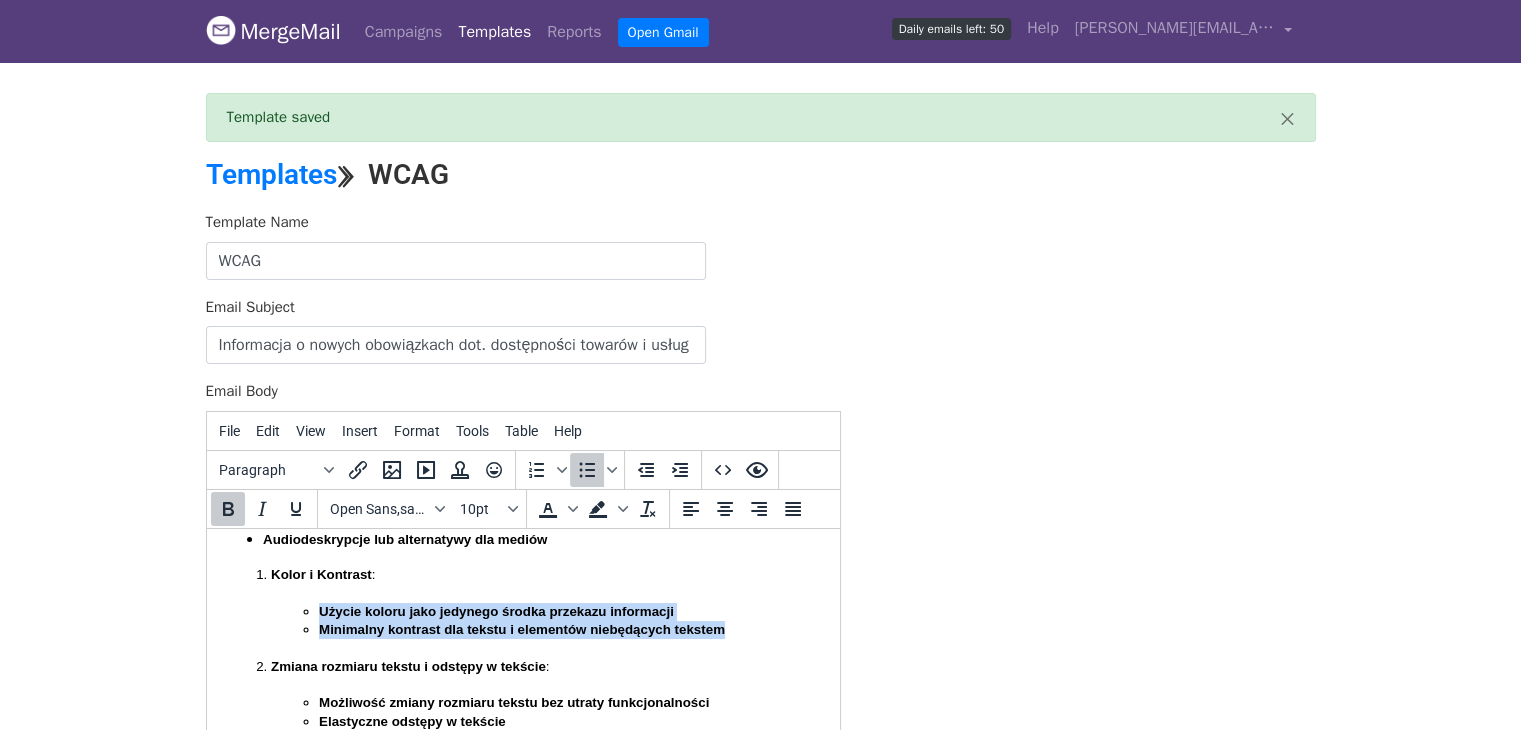 click on "Użycie koloru jako jedynego środka przekazu informacji Minimalny kontrast dla tekstu i elementów niebędących tekstem" at bounding box center (546, 629) 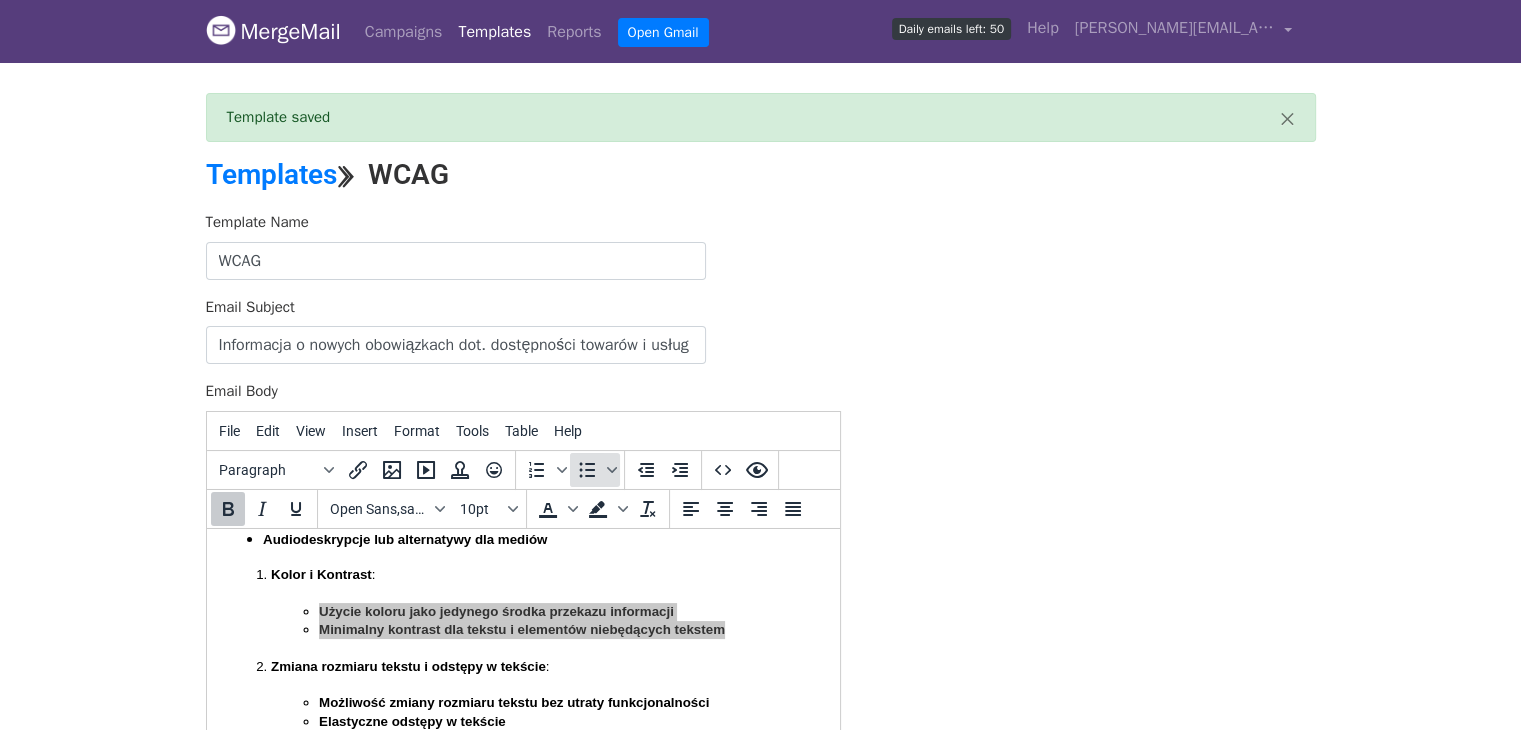 click 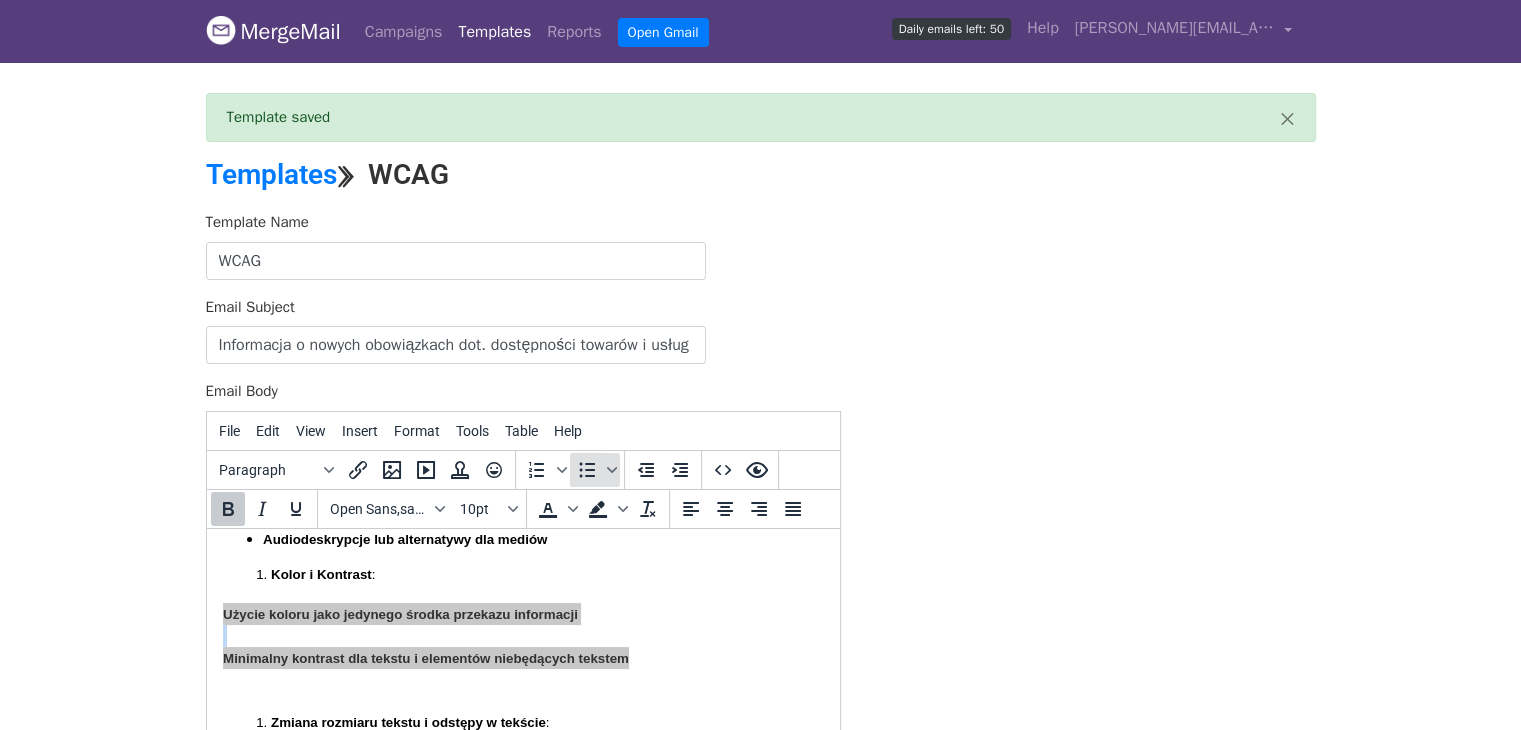 click 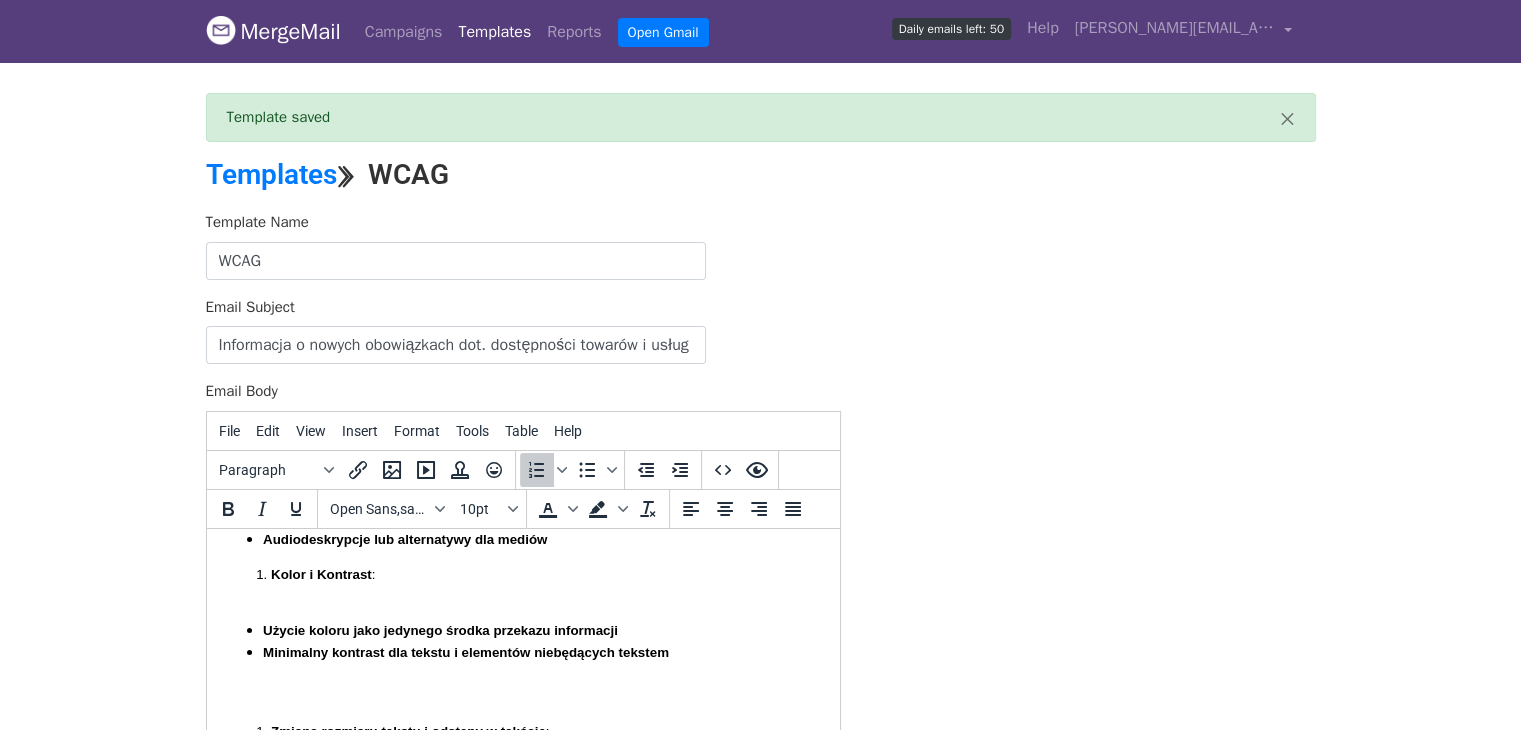click on "Kolor i Kontrast :" at bounding box center [546, 583] 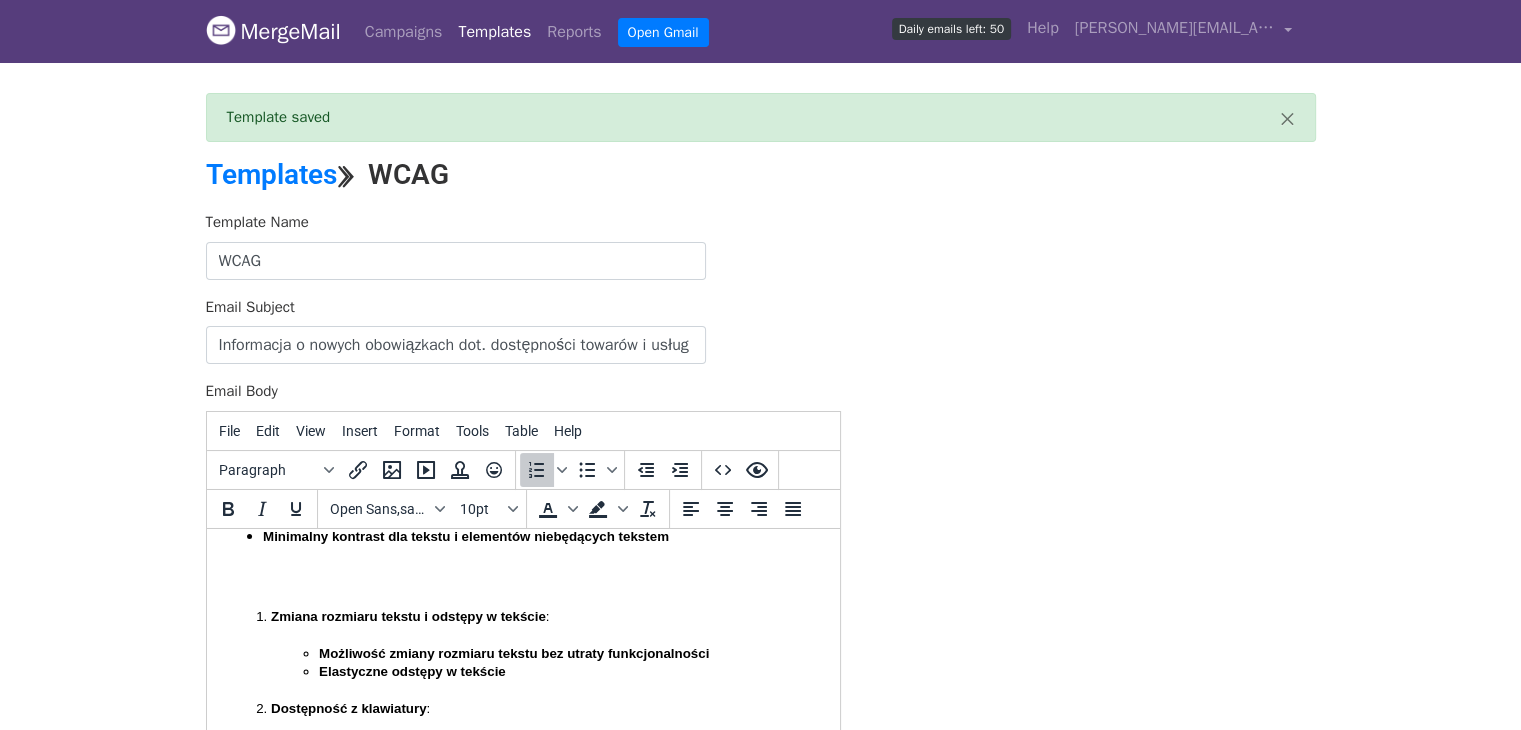 scroll, scrollTop: 1219, scrollLeft: 0, axis: vertical 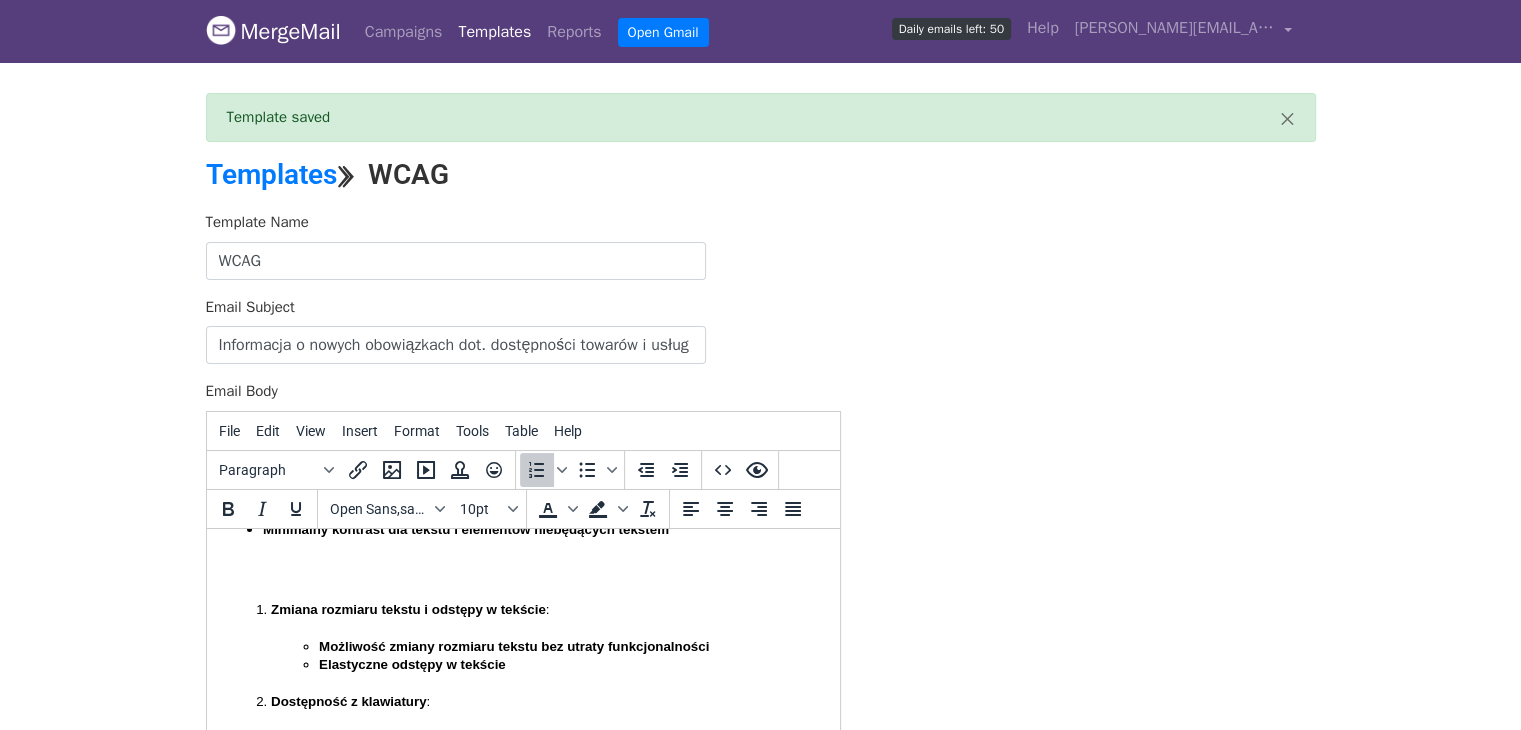 click on "Dzień dobry,  Chcę Państwa poinformować o istotnej zmianie prawnej, która weszła w życie w Polsce. Z dniem  28 czerwca 2025 roku  zaczęła obowiązywać Ustawa o zapewnianiu spełniania wymagań dostępności niektórych produktów i usług przez podmioty gospodarcze.   Ustawa ta jest implementacją Europejskiego Aktu o Dostępności (EAA) i ma na celu zapewnienie, aby produkty i usługi cyfrowe były dostępne dla wszystkich użytkowników, w tym osób z niepełnosprawnościami oraz seniorów.   Nowe przepisy dotyczą szerokiego grona przedsiębiorstw działających w wybranych sektorach. Obowiązek wdrożenia dostępności obejmuje m.in.: E-commerce (sprzedaż towarów i usług online), Producenci i dostawcy niektórych produktów i usług, które mają być dostępne dla osób z niepełnosprawnościami  Usługi transportu pasażerskiego (strony internetowe, aplikacje, bilety elektroniczne, informacja w czasie rzeczywistym),   Wyjątek stanowią mikroprzedsiębiorcy  i posiadające     :" at bounding box center (522, 811) 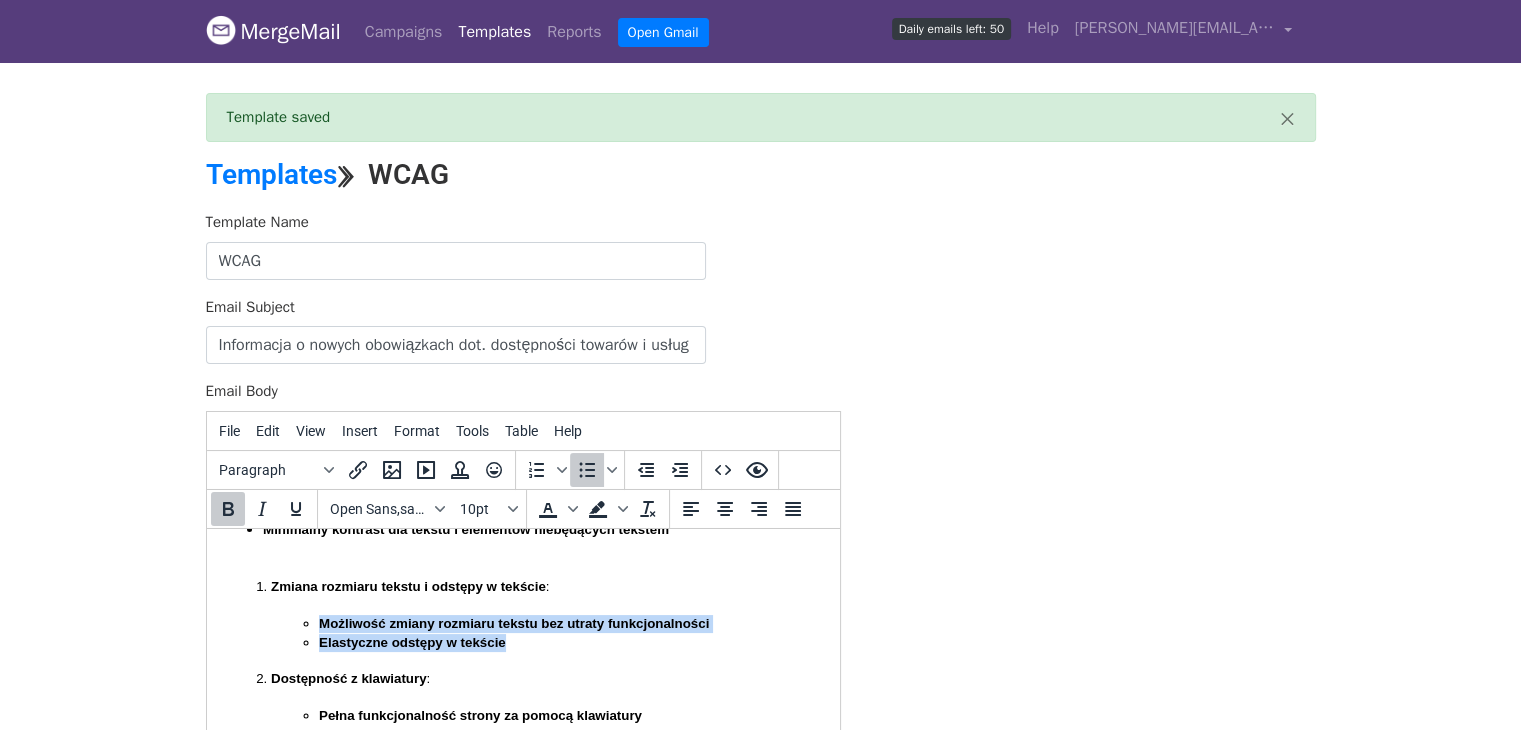 drag, startPoint x: 522, startPoint y: 688, endPoint x: 316, endPoint y: 674, distance: 206.47517 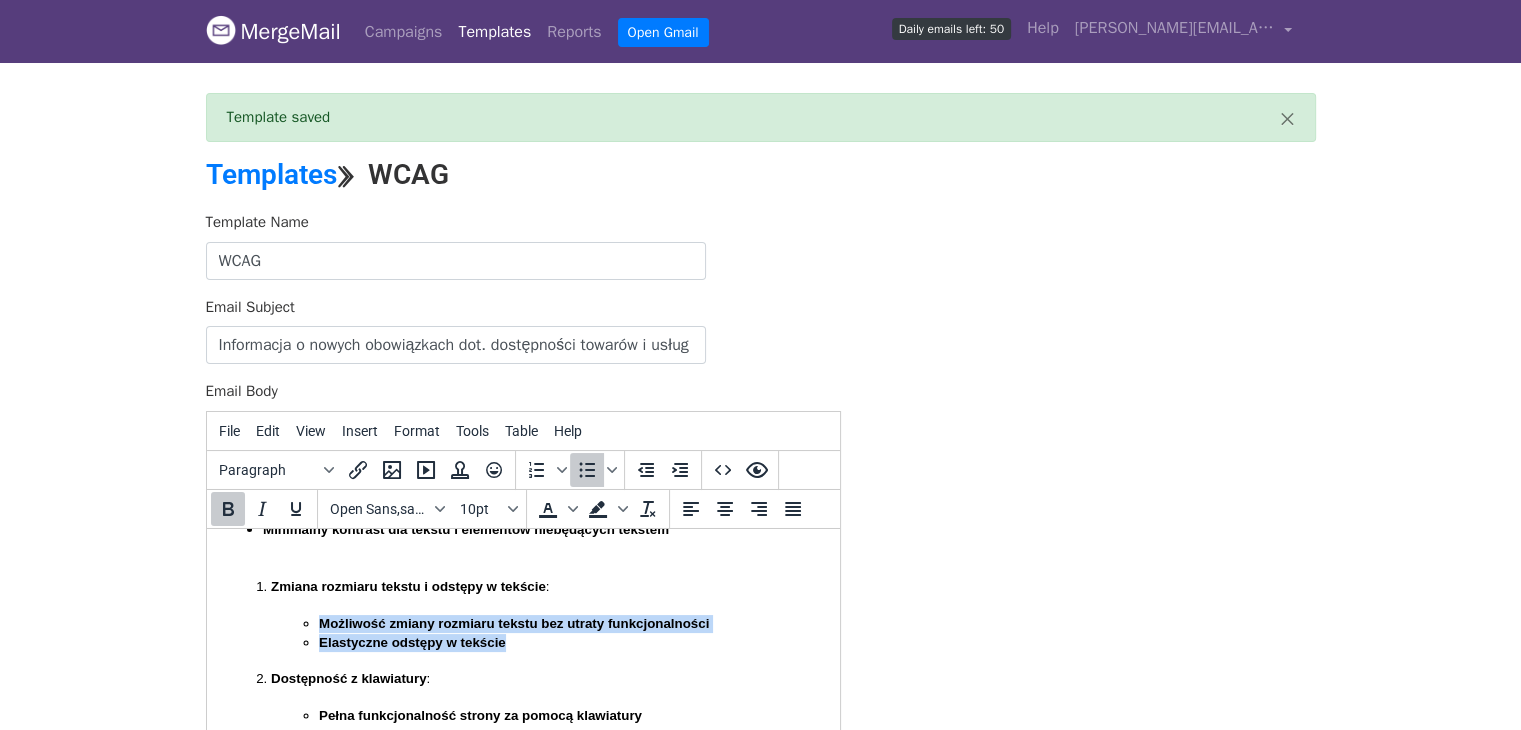 click on "Możliwość zmiany rozmiaru tekstu bez utraty funkcjonalności Elastyczne odstępy w tekście" at bounding box center (546, 641) 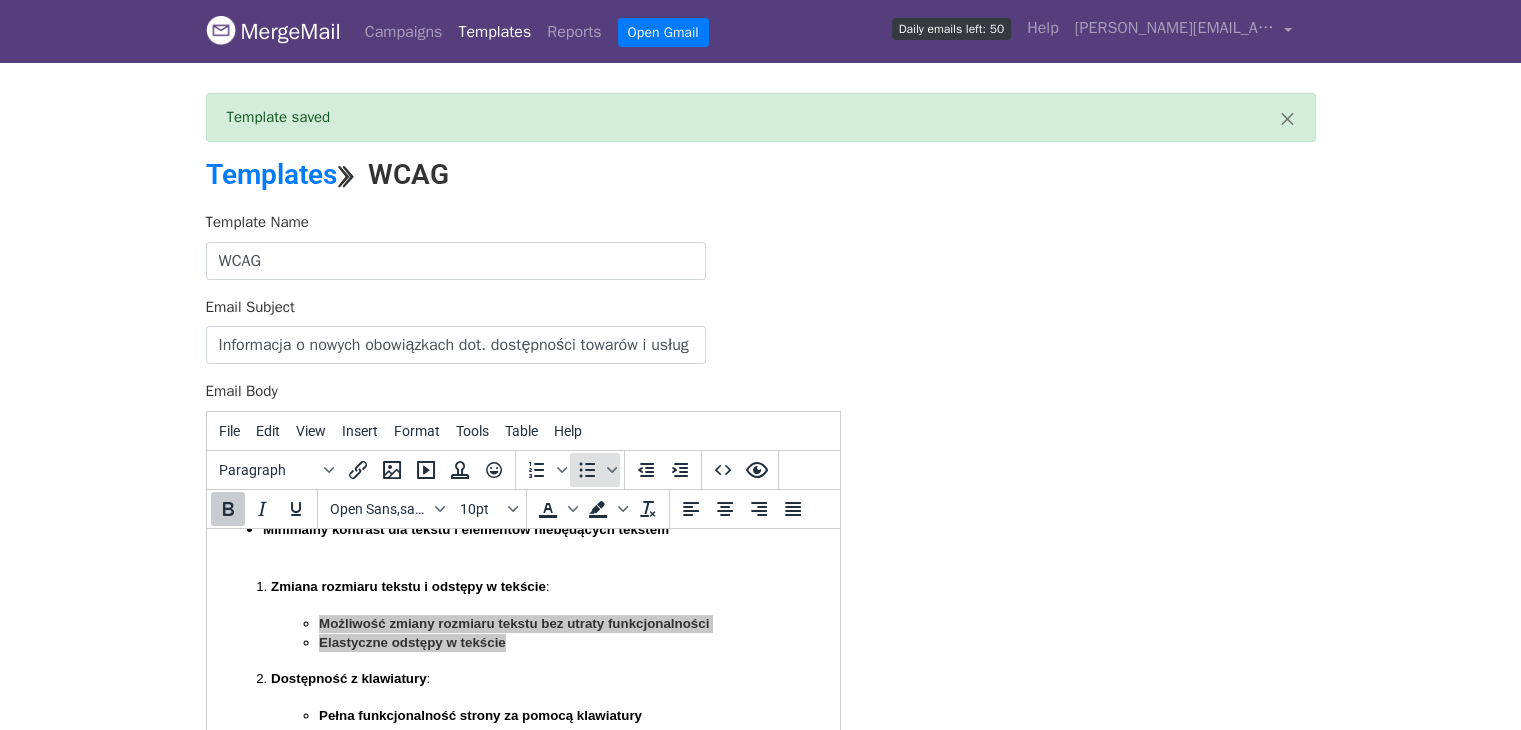 click 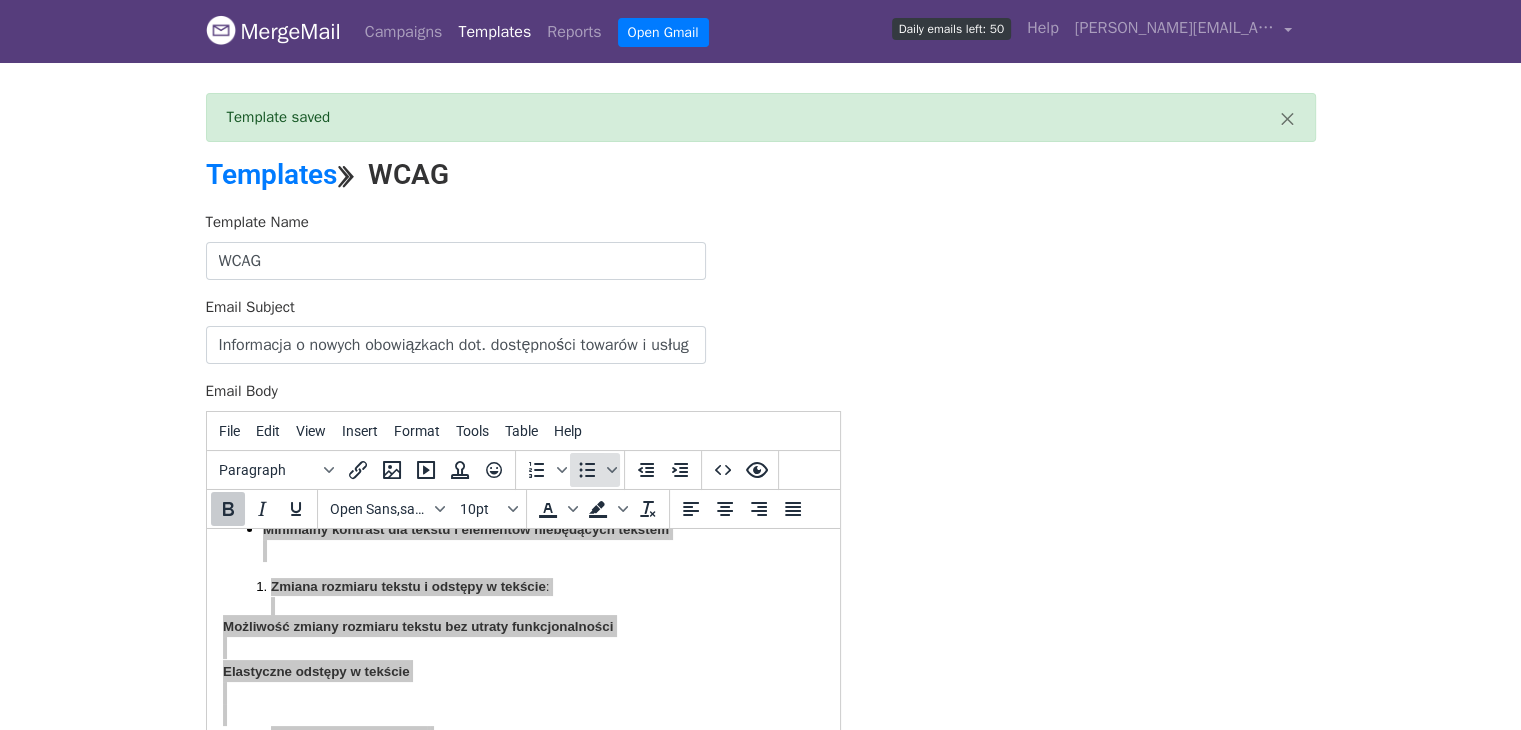 click 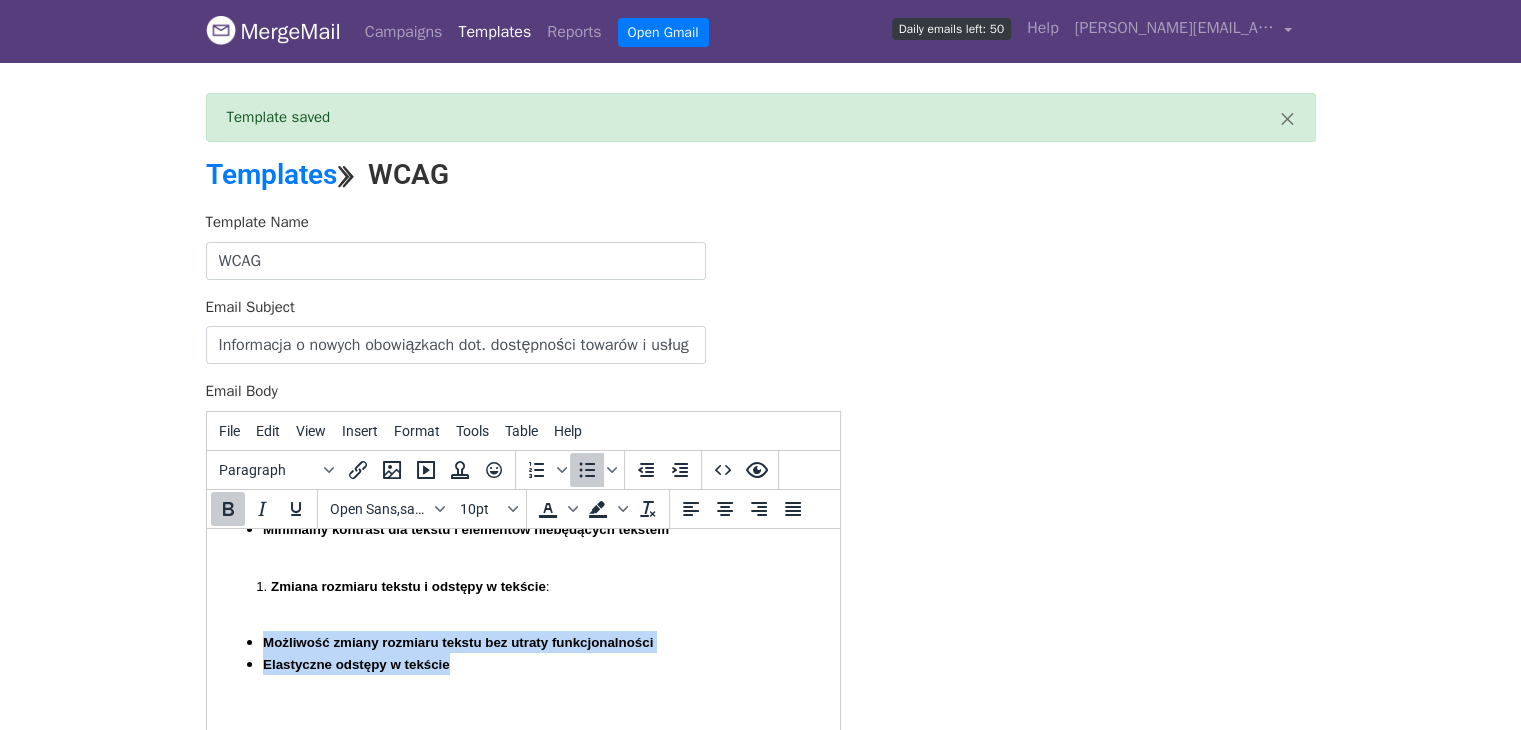 click on "Dzień dobry,  Chcę Państwa poinformować o istotnej zmianie prawnej, która weszła w życie w Polsce. Z dniem  28 czerwca 2025 roku  zaczęła obowiązywać Ustawa o zapewnianiu spełniania wymagań dostępności niektórych produktów i usług przez podmioty gospodarcze.   Ustawa ta jest implementacją Europejskiego Aktu o Dostępności (EAA) i ma na celu zapewnienie, aby produkty i usługi cyfrowe były dostępne dla wszystkich użytkowników, w tym osób z niepełnosprawnościami oraz seniorów.   Nowe przepisy dotyczą szerokiego grona przedsiębiorstw działających w wybranych sektorach. Obowiązek wdrożenia dostępności obejmuje m.in.: E-commerce (sprzedaż towarów i usług online), Producenci i dostawcy niektórych produktów i usług, które mają być dostępne dla osób z niepełnosprawnościami  Usługi transportu pasażerskiego (strony internetowe, aplikacje, bilety elektroniczne, informacja w czasie rzeczywistym),   Wyjątek stanowią mikroprzedsiębiorcy  i posiadające     :" at bounding box center [522, 833] 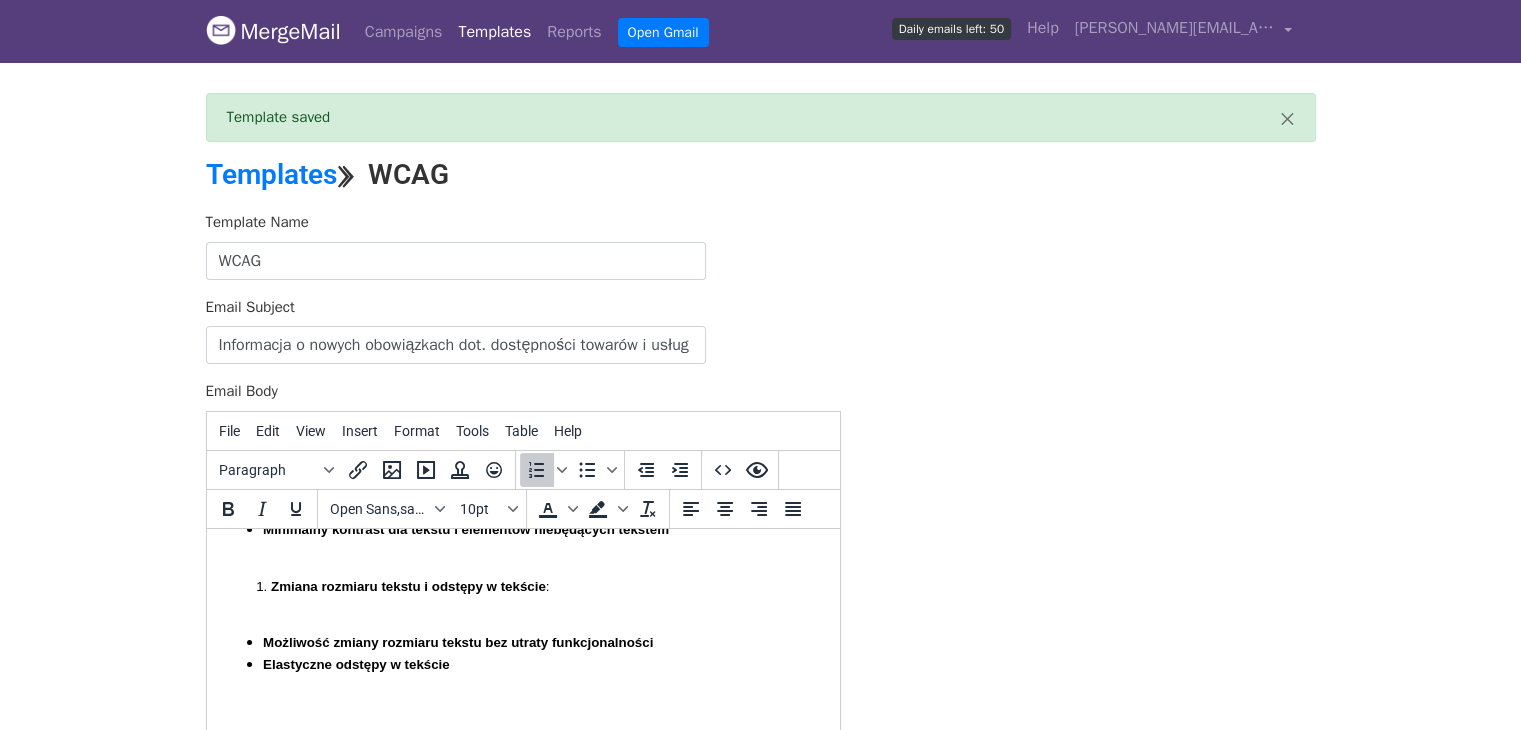 click on "Zmiana rozmiaru tekstu i odstępy w tekście :" at bounding box center [546, 595] 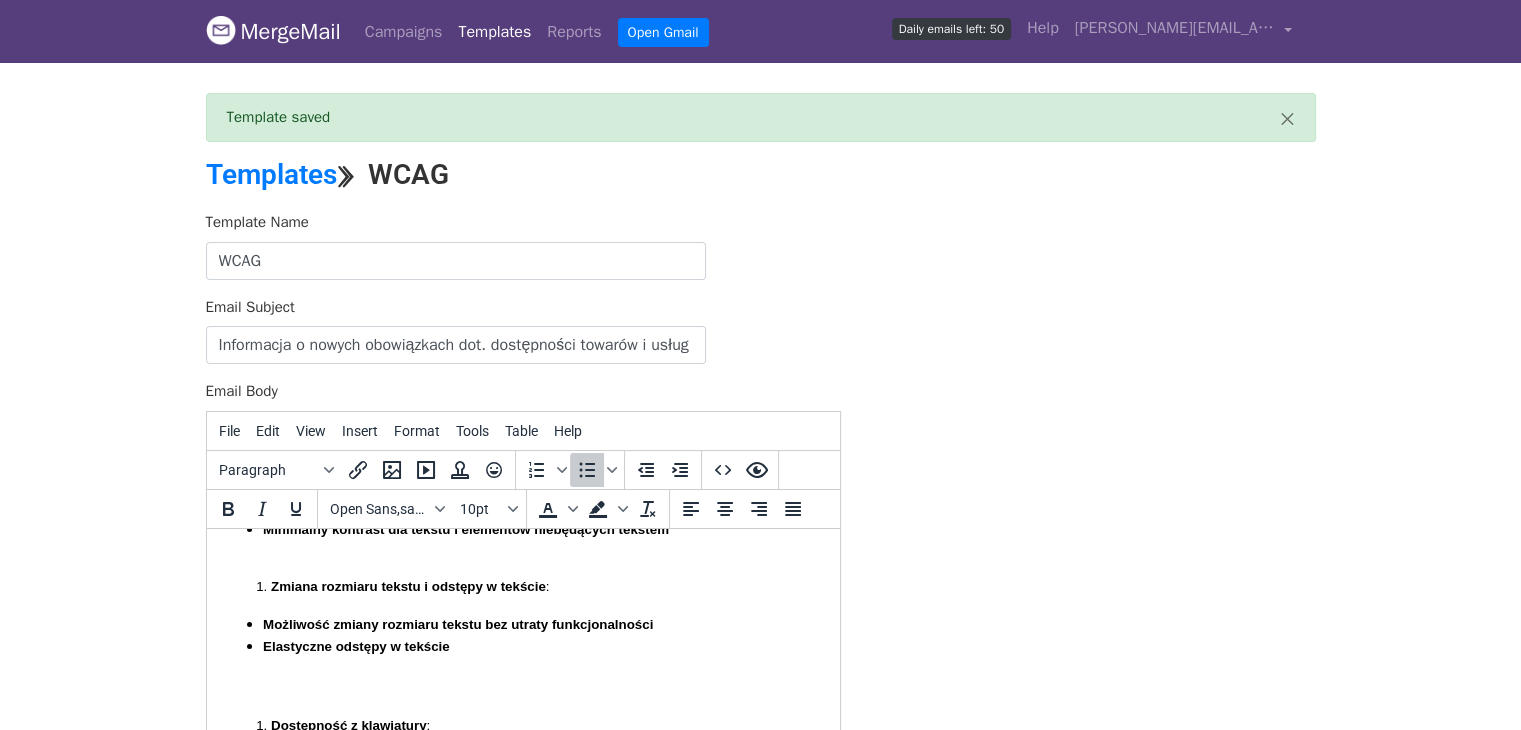 click on "Minimalny kontrast dla tekstu i elementów niebędących tekstem" at bounding box center [542, 539] 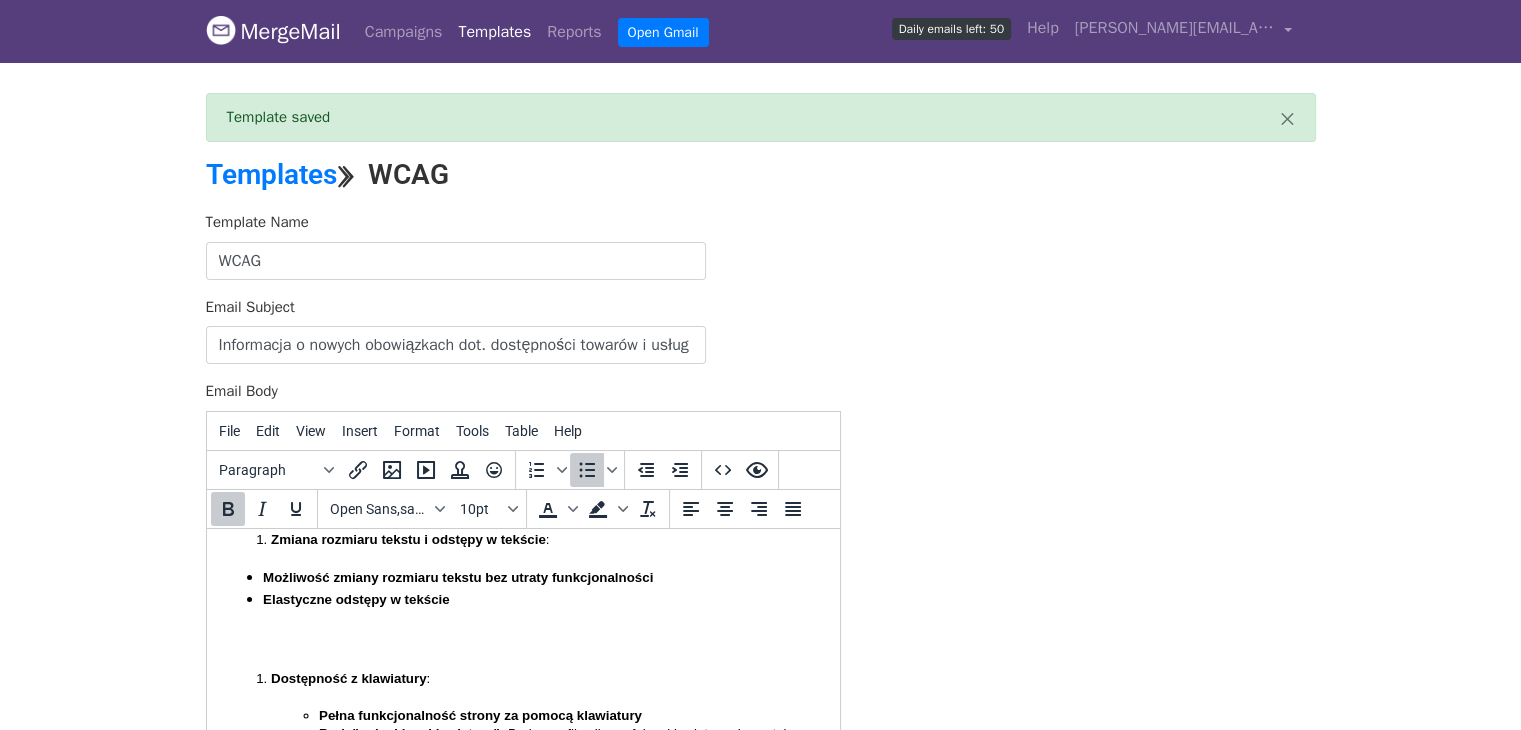 scroll, scrollTop: 1246, scrollLeft: 0, axis: vertical 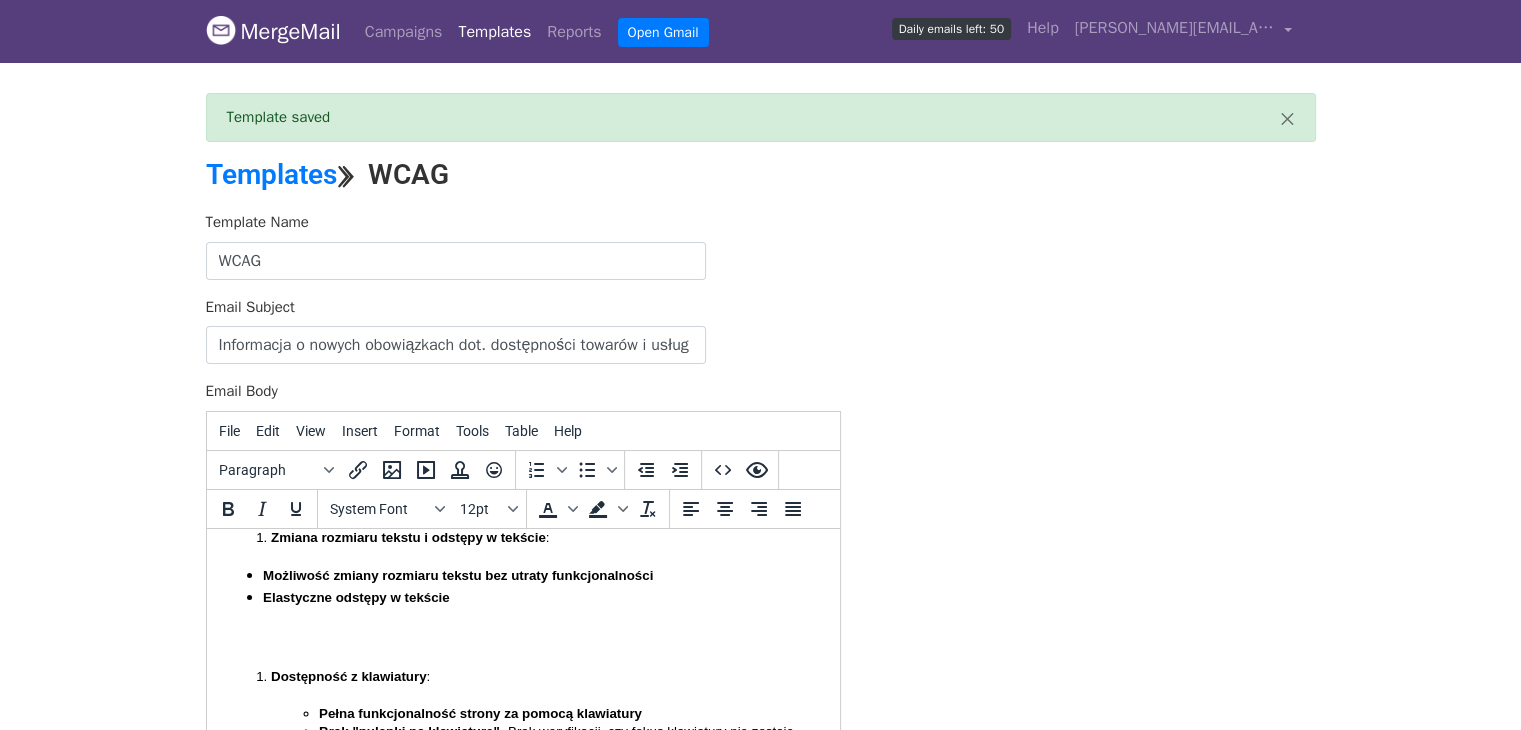 click on "Dzień dobry,  Chcę Państwa poinformować o istotnej zmianie prawnej, która weszła w życie w Polsce. Z dniem  28 czerwca 2025 roku  zaczęła obowiązywać Ustawa o zapewnianiu spełniania wymagań dostępności niektórych produktów i usług przez podmioty gospodarcze.   Ustawa ta jest implementacją Europejskiego Aktu o Dostępności (EAA) i ma na celu zapewnienie, aby produkty i usługi cyfrowe były dostępne dla wszystkich użytkowników, w tym osób z niepełnosprawnościami oraz seniorów.   Nowe przepisy dotyczą szerokiego grona przedsiębiorstw działających w wybranych sektorach. Obowiązek wdrożenia dostępności obejmuje m.in.: E-commerce (sprzedaż towarów i usług online), Producenci i dostawcy niektórych produktów i usług, które mają być dostępne dla osób z niepełnosprawnościami  Usługi transportu pasażerskiego (strony internetowe, aplikacje, bilety elektroniczne, informacja w czasie rzeczywistym),   Wyjątek stanowią mikroprzedsiębiorcy  i posiadające     :" at bounding box center (522, 785) 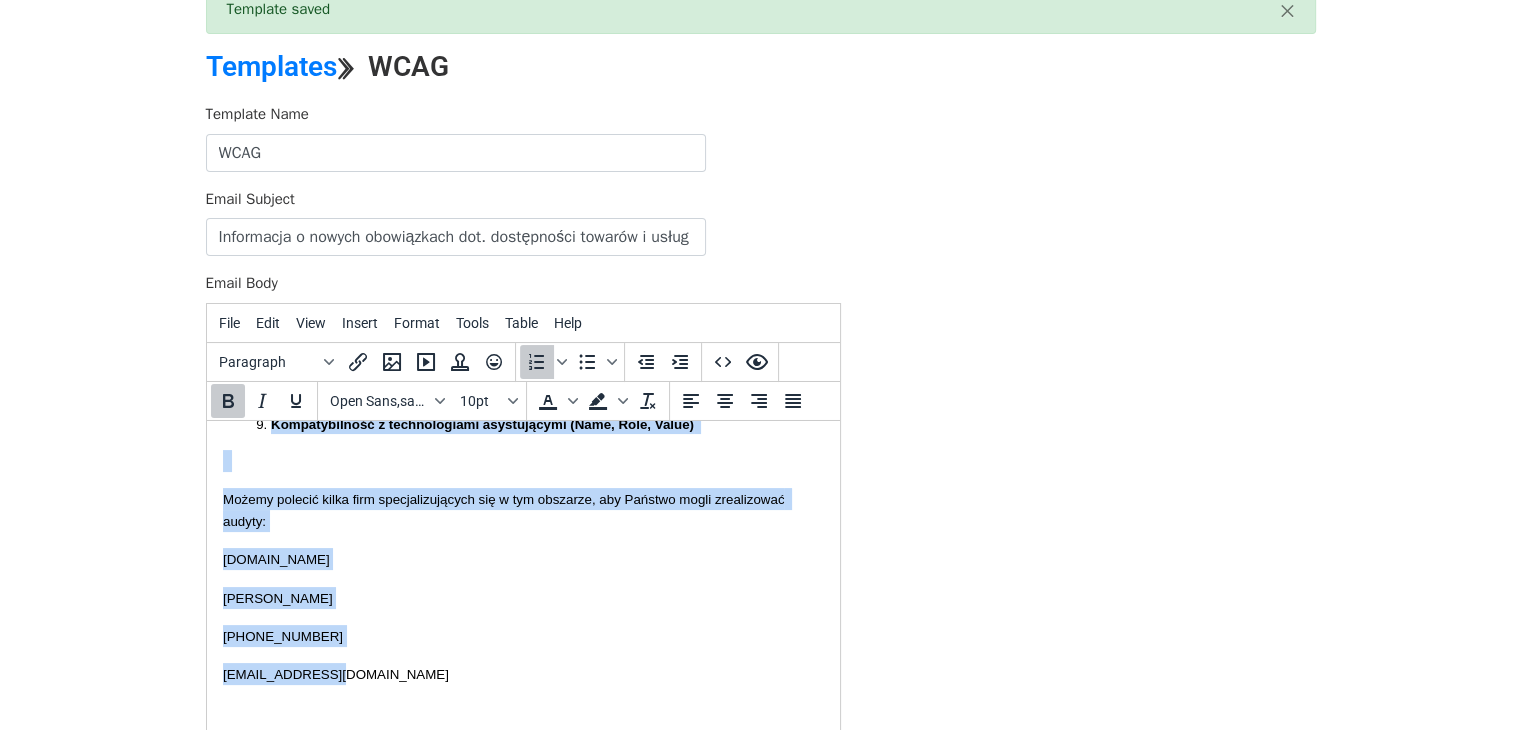scroll, scrollTop: 1924, scrollLeft: 0, axis: vertical 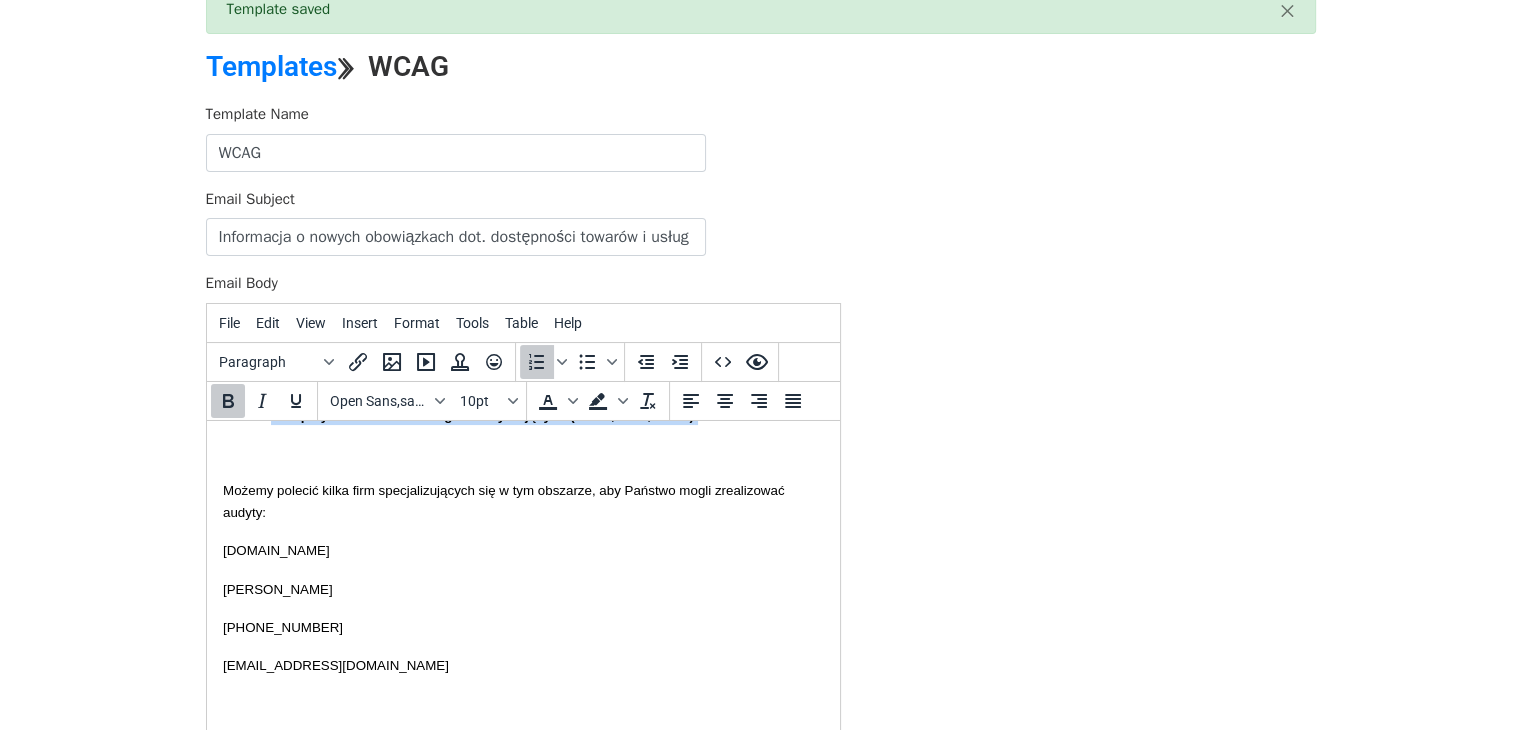 drag, startPoint x: 252, startPoint y: 530, endPoint x: 724, endPoint y: 480, distance: 474.64093 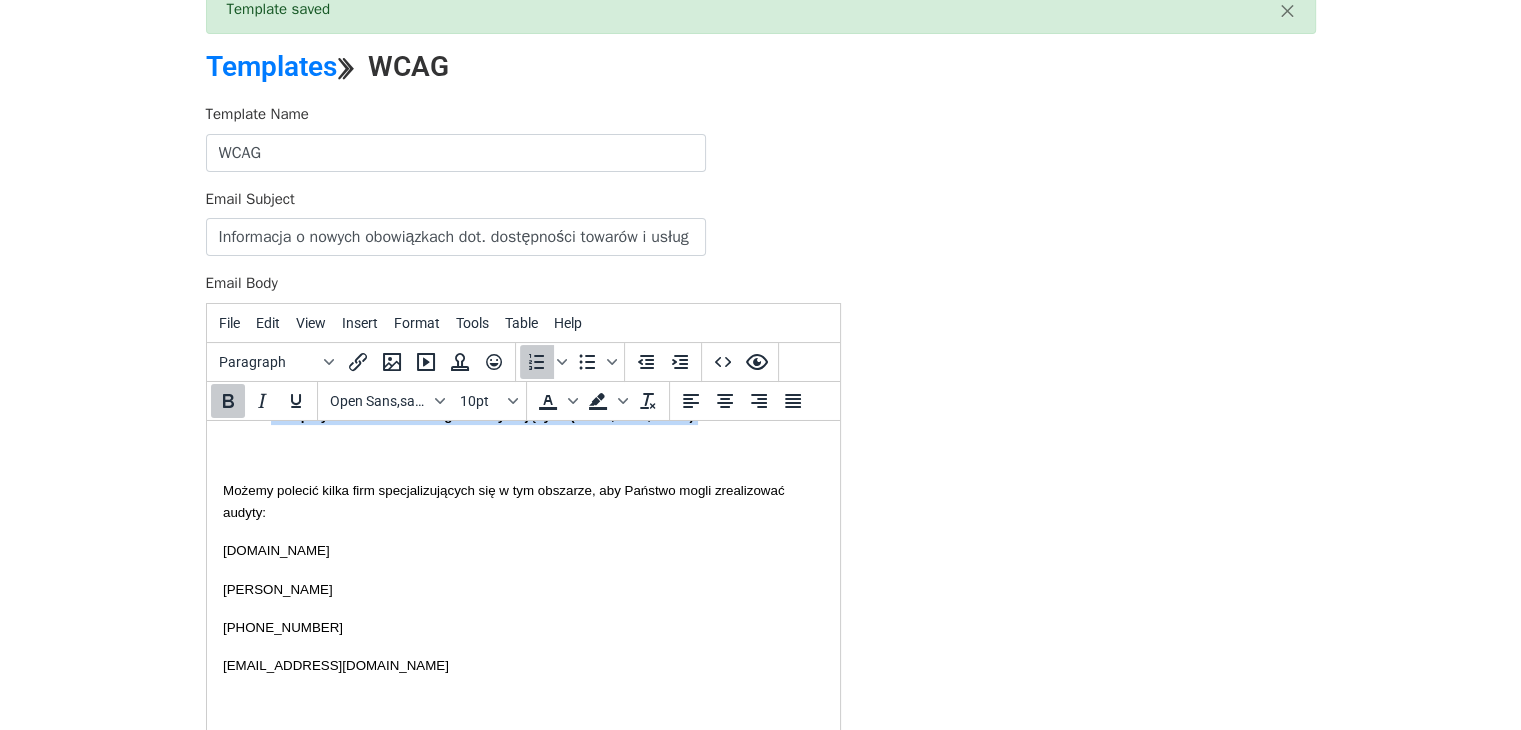 click on "Dzień dobry,  Chcę Państwa poinformować o istotnej zmianie prawnej, która weszła w życie w Polsce. Z dniem  28 czerwca 2025 roku  zaczęła obowiązywać Ustawa o zapewnianiu spełniania wymagań dostępności niektórych produktów i usług przez podmioty gospodarcze.   Ustawa ta jest implementacją Europejskiego Aktu o Dostępności (EAA) i ma na celu zapewnienie, aby produkty i usługi cyfrowe były dostępne dla wszystkich użytkowników, w tym osób z niepełnosprawnościami oraz seniorów.   Nowe przepisy dotyczą szerokiego grona przedsiębiorstw działających w wybranych sektorach. Obowiązek wdrożenia dostępności obejmuje m.in.: E-commerce (sprzedaż towarów i usług online), Producenci i dostawcy niektórych produktów i usług, które mają być dostępne dla osób z niepełnosprawnościami  Usługi transportu pasażerskiego (strony internetowe, aplikacje, bilety elektroniczne, informacja w czasie rzeczywistym),   Wyjątek stanowią mikroprzedsiębiorcy  i posiadające     :" at bounding box center [522, -23] 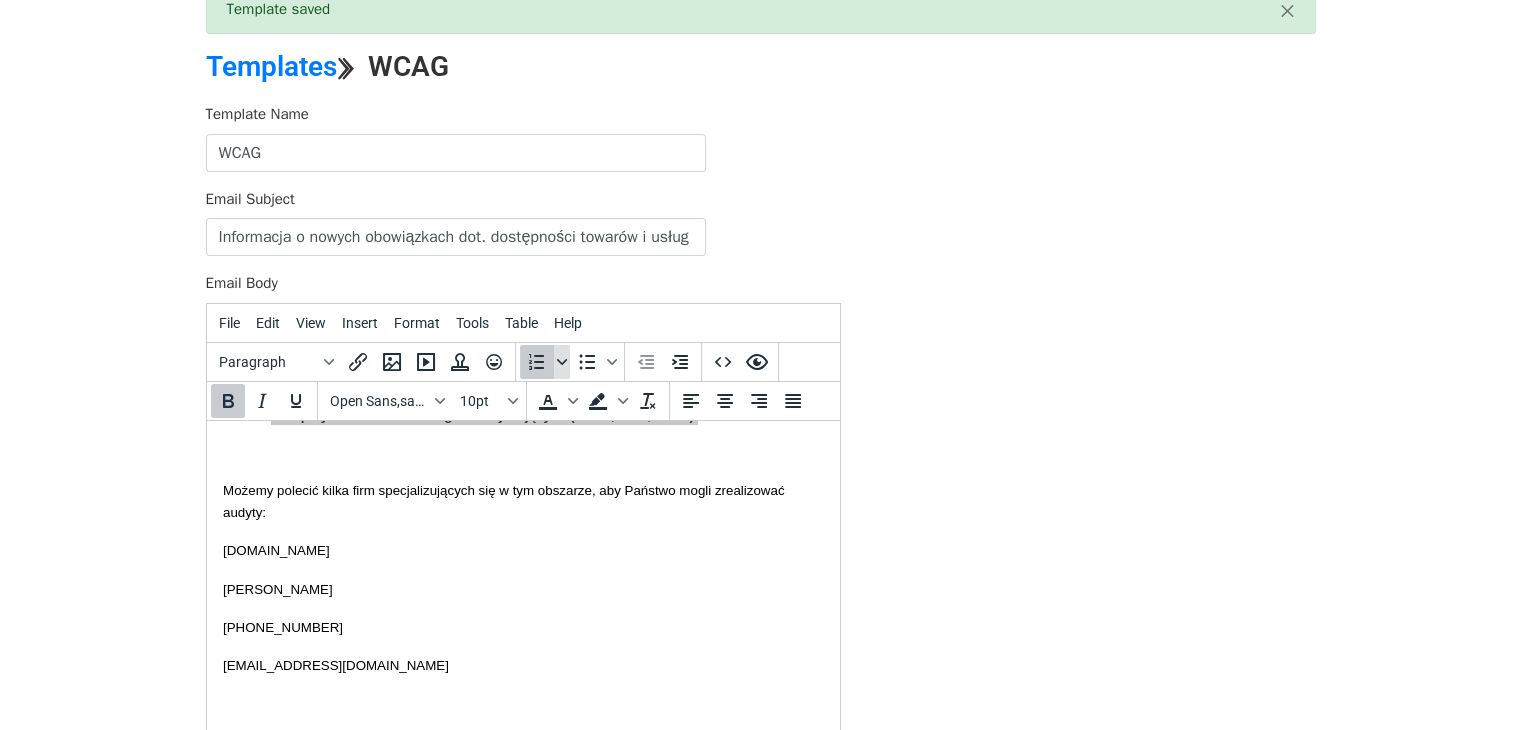 click 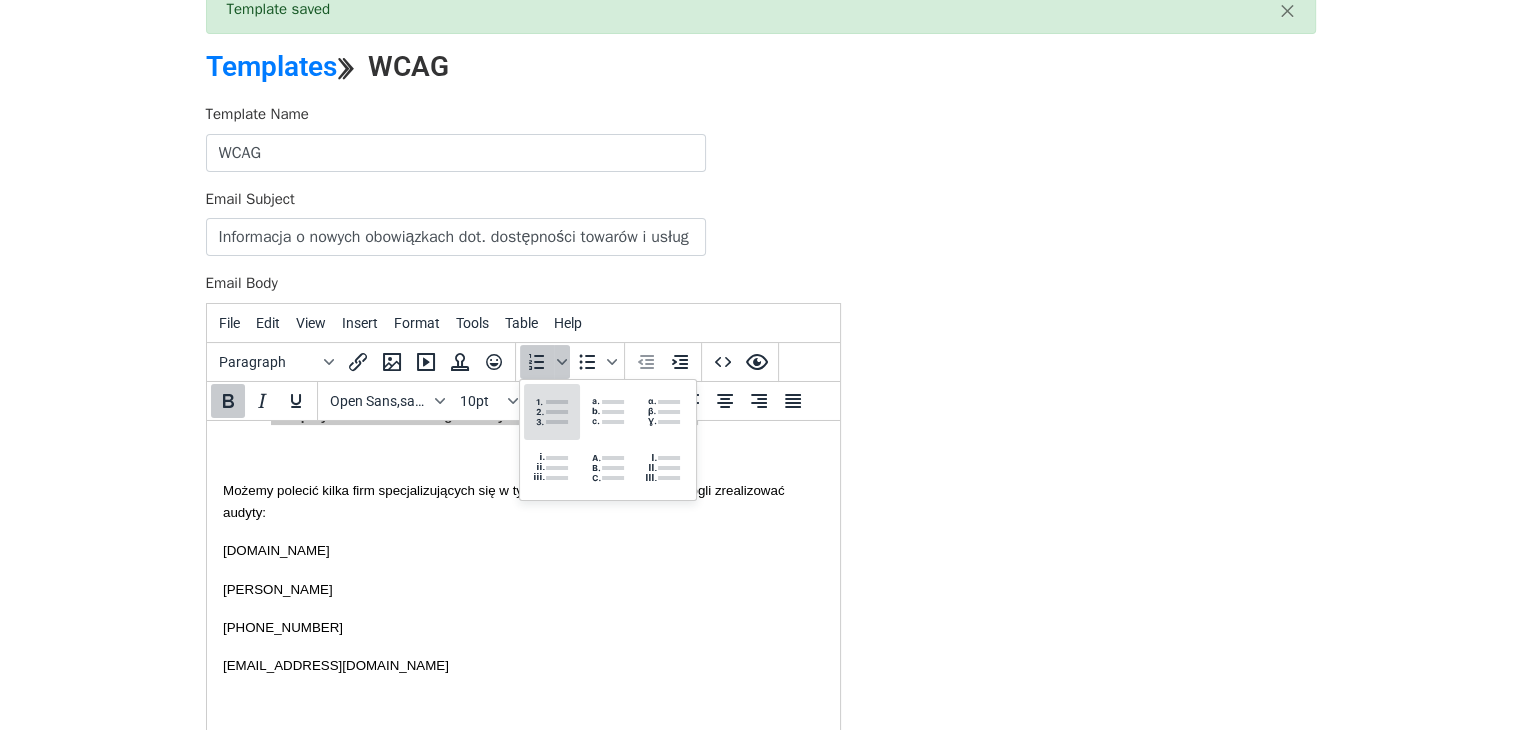 click 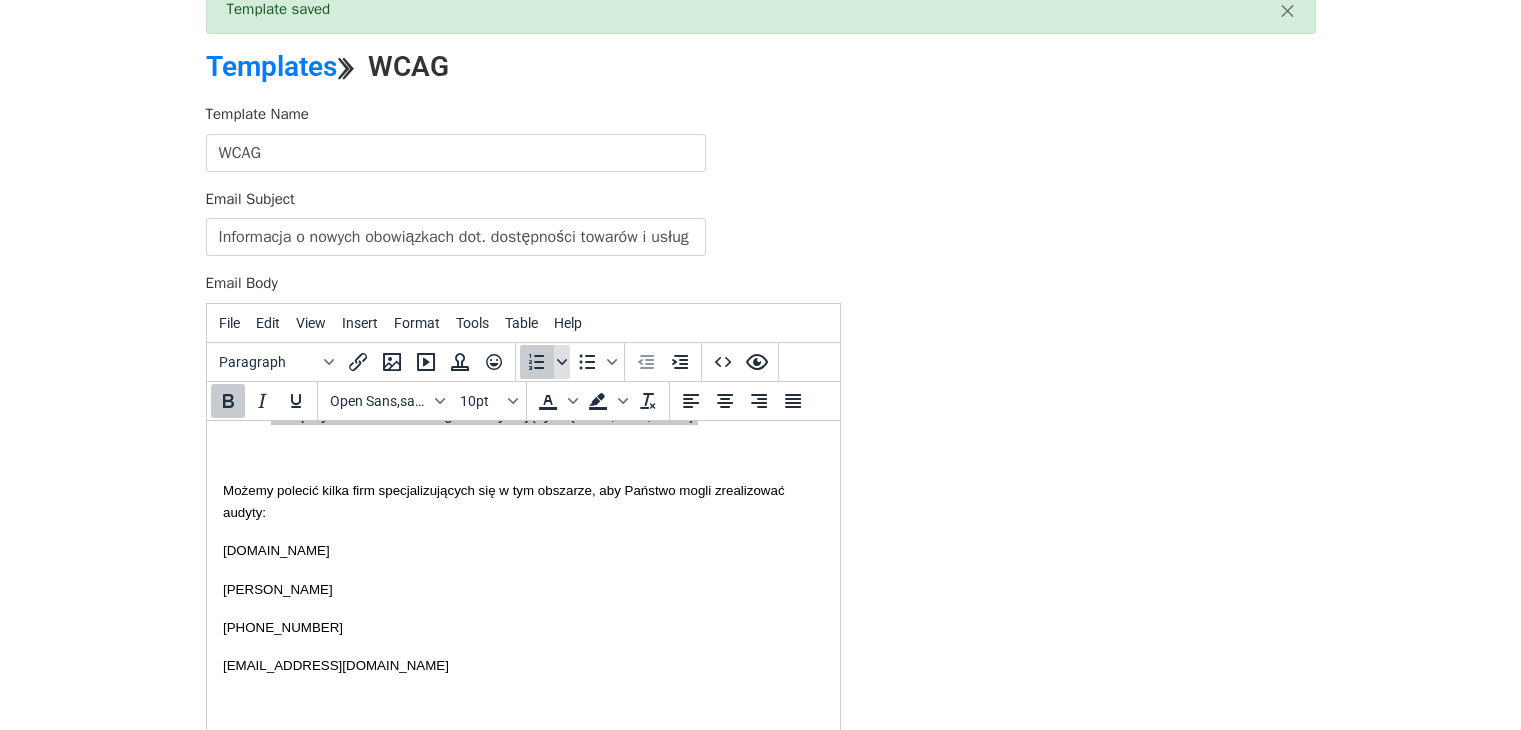 click 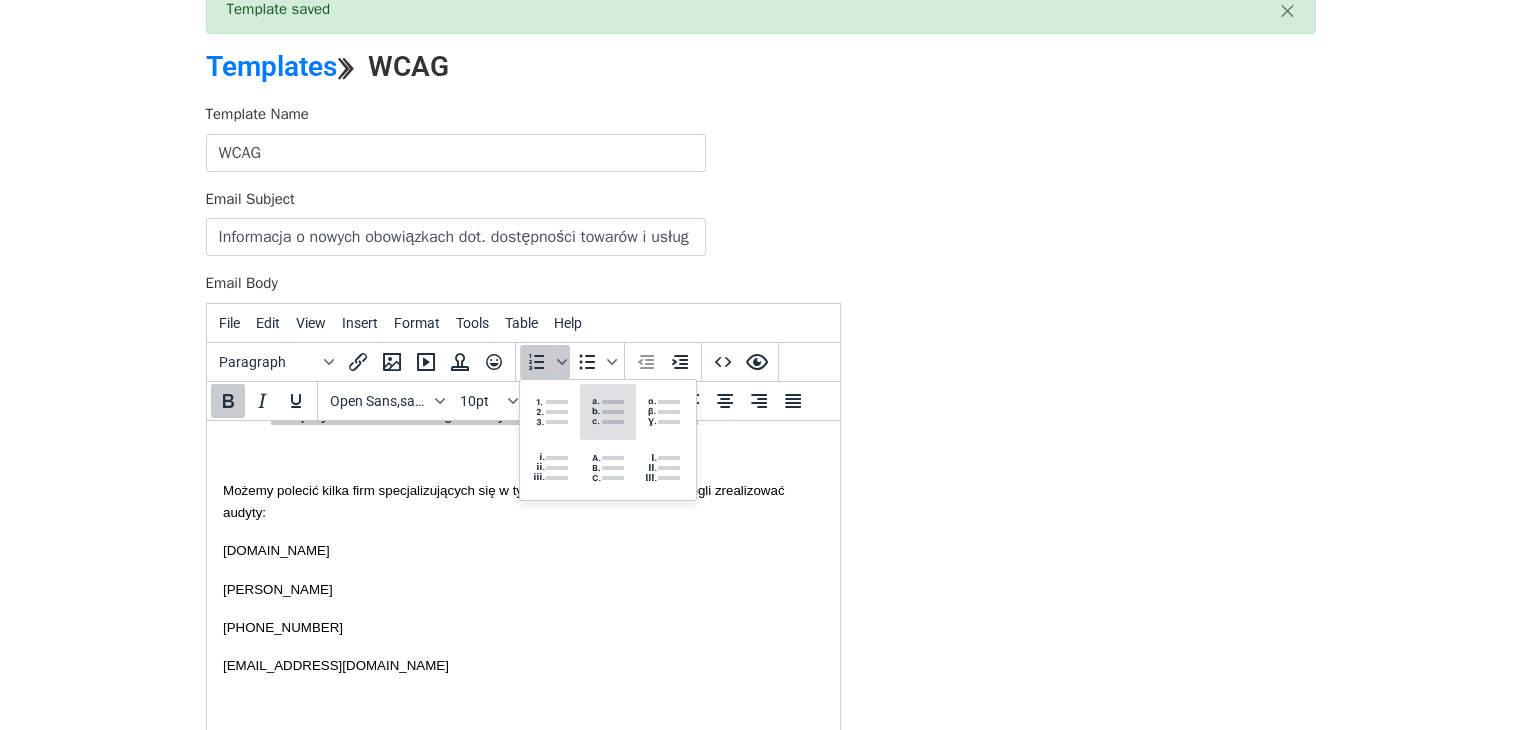 click 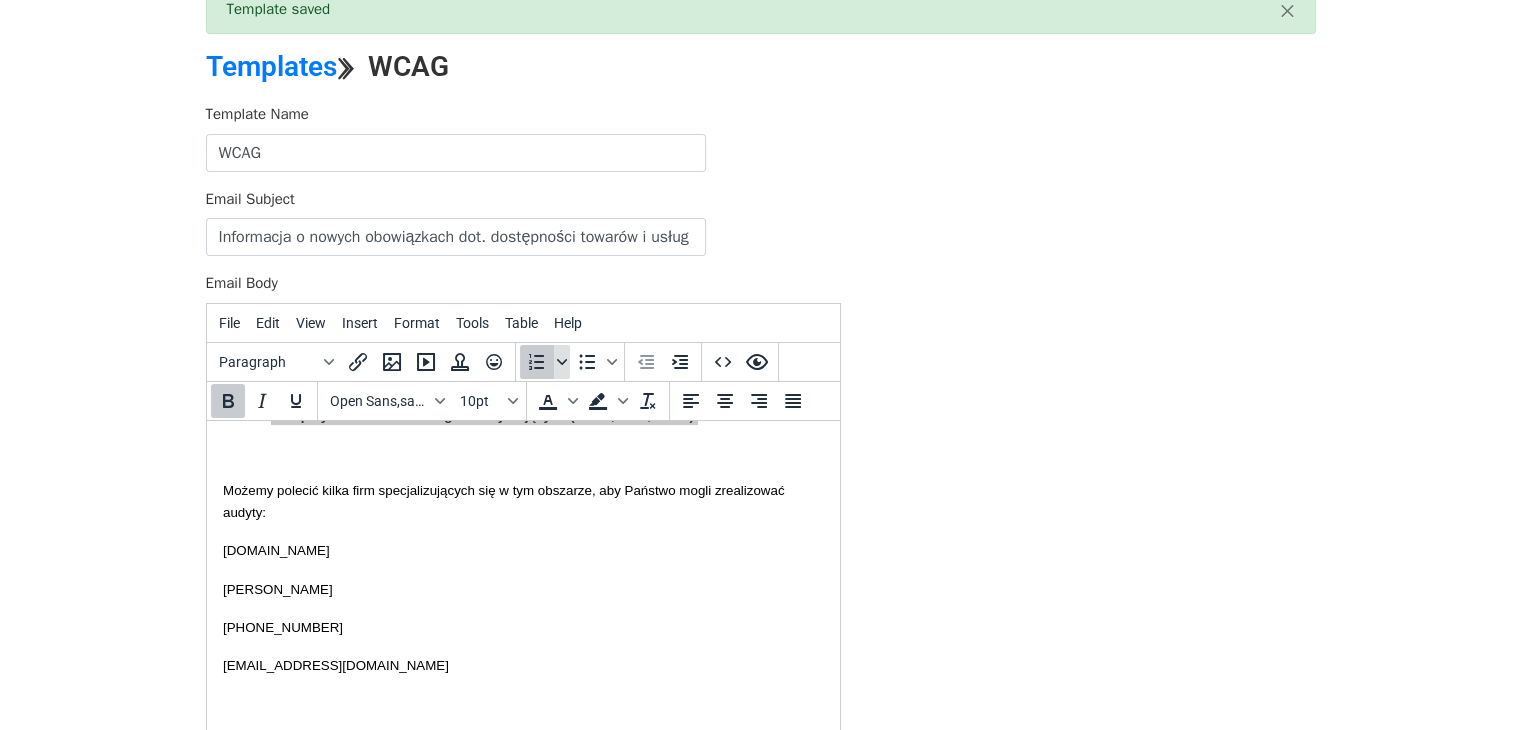 click at bounding box center [562, 362] 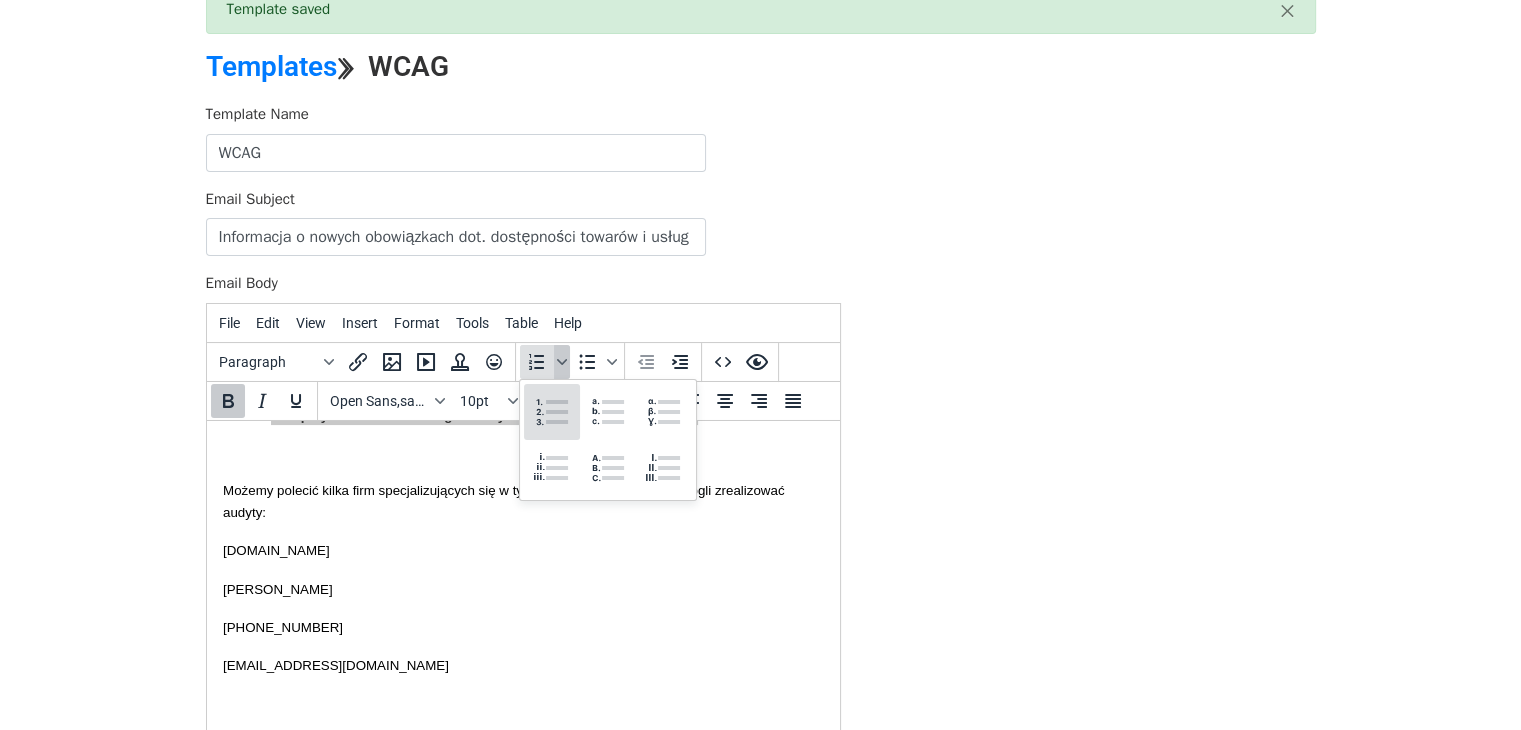 click 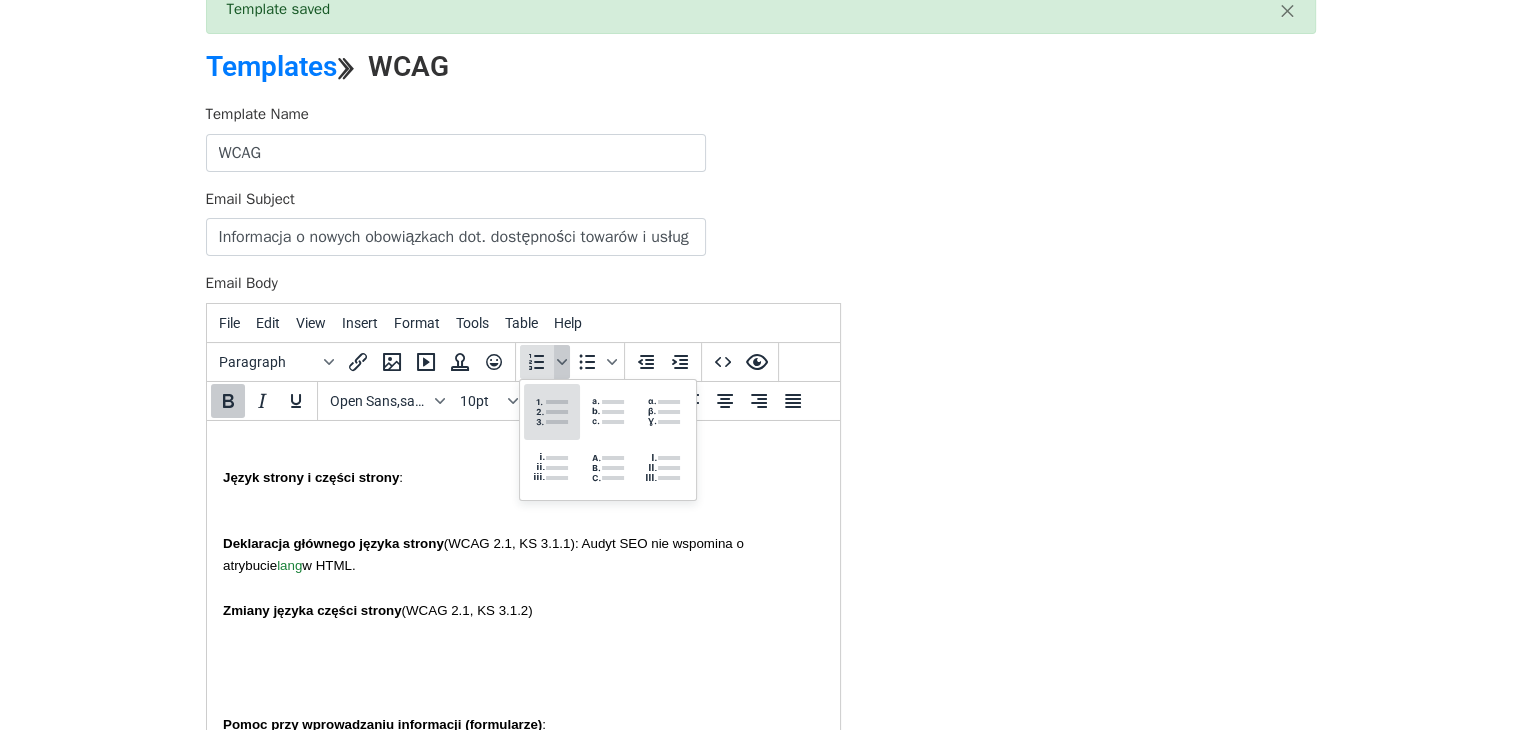 click 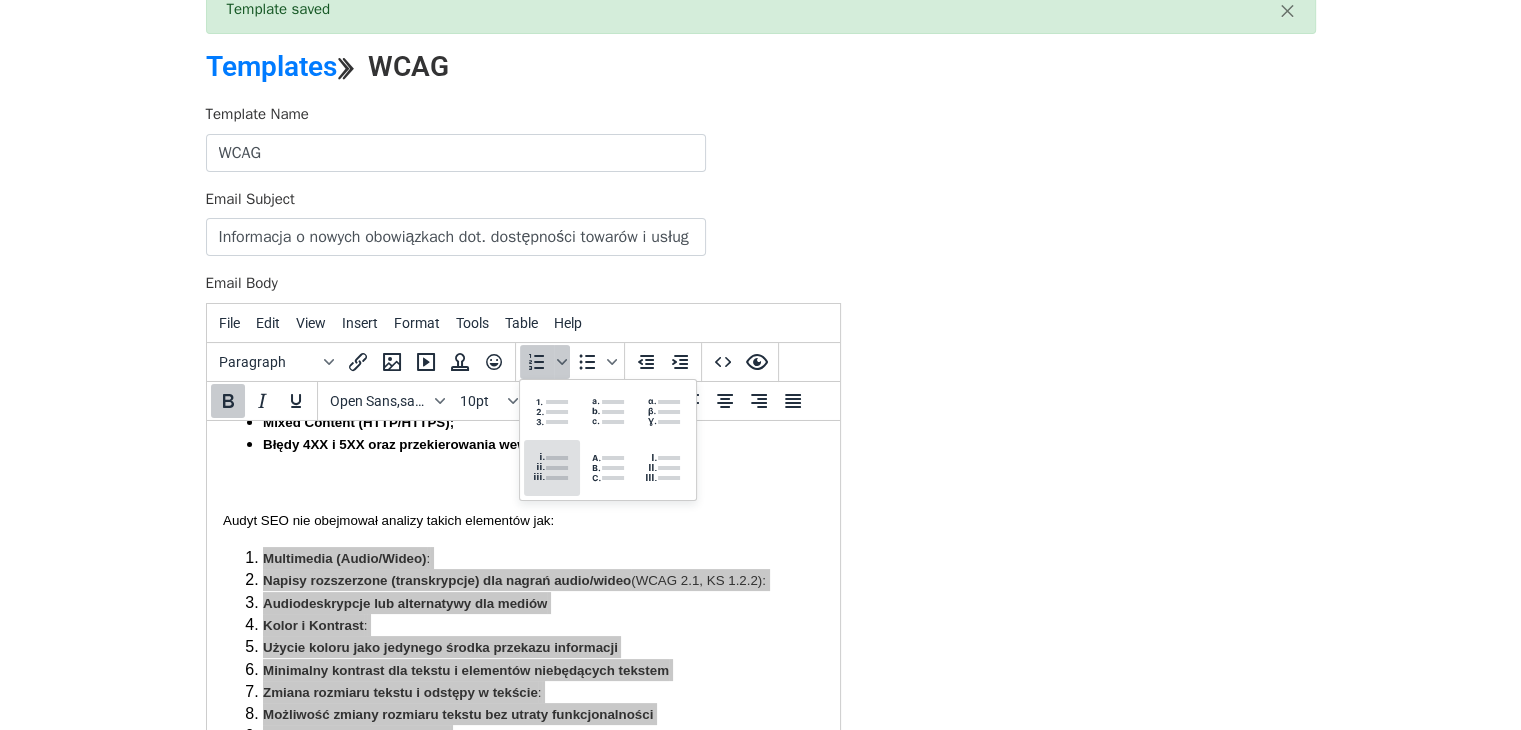 scroll, scrollTop: 928, scrollLeft: 0, axis: vertical 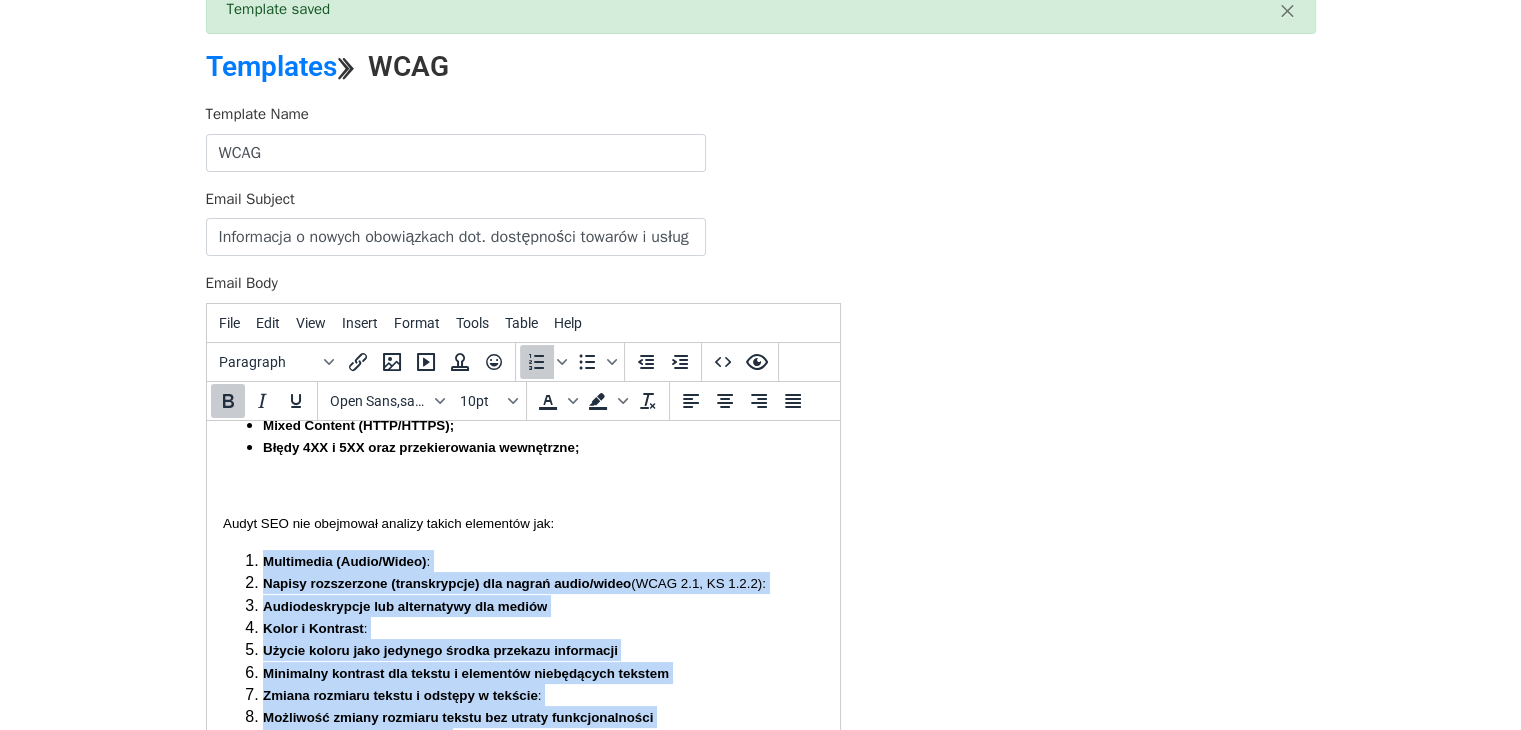 click on "Audiodeskrypcje lub alternatywy dla mediów" at bounding box center [404, 605] 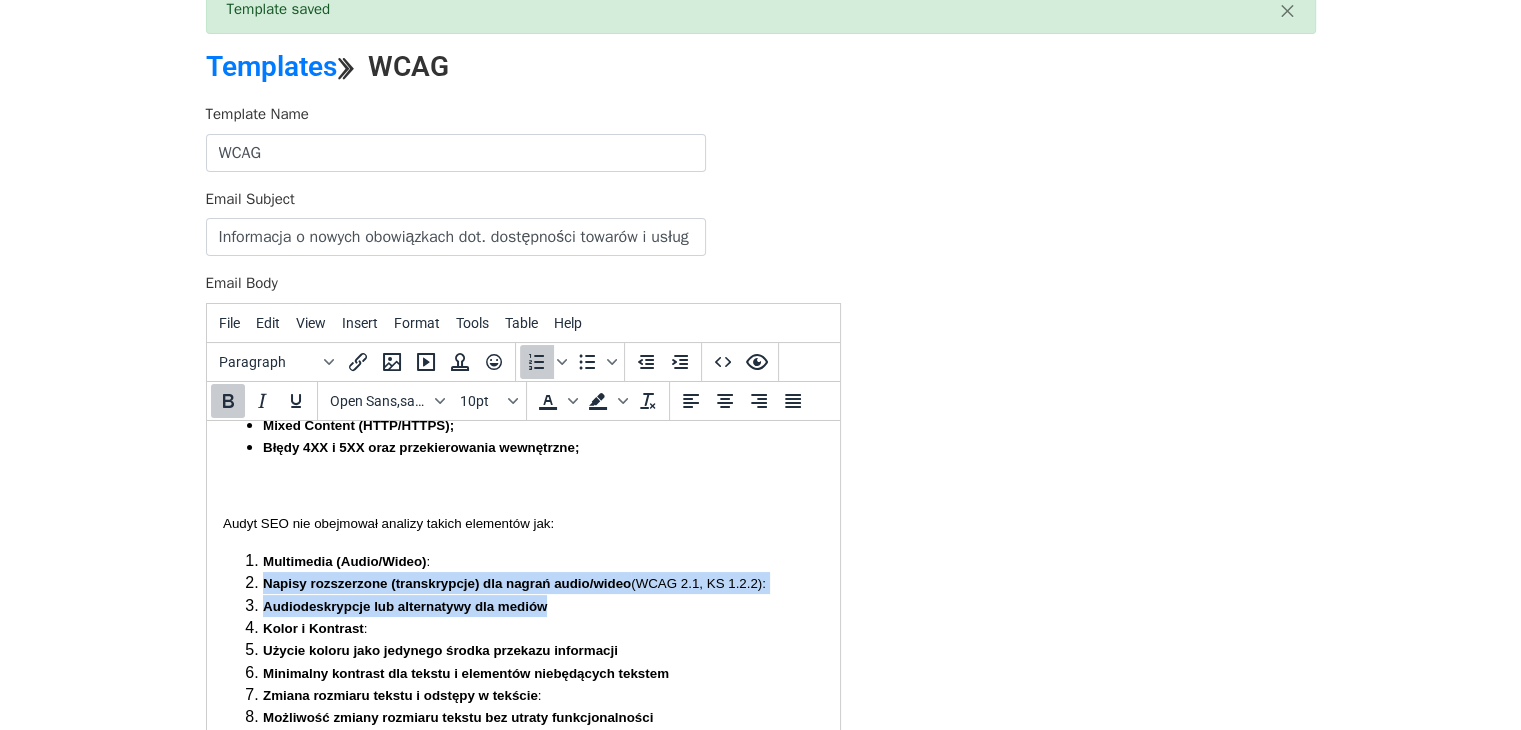 drag, startPoint x: 567, startPoint y: 656, endPoint x: 253, endPoint y: 629, distance: 315.1587 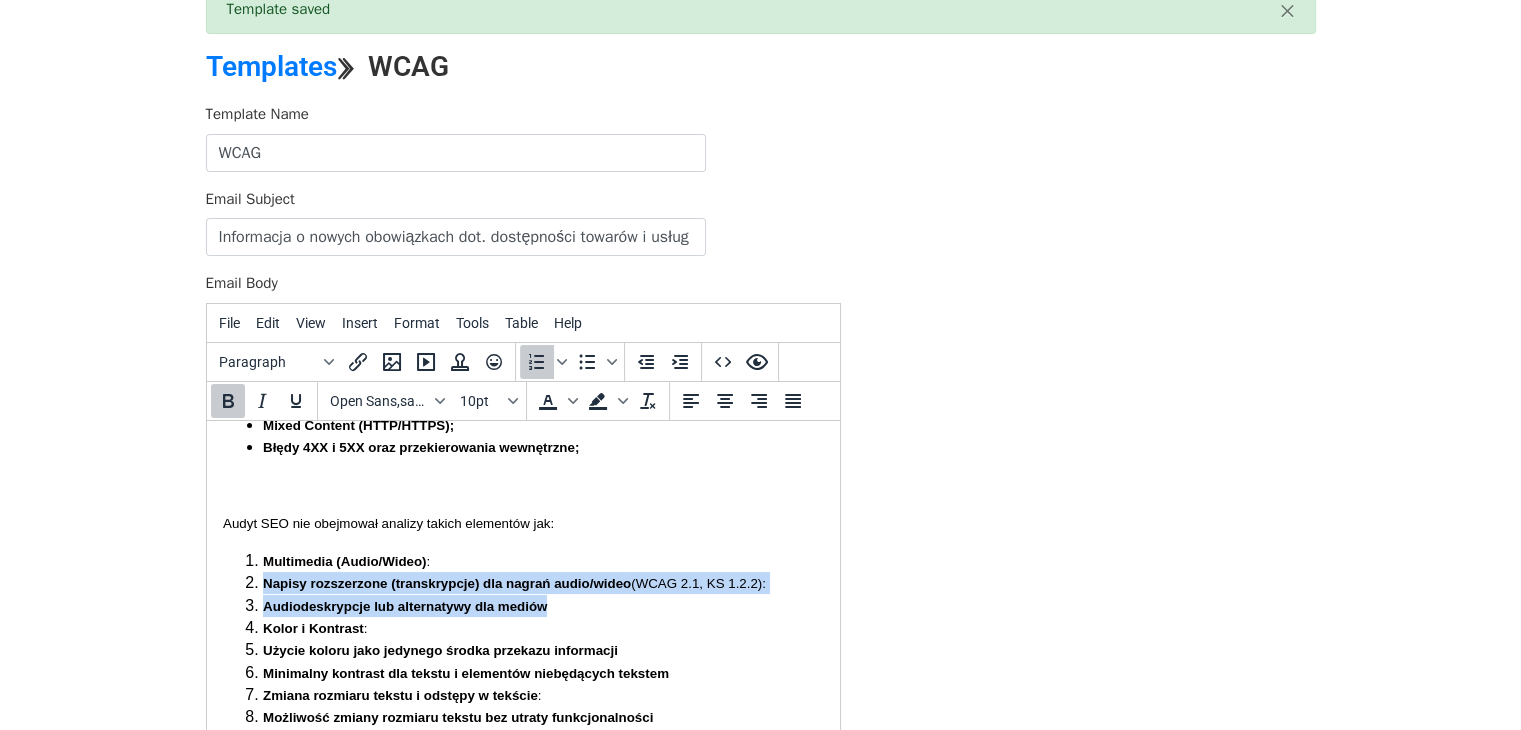 click on "Multimedia (Audio/Wideo) : Napisy rozszerzone (transkrypcje) dla nagrań audio/wideo  (WCAG 2.1, KS 1.2.2):  Audiodeskrypcje lub alternatywy dla mediów   Kolor i Kontrast : Użycie koloru jako jedynego środka przekazu informacji Minimalny kontrast dla tekstu i elementów niebędących tekstem Zmiana rozmiaru tekstu i odstępy w tekście : Możliwość zmiany rozmiaru tekstu bez utraty funkcjonalności Elastyczne odstępy w tekście Dostępność z klawiatury : Pełna funkcjonalność strony za pomocą klawiatury   Brak "pułapki na klawiaturę"  - Brak weryfikacji, czy fokus klawiatury nie zostaje uwięziony w elemencie strony. Widoczny fokus klawiatury  - brak oceny, czy element, na którym jest fokus klawiatury, jest wyraźnie zaznaczony. Zarządzanie czasem i migotanie : Możliwość dostosowania czasu (np. limity sesji, animacje)   Ograniczenia dotyczące migotania treści  Brak oceny migoczących lub szybko zmieniających się elementów mogących wywołać ataki padaczki. Cel linku (w kontekście)" at bounding box center [522, 980] 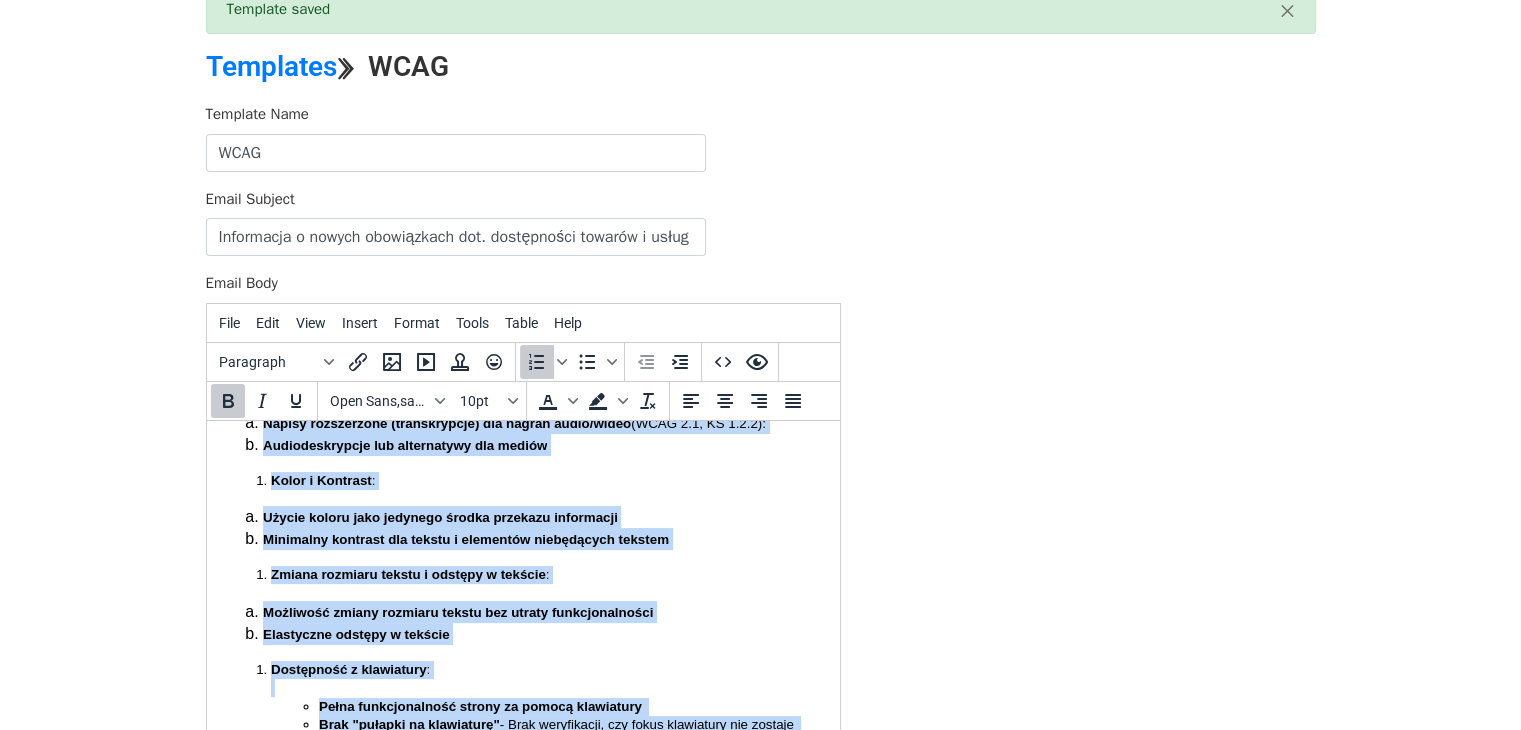 scroll, scrollTop: 1088, scrollLeft: 0, axis: vertical 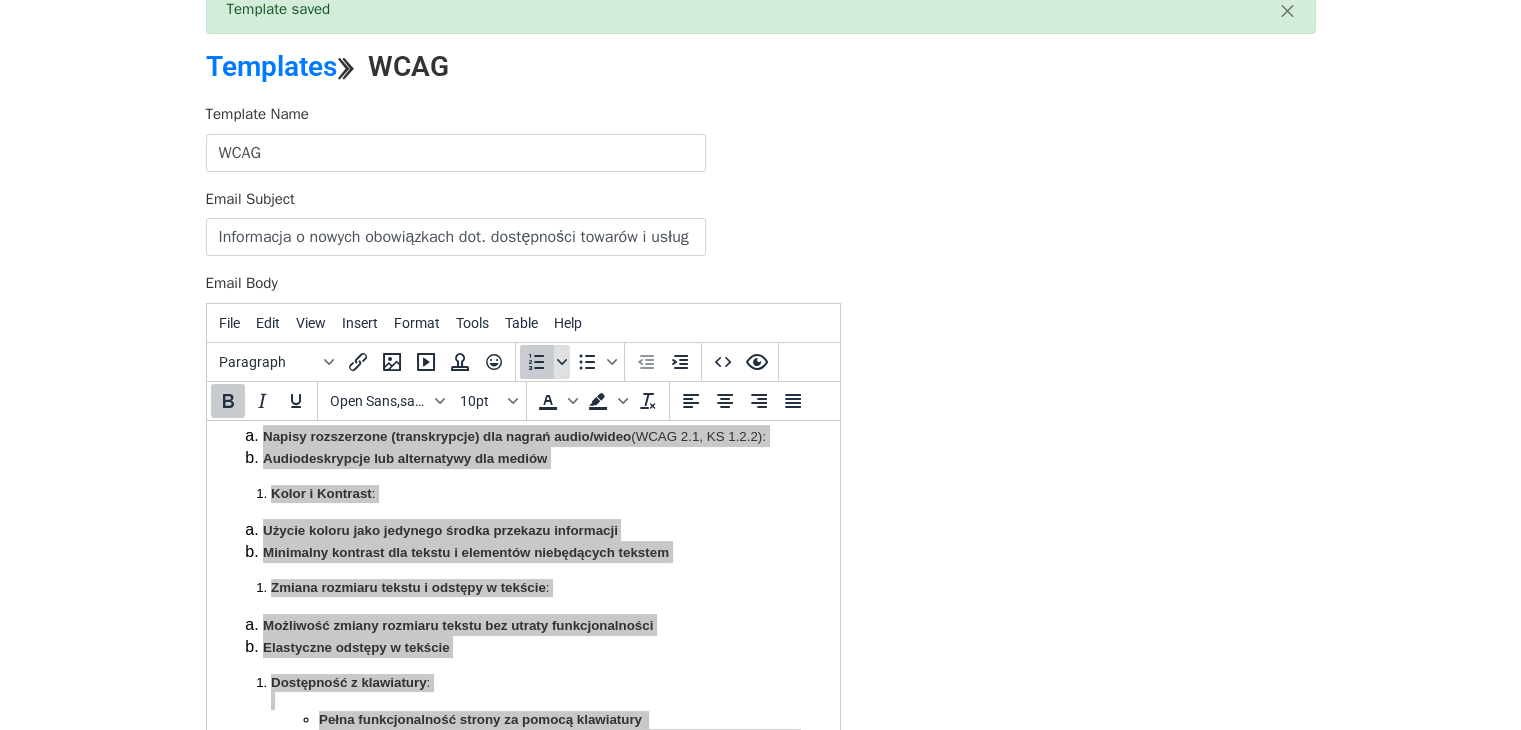 click 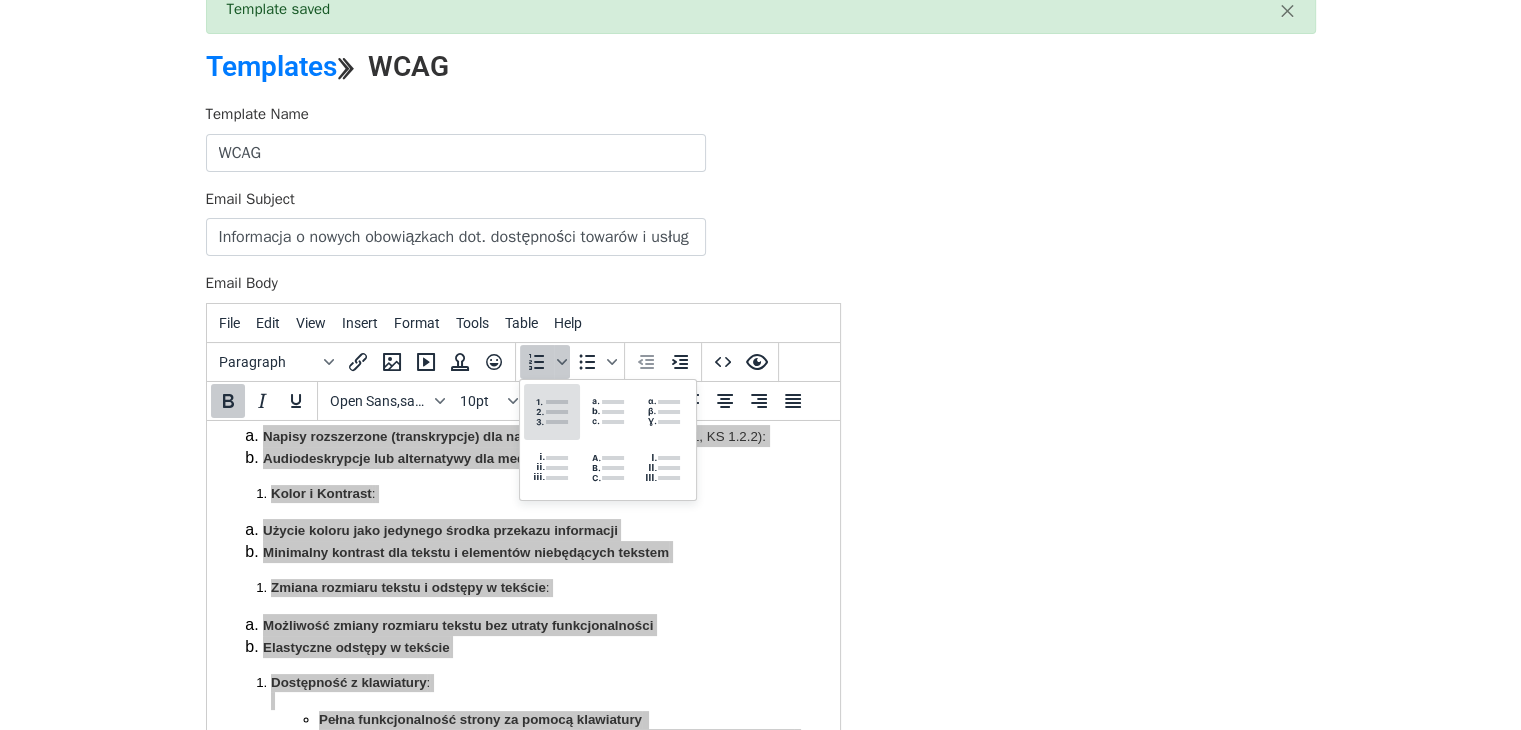 click 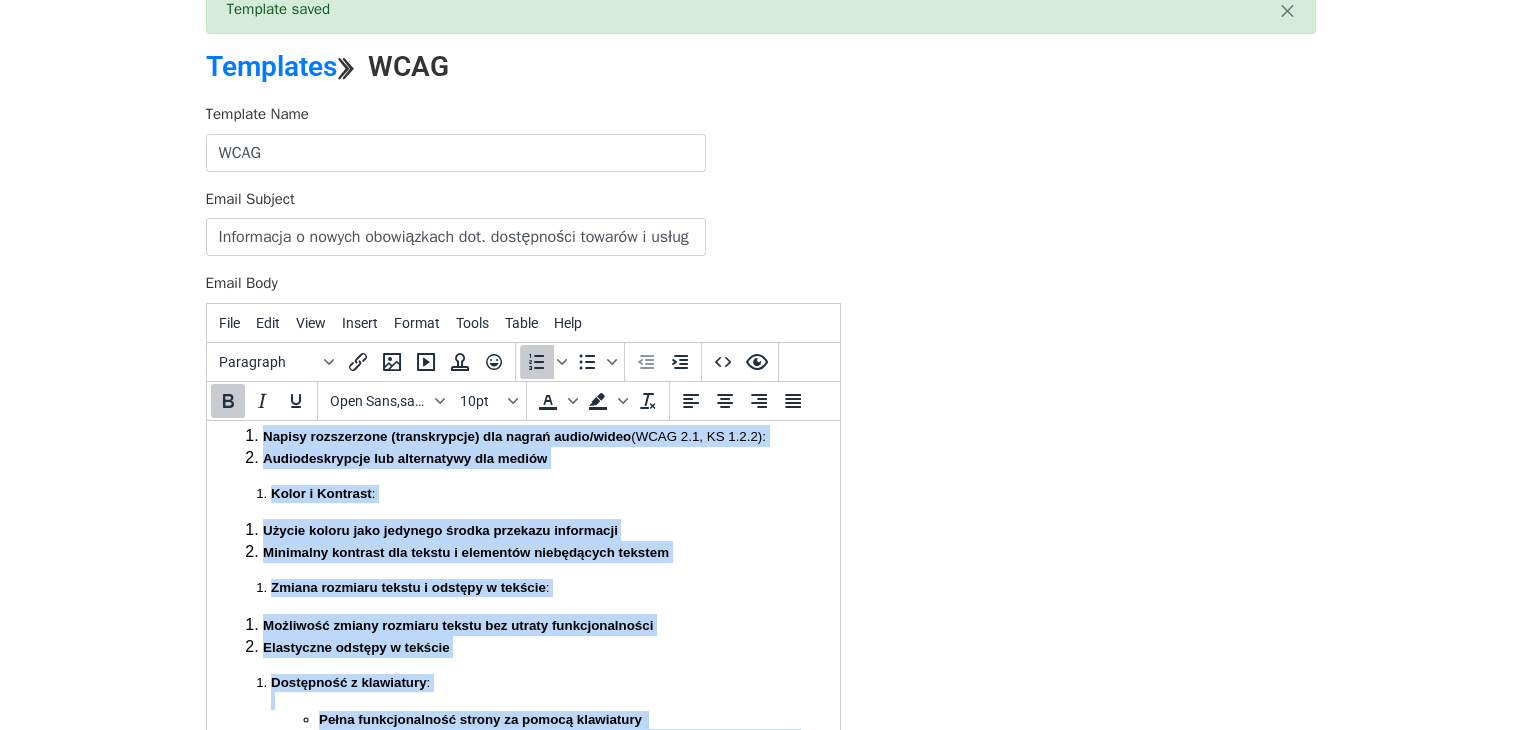 click on "Audiodeskrypcje lub alternatywy dla mediów" at bounding box center [404, 457] 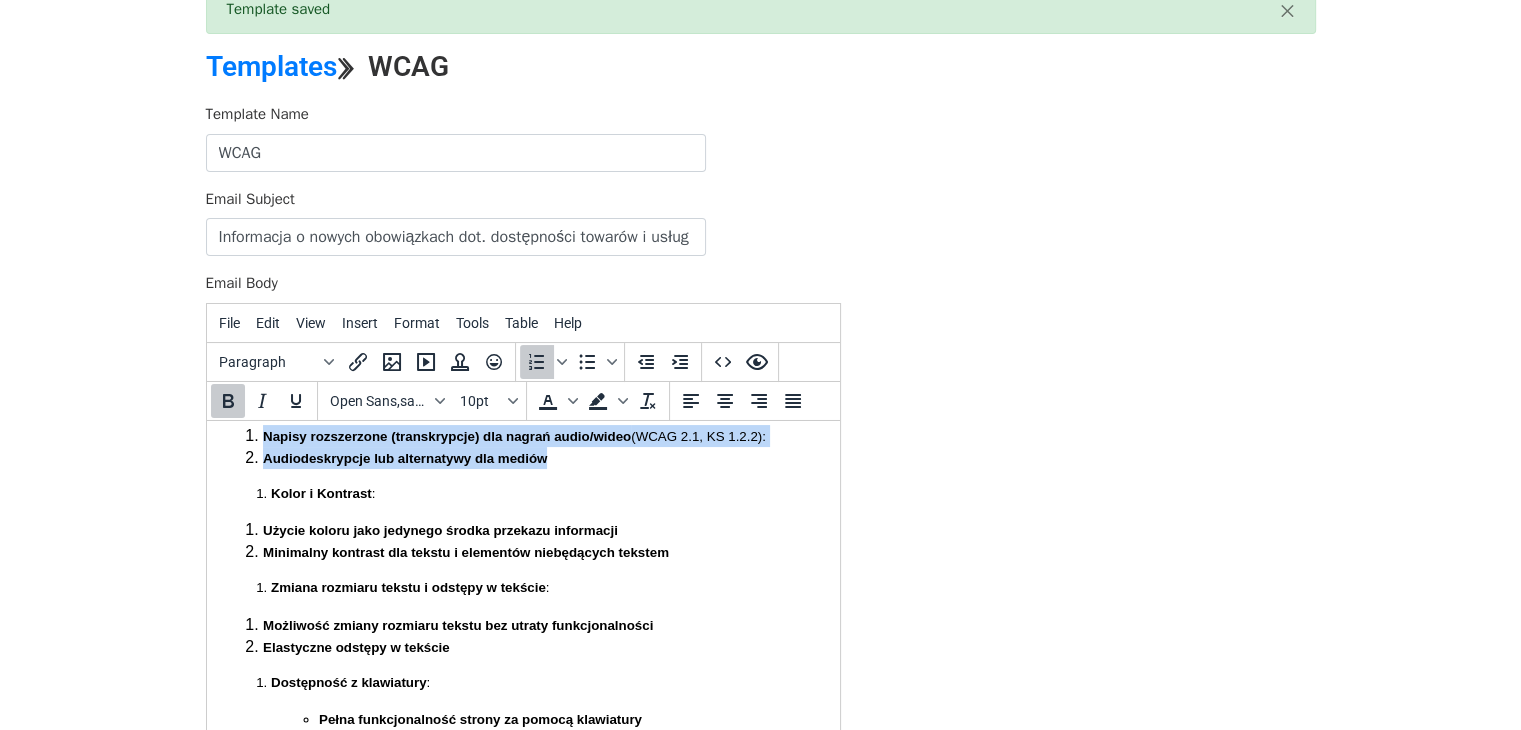 drag, startPoint x: 573, startPoint y: 498, endPoint x: 235, endPoint y: 489, distance: 338.1198 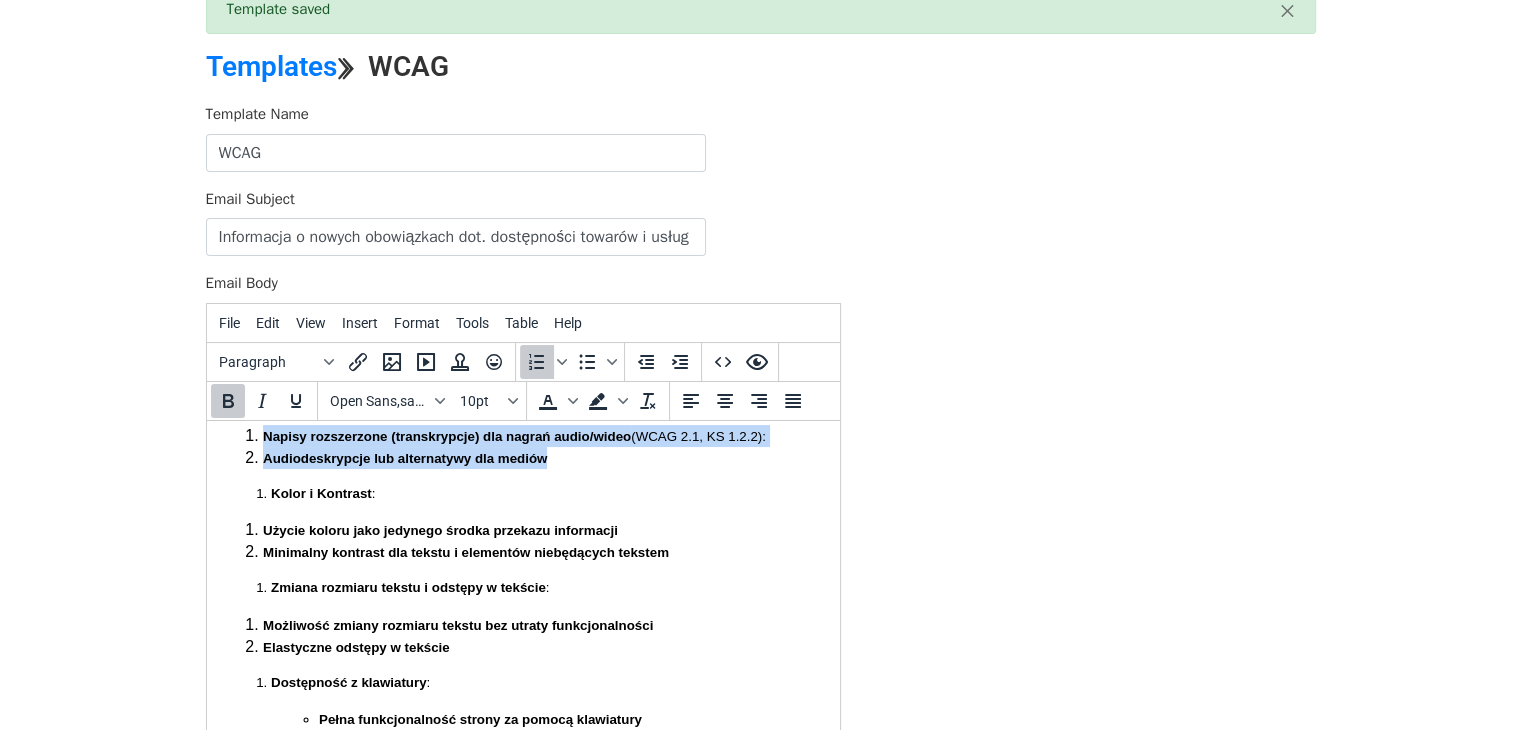 click on "Napisy rozszerzone (transkrypcje) dla nagrań audio/wideo  (WCAG 2.1, KS 1.2.2):  Audiodeskrypcje lub alternatywy dla mediów" at bounding box center (522, 446) 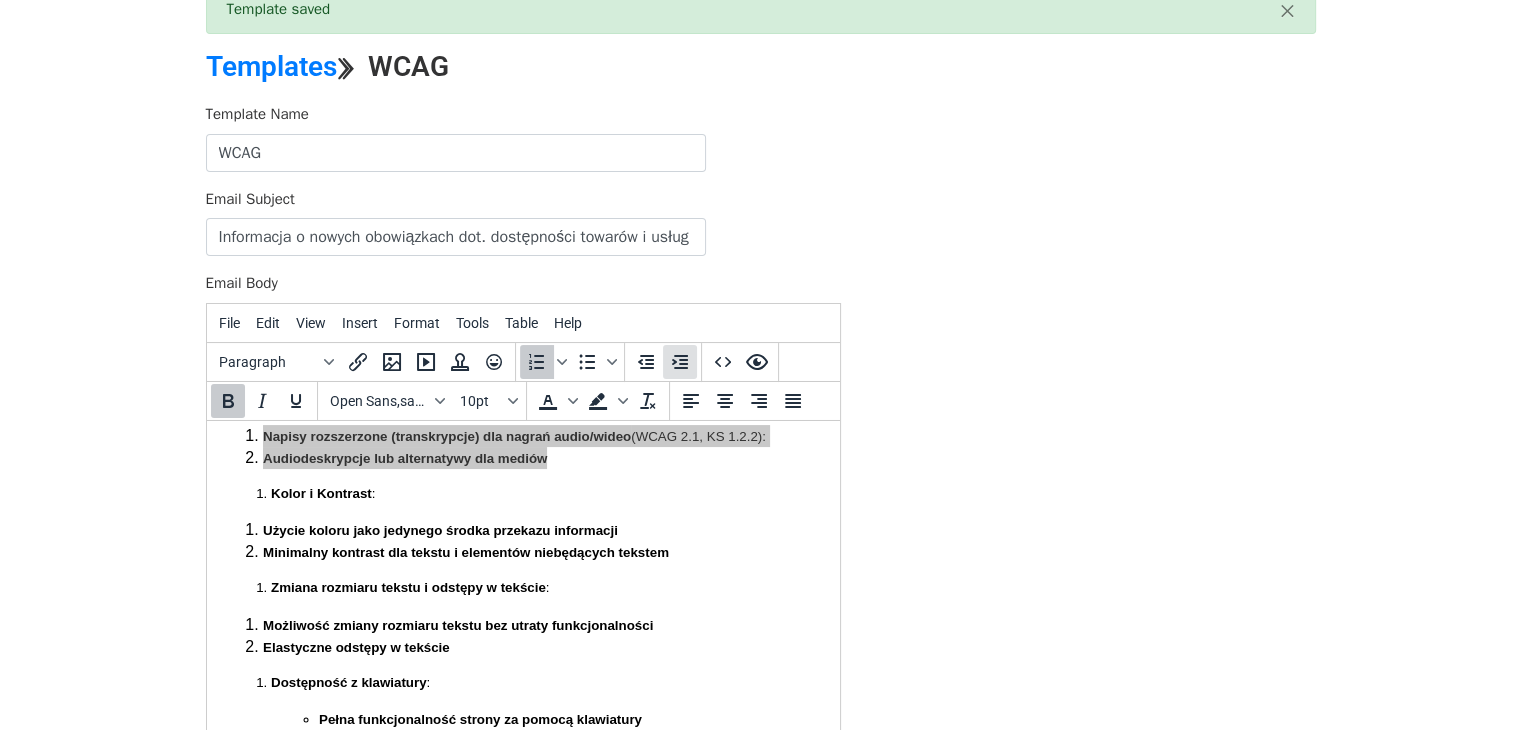 click 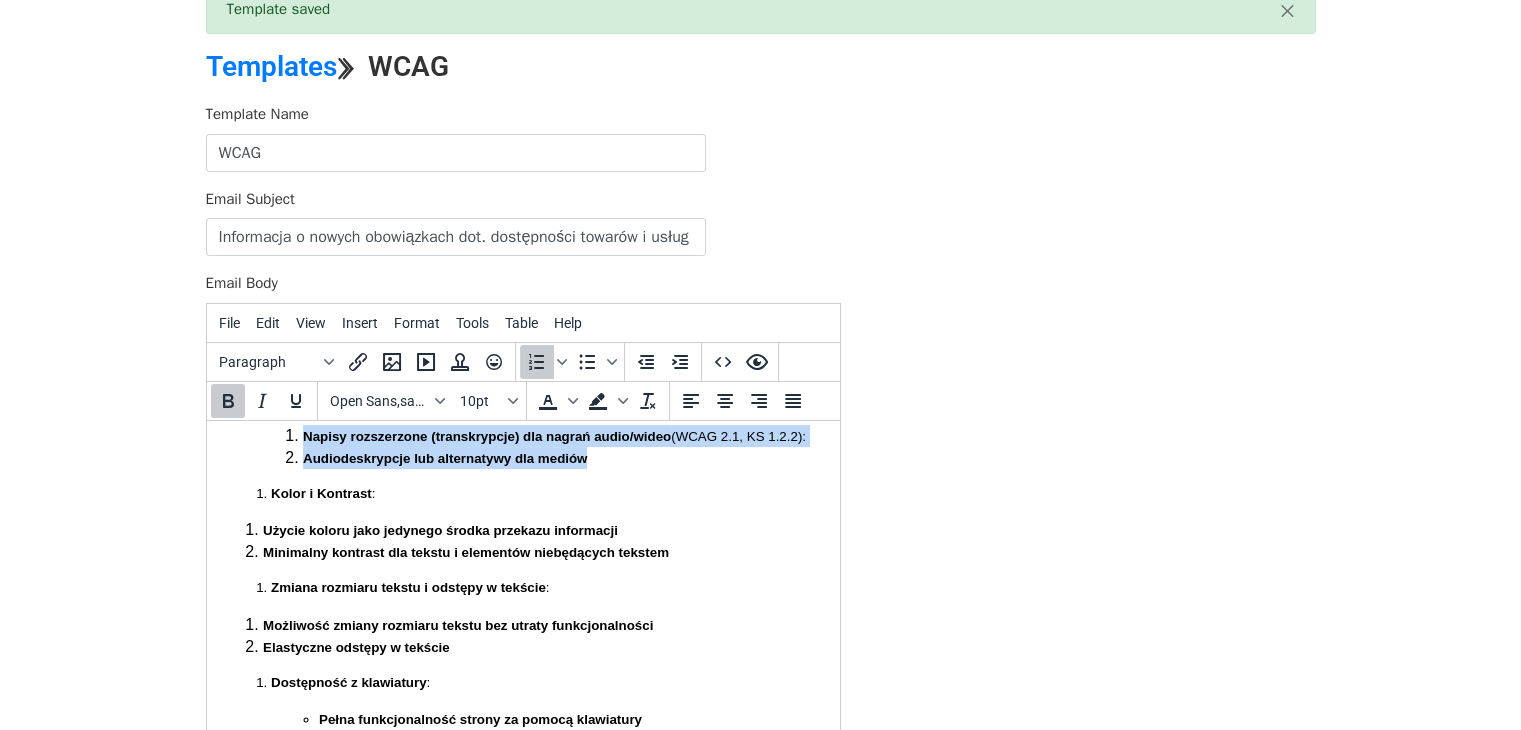 click on "Dzień dobry,  Chcę Państwa poinformować o istotnej zmianie prawnej, która weszła w życie w Polsce. Z dniem  28 czerwca 2025 roku  zaczęła obowiązywać Ustawa o zapewnianiu spełniania wymagań dostępności niektórych produktów i usług przez podmioty gospodarcze.   Ustawa ta jest implementacją Europejskiego Aktu o Dostępności (EAA) i ma na celu zapewnienie, aby produkty i usługi cyfrowe były dostępne dla wszystkich użytkowników, w tym osób z niepełnosprawnościami oraz seniorów.   Nowe przepisy dotyczą szerokiego grona przedsiębiorstw działających w wybranych sektorach. Obowiązek wdrożenia dostępności obejmuje m.in.: E-commerce (sprzedaż towarów i usług online), Producenci i dostawcy niektórych produktów i usług, które mają być dostępne dla osób z niepełnosprawnościami  Usługi transportu pasażerskiego (strony internetowe, aplikacje, bilety elektroniczne, informacja w czasie rzeczywistym),   Wyjątek stanowią mikroprzedsiębiorcy  i posiadające     :" at bounding box center [522, 813] 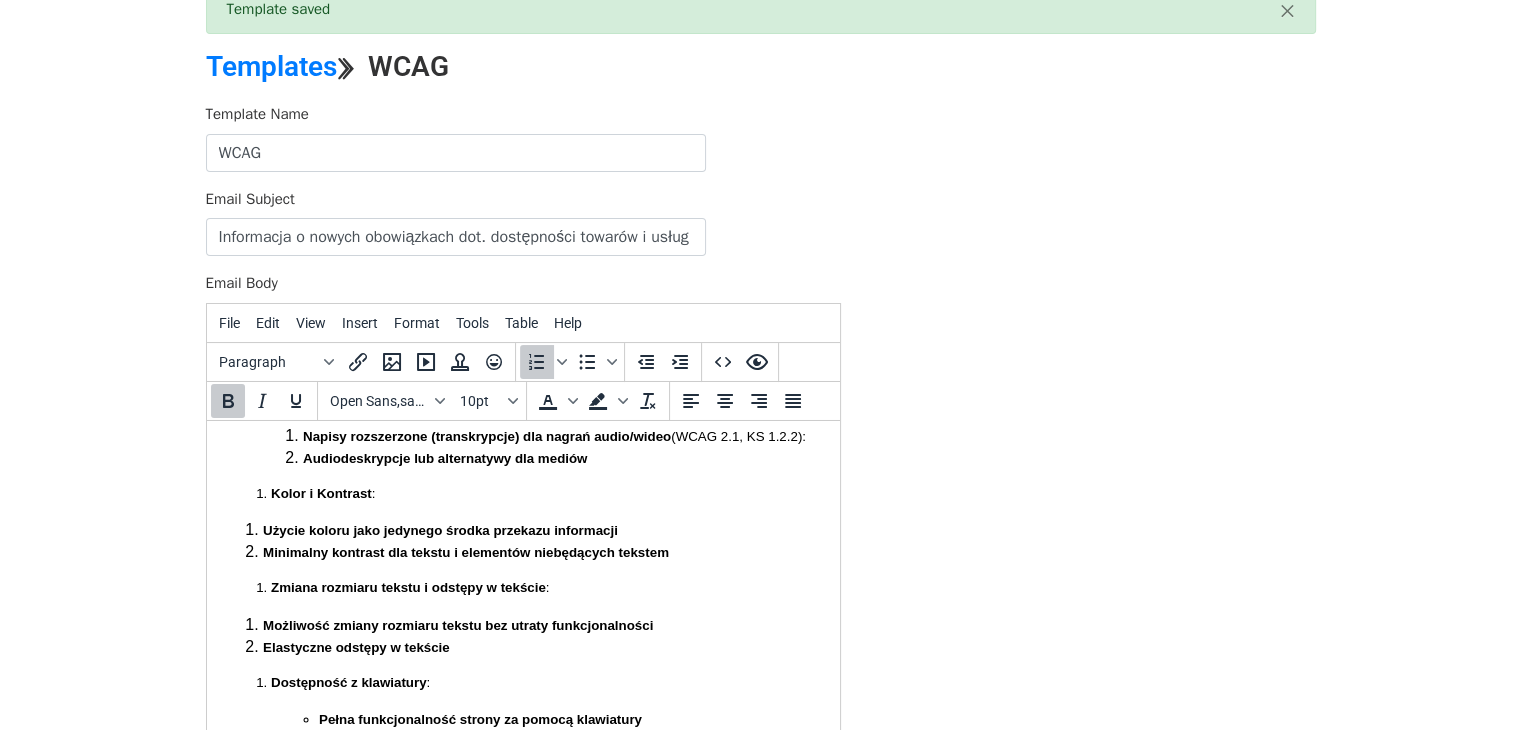 scroll, scrollTop: 1024, scrollLeft: 0, axis: vertical 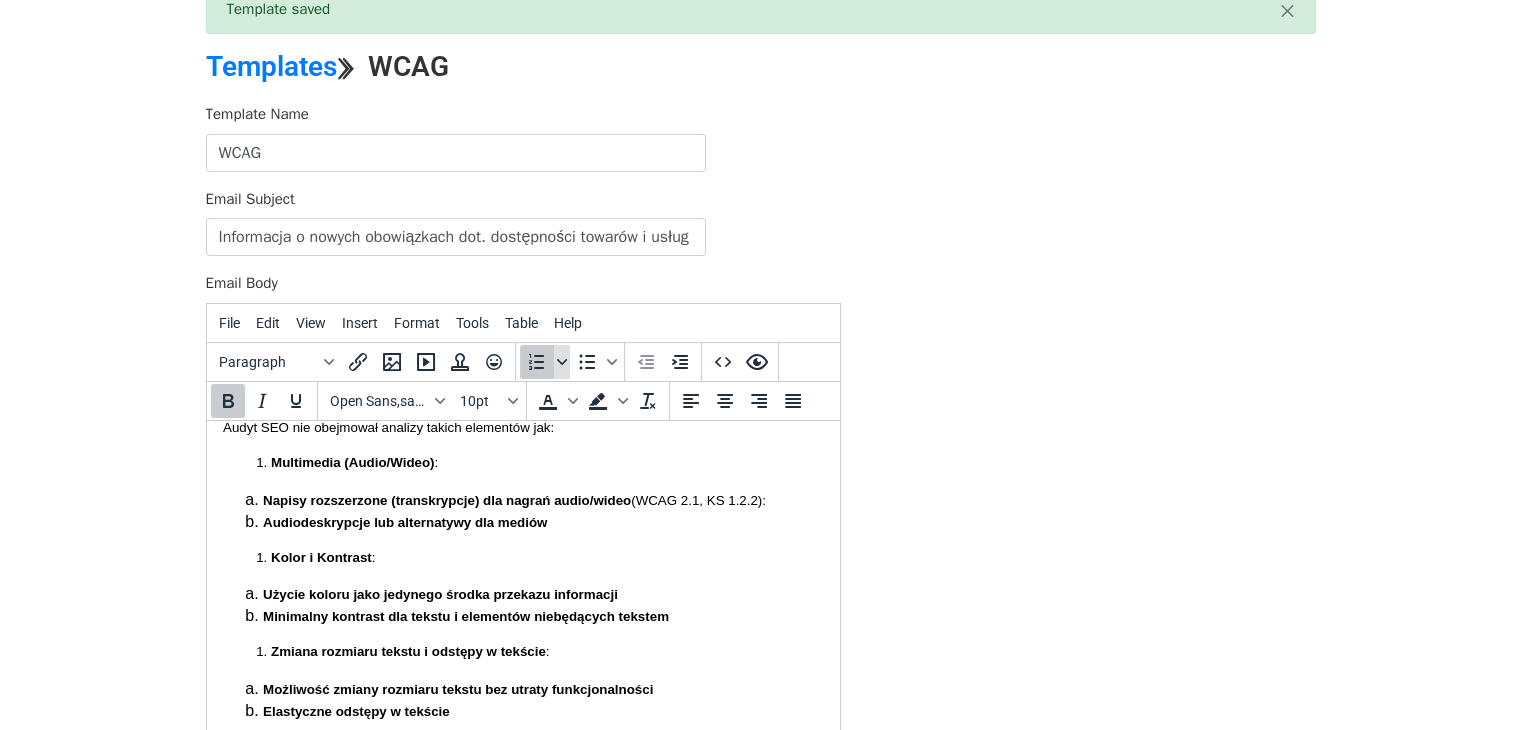 click 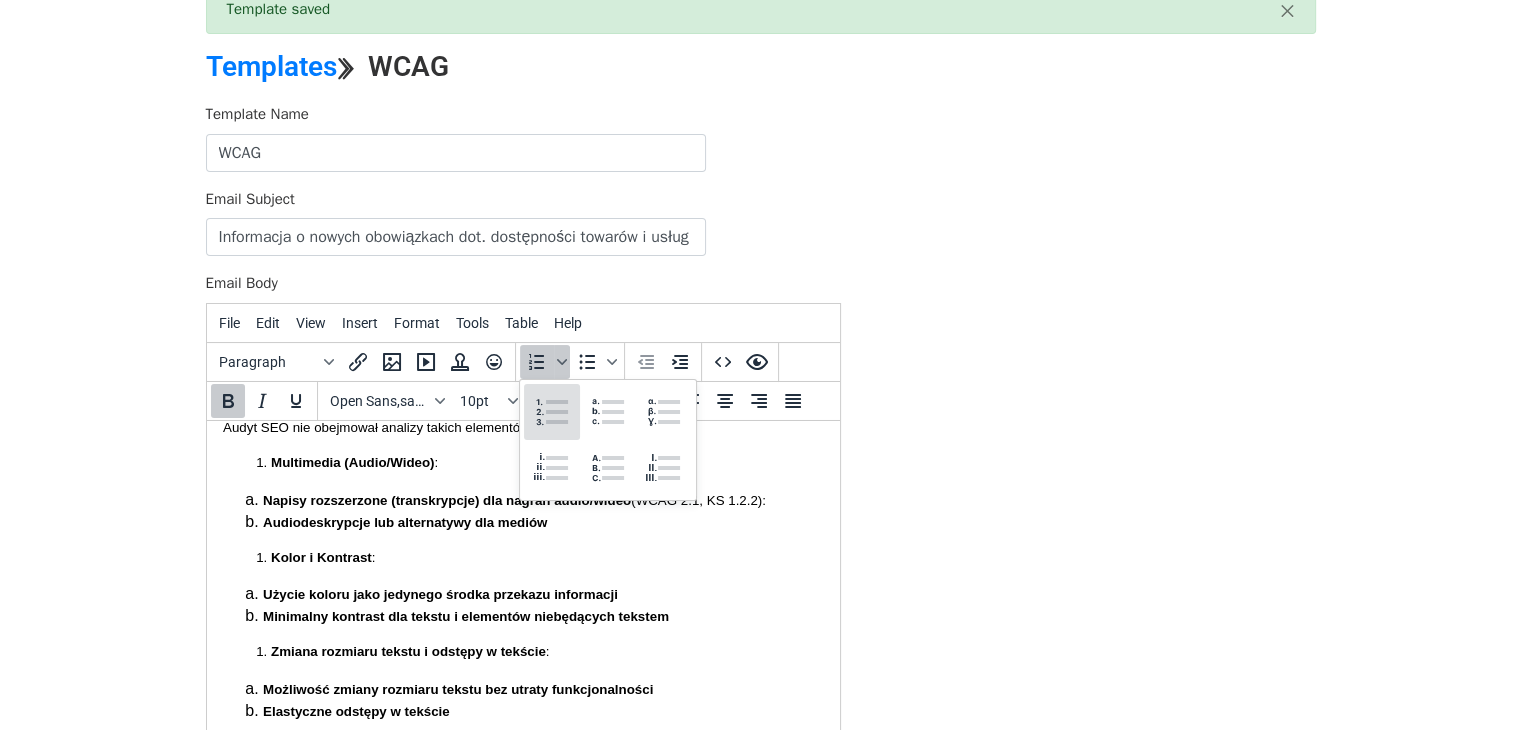click 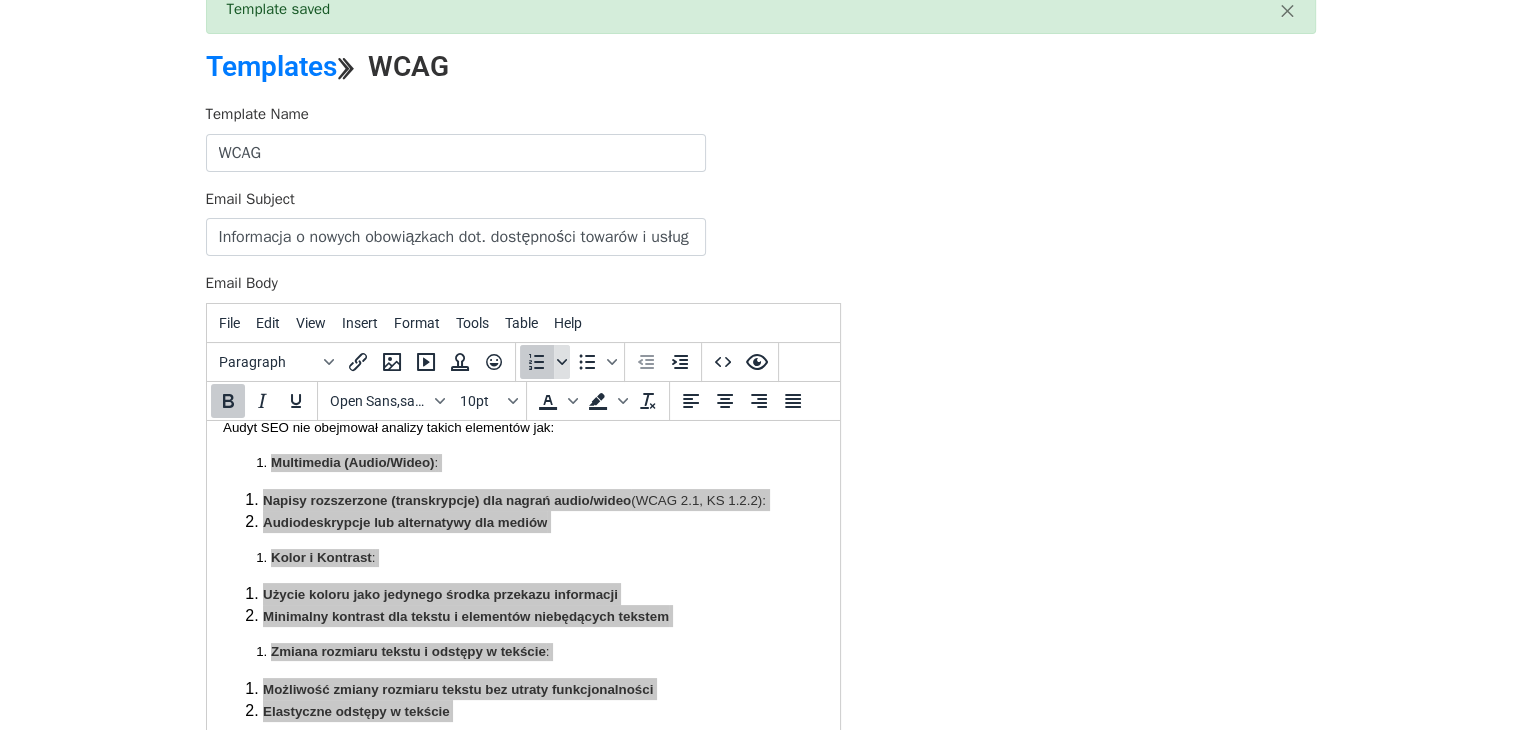 click 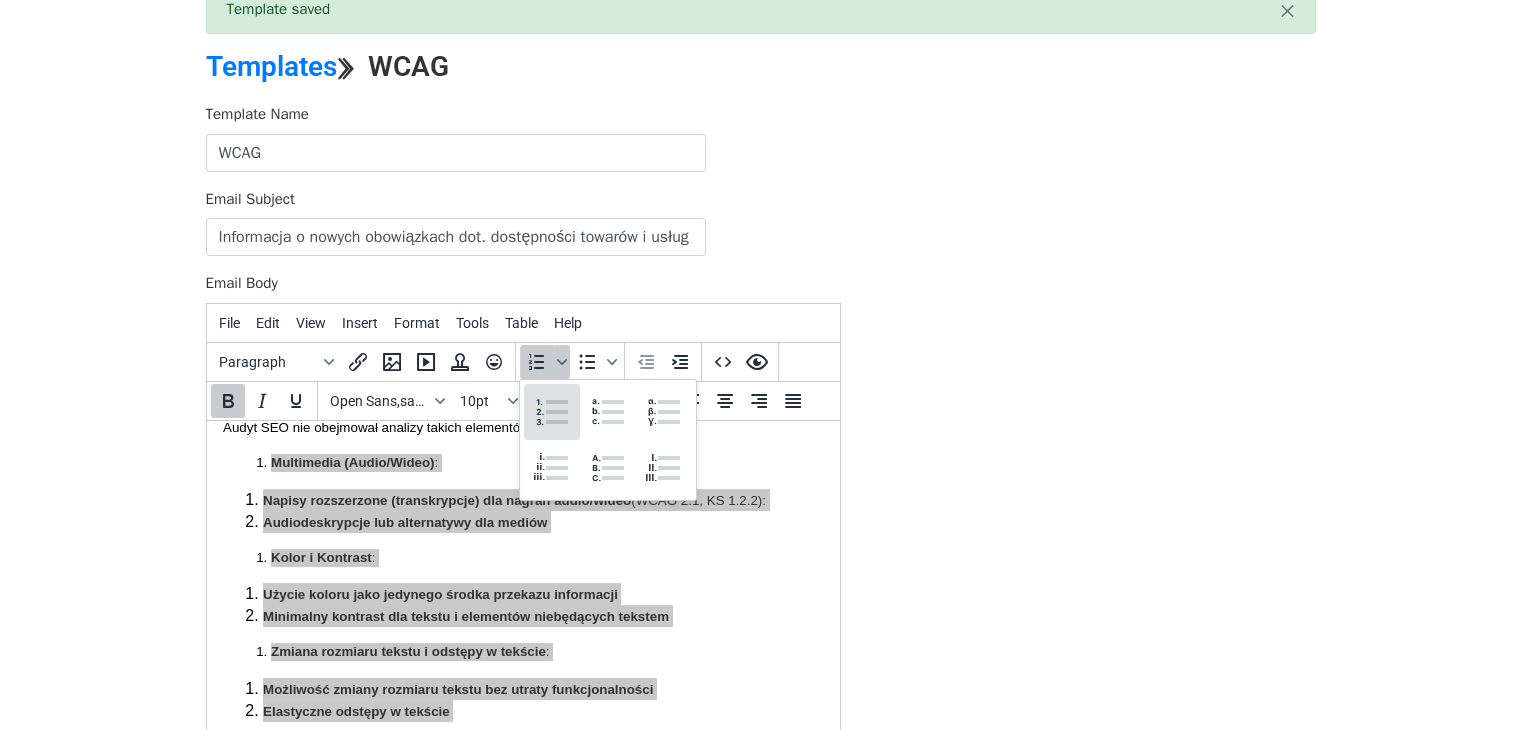 click 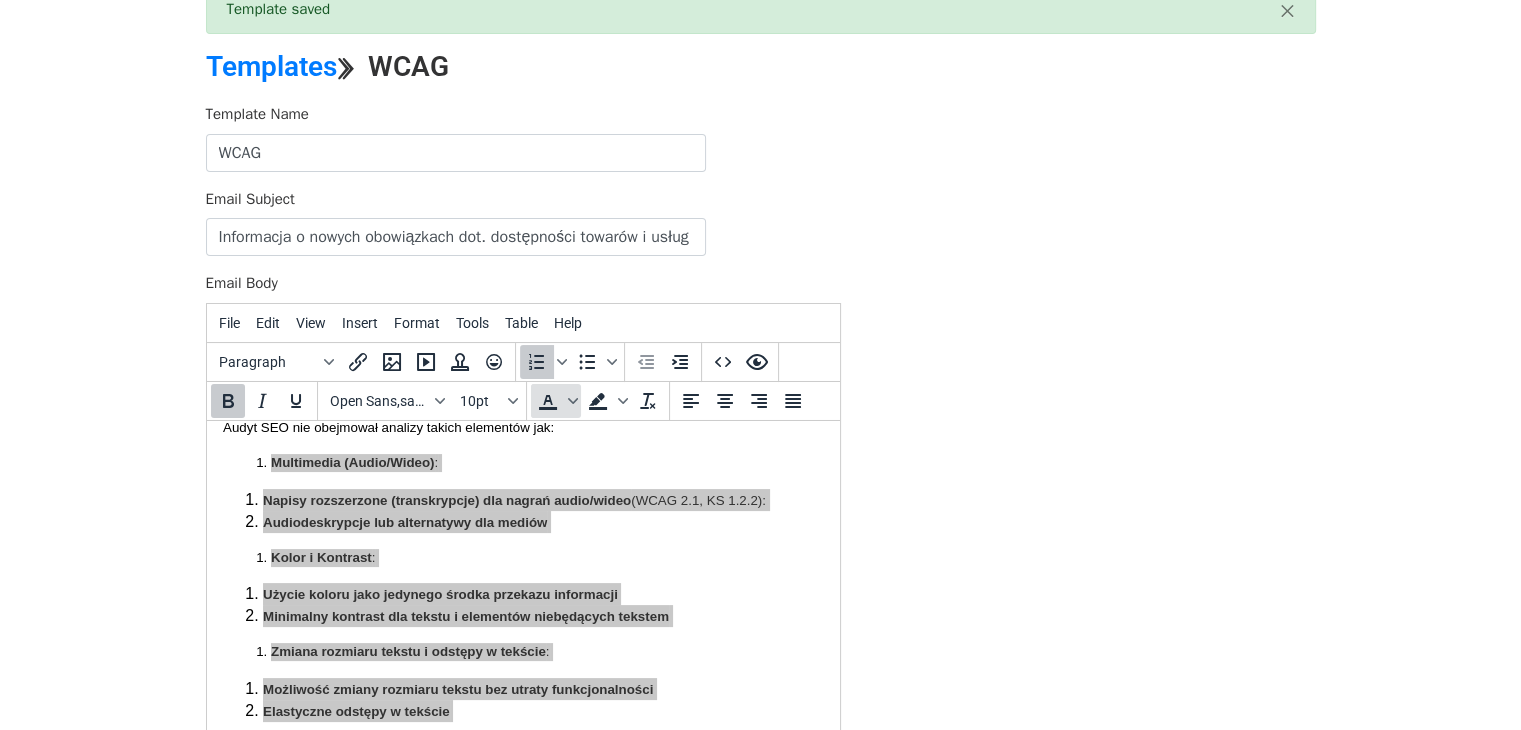 click at bounding box center (548, 401) 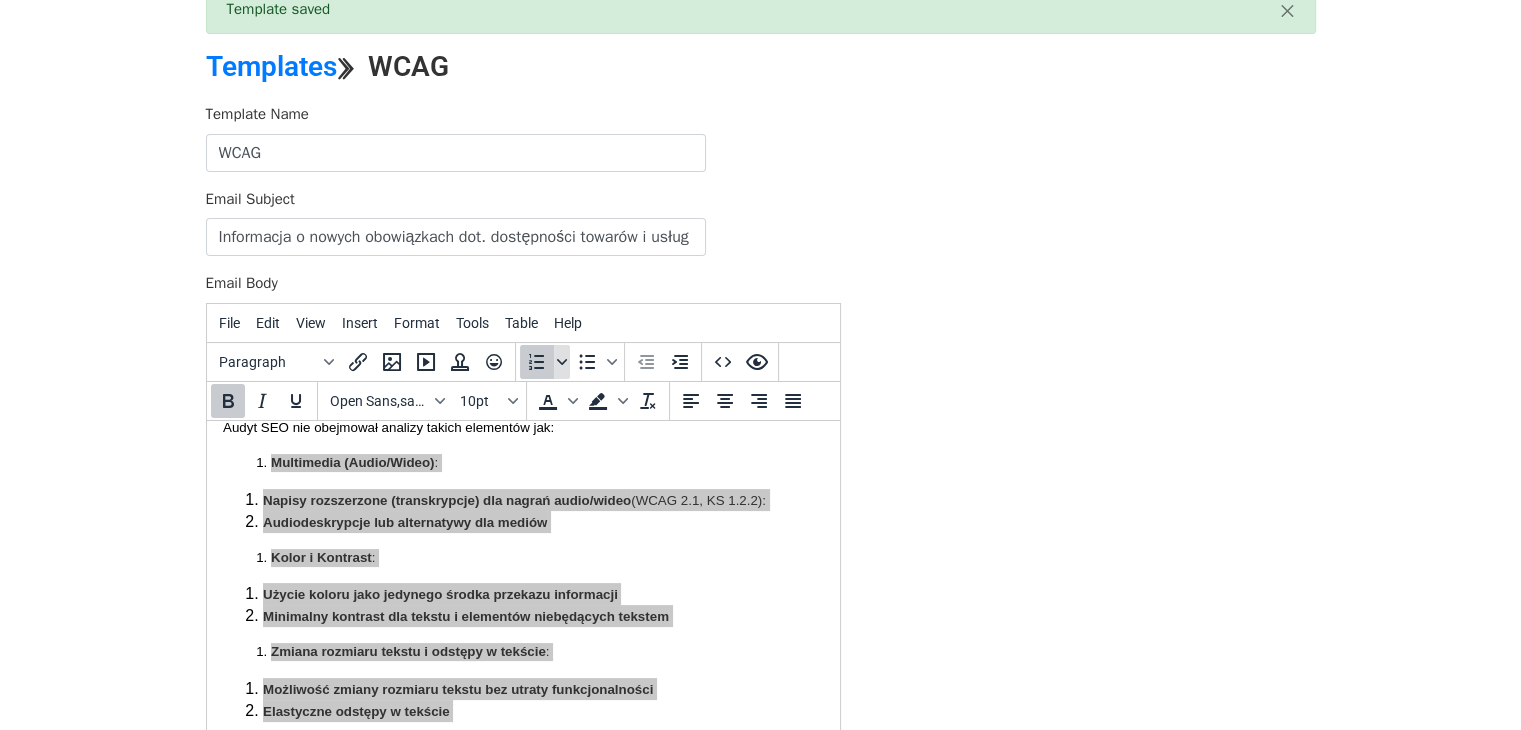 click at bounding box center (562, 362) 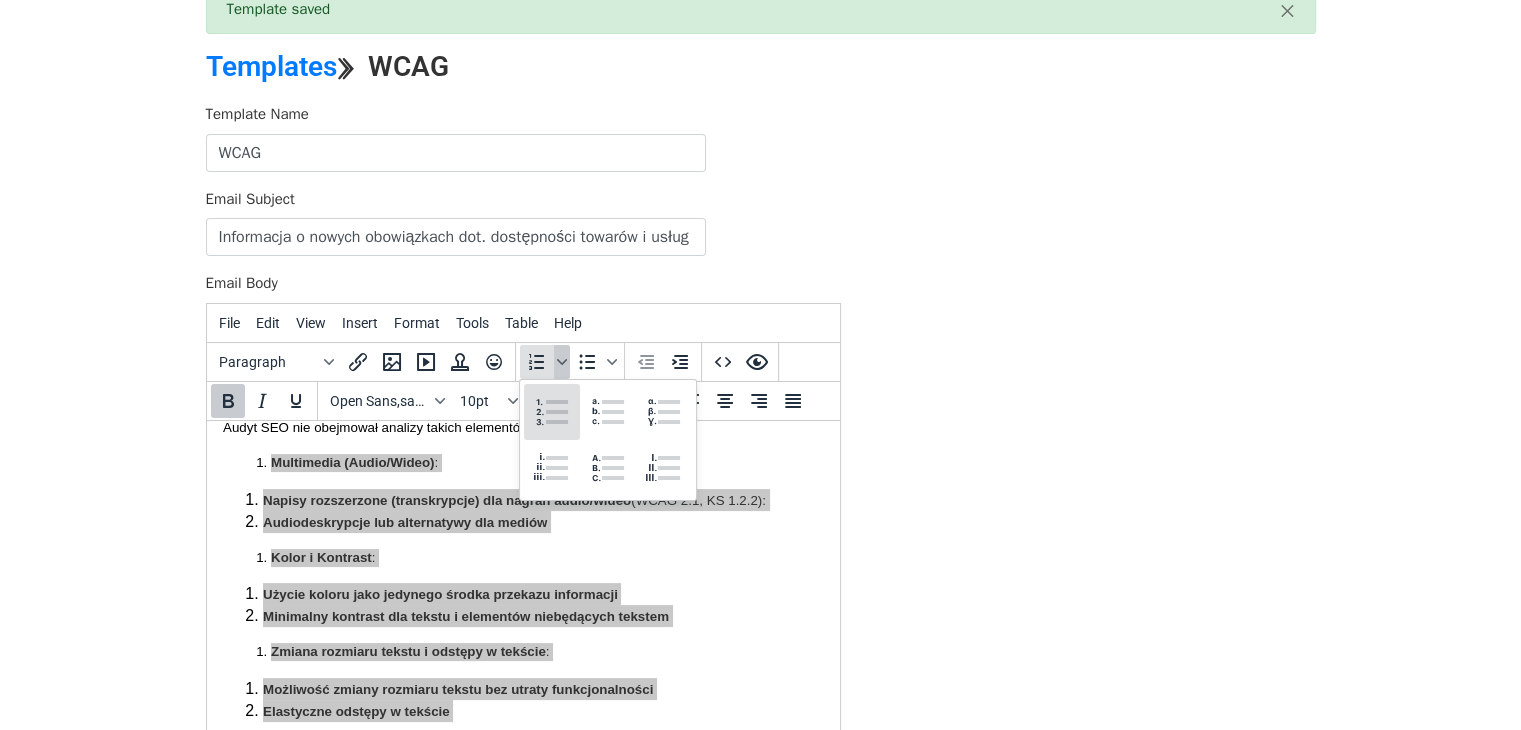 click 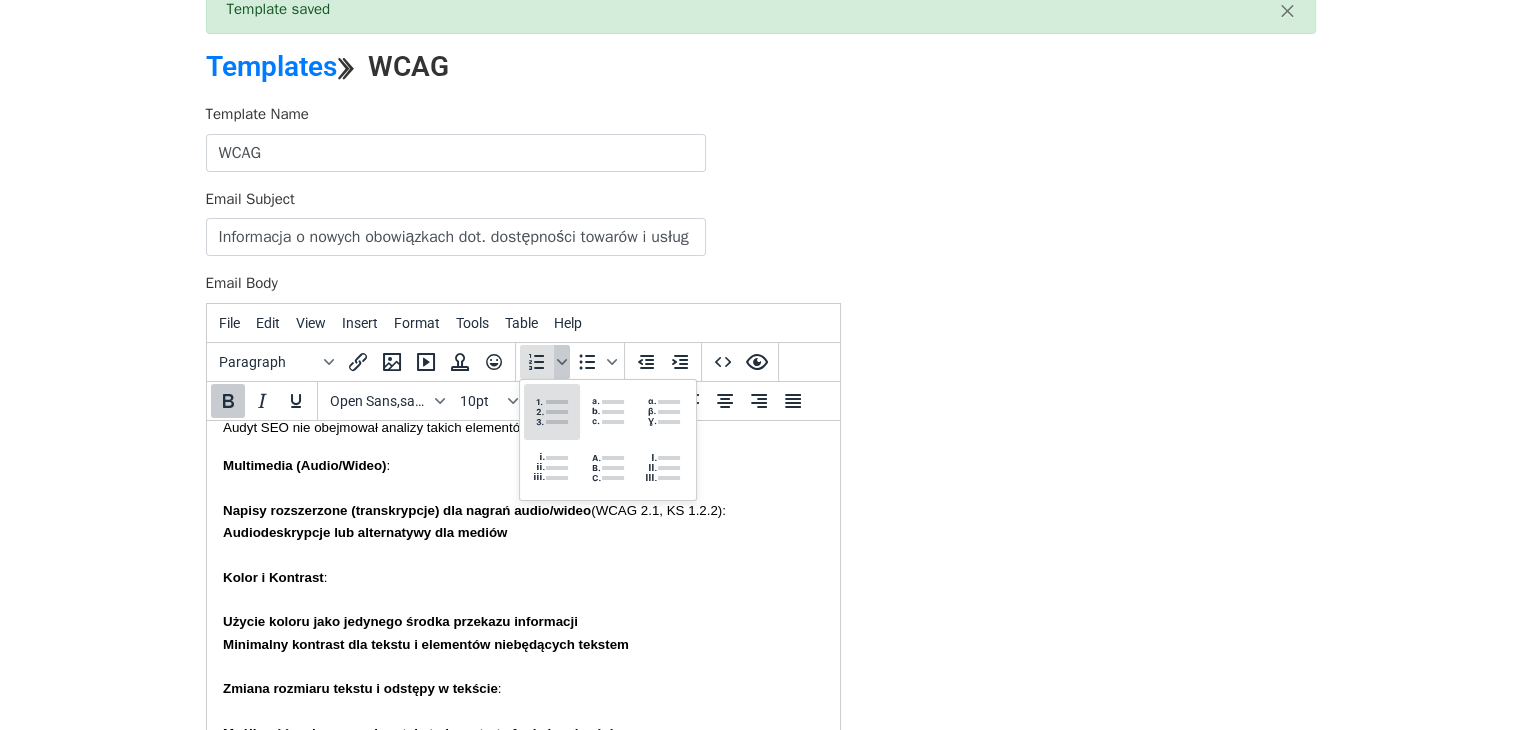 click 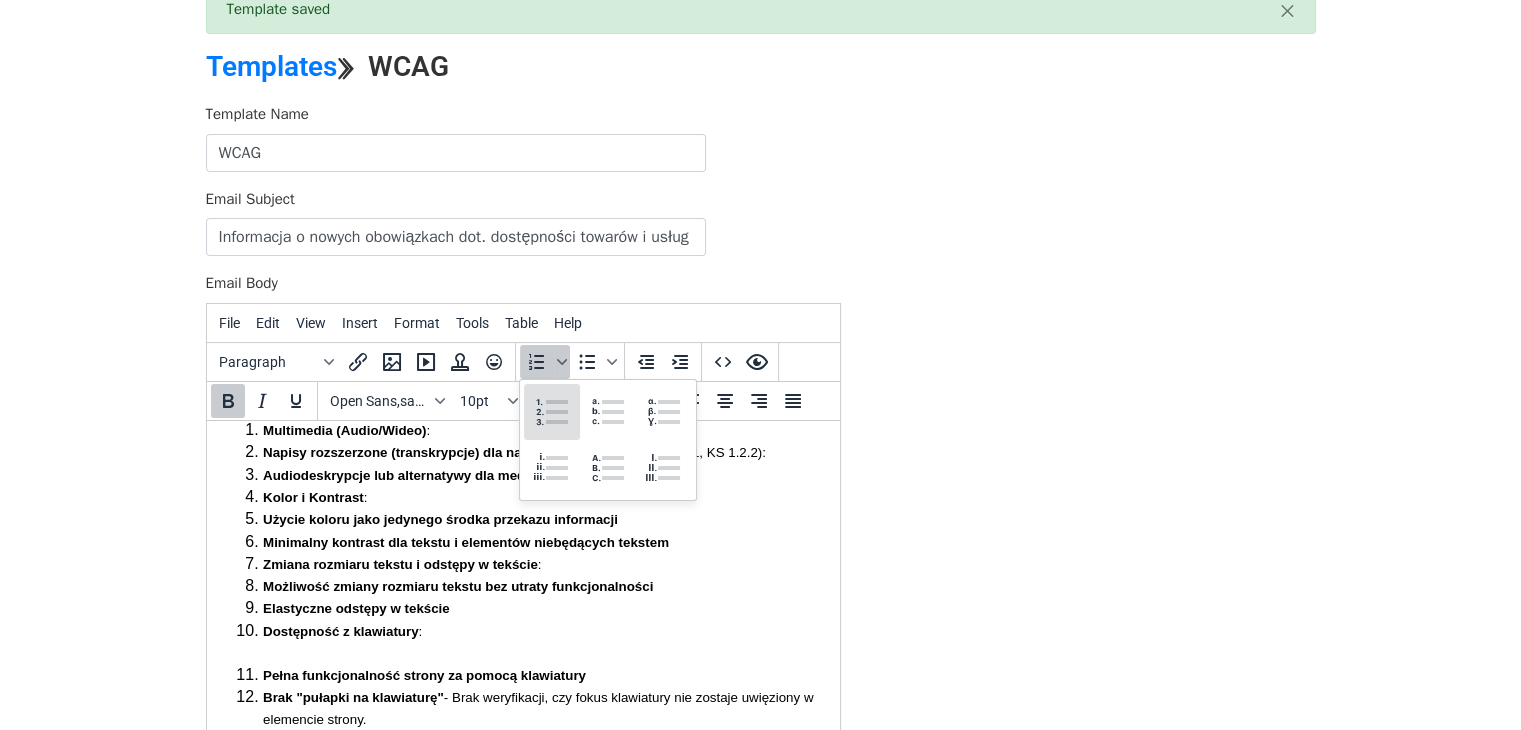 scroll, scrollTop: 1021, scrollLeft: 0, axis: vertical 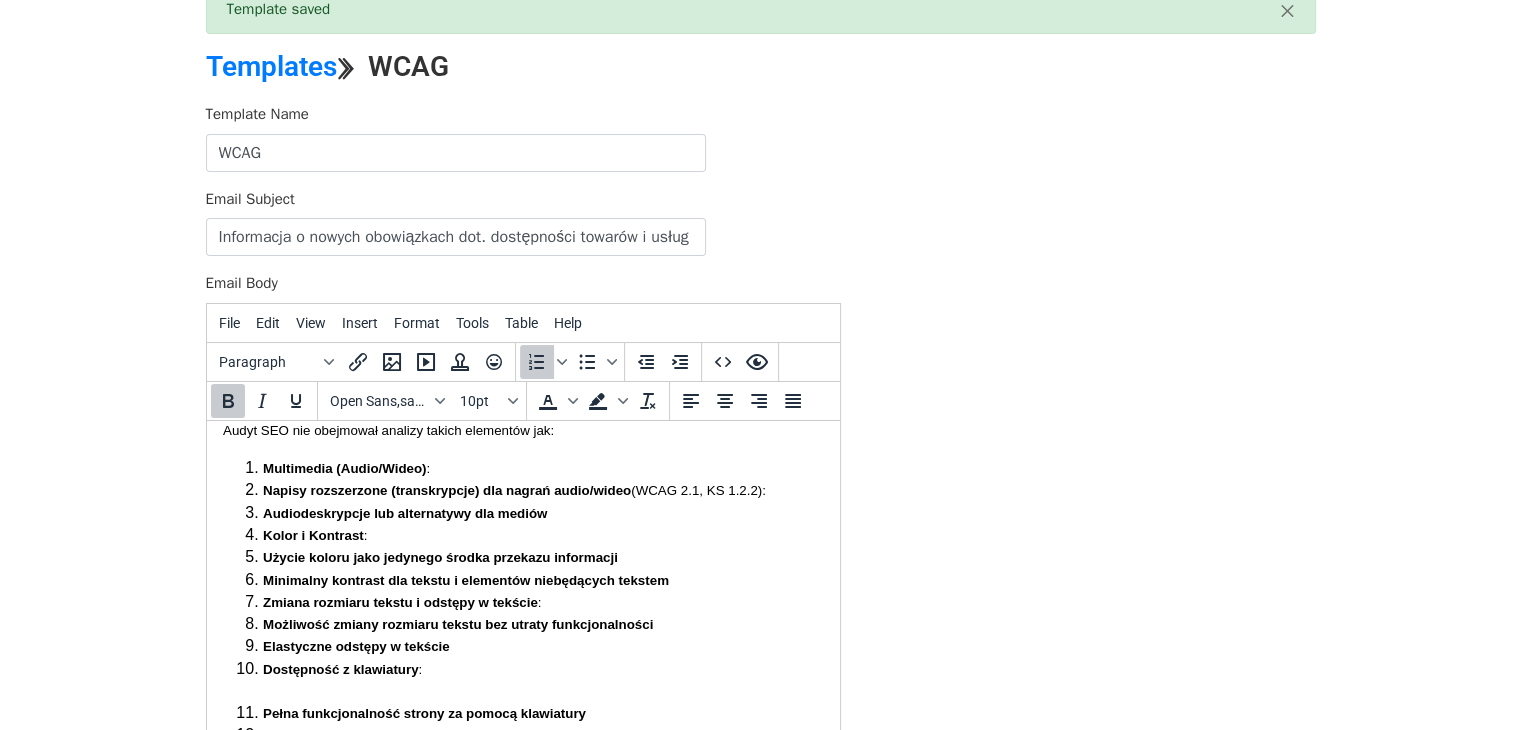 click on "Kolor i Kontrast :" at bounding box center [542, 534] 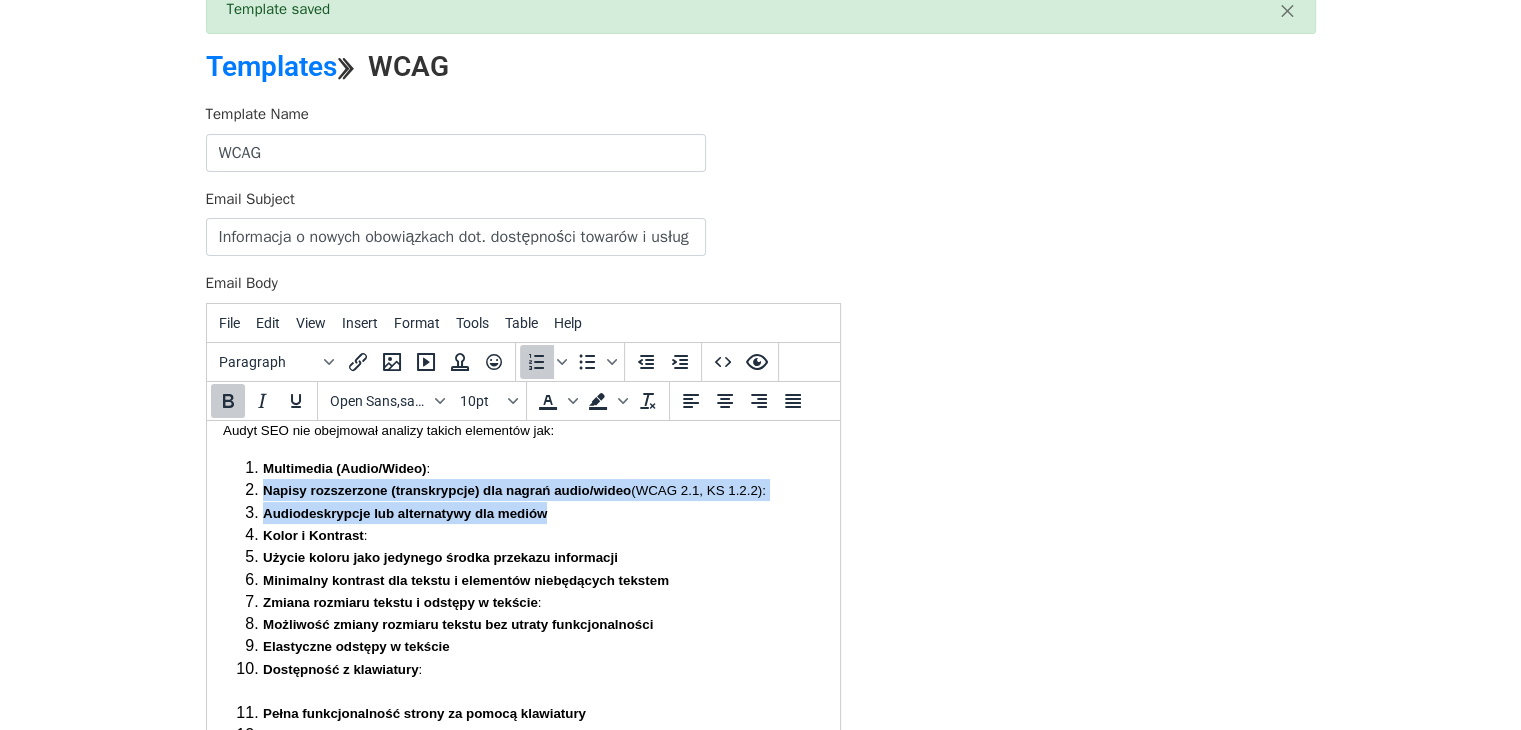 drag, startPoint x: 571, startPoint y: 556, endPoint x: 251, endPoint y: 534, distance: 320.75537 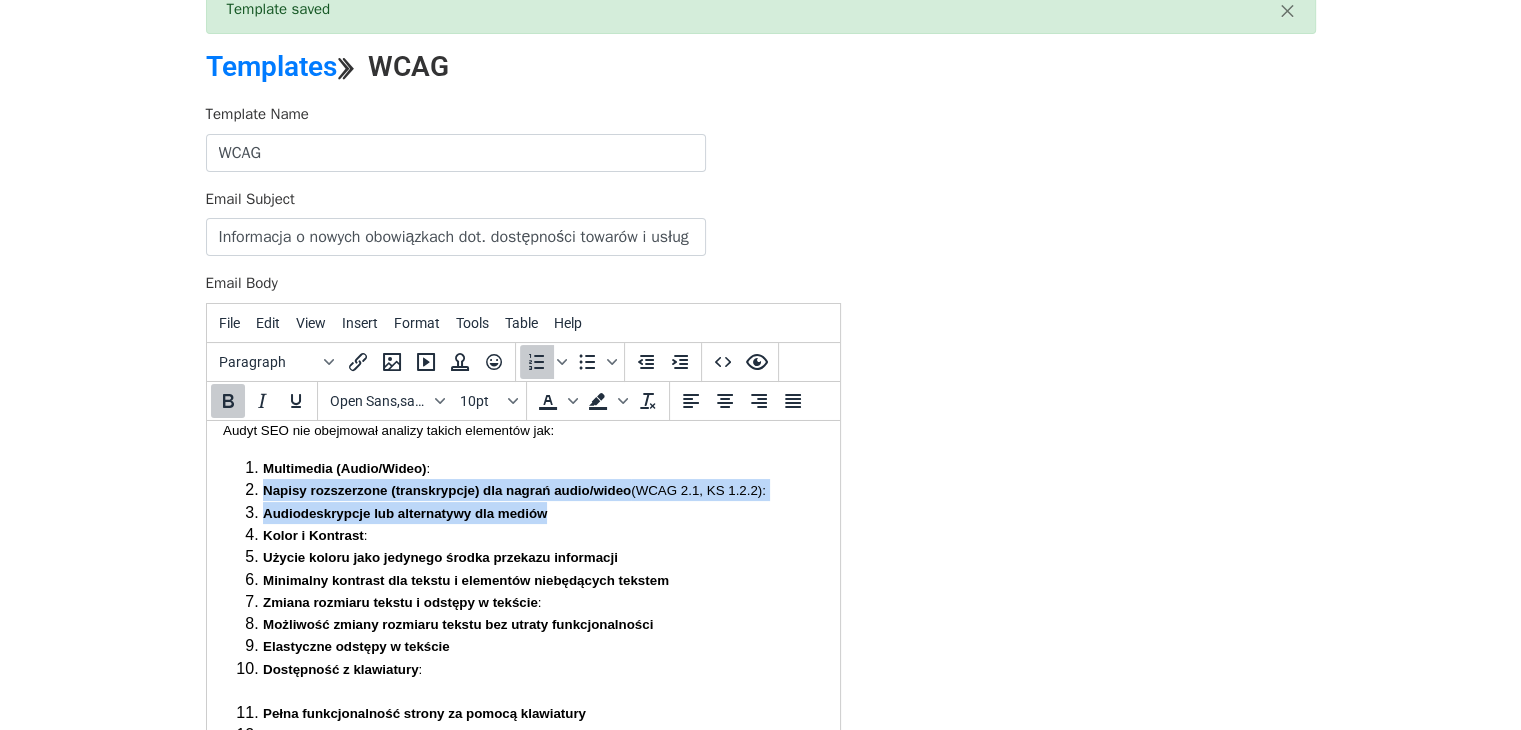 click on "Multimedia (Audio/Wideo) : Napisy rozszerzone (transkrypcje) dla nagrań audio/wideo  (WCAG 2.1, KS 1.2.2):  Audiodeskrypcje lub alternatywy dla mediów   Kolor i Kontrast : Użycie koloru jako jedynego środka przekazu informacji Minimalny kontrast dla tekstu i elementów niebędących tekstem Zmiana rozmiaru tekstu i odstępy w tekście : Możliwość zmiany rozmiaru tekstu bez utraty funkcjonalności Elastyczne odstępy w tekście Dostępność z klawiatury : Pełna funkcjonalność strony za pomocą klawiatury   Brak "pułapki na klawiaturę"  - Brak weryfikacji, czy fokus klawiatury nie zostaje uwięziony w elemencie strony. Widoczny fokus klawiatury  - brak oceny, czy element, na którym jest fokus klawiatury, jest wyraźnie zaznaczony. Zarządzanie czasem i migotanie : Możliwość dostosowania czasu (np. limity sesji, animacje)   Ograniczenia dotyczące migotania treści  Brak oceny migoczących lub szybko zmieniających się elementów mogących wywołać ataki padaczki. Cel linku (w kontekście)" at bounding box center (522, 887) 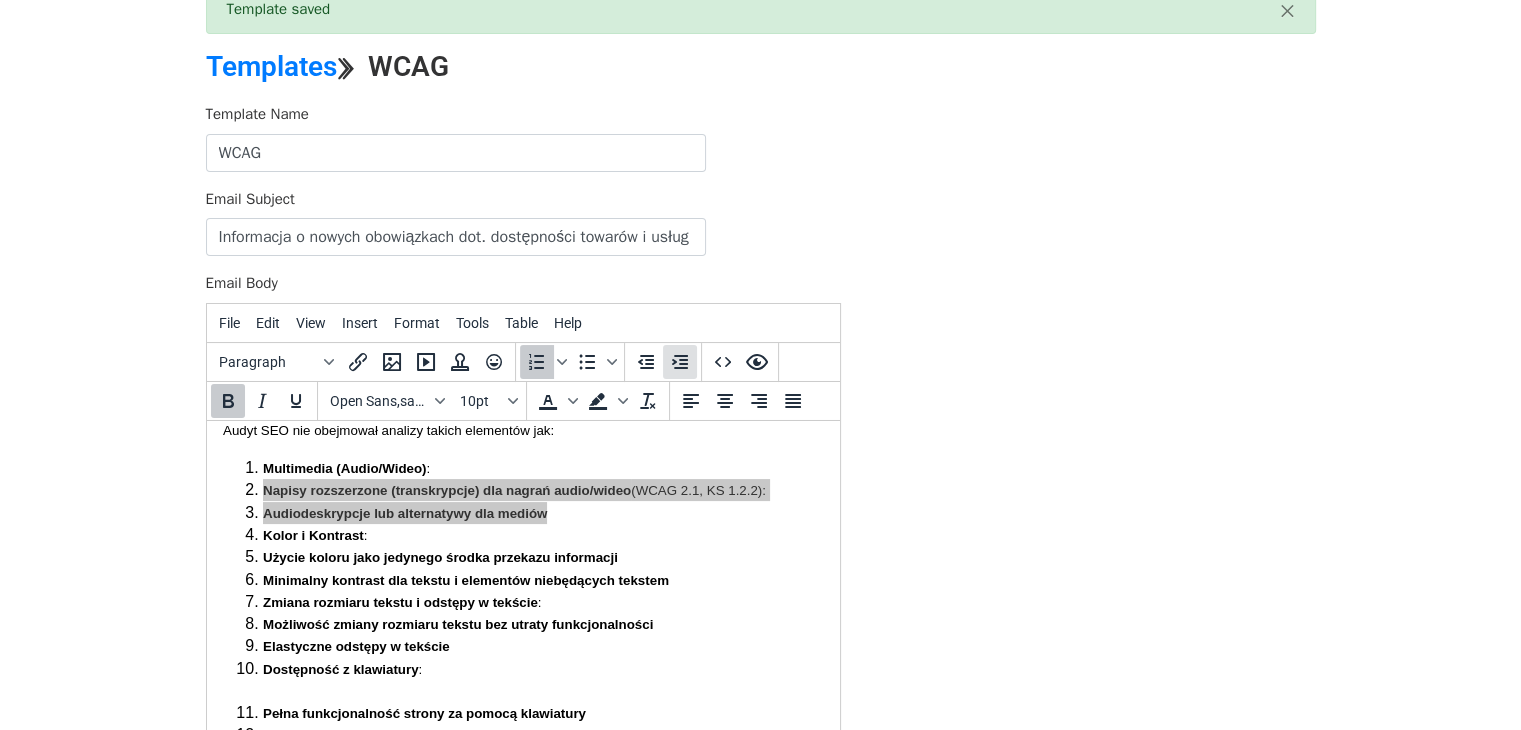 click 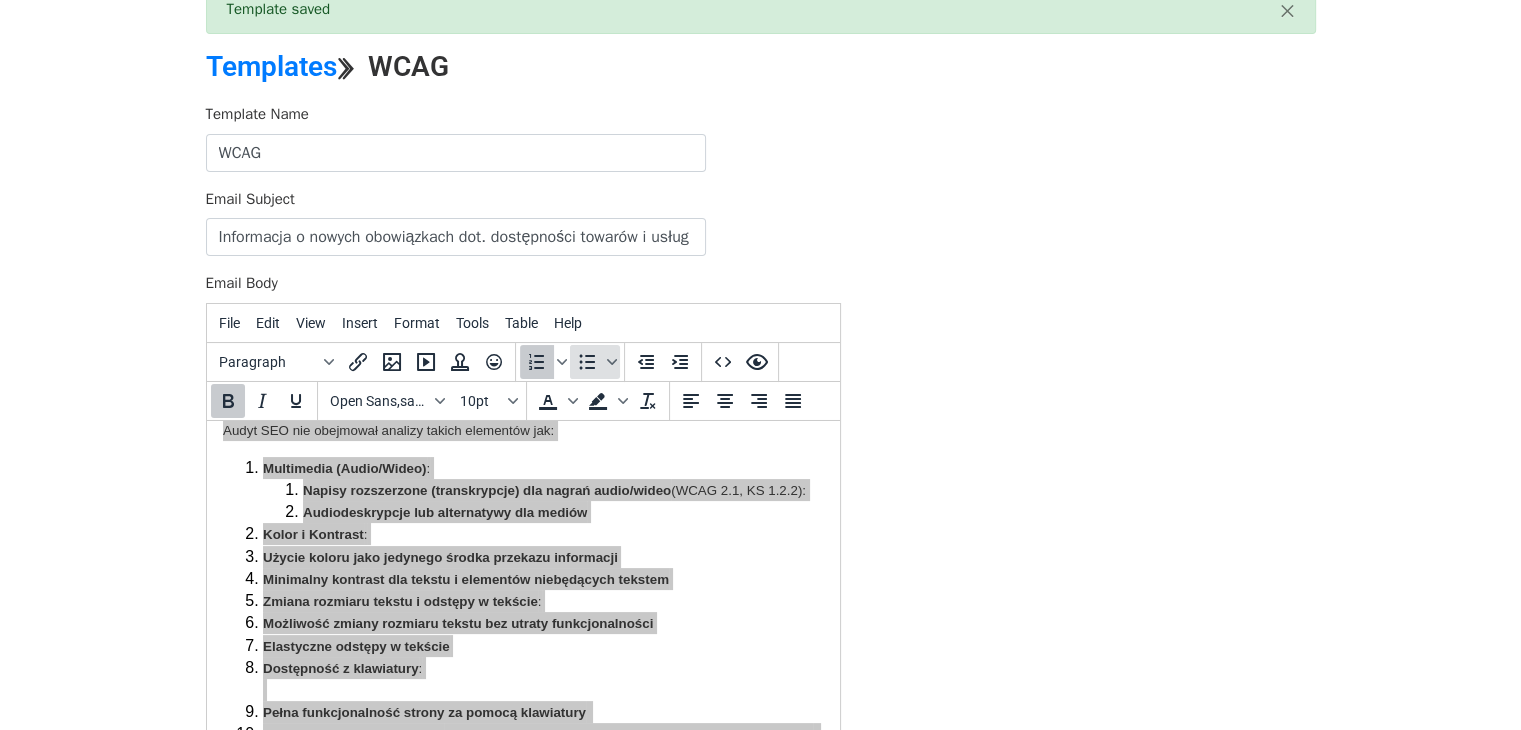 click 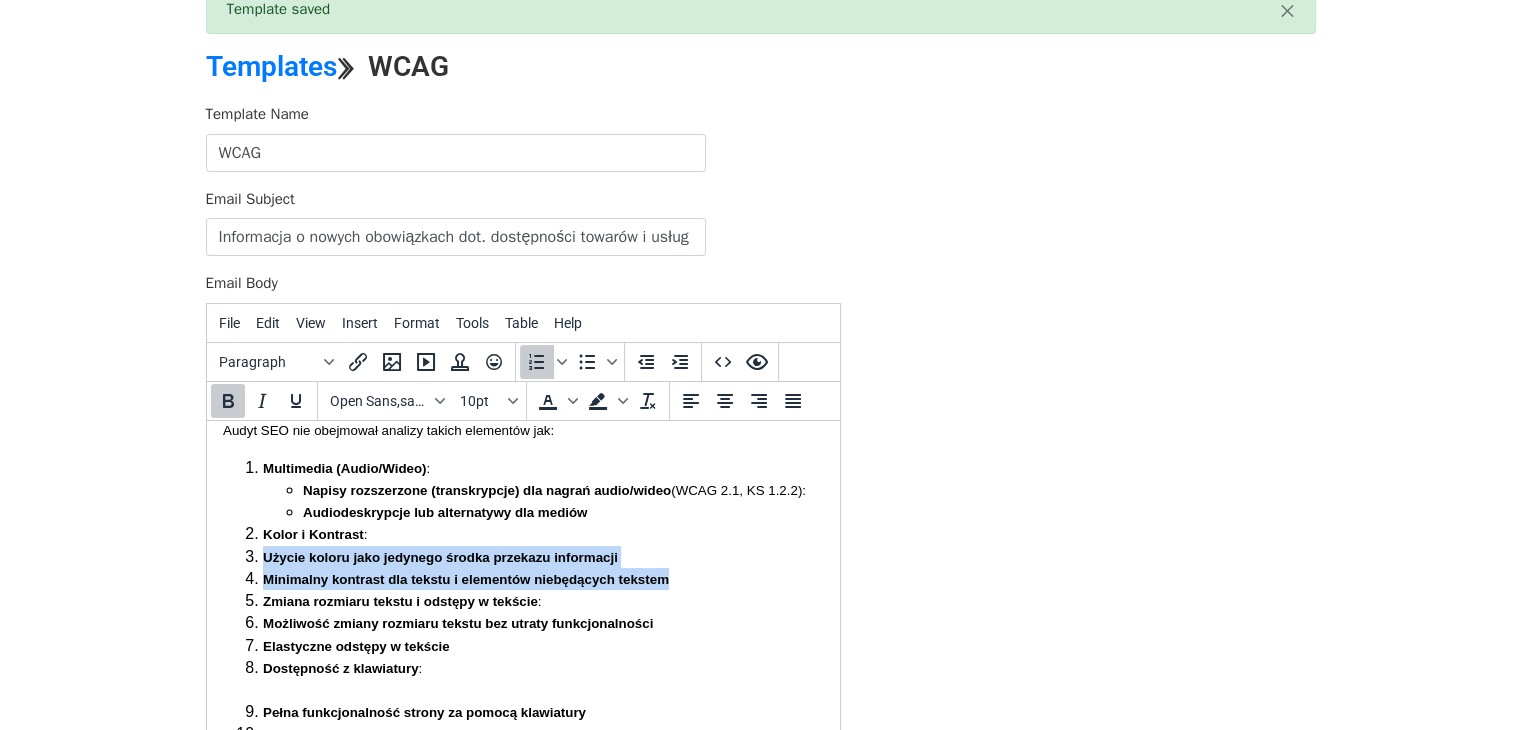 drag, startPoint x: 699, startPoint y: 644, endPoint x: 251, endPoint y: 626, distance: 448.36145 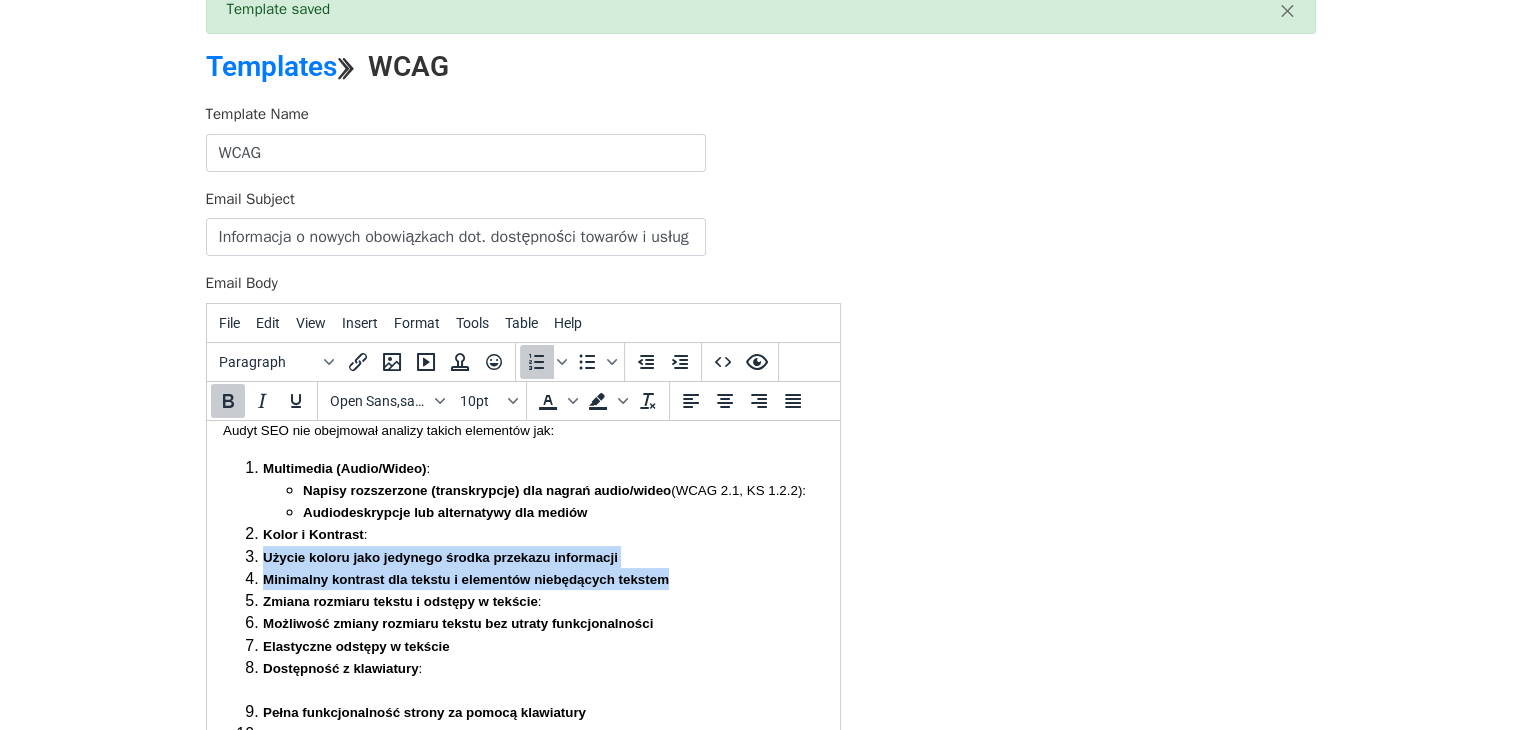click on "Multimedia (Audio/Wideo) : Napisy rozszerzone (transkrypcje) dla nagrań audio/wideo  (WCAG 2.1, KS 1.2.2):  Audiodeskrypcje lub alternatywy dla mediów   Kolor i Kontrast : Użycie koloru jako jedynego środka przekazu informacji Minimalny kontrast dla tekstu i elementów niebędących tekstem Zmiana rozmiaru tekstu i odstępy w tekście : Możliwość zmiany rozmiaru tekstu bez utraty funkcjonalności Elastyczne odstępy w tekście Dostępność z klawiatury : Pełna funkcjonalność strony za pomocą klawiatury   Brak "pułapki na klawiaturę"  - Brak weryfikacji, czy fokus klawiatury nie zostaje uwięziony w elemencie strony. Widoczny fokus klawiatury  - brak oceny, czy element, na którym jest fokus klawiatury, jest wyraźnie zaznaczony. Zarządzanie czasem i migotanie : Możliwość dostosowania czasu (np. limity sesji, animacje)   Ograniczenia dotyczące migotania treści  Brak oceny migoczących lub szybko zmieniających się elementów mogących wywołać ataki padaczki. Cel linku (w kontekście)" at bounding box center [522, 887] 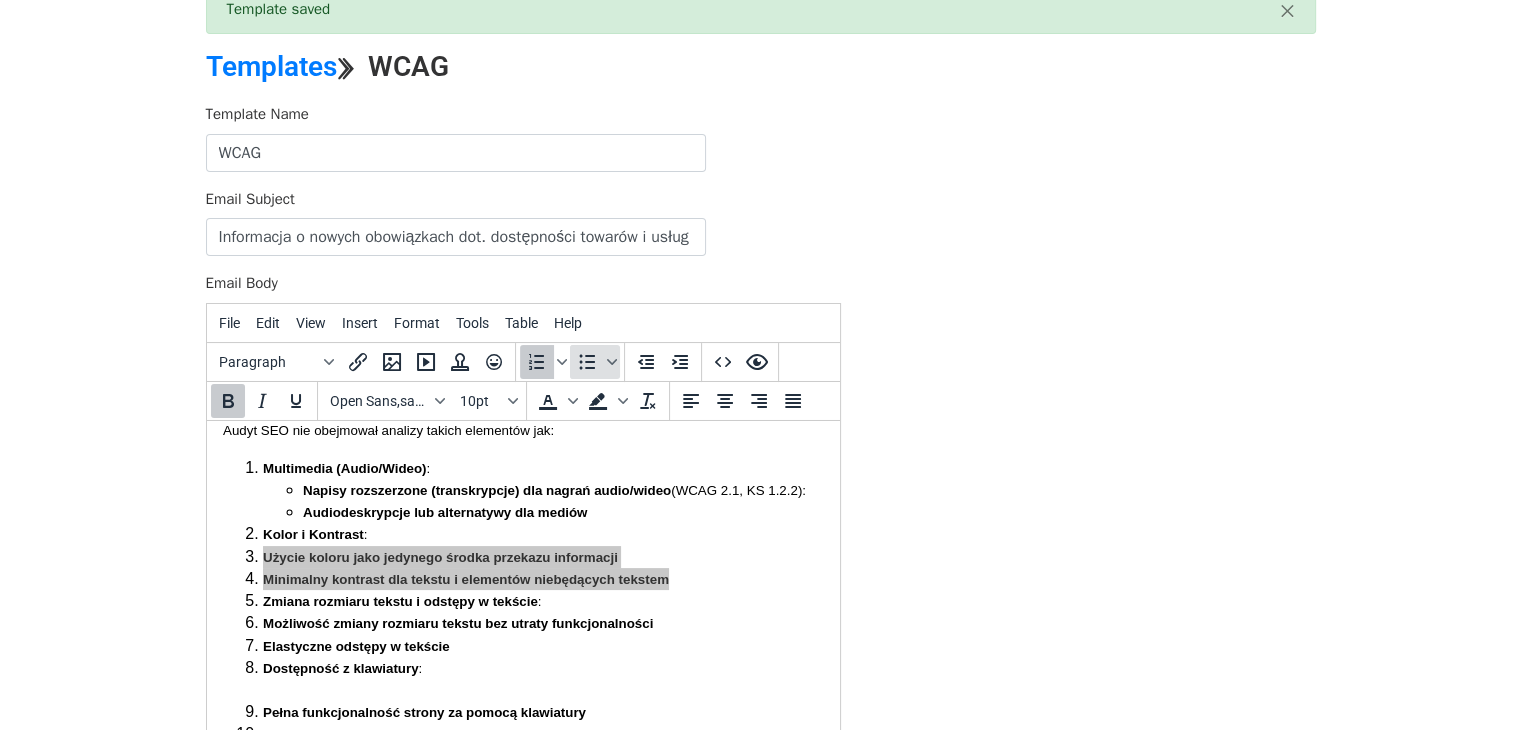click 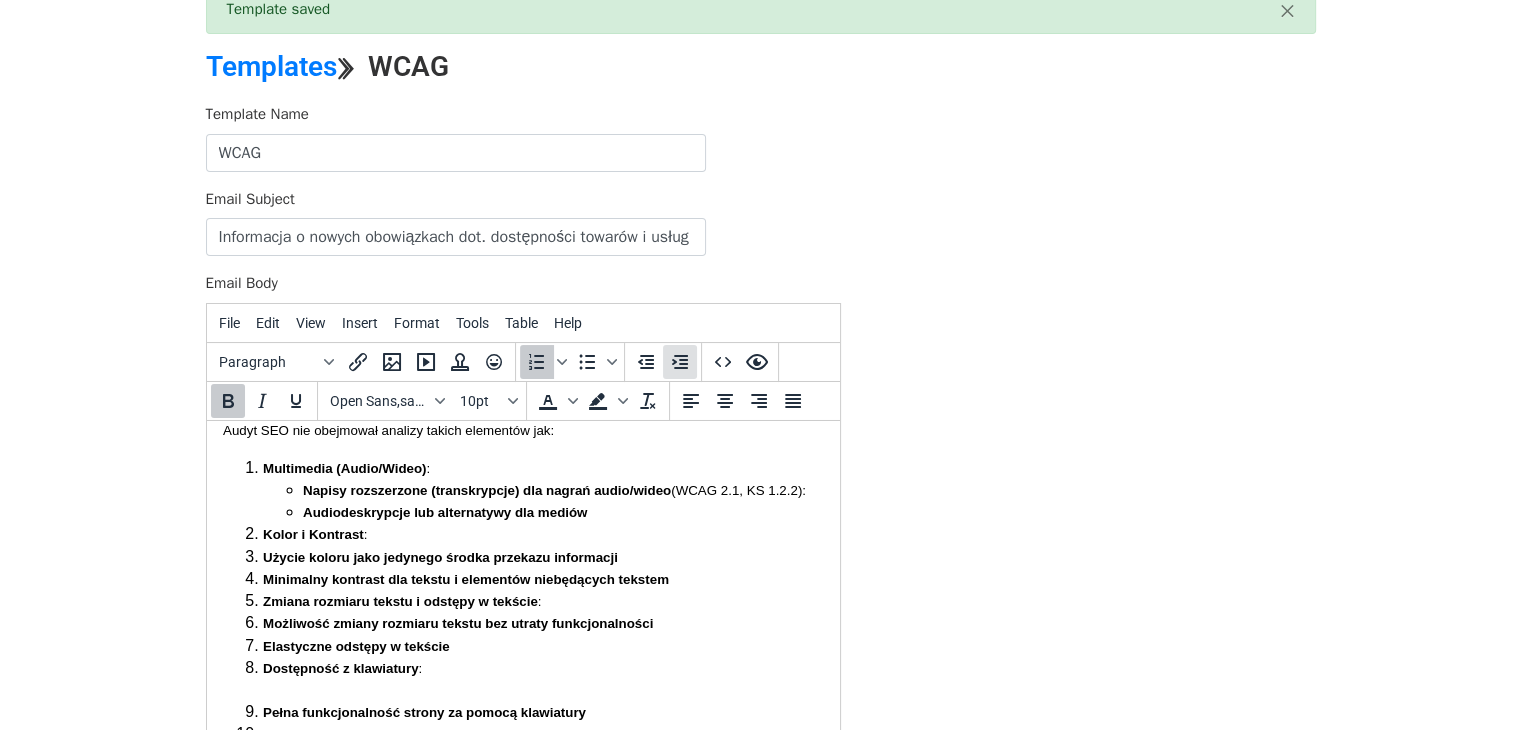 click 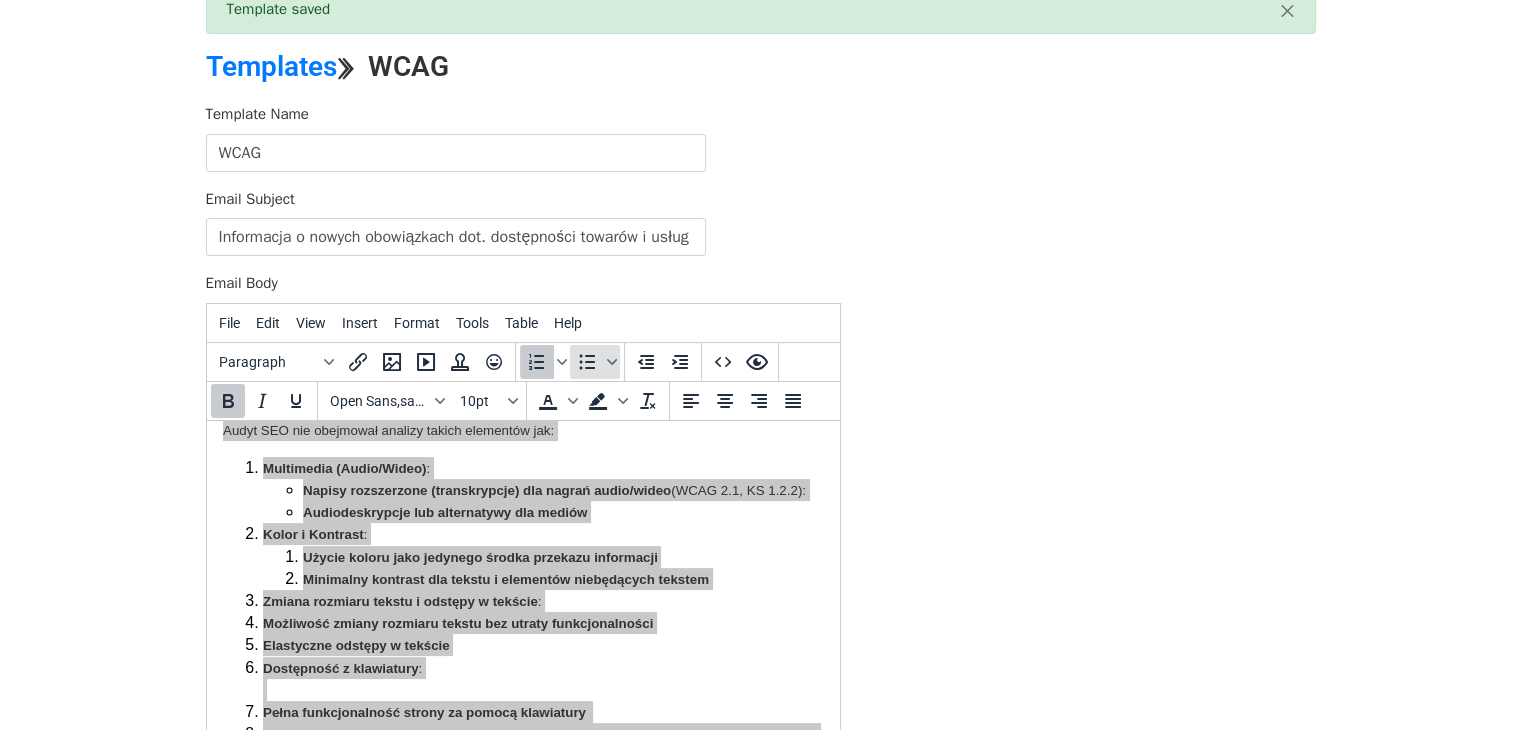 click 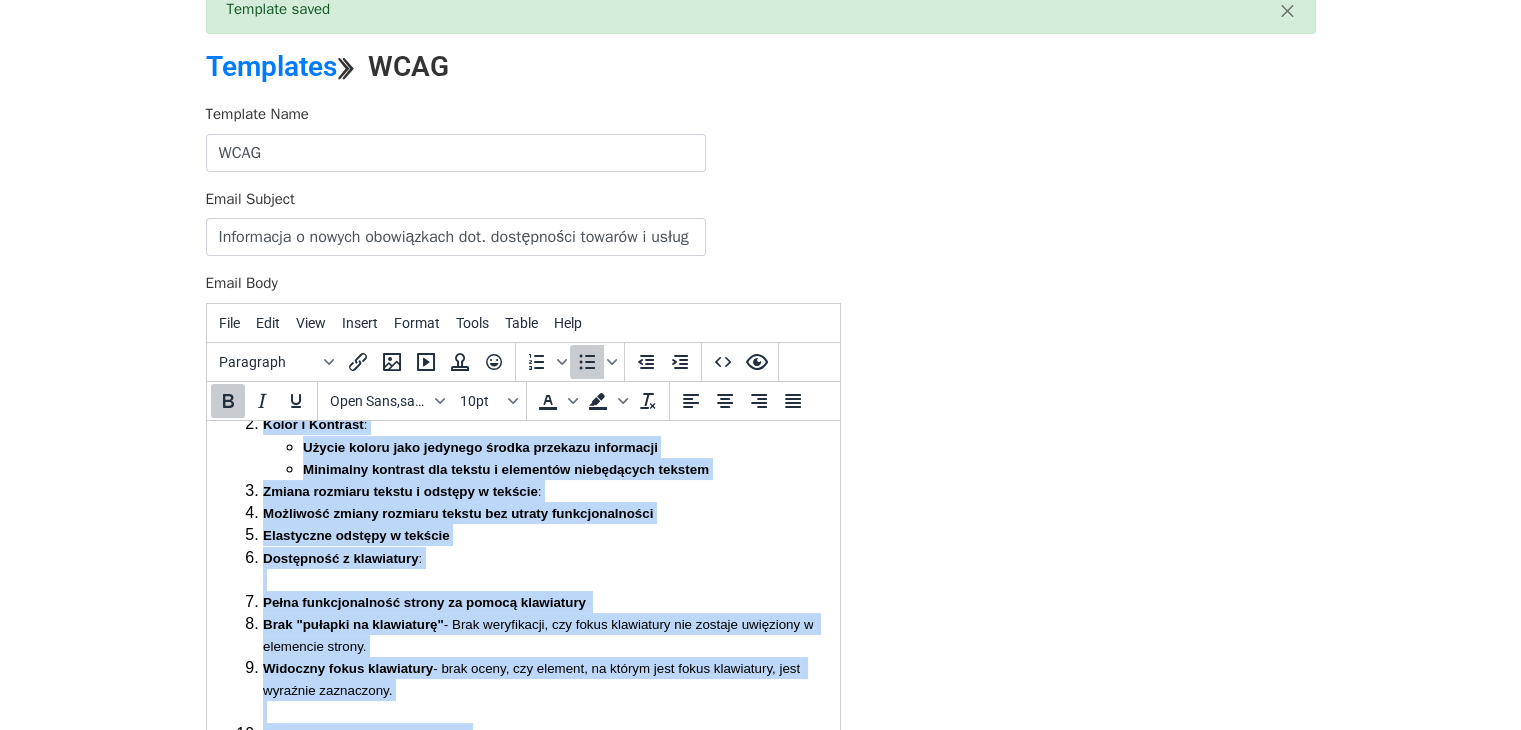 scroll, scrollTop: 1151, scrollLeft: 0, axis: vertical 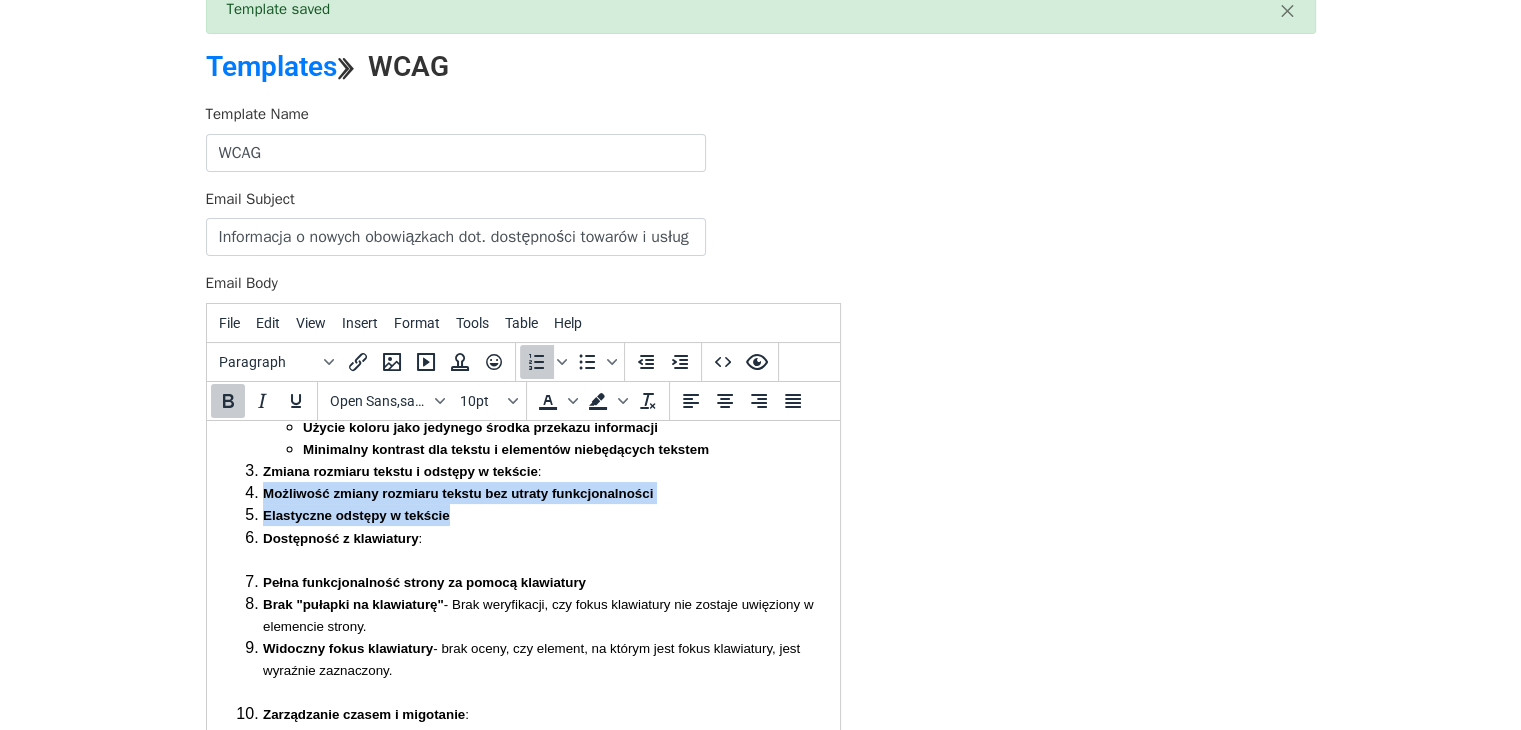 drag, startPoint x: 266, startPoint y: 561, endPoint x: 487, endPoint y: 590, distance: 222.89459 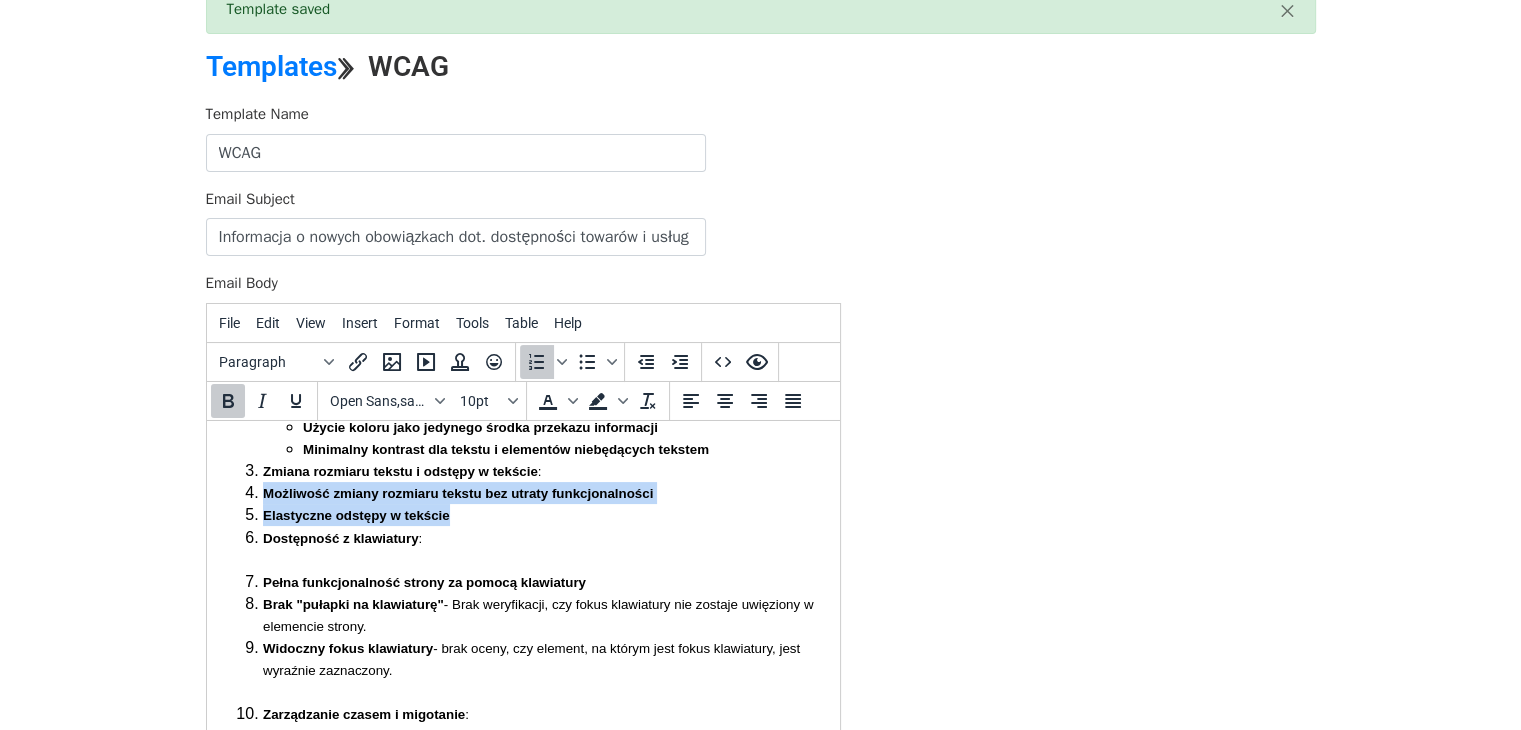 click on "Multimedia (Audio/Wideo) : Napisy rozszerzone (transkrypcje) dla nagrań audio/wideo  (WCAG 2.1, KS 1.2.2):  Audiodeskrypcje lub alternatywy dla mediów   Kolor i Kontrast : Użycie koloru jako jedynego środka przekazu informacji Minimalny kontrast dla tekstu i elementów niebędących tekstem Zmiana rozmiaru tekstu i odstępy w tekście : Możliwość zmiany rozmiaru tekstu bez utraty funkcjonalności Elastyczne odstępy w tekście Dostępność z klawiatury : Pełna funkcjonalność strony za pomocą klawiatury   Brak "pułapki na klawiaturę"  - Brak weryfikacji, czy fokus klawiatury nie zostaje uwięziony w elemencie strony. Widoczny fokus klawiatury  - brak oceny, czy element, na którym jest fokus klawiatury, jest wyraźnie zaznaczony. Zarządzanie czasem i migotanie : Możliwość dostosowania czasu (np. limity sesji, animacje)   Ograniczenia dotyczące migotania treści  Brak oceny migoczących lub szybko zmieniających się elementów mogących wywołać ataki padaczki. Cel linku (w kontekście)" at bounding box center (522, 757) 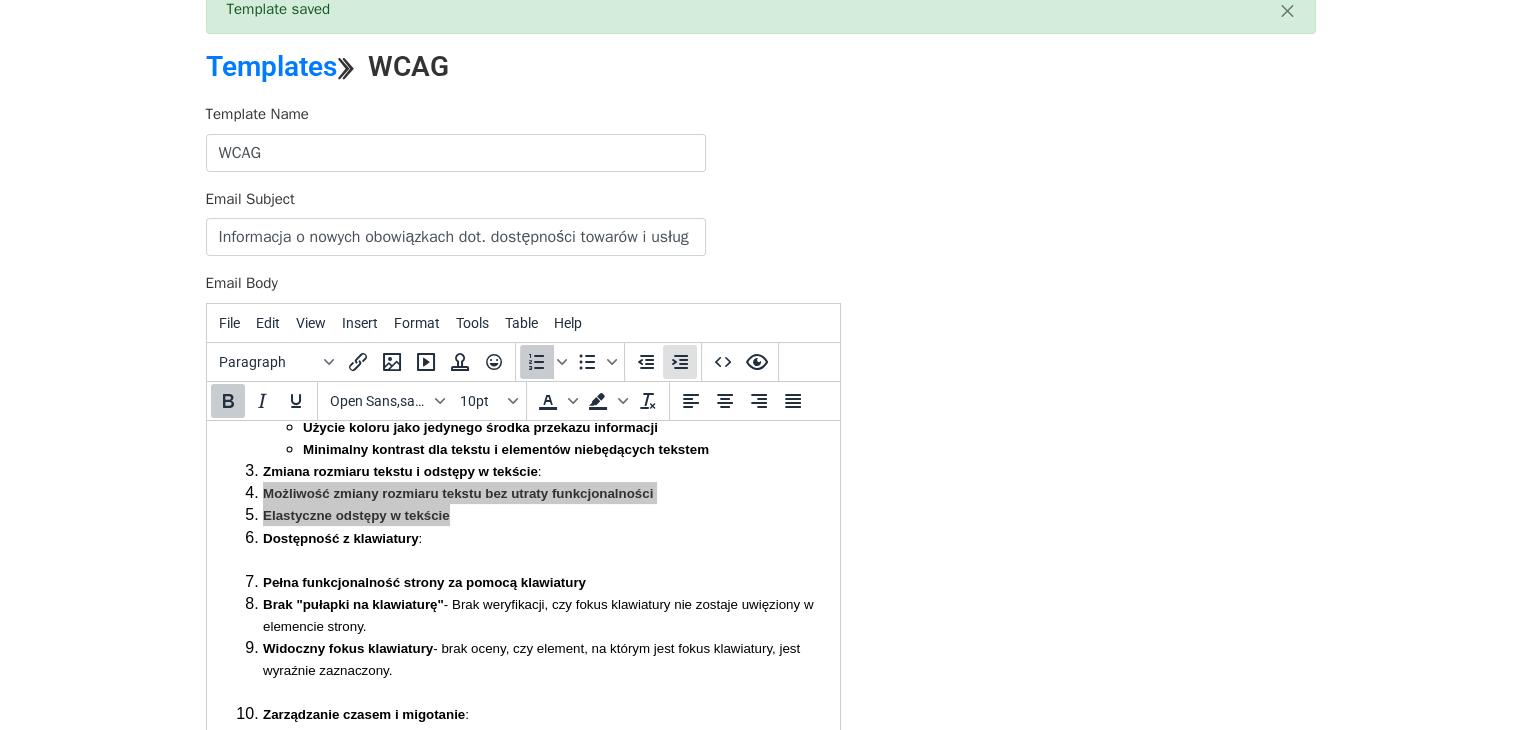 click 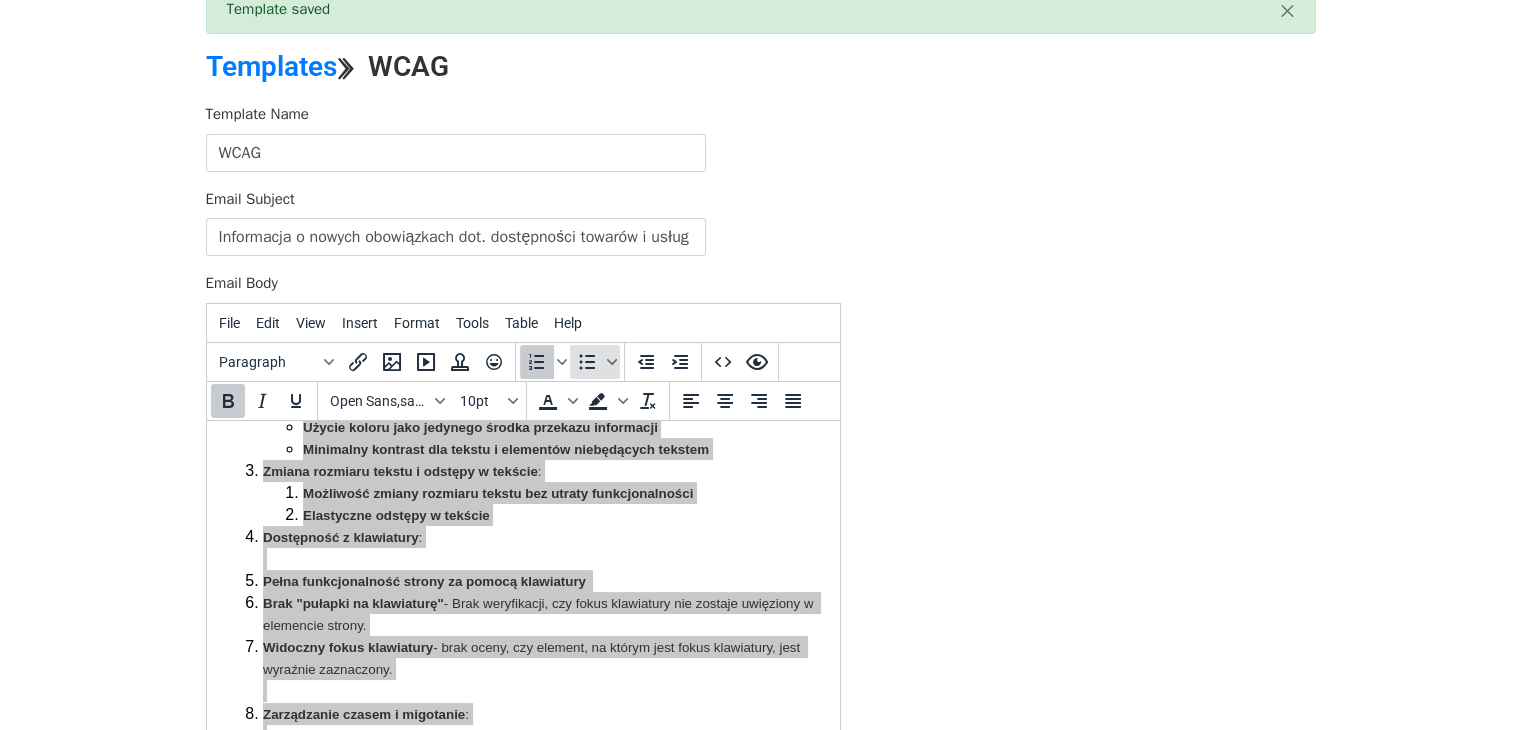 click 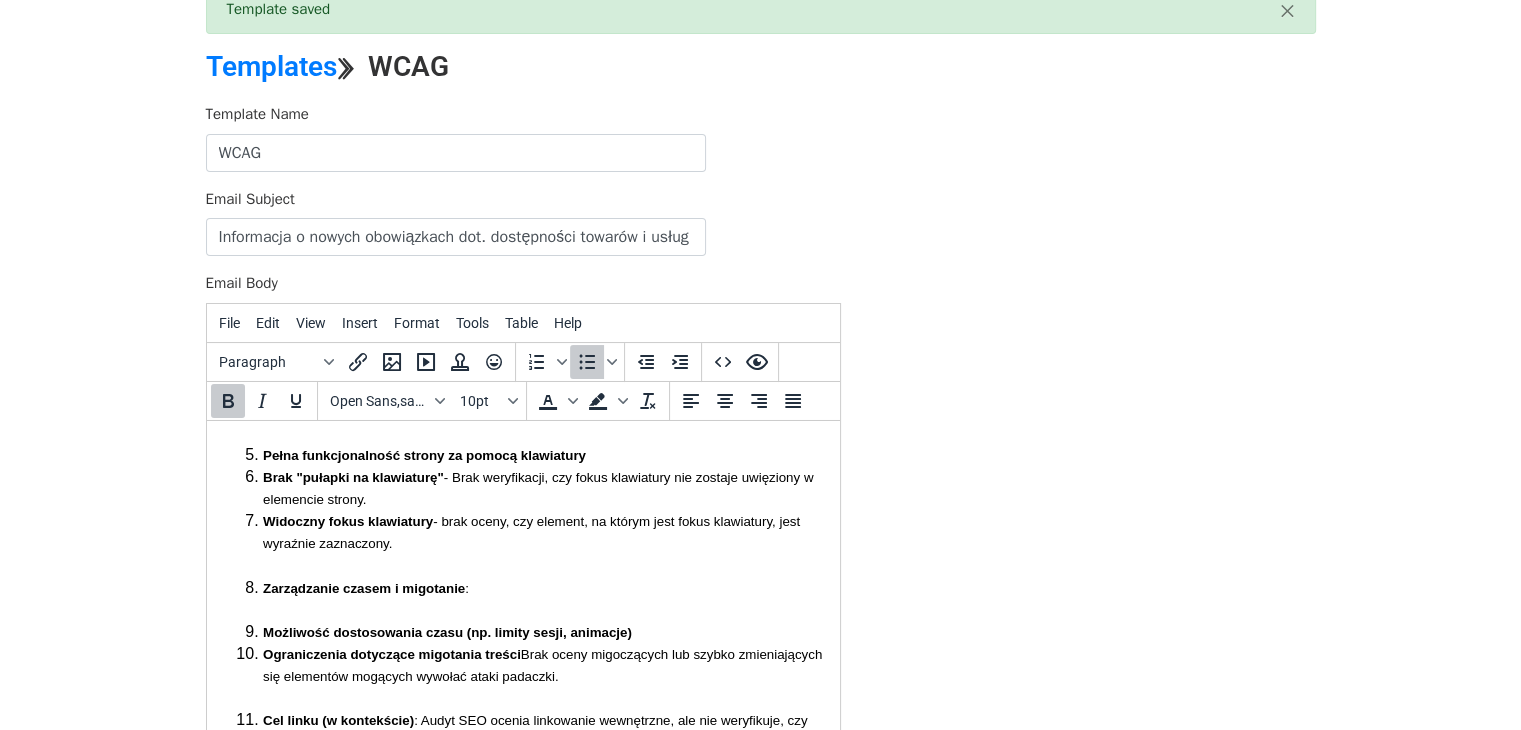 scroll, scrollTop: 1291, scrollLeft: 0, axis: vertical 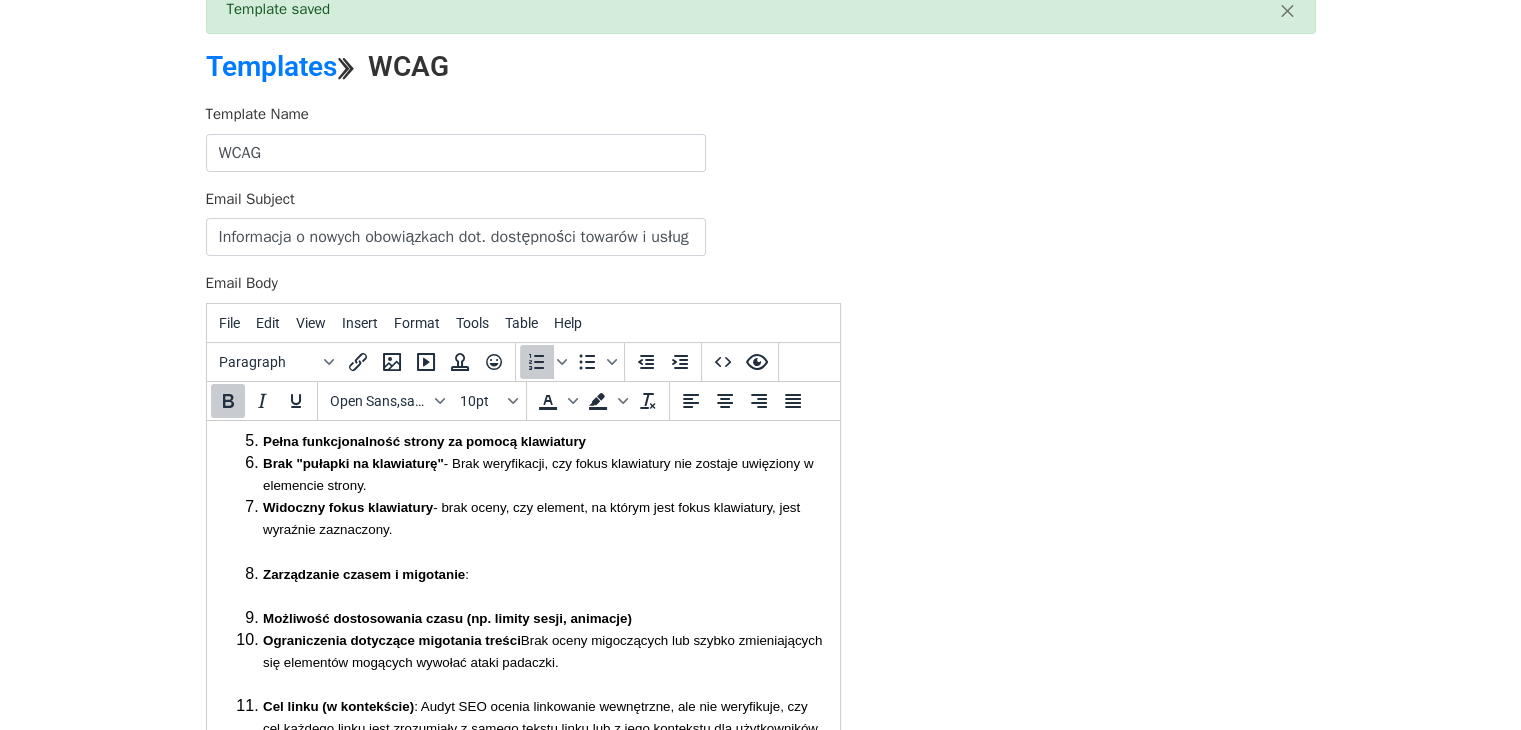 drag, startPoint x: 430, startPoint y: 595, endPoint x: 234, endPoint y: 508, distance: 214.44113 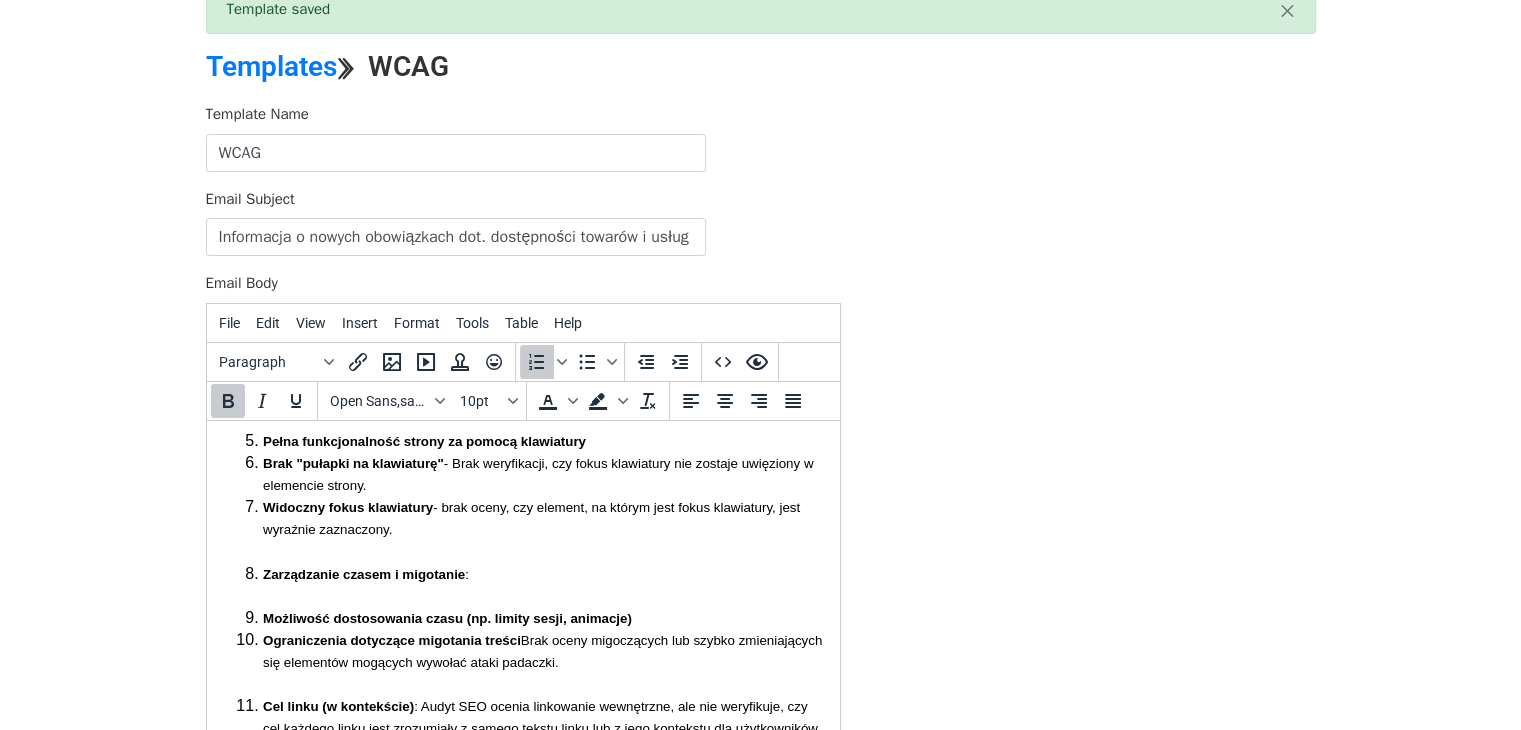 click on "Multimedia (Audio/Wideo) : Napisy rozszerzone (transkrypcje) dla nagrań audio/wideo  (WCAG 2.1, KS 1.2.2):  Audiodeskrypcje lub alternatywy dla mediów   Kolor i Kontrast : Użycie koloru jako jedynego środka przekazu informacji Minimalny kontrast dla tekstu i elementów niebędących tekstem Zmiana rozmiaru tekstu i odstępy w tekście : Możliwość zmiany rozmiaru tekstu bez utraty funkcjonalności Elastyczne odstępy w tekście Dostępność z klawiatury : Pełna funkcjonalność strony za pomocą klawiatury   Brak "pułapki na klawiaturę"  - Brak weryfikacji, czy fokus klawiatury nie zostaje uwięziony w elemencie strony. Widoczny fokus klawiatury  - brak oceny, czy element, na którym jest fokus klawiatury, jest wyraźnie zaznaczony. Zarządzanie czasem i migotanie : Możliwość dostosowania czasu (np. limity sesji, animacje)   Ograniczenia dotyczące migotania treści  Brak oceny migoczących lub szybko zmieniających się elementów mogących wywołać ataki padaczki. Cel linku (w kontekście)" at bounding box center (522, 616) 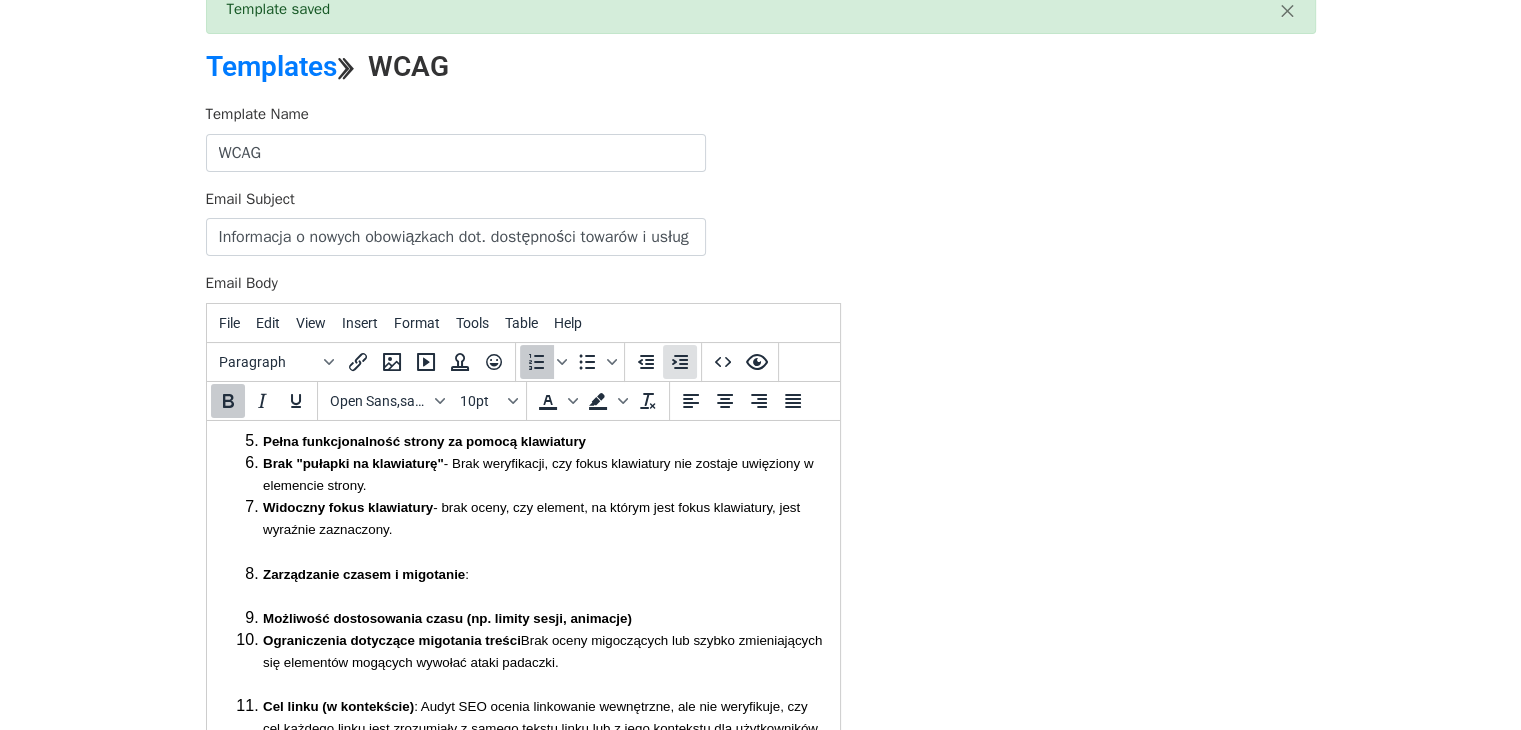 click 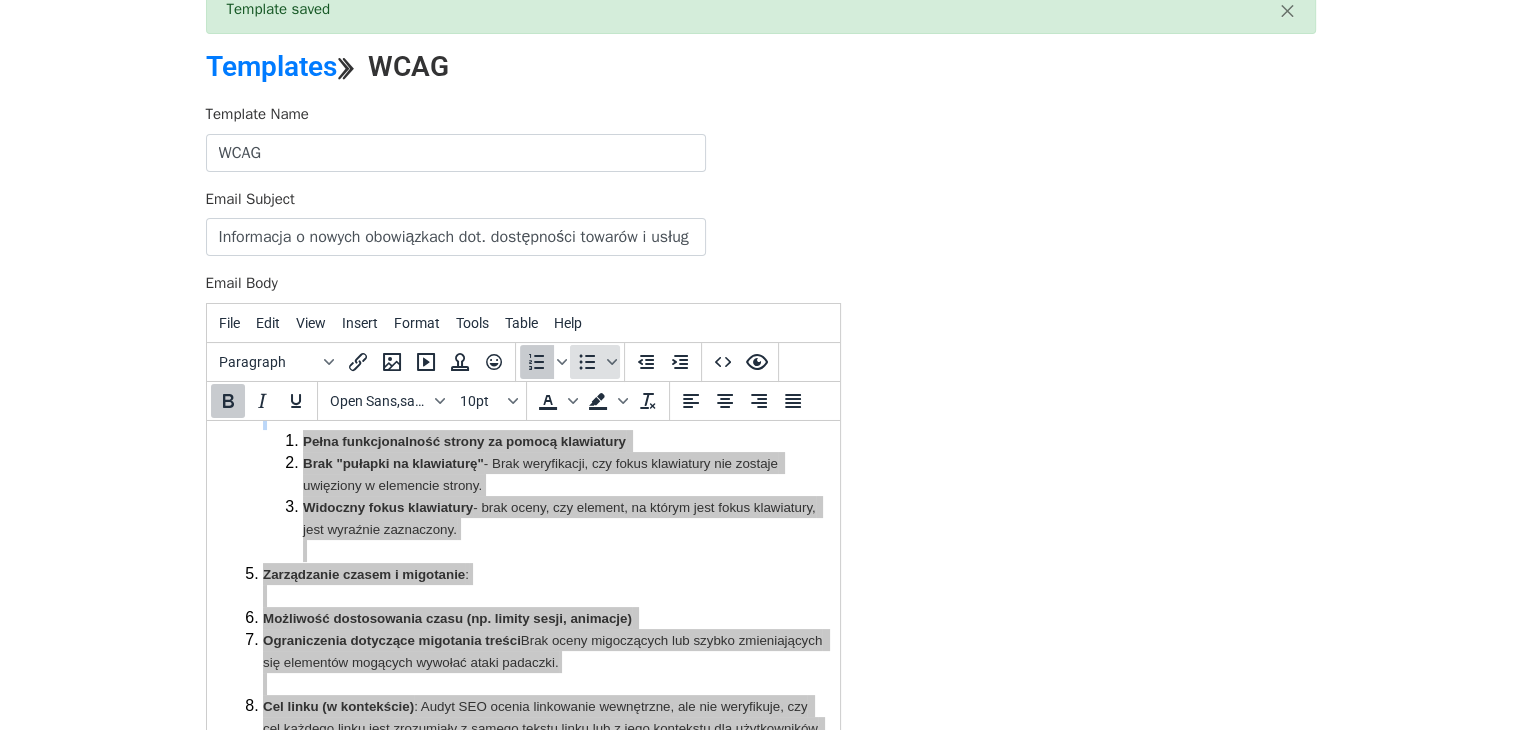 click 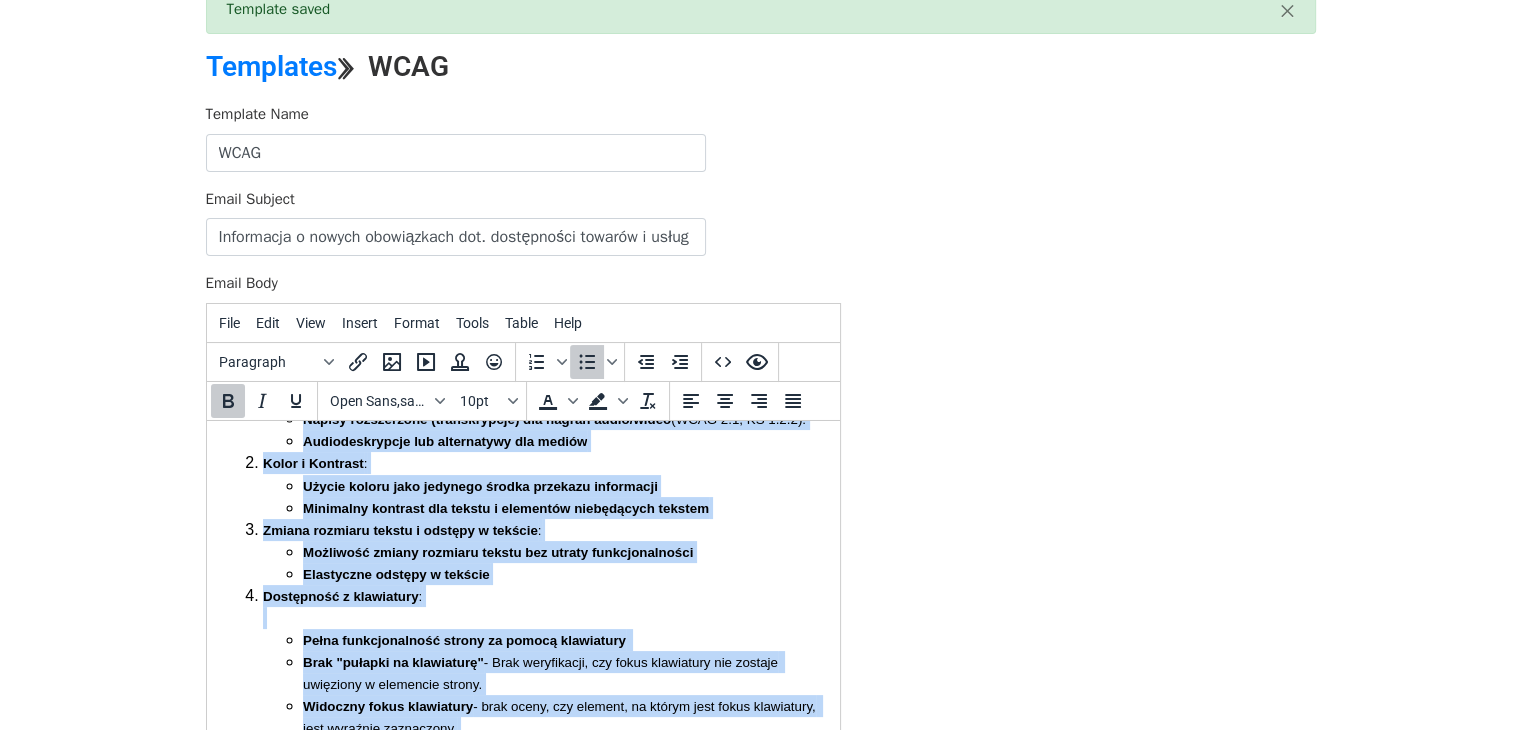 scroll, scrollTop: 1136, scrollLeft: 0, axis: vertical 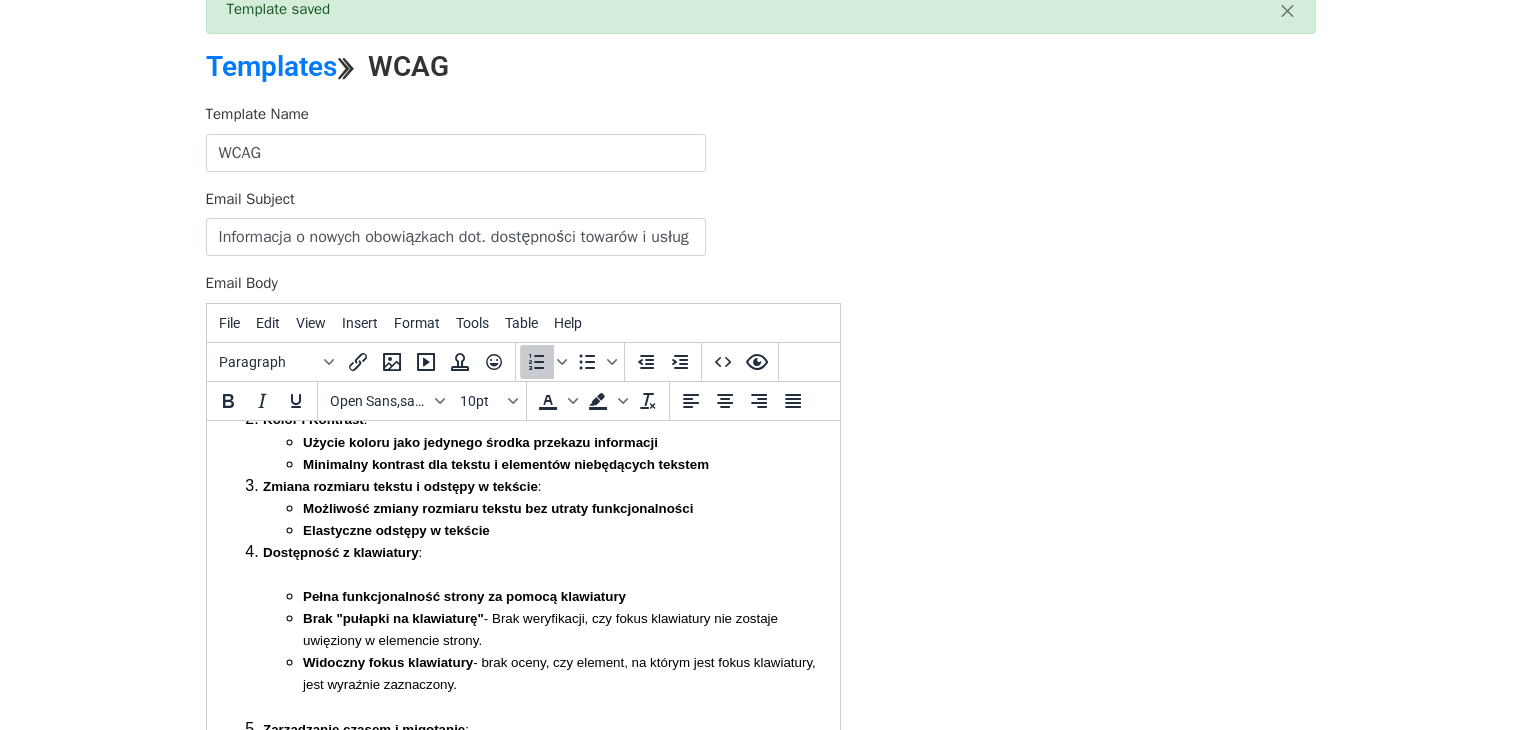 click on "Dostępność z klawiatury : Pełna funkcjonalność strony za pomocą klawiatury   Brak "pułapki na klawiaturę"  - Brak weryfikacji, czy fokus klawiatury nie zostaje uwięziony w elemencie strony. Widoczny fokus klawiatury  - brak oceny, czy element, na którym jest fokus klawiatury, jest wyraźnie zaznaczony." at bounding box center [542, 628] 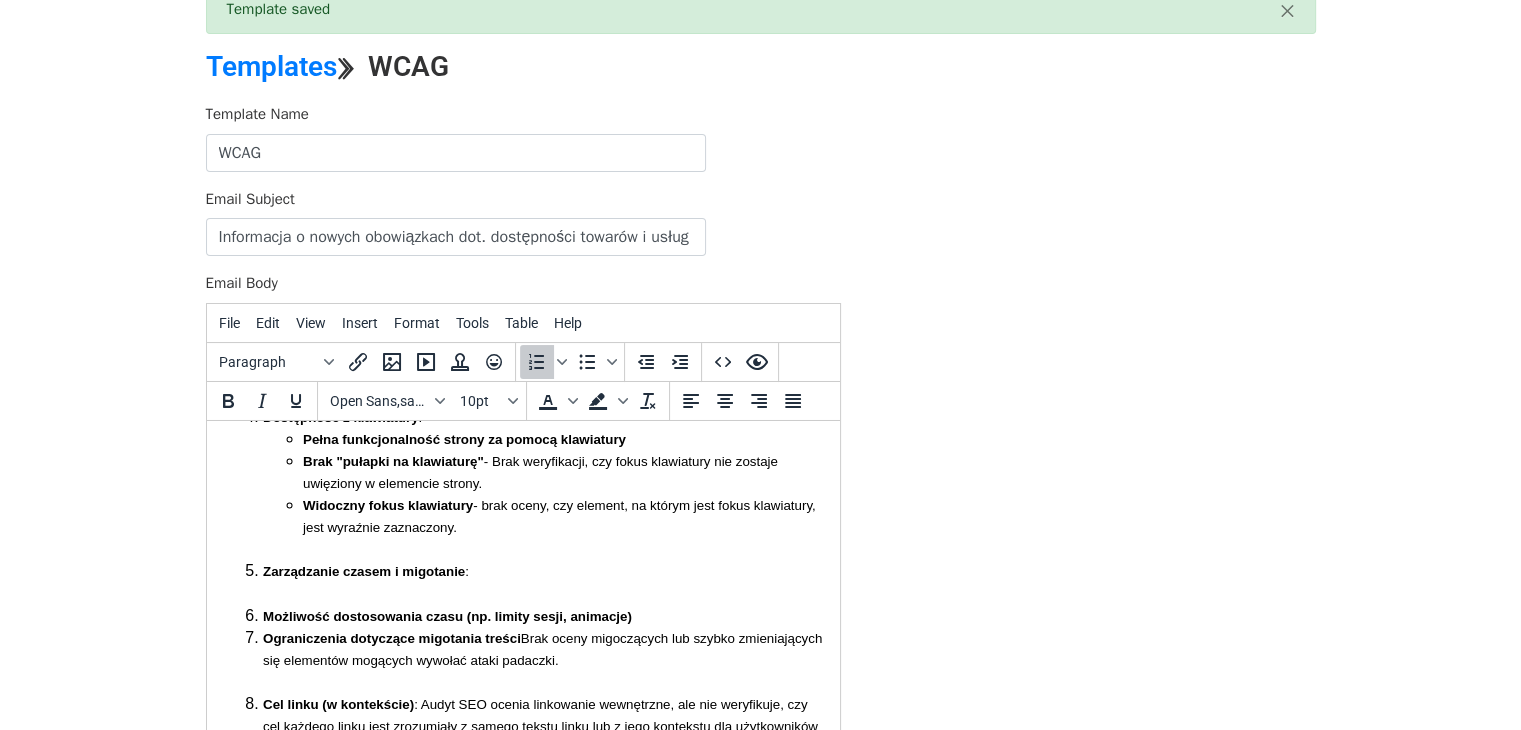 scroll, scrollTop: 1272, scrollLeft: 0, axis: vertical 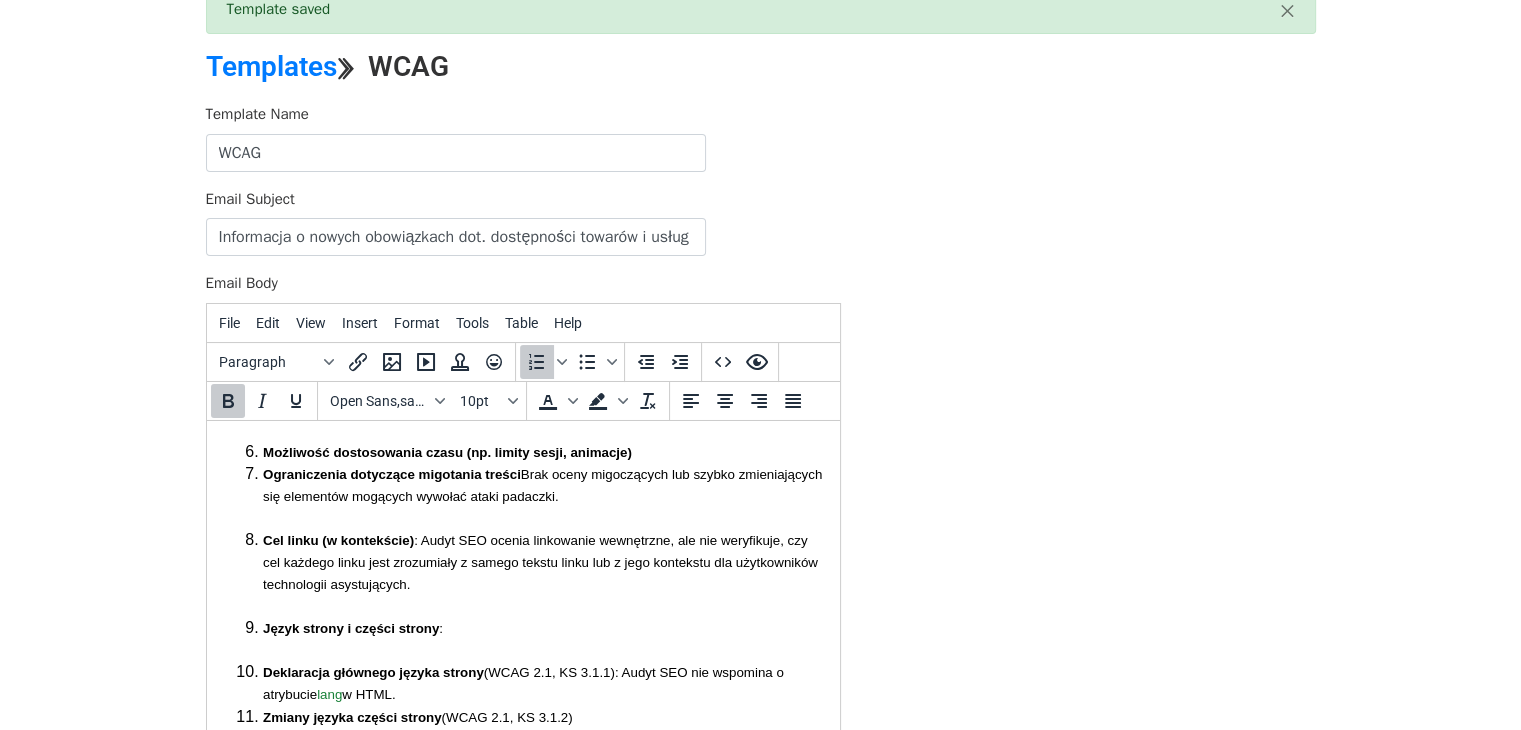 drag, startPoint x: 667, startPoint y: 561, endPoint x: 264, endPoint y: 515, distance: 405.61682 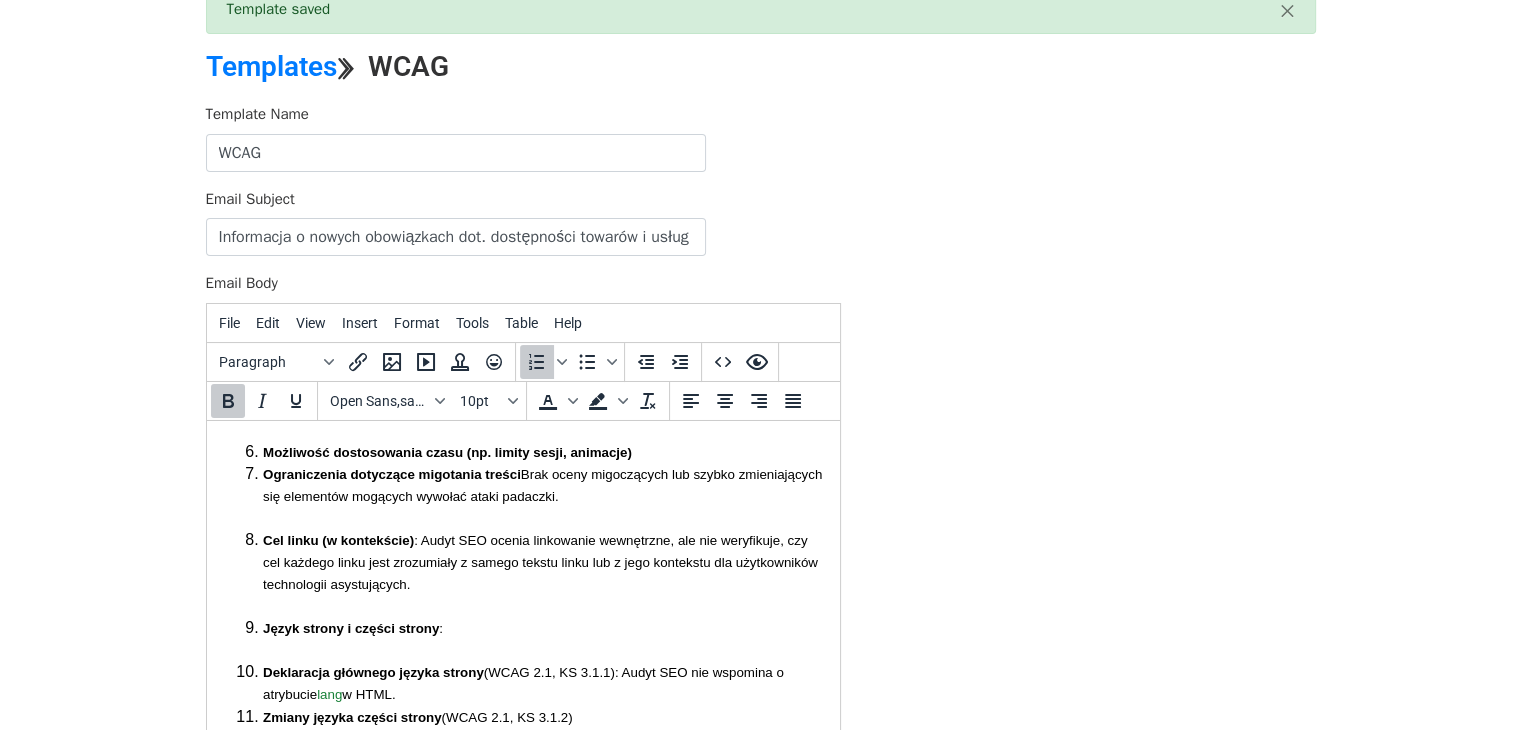click on "Multimedia (Audio/Wideo) : Napisy rozszerzone (transkrypcje) dla nagrań audio/wideo  (WCAG 2.1, KS 1.2.2):  Audiodeskrypcje lub alternatywy dla mediów   Kolor i Kontrast : Użycie koloru jako jedynego środka przekazu informacji Minimalny kontrast dla tekstu i elementów niebędących tekstem Zmiana rozmiaru tekstu i odstępy w tekście : Możliwość zmiany rozmiaru tekstu bez utraty funkcjonalności Elastyczne odstępy w tekście Dostępność z klawiatury : Pełna funkcjonalność strony za pomocą klawiatury   Brak "pułapki na klawiaturę"  - Brak weryfikacji, czy fokus klawiatury nie zostaje uwięziony w elemencie strony. Widoczny fokus klawiatury  - brak oceny, czy element, na którym jest fokus klawiatury, jest wyraźnie zaznaczony. Zarządzanie czasem i migotanie : Możliwość dostosowania czasu (np. limity sesji, animacje)   Ograniczenia dotyczące migotania treści  Brak oceny migoczących lub szybko zmieniających się elementów mogących wywołać ataki padaczki. Cel linku (w kontekście)" at bounding box center (522, 461) 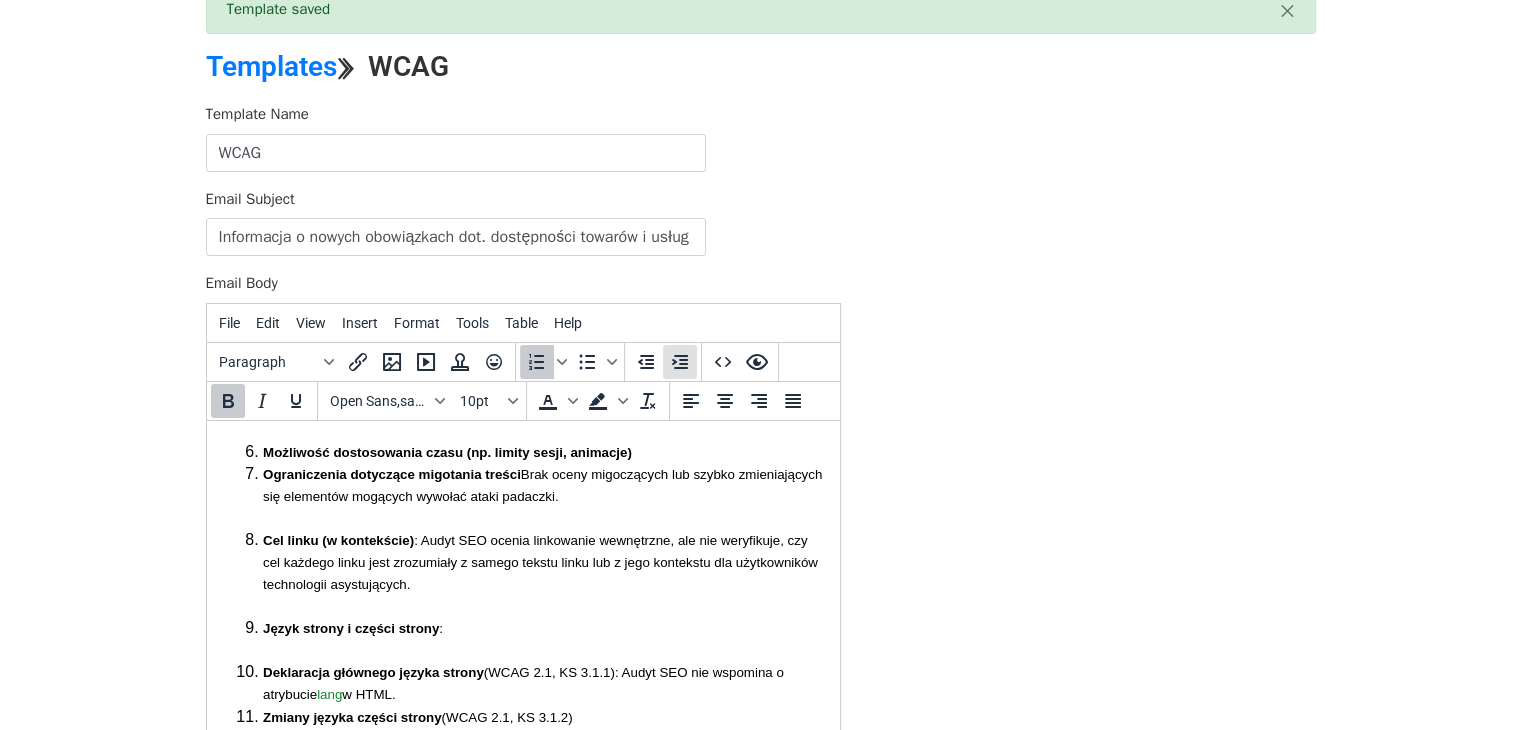 click 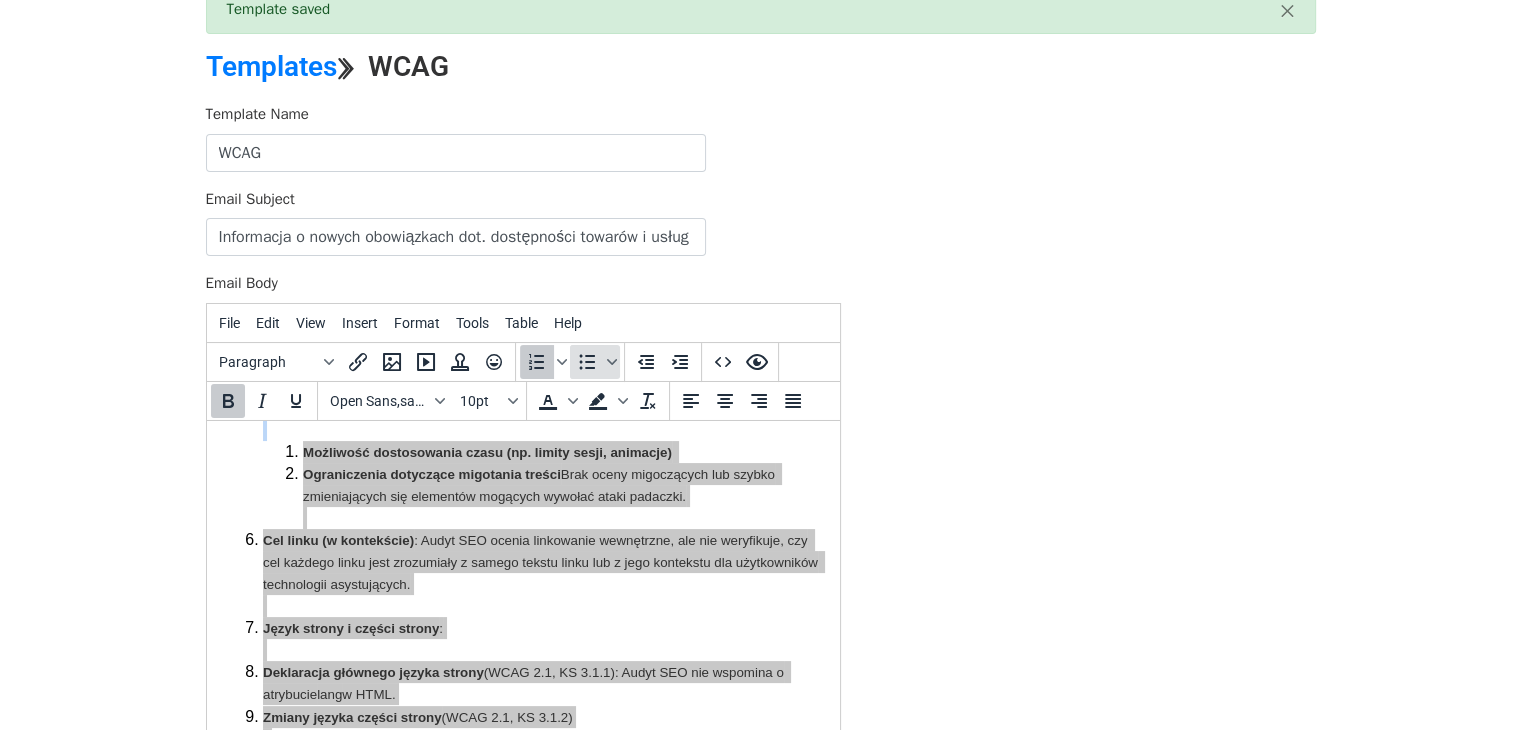 click 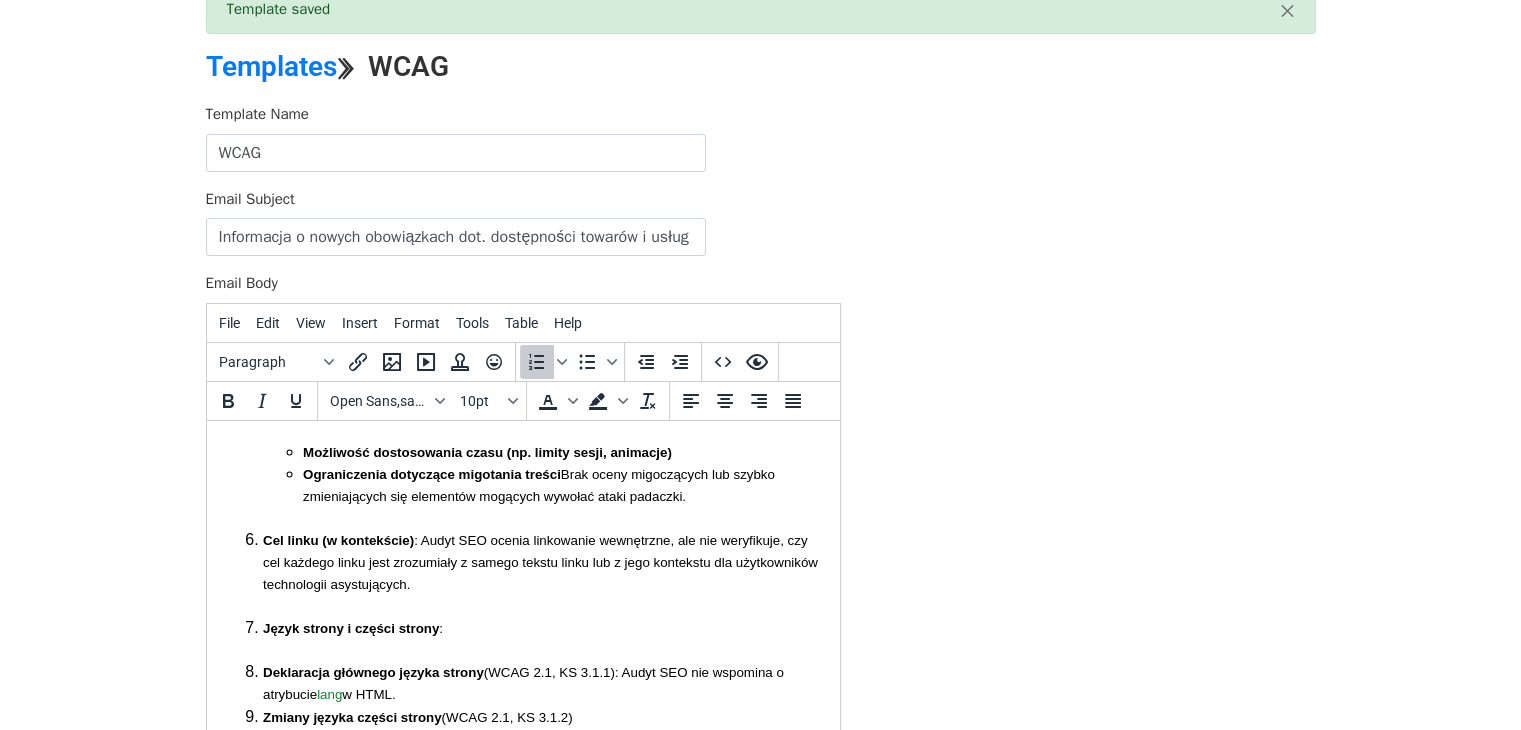 click on "Zarządzanie czasem i migotanie : Możliwość dostosowania czasu (np. limity sesji, animacje)   Ograniczenia dotyczące migotania treści  Brak oceny migoczących lub szybko zmieniających się elementów mogących wywołać ataki padaczki." at bounding box center [542, 461] 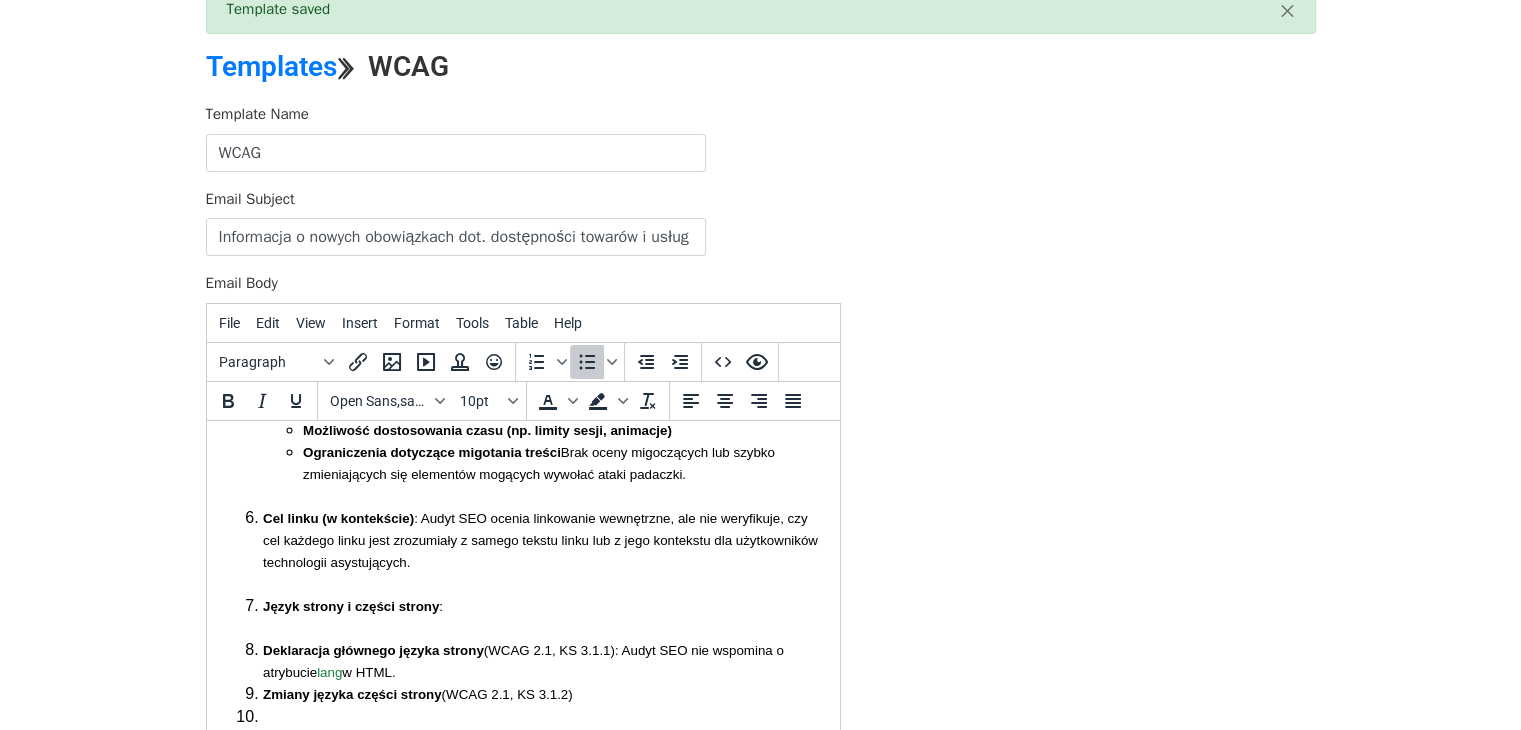click on "Widoczny fokus klawiatury  - brak oceny, czy element, na którym jest fokus klawiatury, jest wyraźnie zaznaczony." at bounding box center [562, 362] 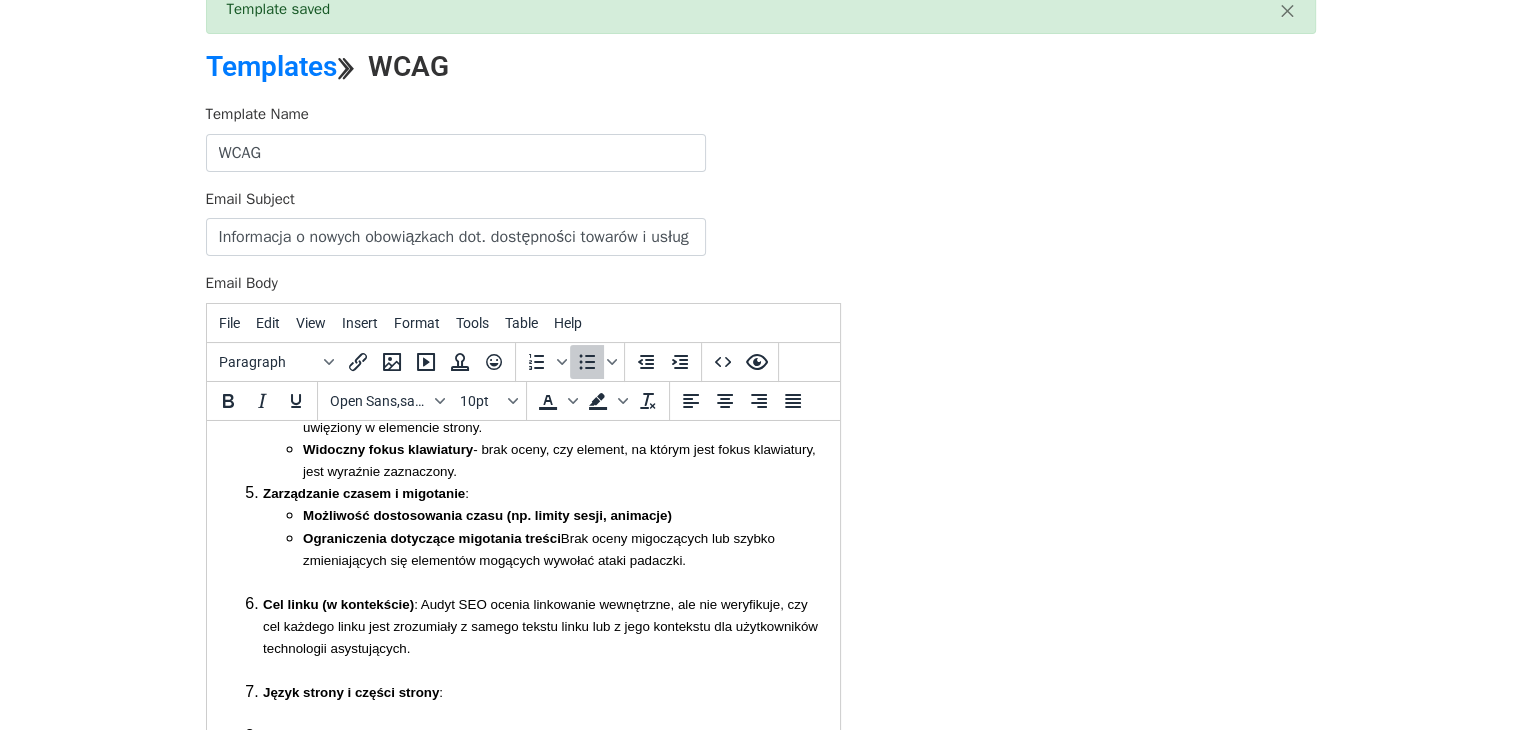 scroll, scrollTop: 1332, scrollLeft: 0, axis: vertical 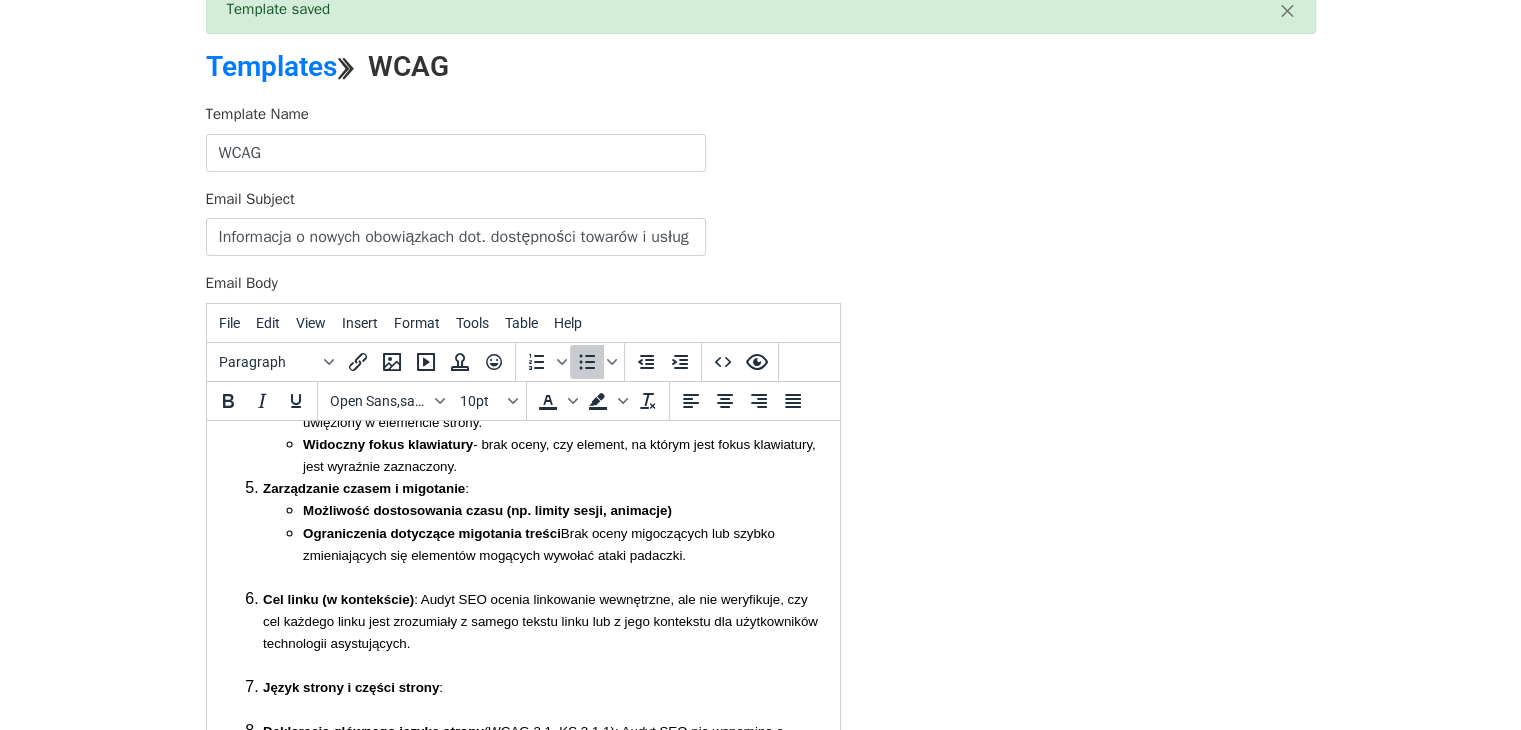 click on "Ograniczenia dotyczące migotania treści  Brak oceny migoczących lub szybko zmieniających się elementów mogących wywołać ataki padaczki." at bounding box center (562, 554) 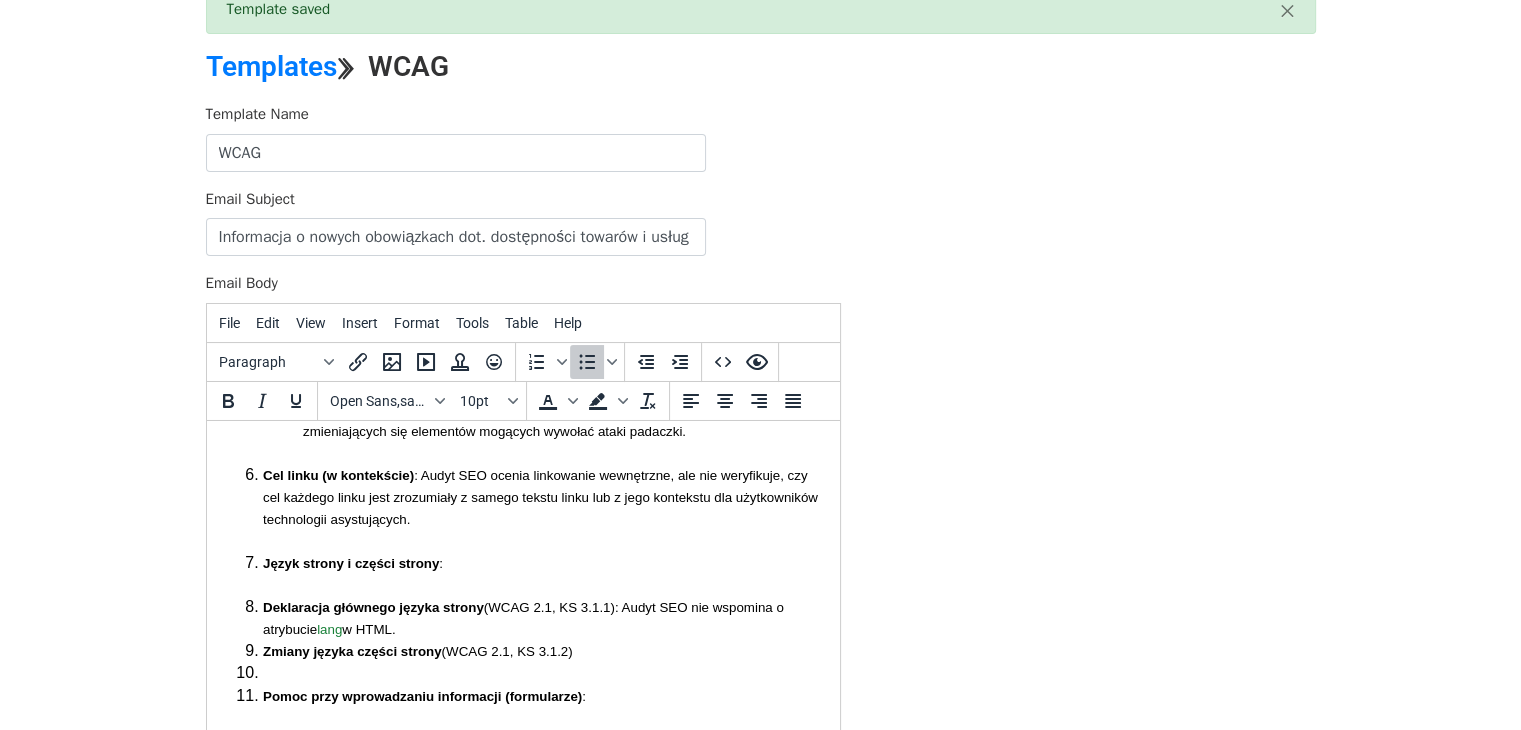 scroll, scrollTop: 1473, scrollLeft: 0, axis: vertical 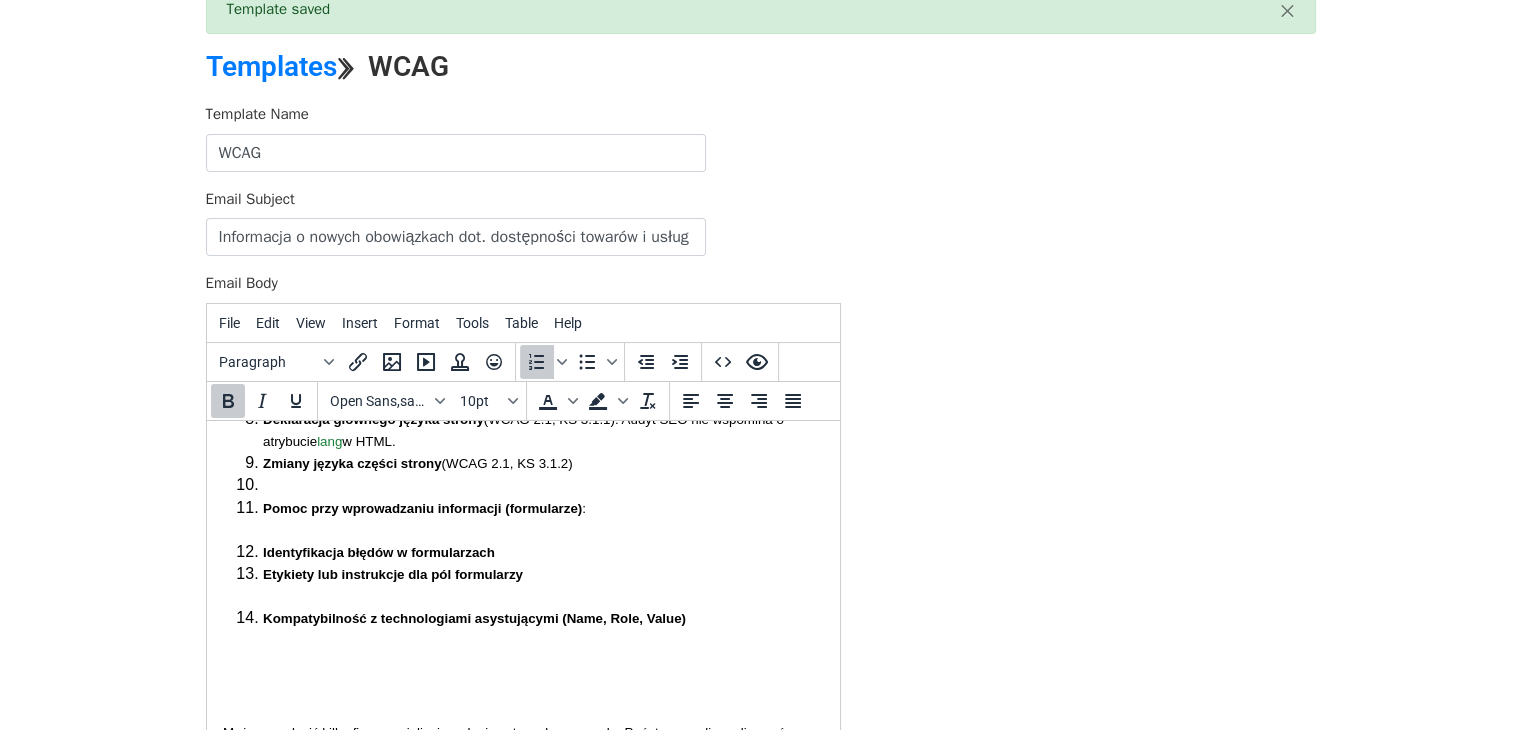 drag, startPoint x: 583, startPoint y: 530, endPoint x: 256, endPoint y: 482, distance: 330.50415 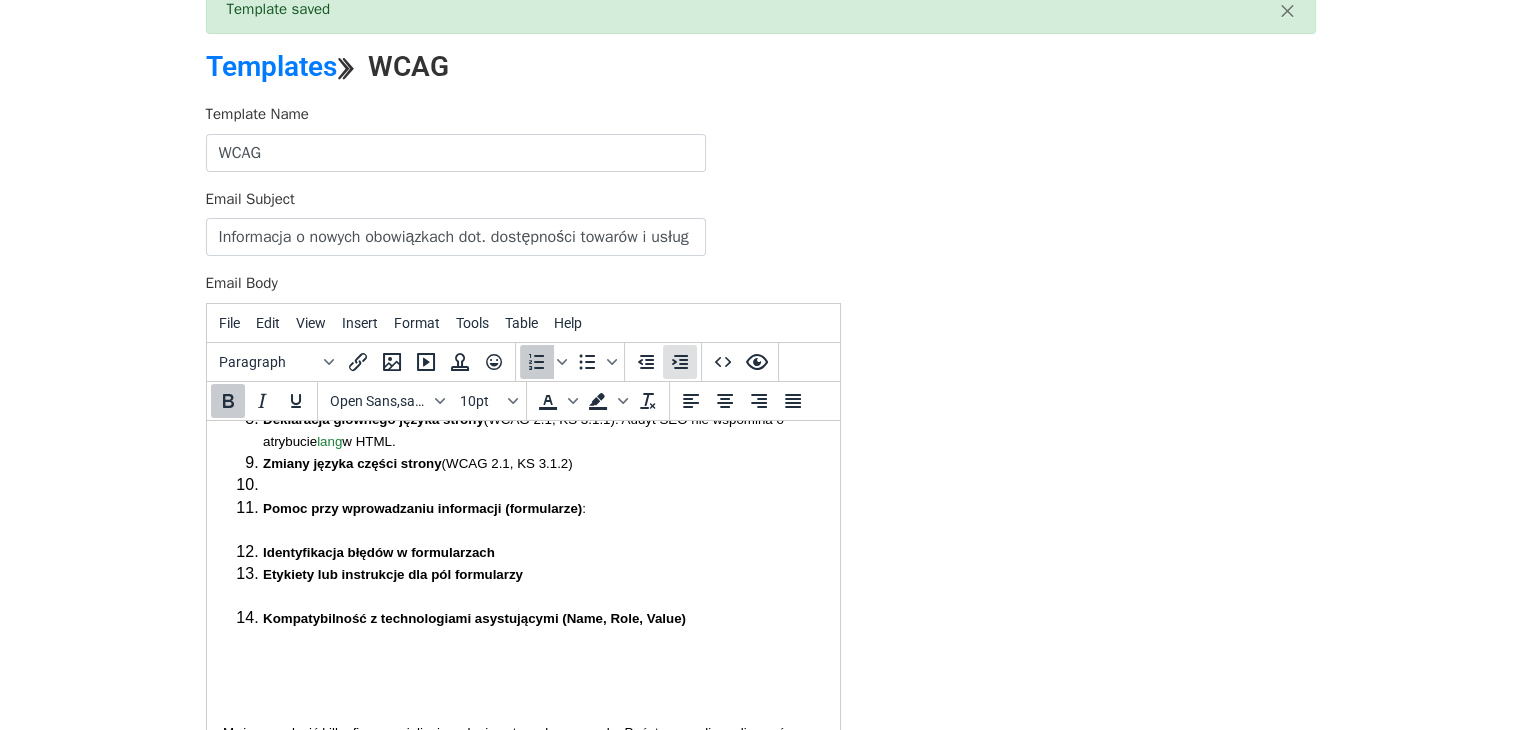 click 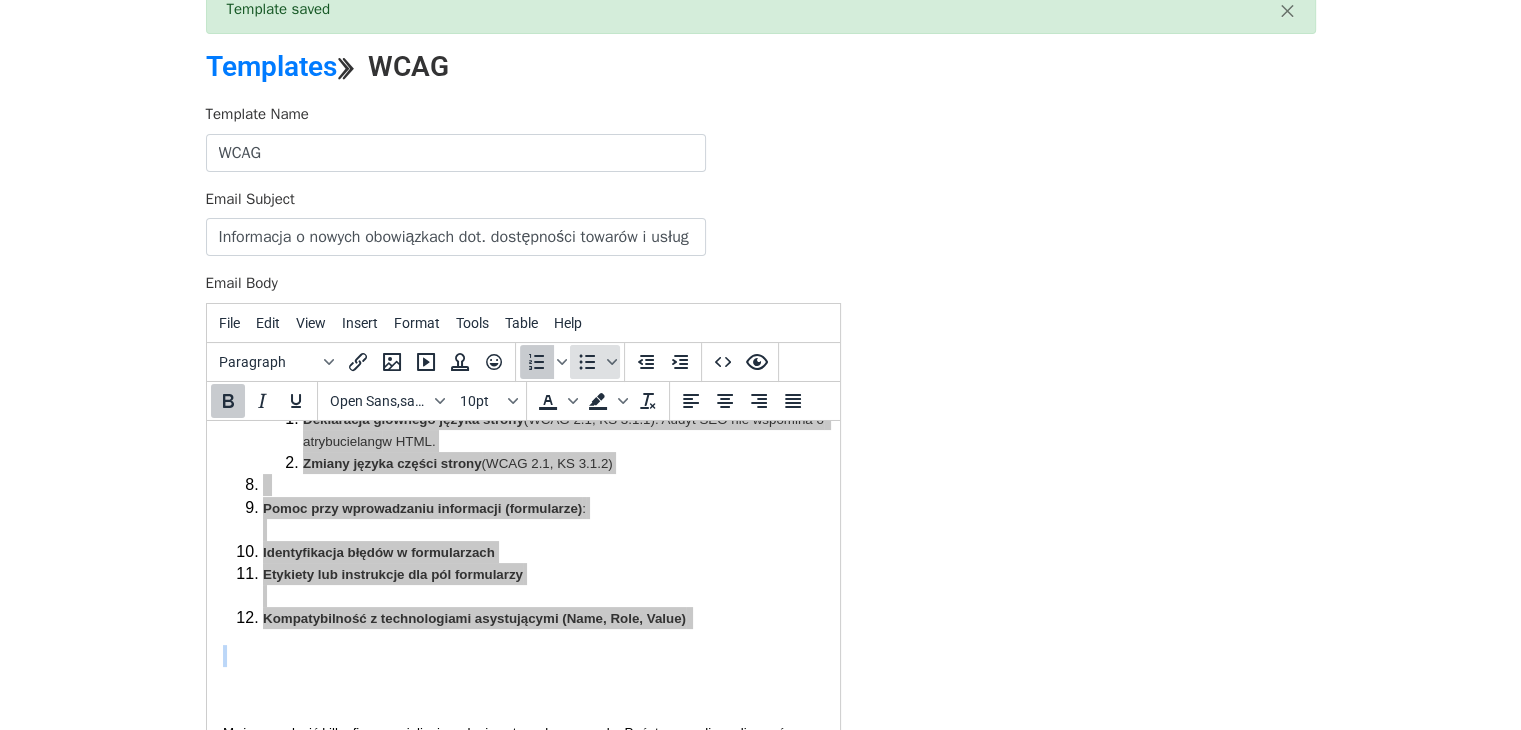 click 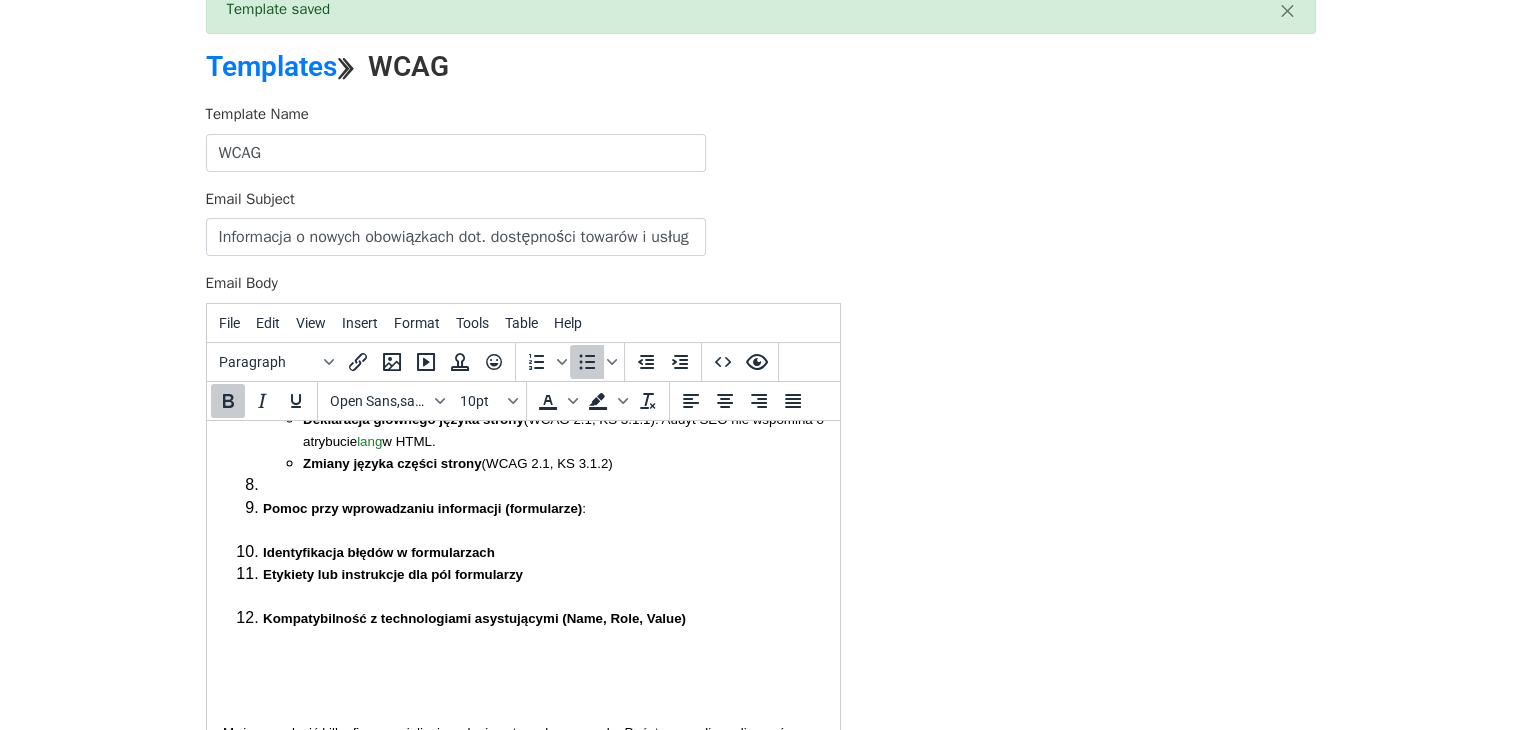 click at bounding box center (542, 484) 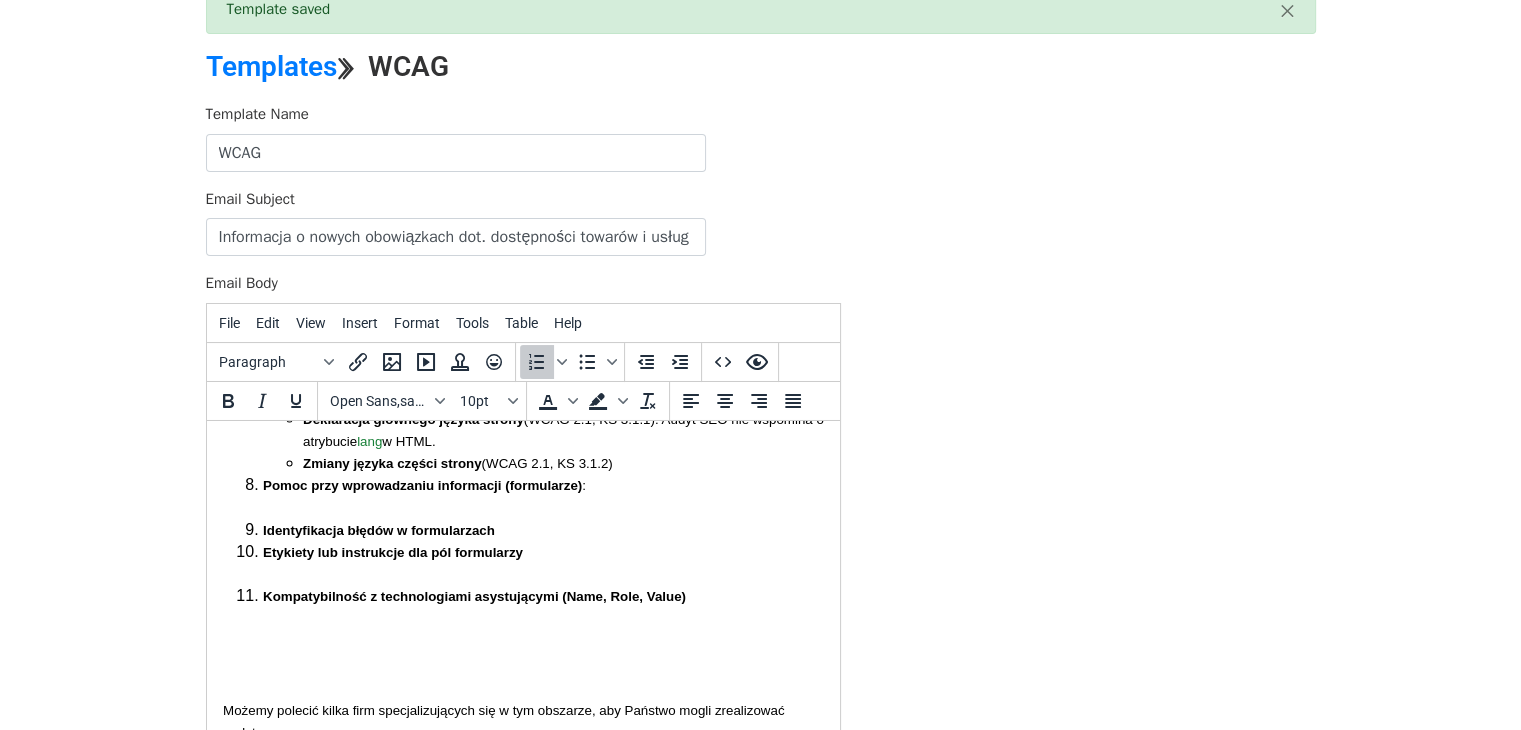 click on "Język strony i części strony : Deklaracja głównego języka strony  (WCAG 2.1, KS 3.1.1): Audyt SEO nie wspomina o atrybucie  lang  w HTML. Zmiany języka części strony  (WCAG 2.1, KS 3.1.2)" at bounding box center (542, 418) 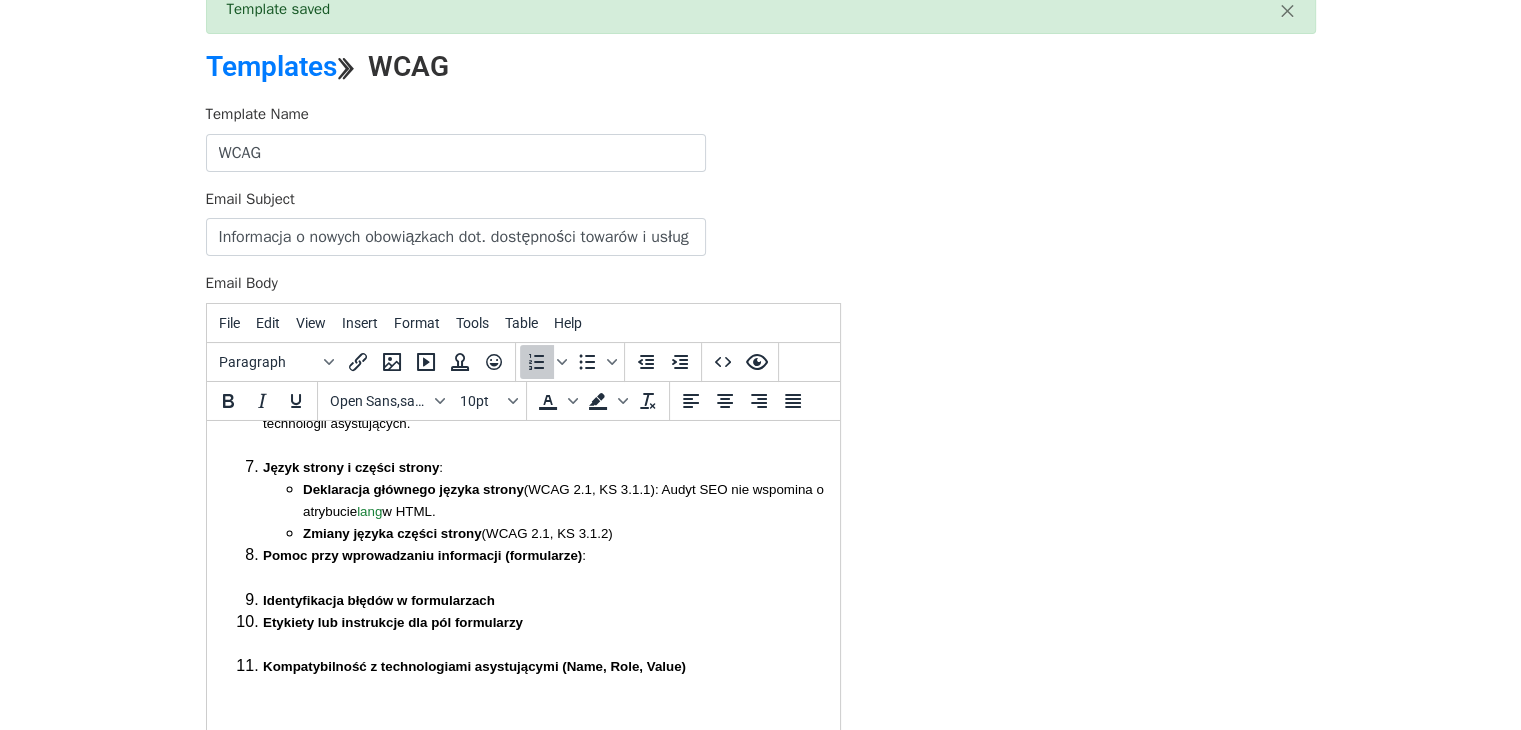 scroll, scrollTop: 1551, scrollLeft: 0, axis: vertical 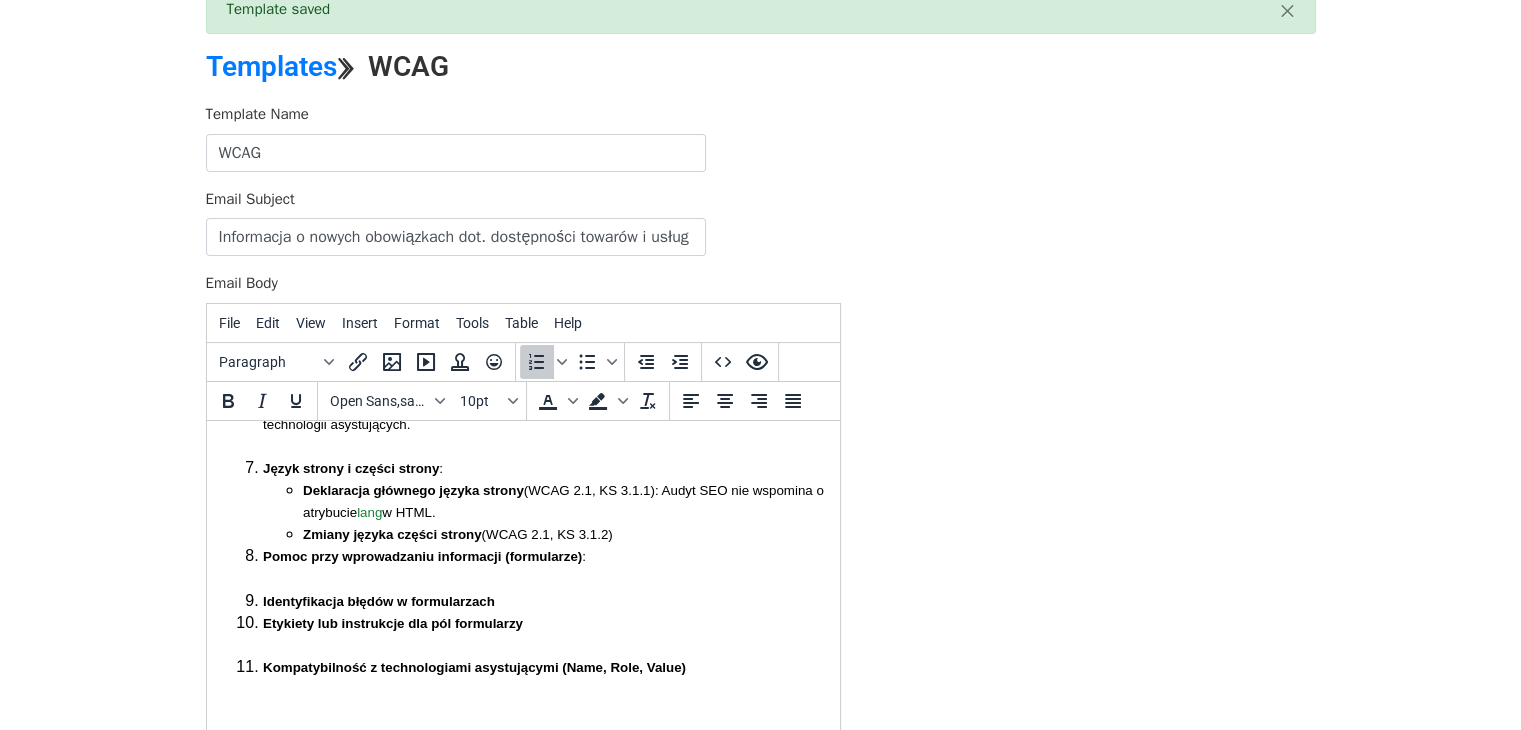 click on "Cel linku (w kontekście) : Audyt SEO ocenia linkowanie wewnętrzne, ale nie weryfikuje, czy cel każdego linku jest zrozumiały z samego tekstu linku lub z jego kontekstu dla użytkowników technologii asystujących." at bounding box center [542, 412] 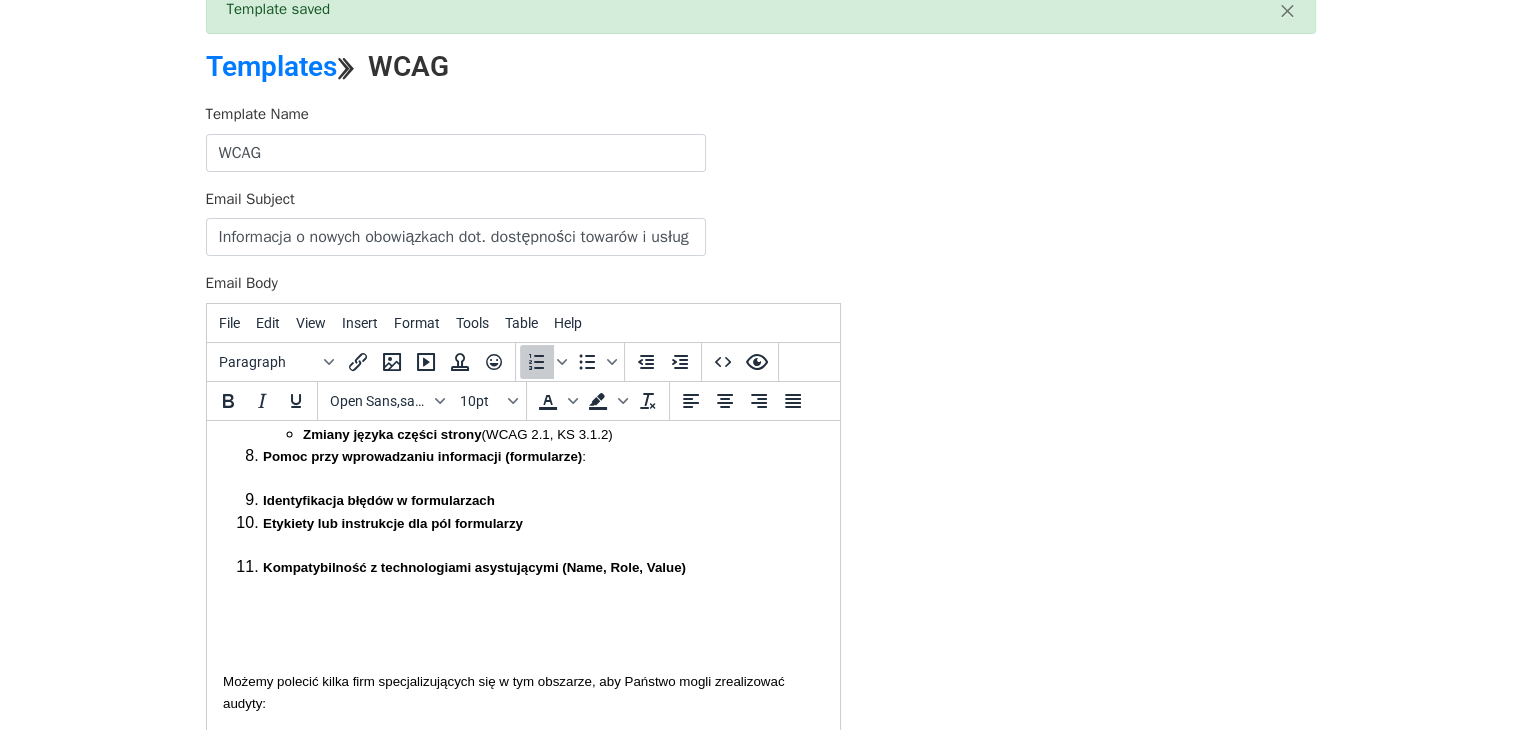 scroll, scrollTop: 1631, scrollLeft: 0, axis: vertical 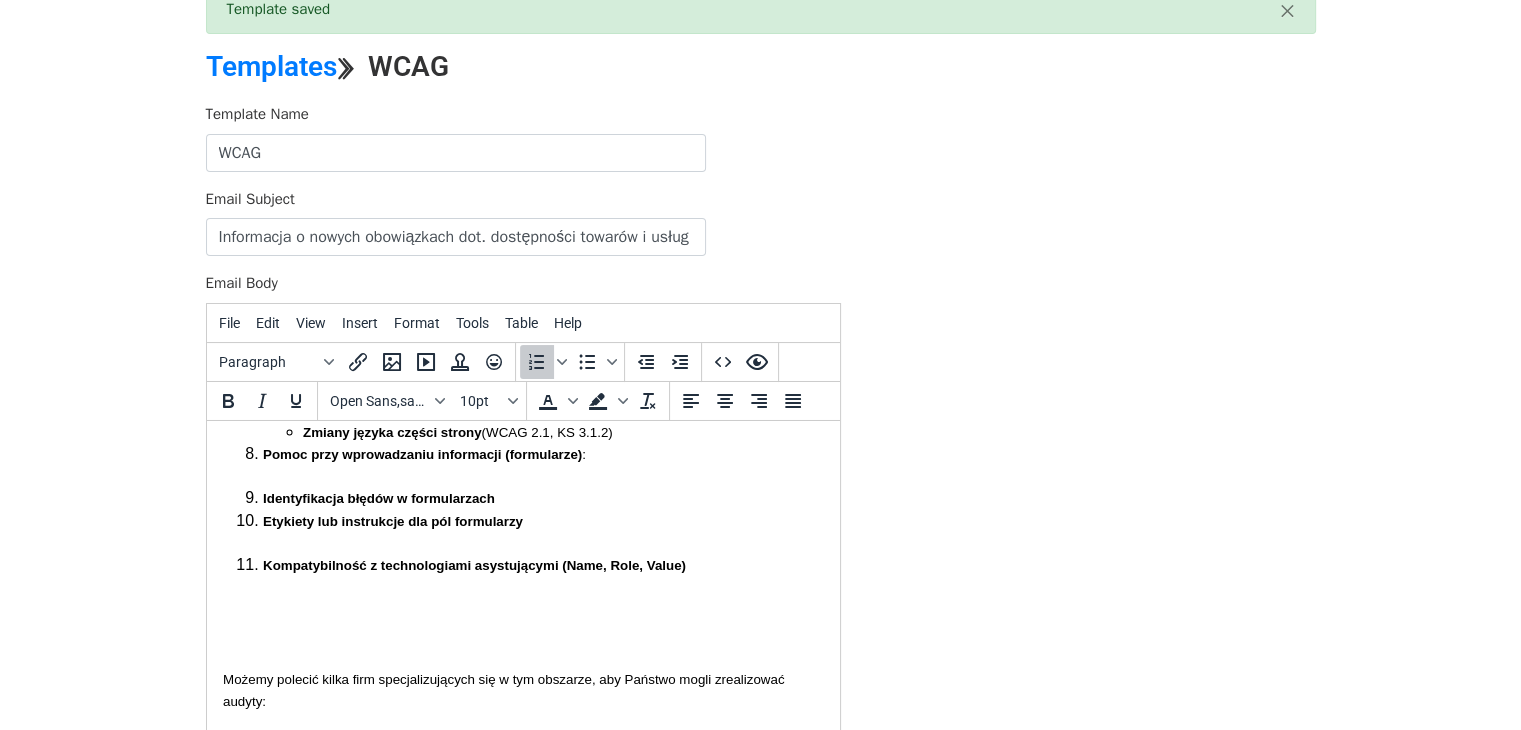click on "Pomoc przy wprowadzaniu informacji (formularze) :" at bounding box center [542, 464] 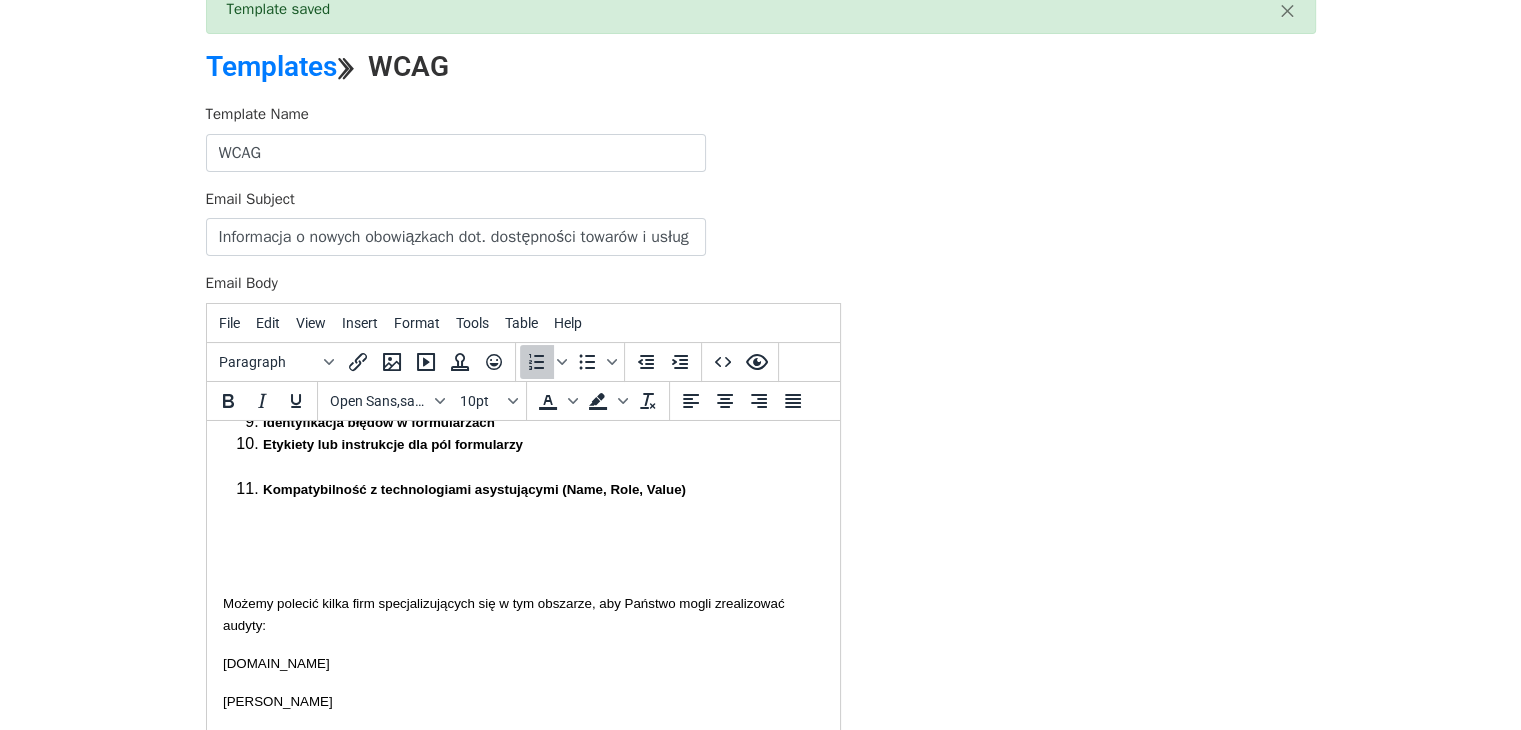 scroll, scrollTop: 1687, scrollLeft: 0, axis: vertical 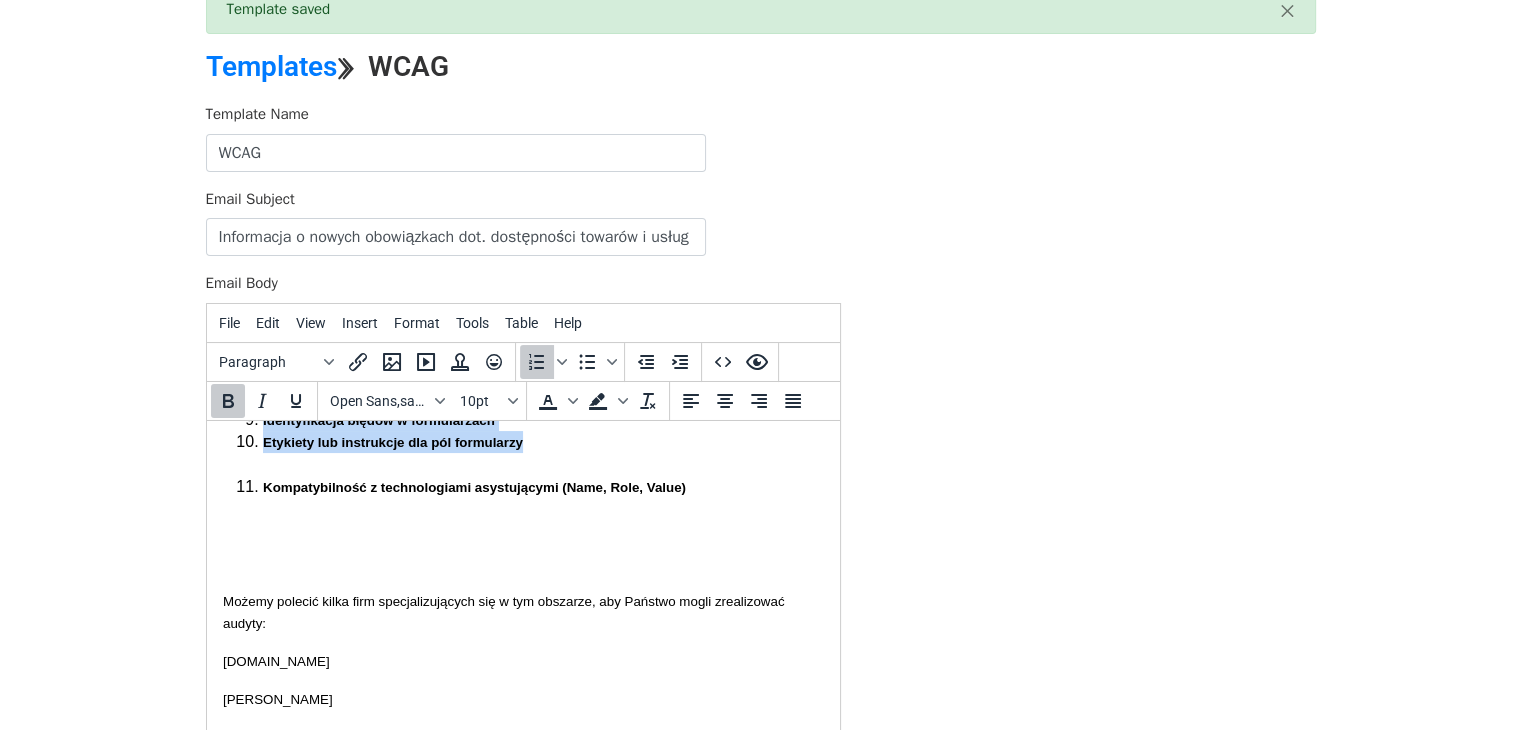 drag, startPoint x: 548, startPoint y: 506, endPoint x: 263, endPoint y: 478, distance: 286.37213 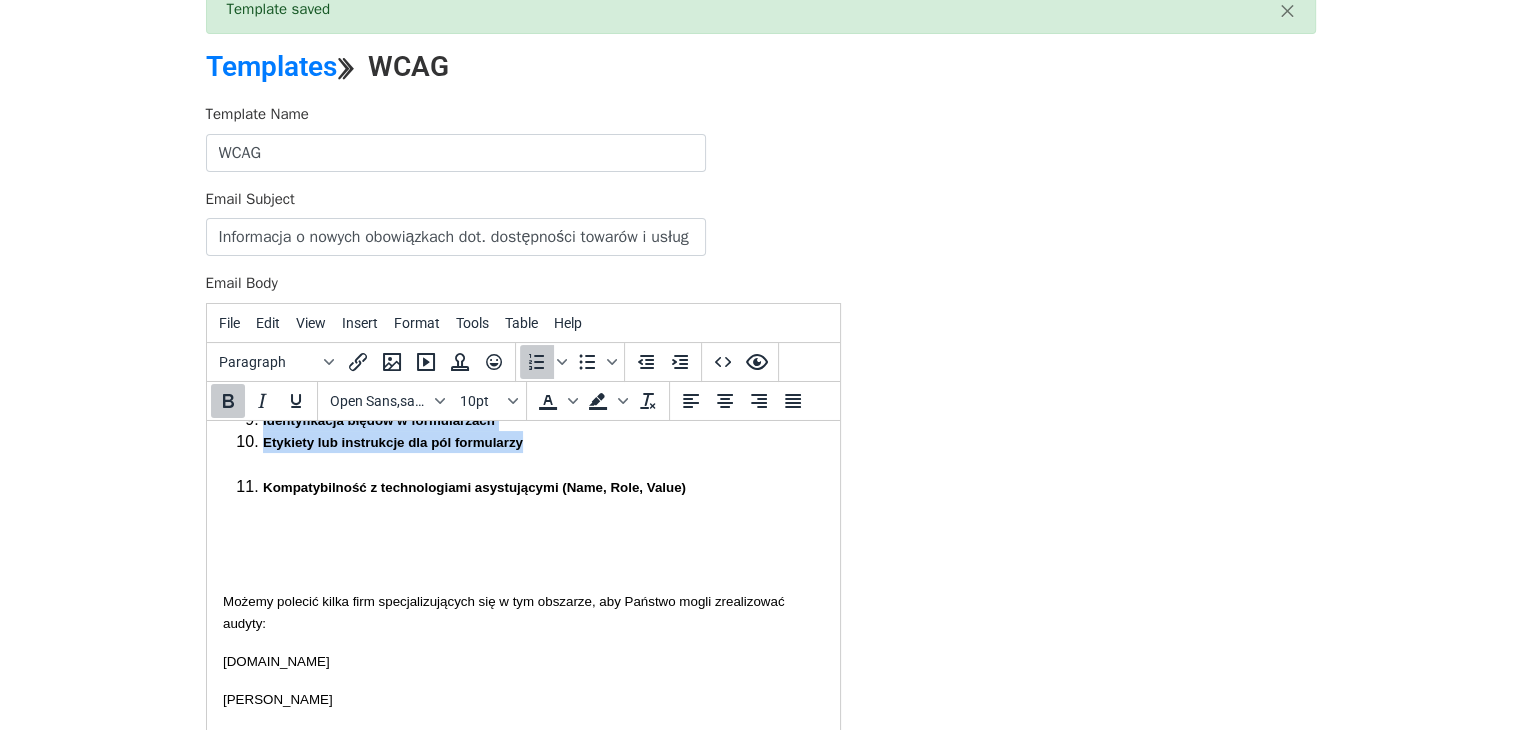 click on "Multimedia (Audio/Wideo) : Napisy rozszerzone (transkrypcje) dla nagrań audio/wideo  (WCAG 2.1, KS 1.2.2):  Audiodeskrypcje lub alternatywy dla mediów   Kolor i Kontrast : Użycie koloru jako jedynego środka przekazu informacji Minimalny kontrast dla tekstu i elementów niebędących tekstem Zmiana rozmiaru tekstu i odstępy w tekście : Możliwość zmiany rozmiaru tekstu bez utraty funkcjonalności Elastyczne odstępy w tekście Dostępność z klawiatury : Pełna funkcjonalność strony za pomocą klawiatury   Brak "pułapki na klawiaturę"  - Brak weryfikacji, czy fokus klawiatury nie zostaje uwięziony w elemencie strony. Widoczny fokus klawiatury  - brak oceny, czy element, na którym jest fokus klawiatury, jest wyraźnie zaznaczony. Zarządzanie czasem i migotanie : Możliwość dostosowania czasu (np. limity sesji, animacje)   Ograniczenia dotyczące migotania treści  Brak oceny migoczących lub szybko zmieniających się elementów mogących wywołać ataki padaczki. Cel linku (w kontekście)" at bounding box center (522, 143) 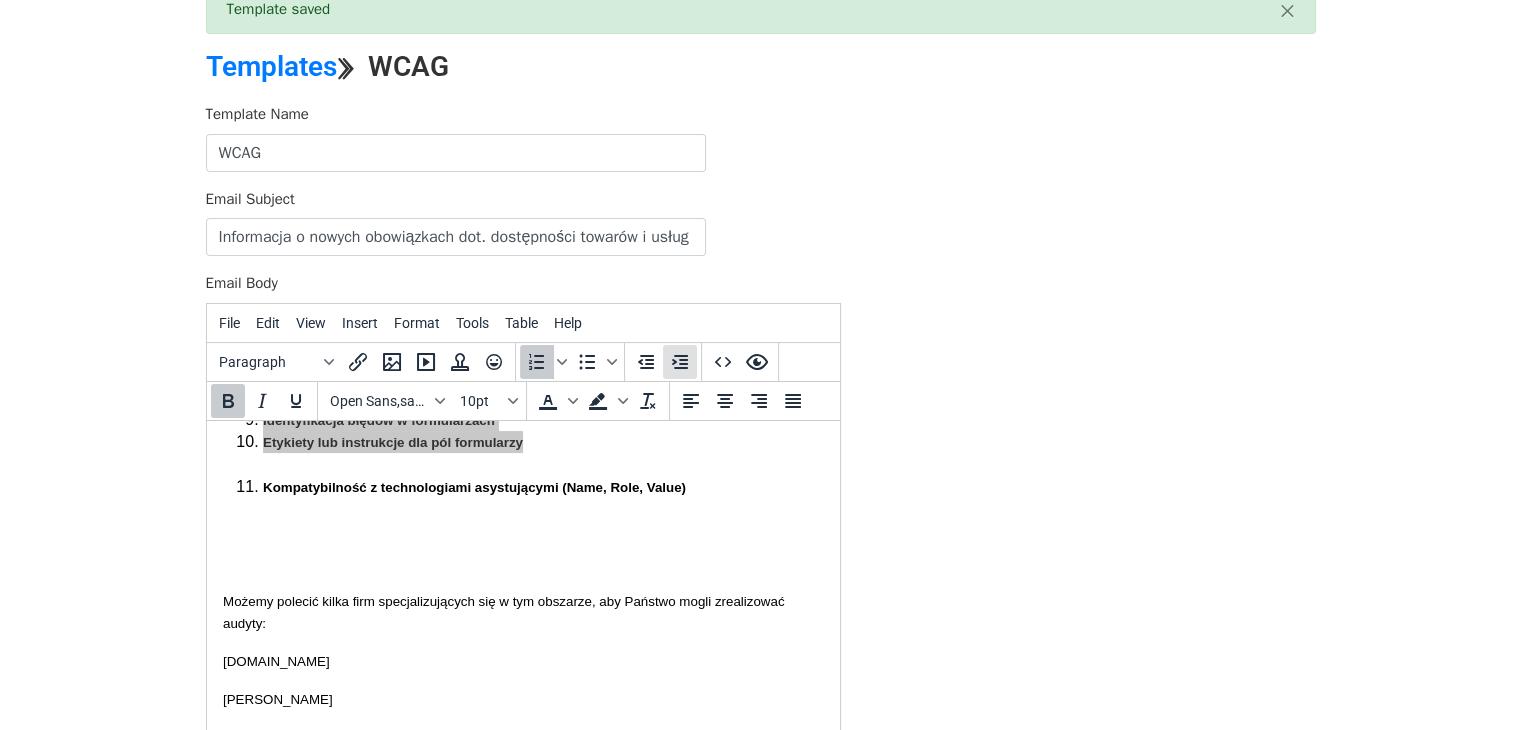 click 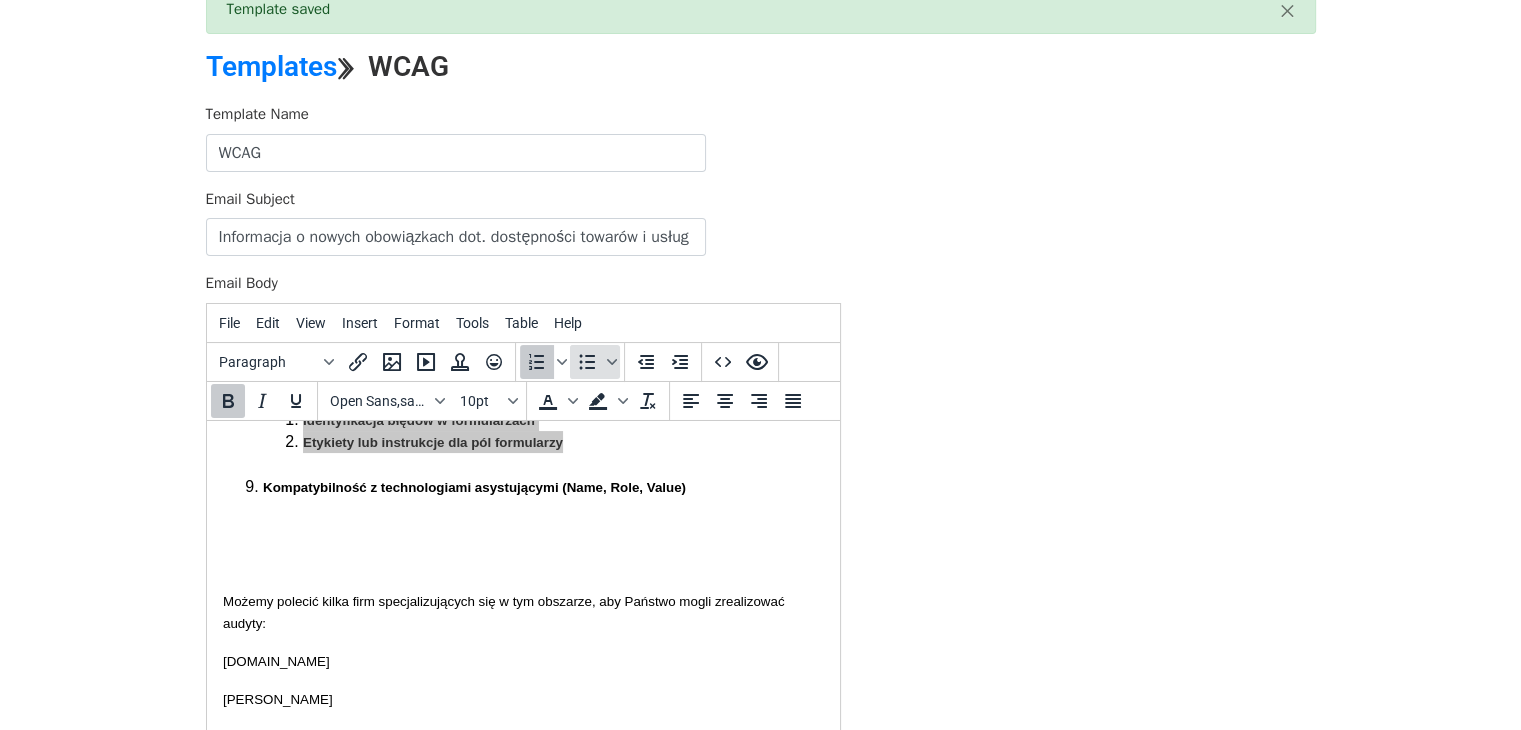 click 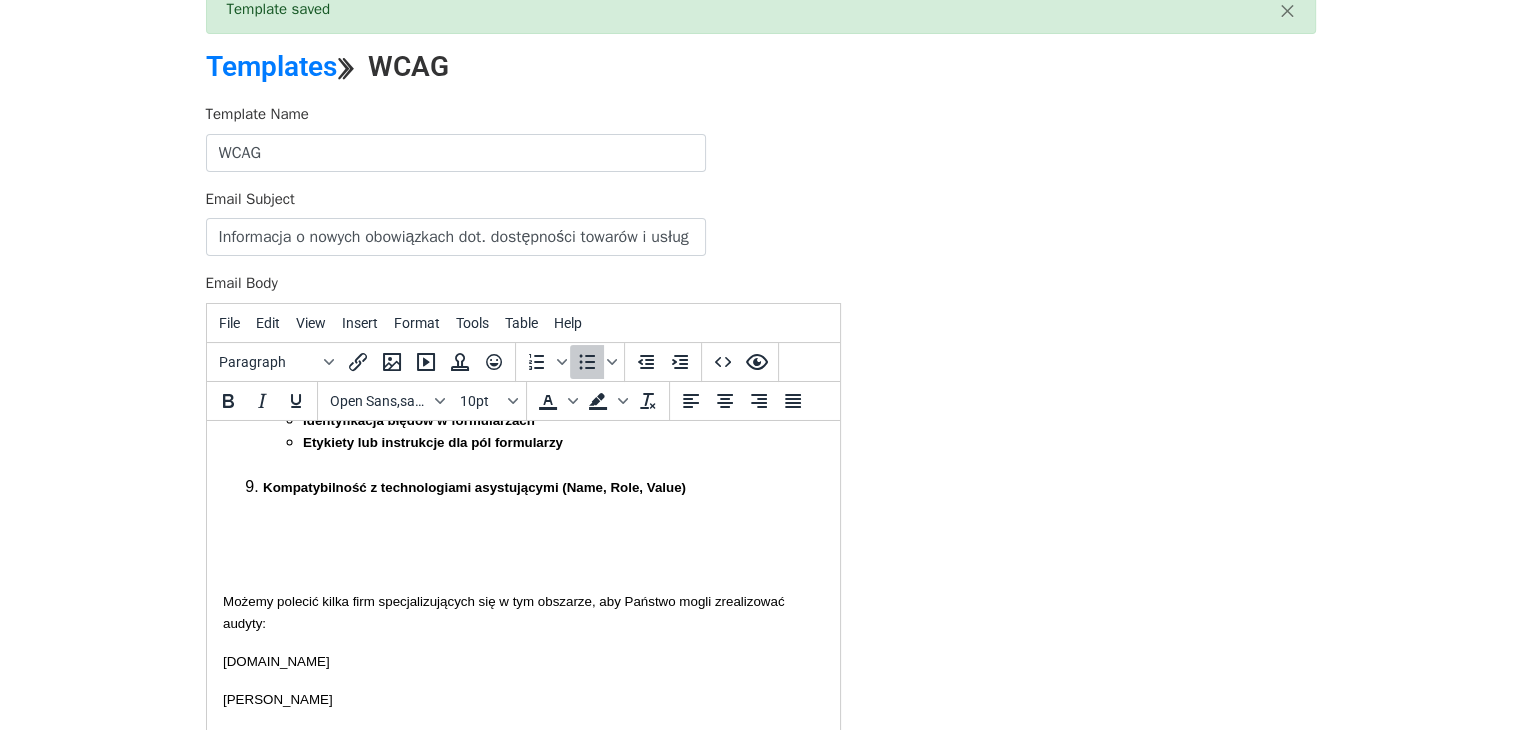 click on "Etykiety lub instrukcje dla pól formularzy" at bounding box center (562, 452) 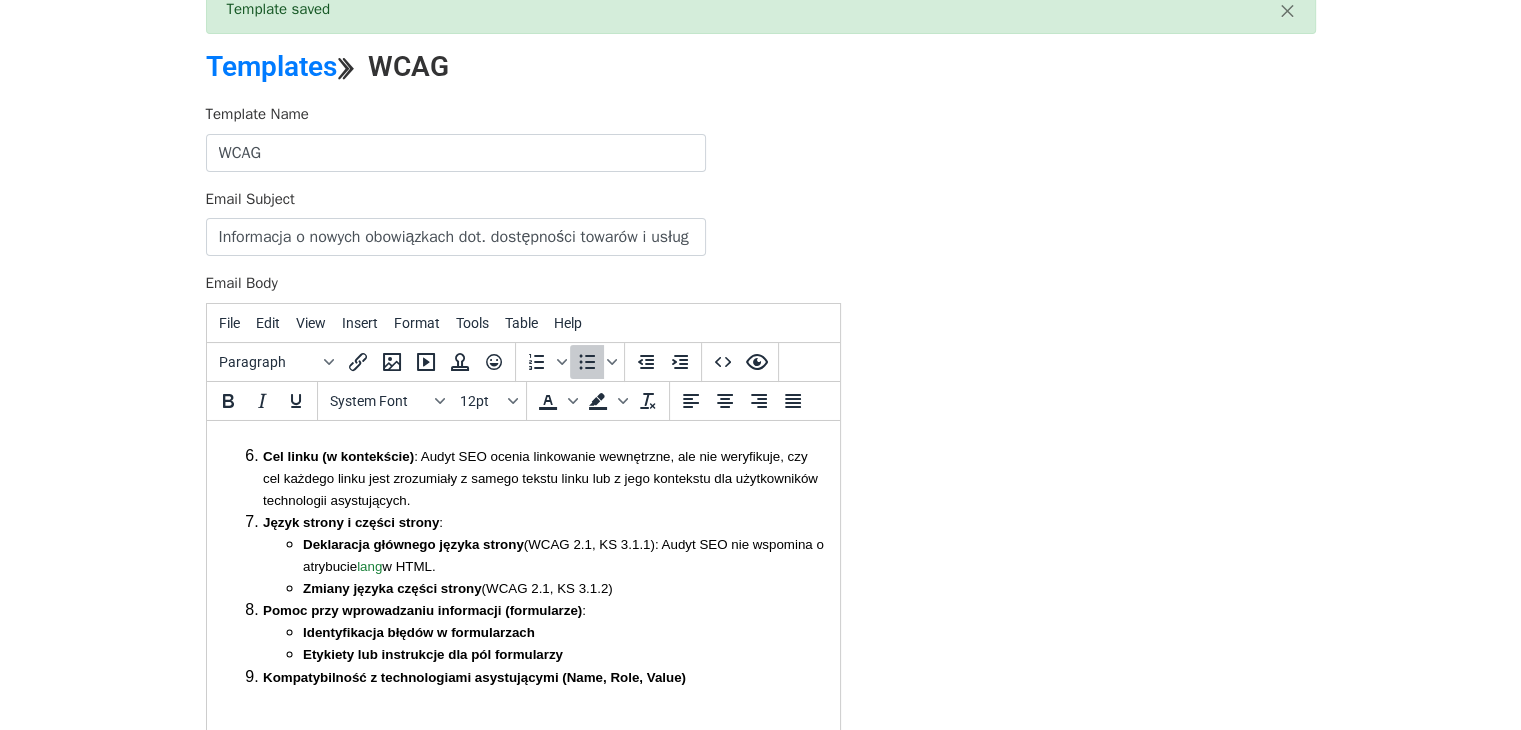 scroll, scrollTop: 1485, scrollLeft: 0, axis: vertical 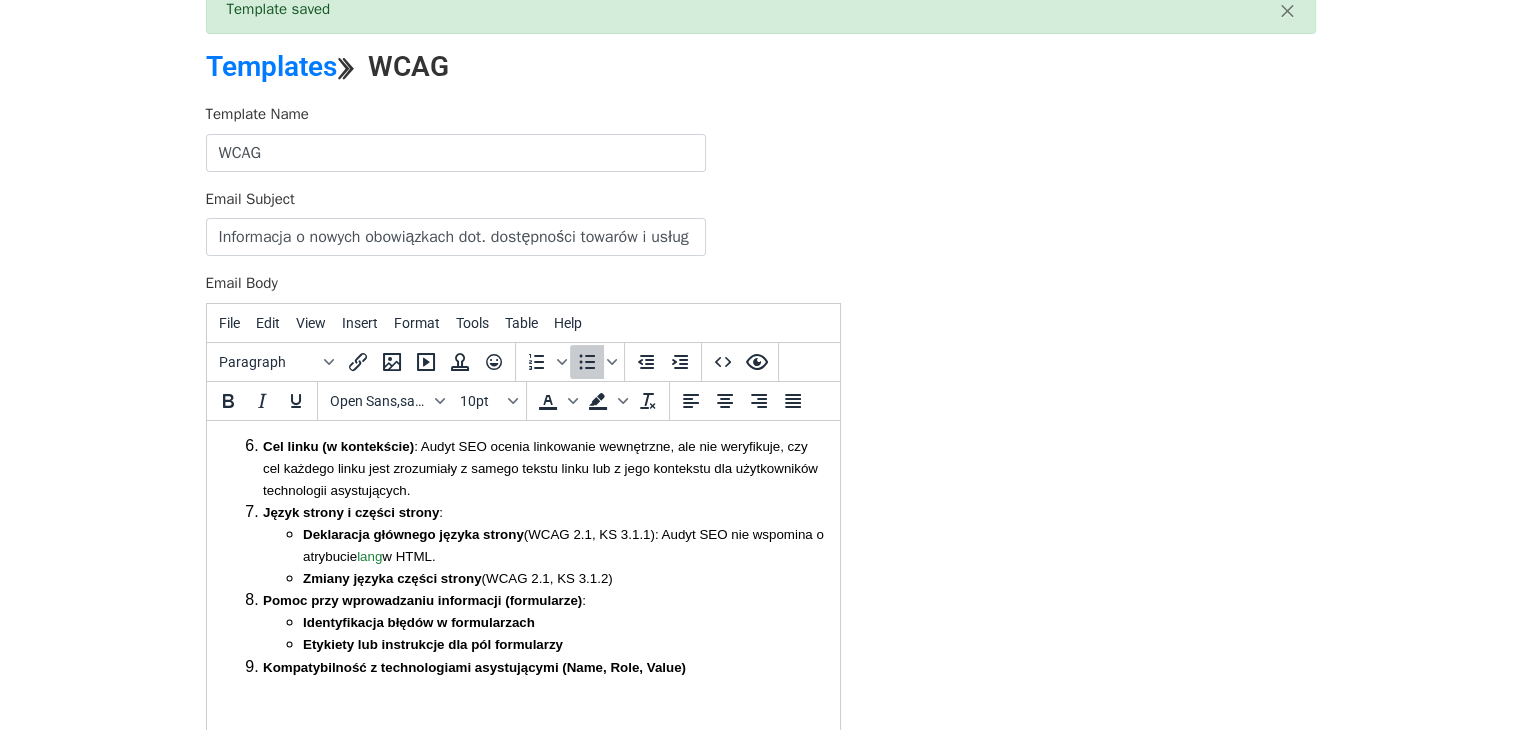 click on "Ograniczenia dotyczące migotania treści  Brak oceny migoczących lub szybko zmieniających się elementów mogących wywołać ataki padaczki." at bounding box center [562, 401] 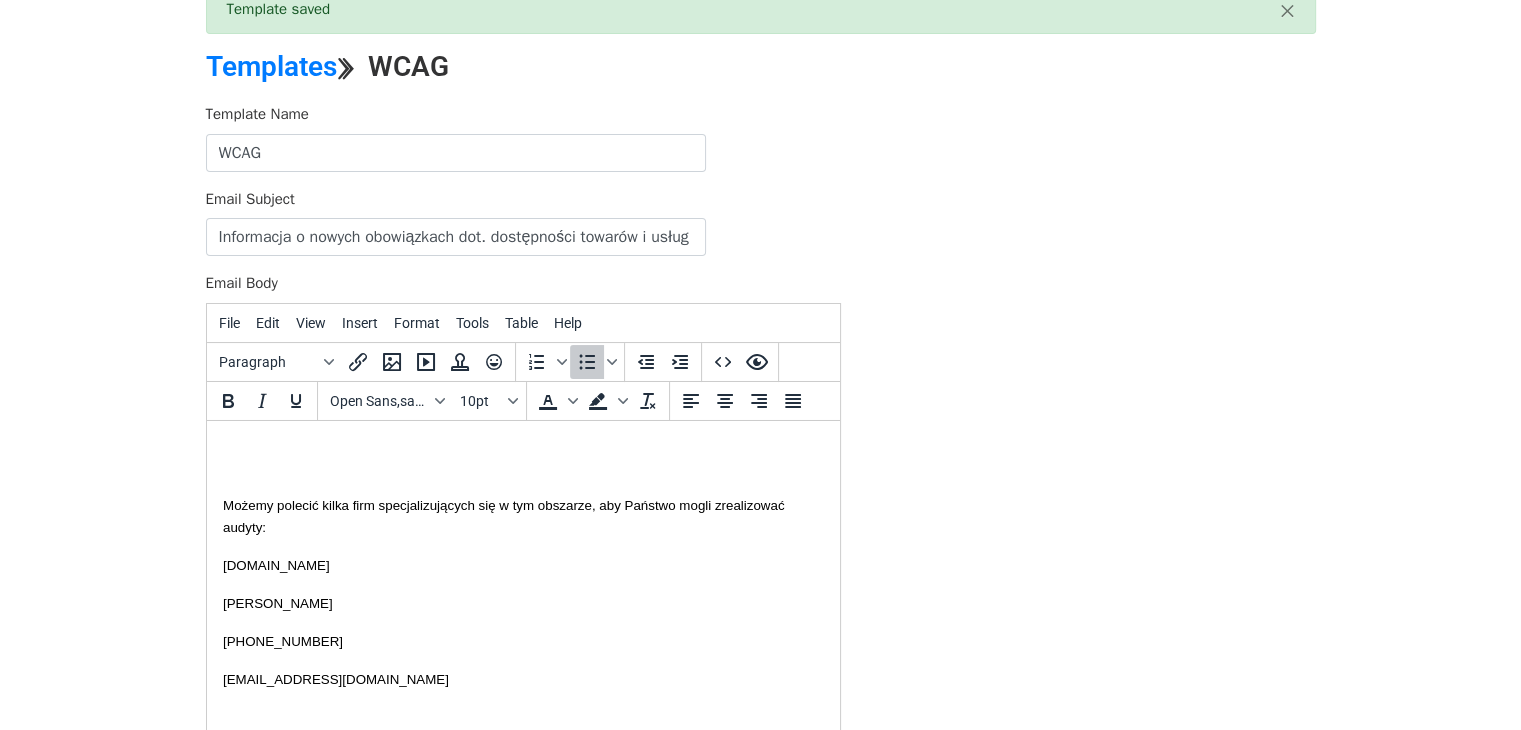 scroll, scrollTop: 1741, scrollLeft: 0, axis: vertical 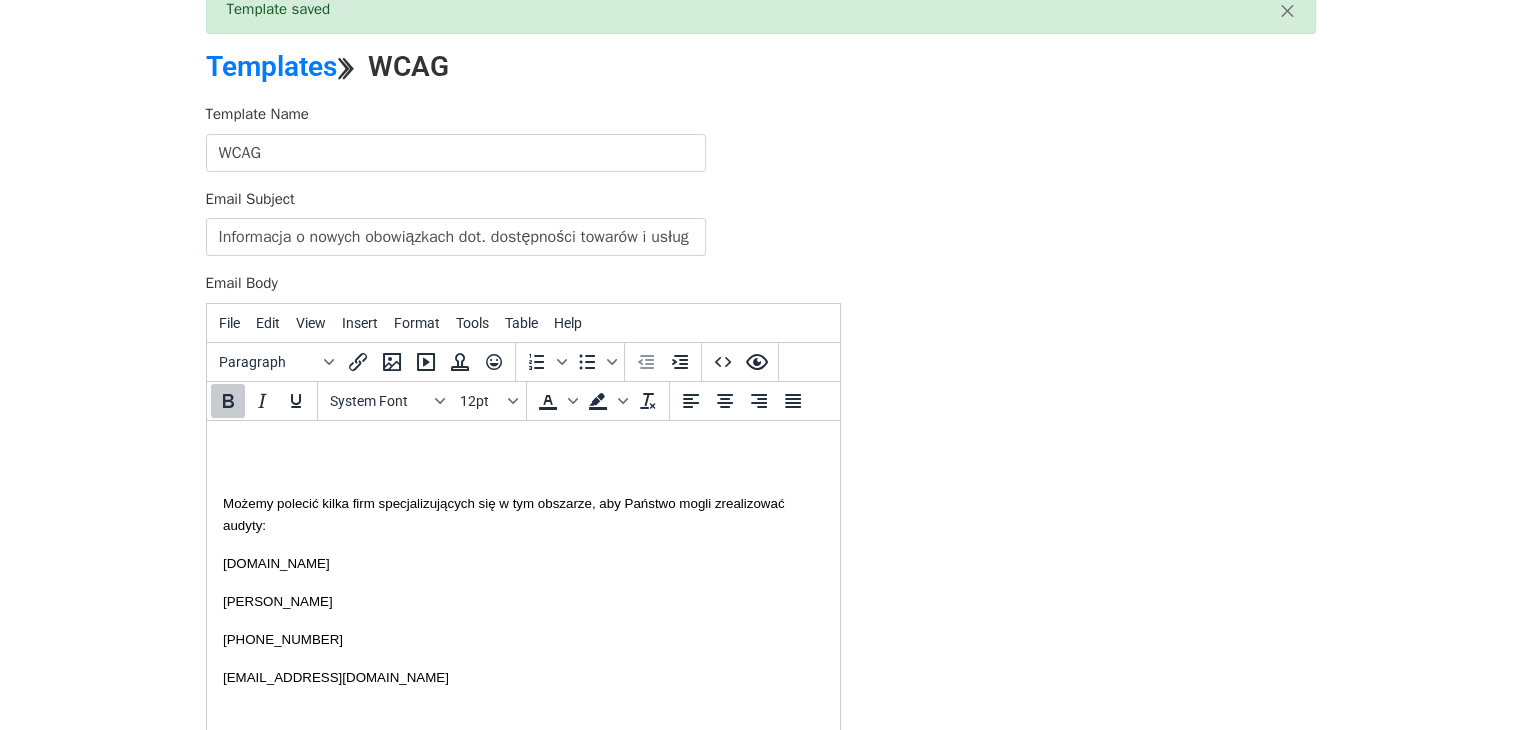 click at bounding box center (522, 464) 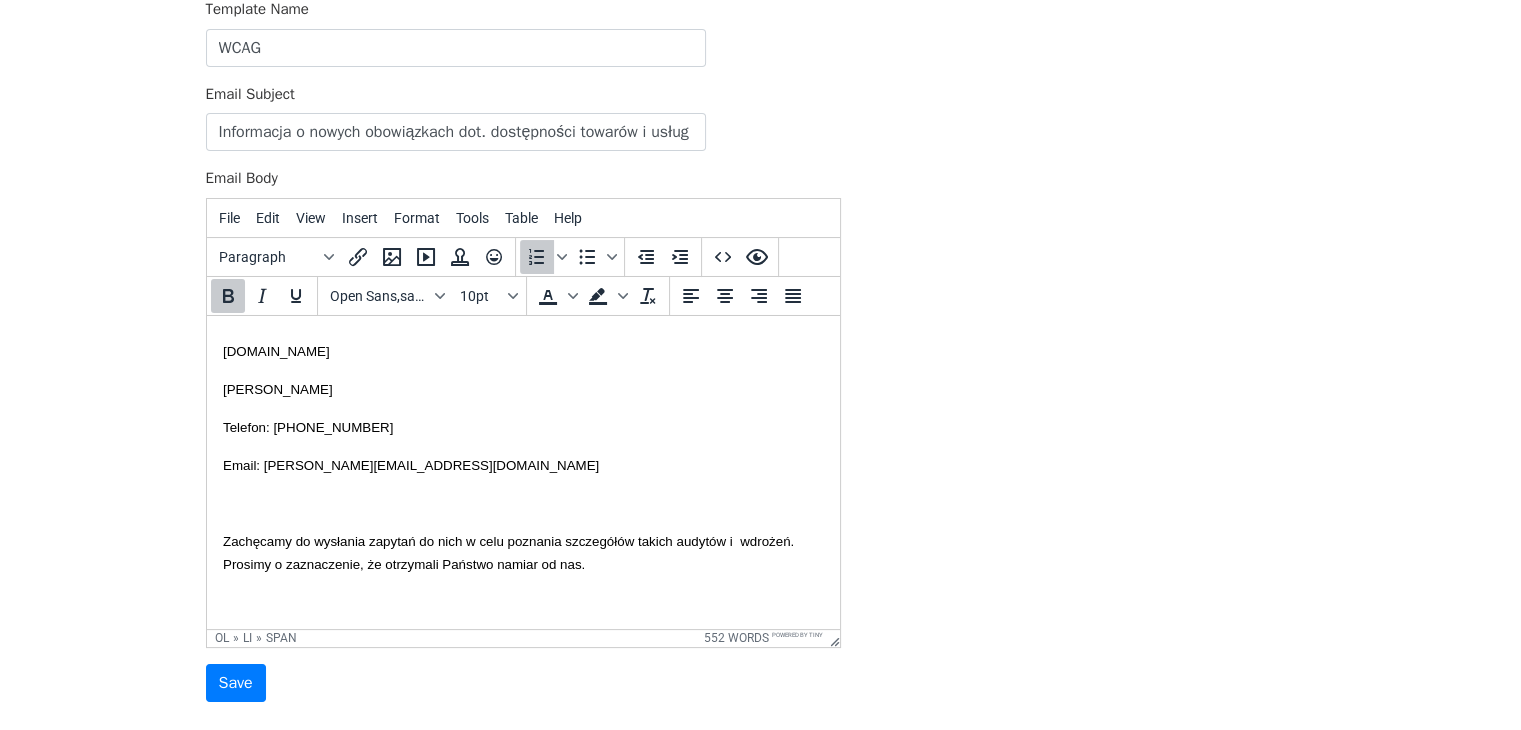 scroll, scrollTop: 216, scrollLeft: 0, axis: vertical 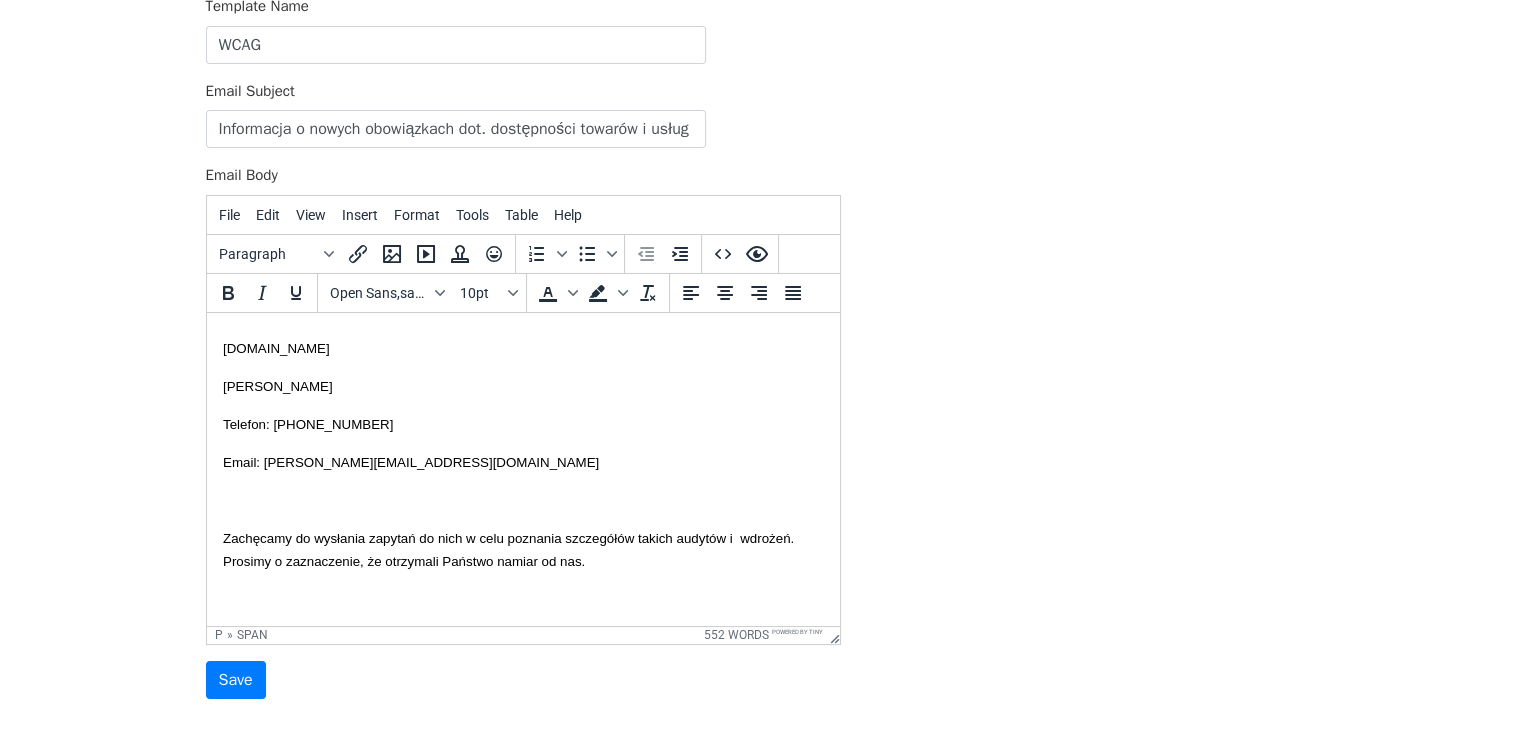 click on "Zachęcamy do wysłania zapytań do nich w celu poznania szczegółów takich audytów i  wdrożeń. Prosimy o zaznaczenie, że otrzymali Państwo namiar od nas." at bounding box center (509, 548) 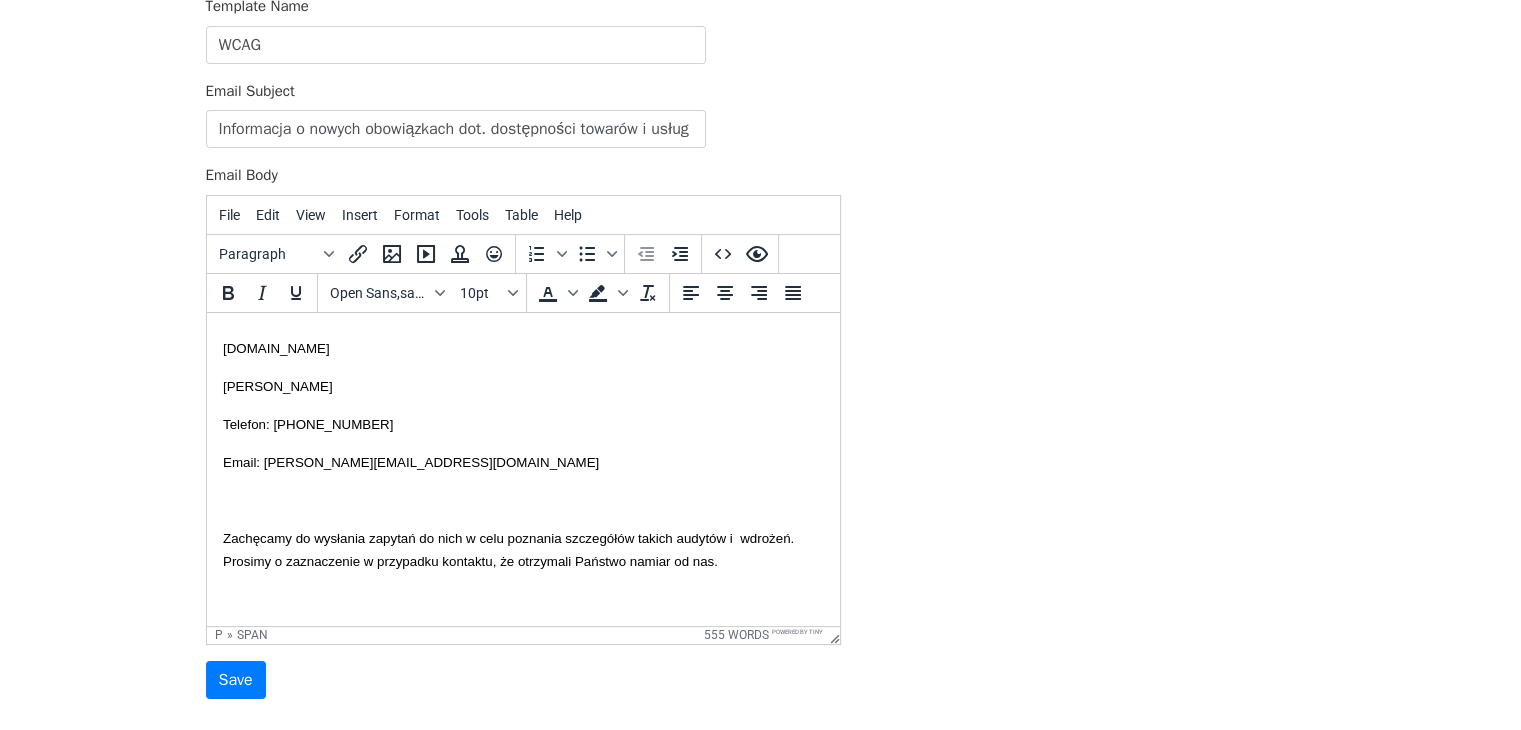 scroll, scrollTop: 2468, scrollLeft: 0, axis: vertical 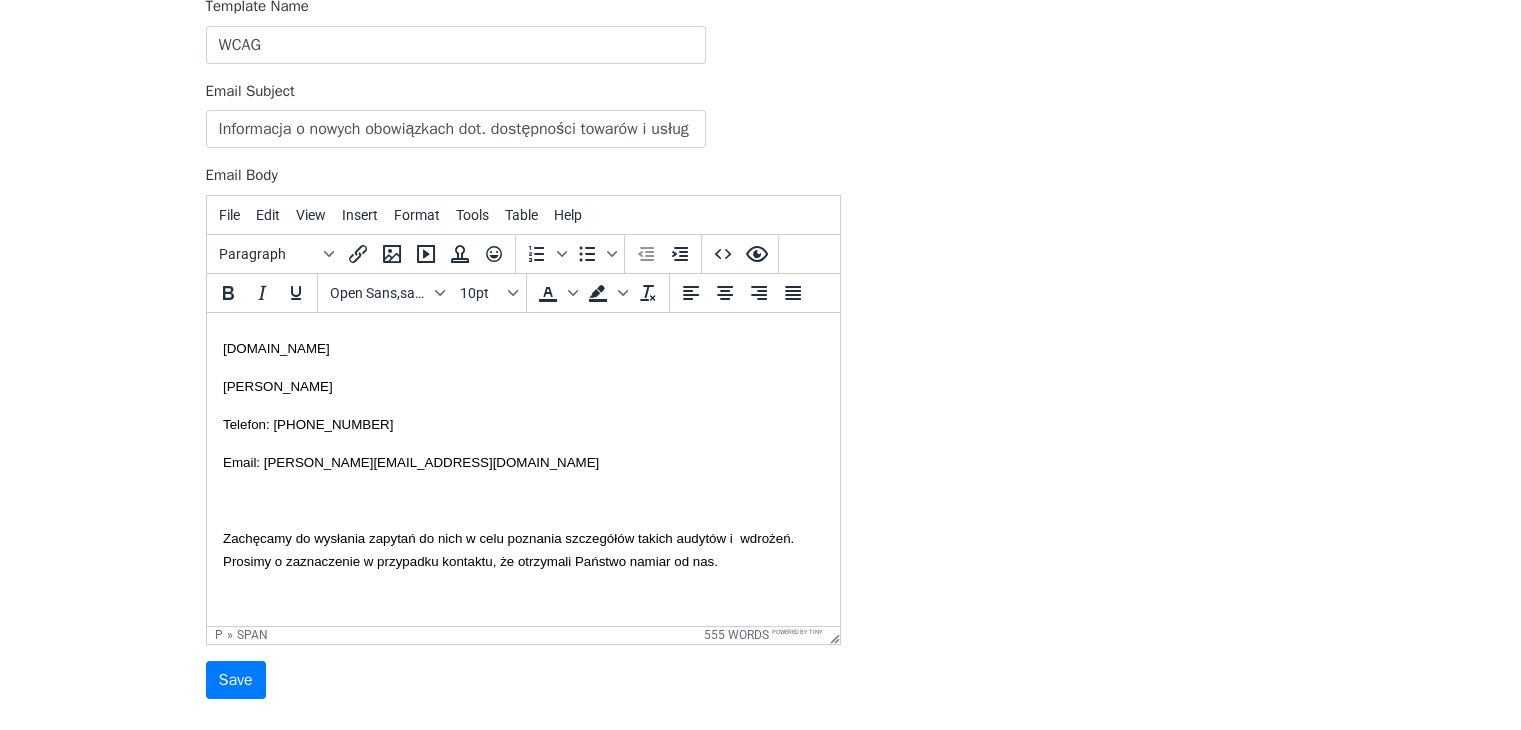 click on "Zachęcamy do wysłania zapytań do nich w celu poznania szczegółów takich audytów i  wdrożeń. Prosimy o zaznaczenie w przypadku kontaktu, że otrzymali Państwo namiar od nas." at bounding box center [509, 548] 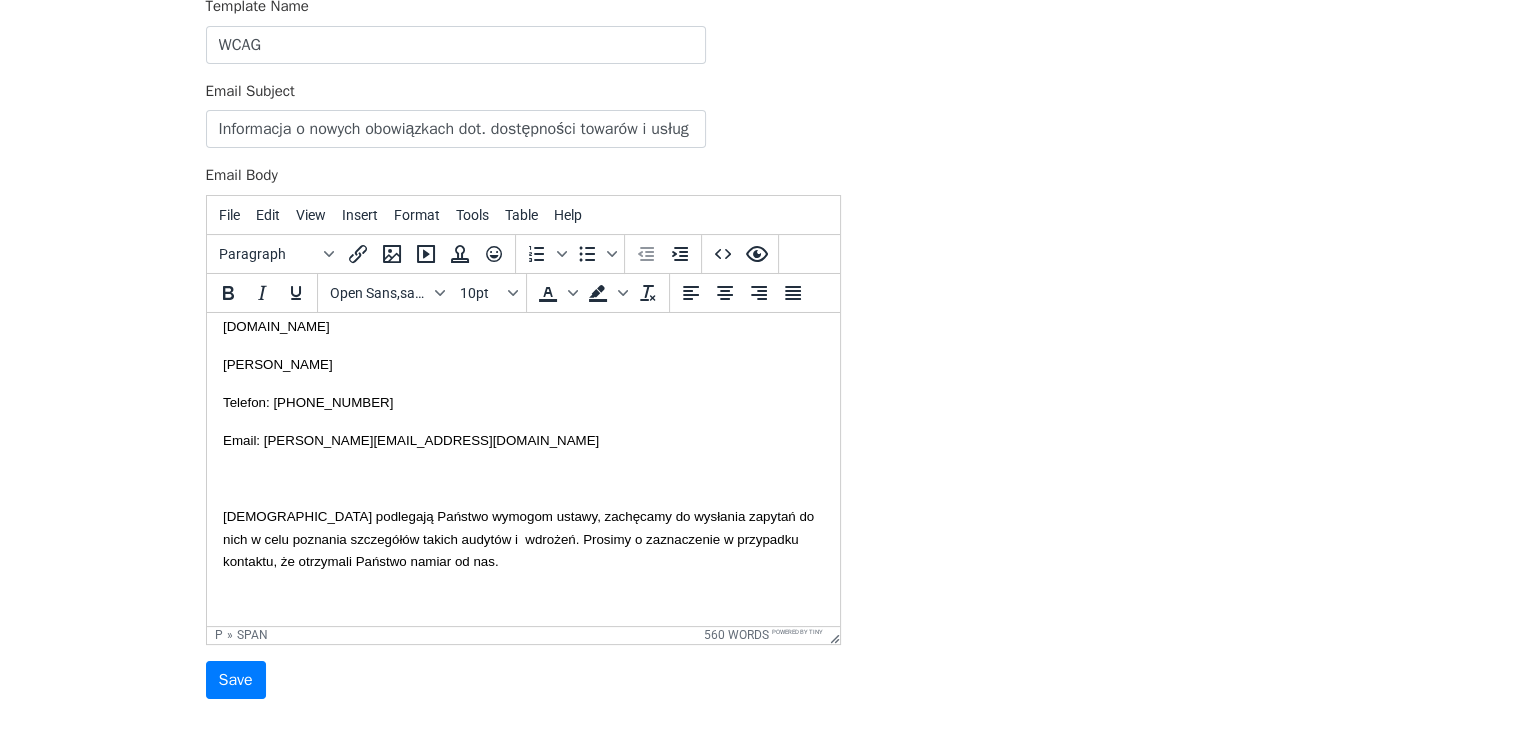 click on "Jesli podlegają Państwo wymogom ustawy, zachęcamy do wysłania zapytań do nich w celu poznania szczegółów takich audytów i  wdrożeń. Prosimy o zaznaczenie w przypadku kontaktu, że otrzymali Państwo namiar od nas." at bounding box center [519, 537] 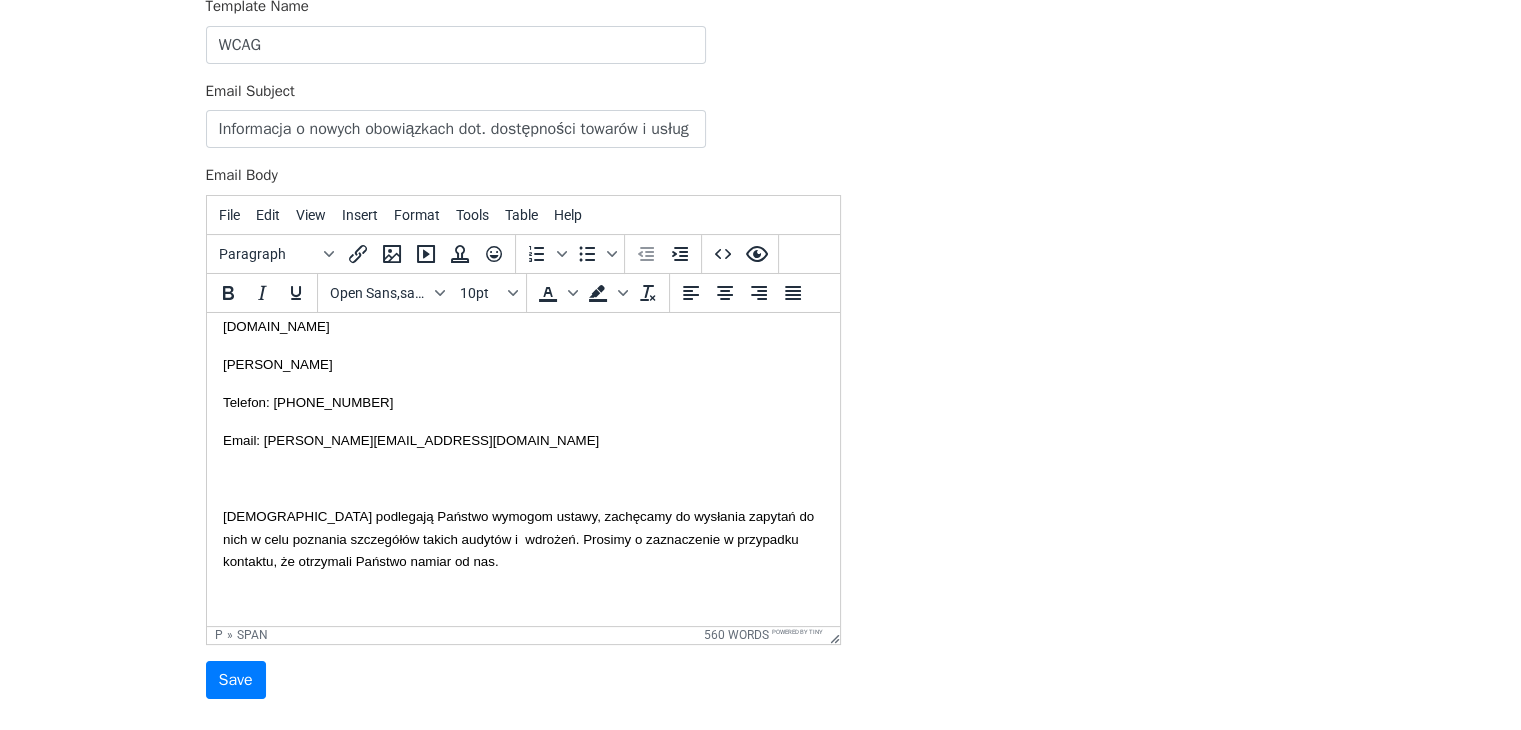 click on "Jeśli" 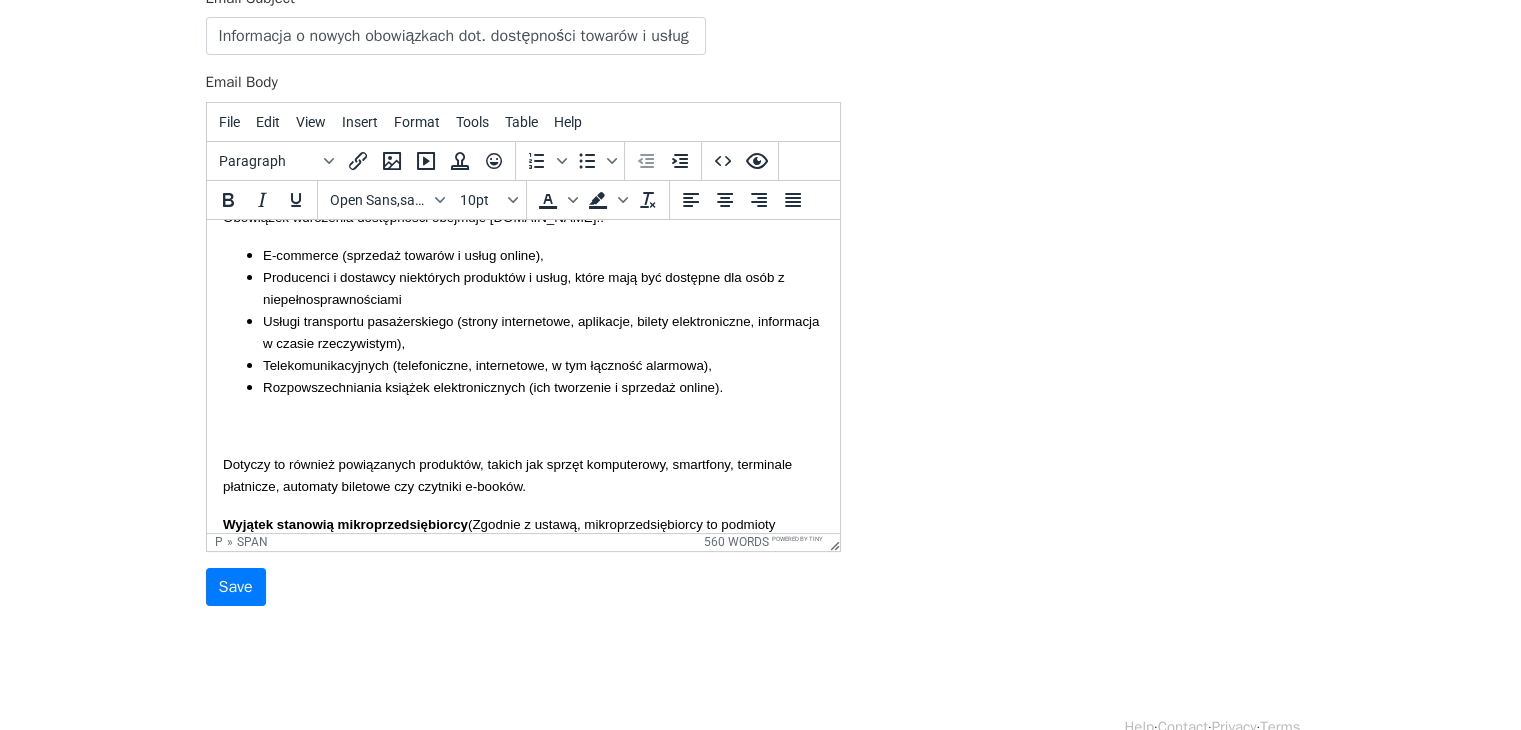 scroll, scrollTop: 311, scrollLeft: 0, axis: vertical 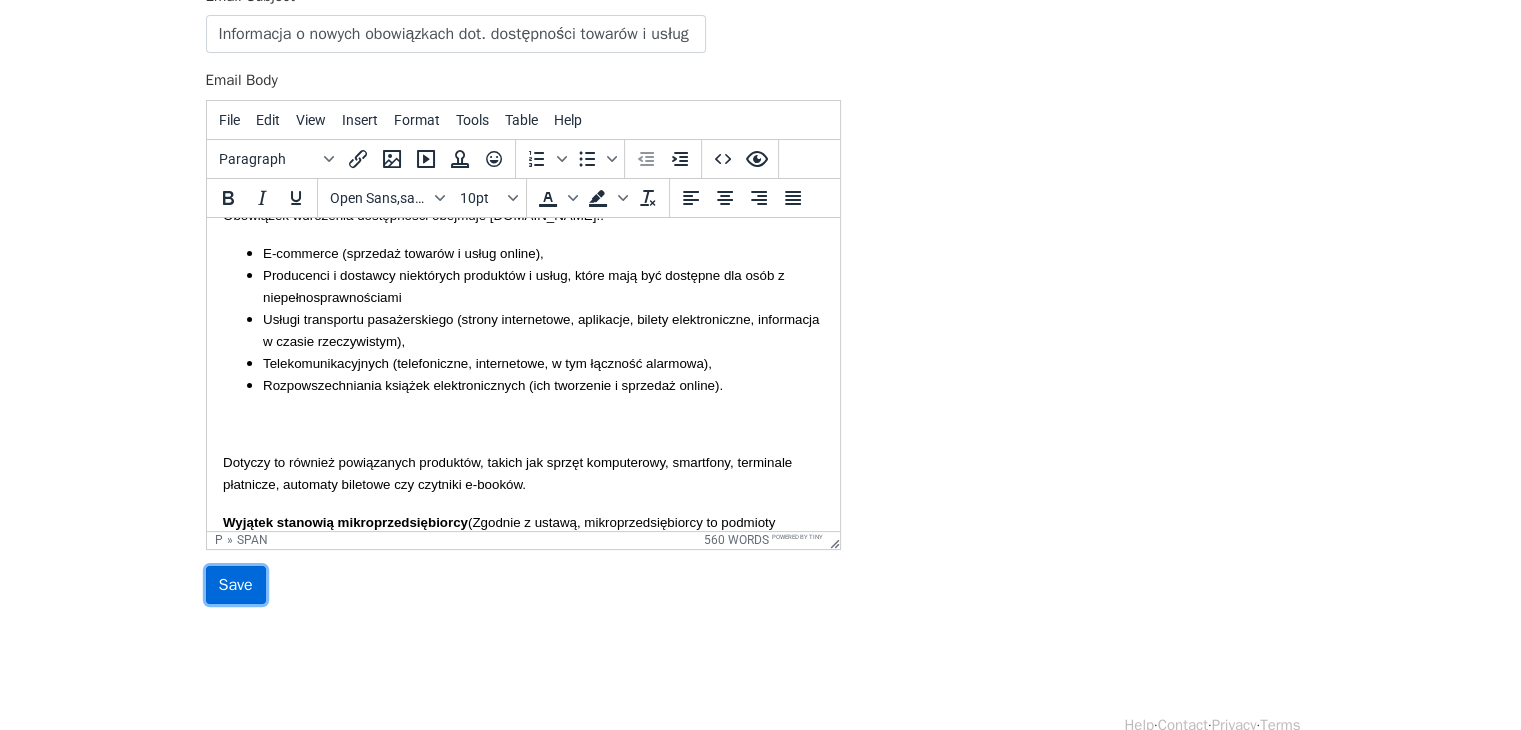 click on "Save" at bounding box center [236, 585] 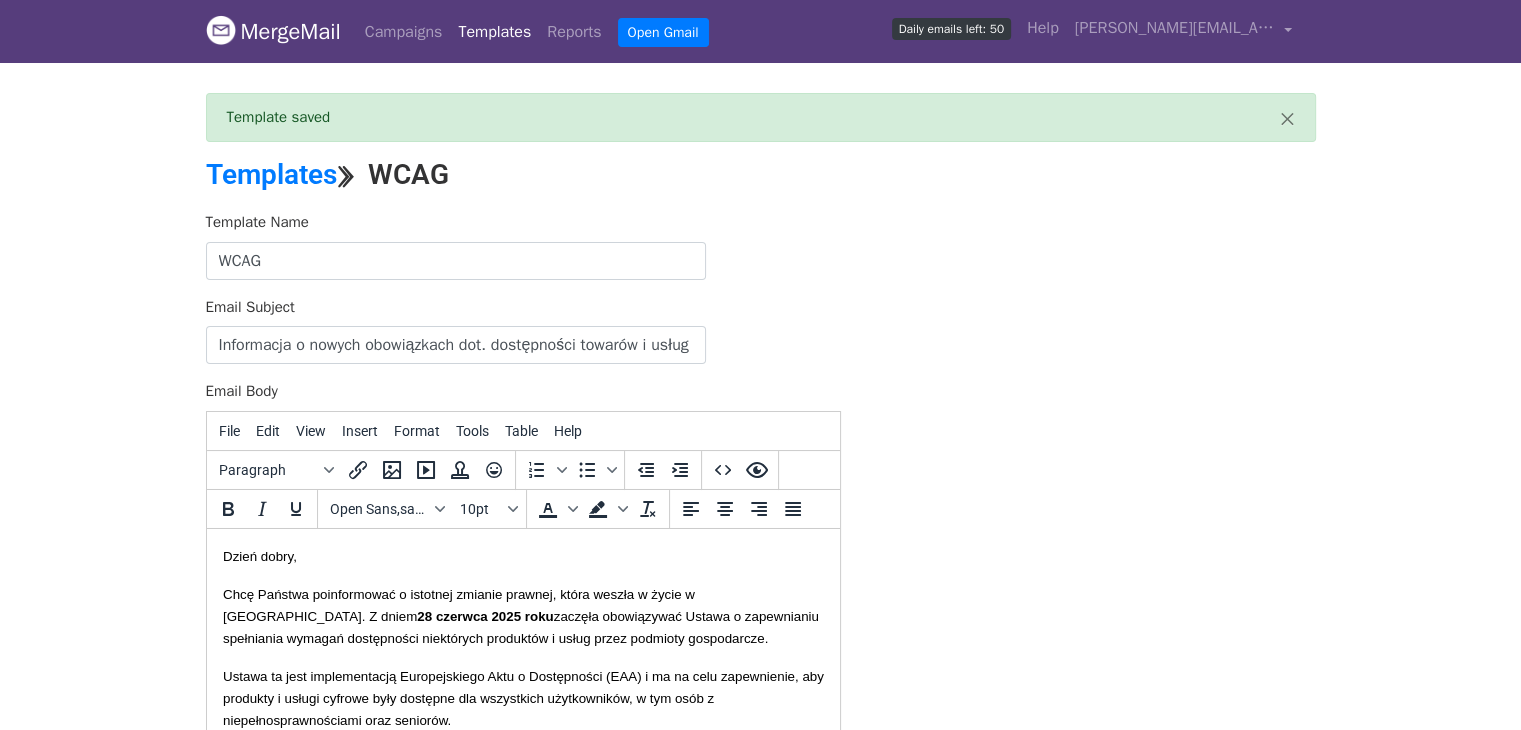 scroll, scrollTop: 0, scrollLeft: 0, axis: both 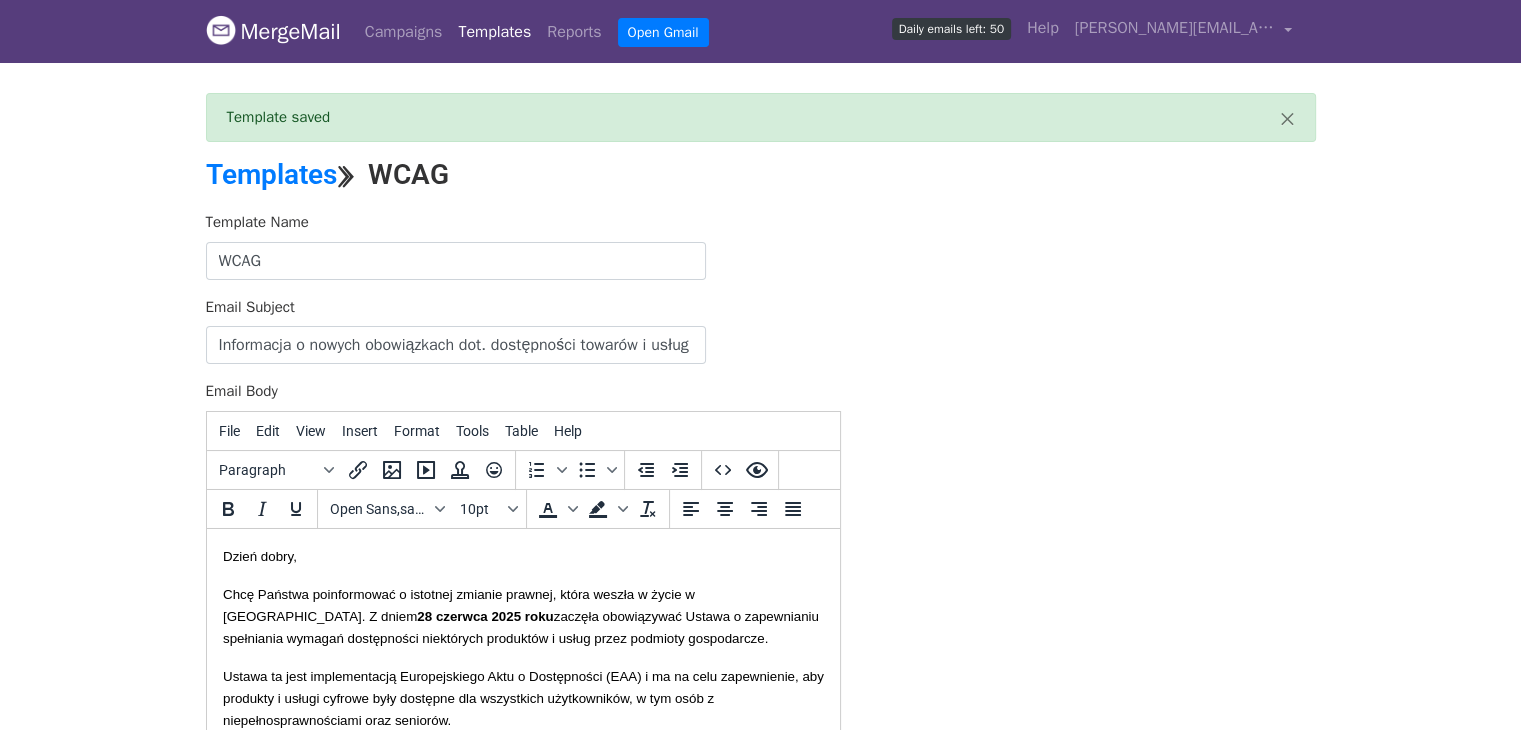 click on "Templates
⟫
WCAG" at bounding box center (761, 185) 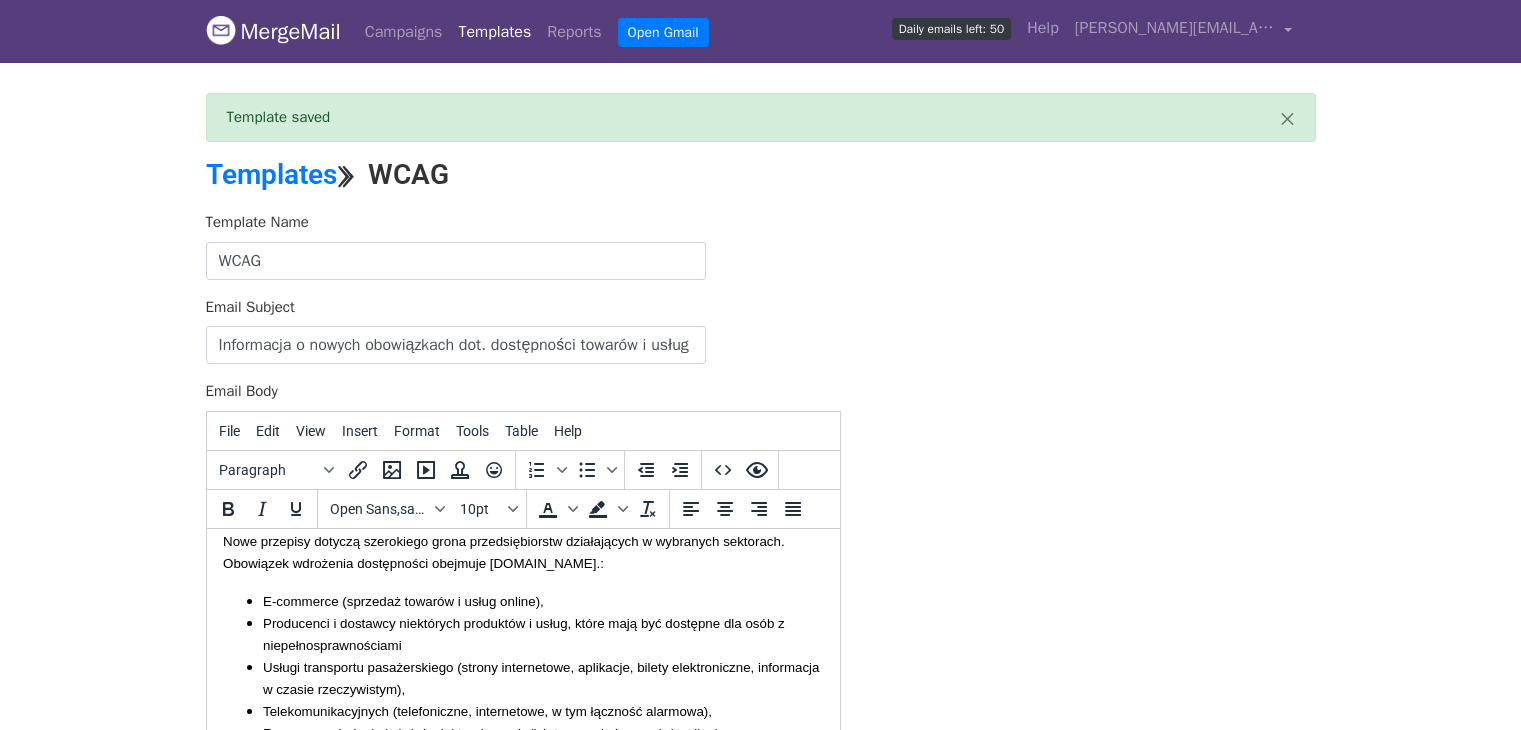 scroll, scrollTop: 219, scrollLeft: 0, axis: vertical 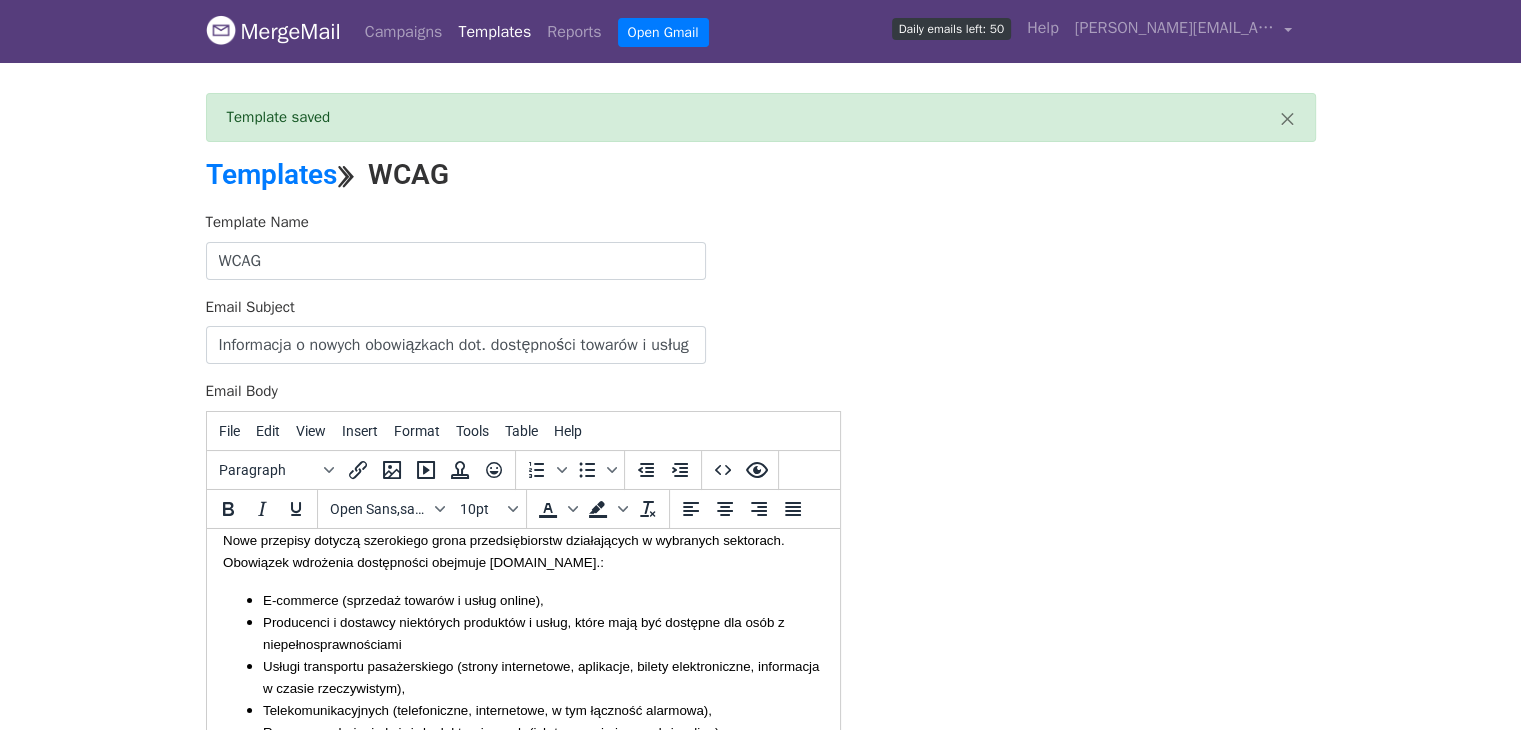 click on "E-commerce (sprzedaż towarów i usług online), Producenci i dostawcy niektórych produktów i usług, które mają być dostępne dla osób z niepełnosprawnościami  Usługi transportu pasażerskiego (strony internetowe, aplikacje, bilety elektroniczne, informacja w czasie rzeczywistym),   Telekomunikacyjnych (telefoniczne, internetowe, w tym łączność alarmowa),   Rozpowszechniania książek elektronicznych (ich tworzenie i sprzedaż online)." at bounding box center [522, 665] 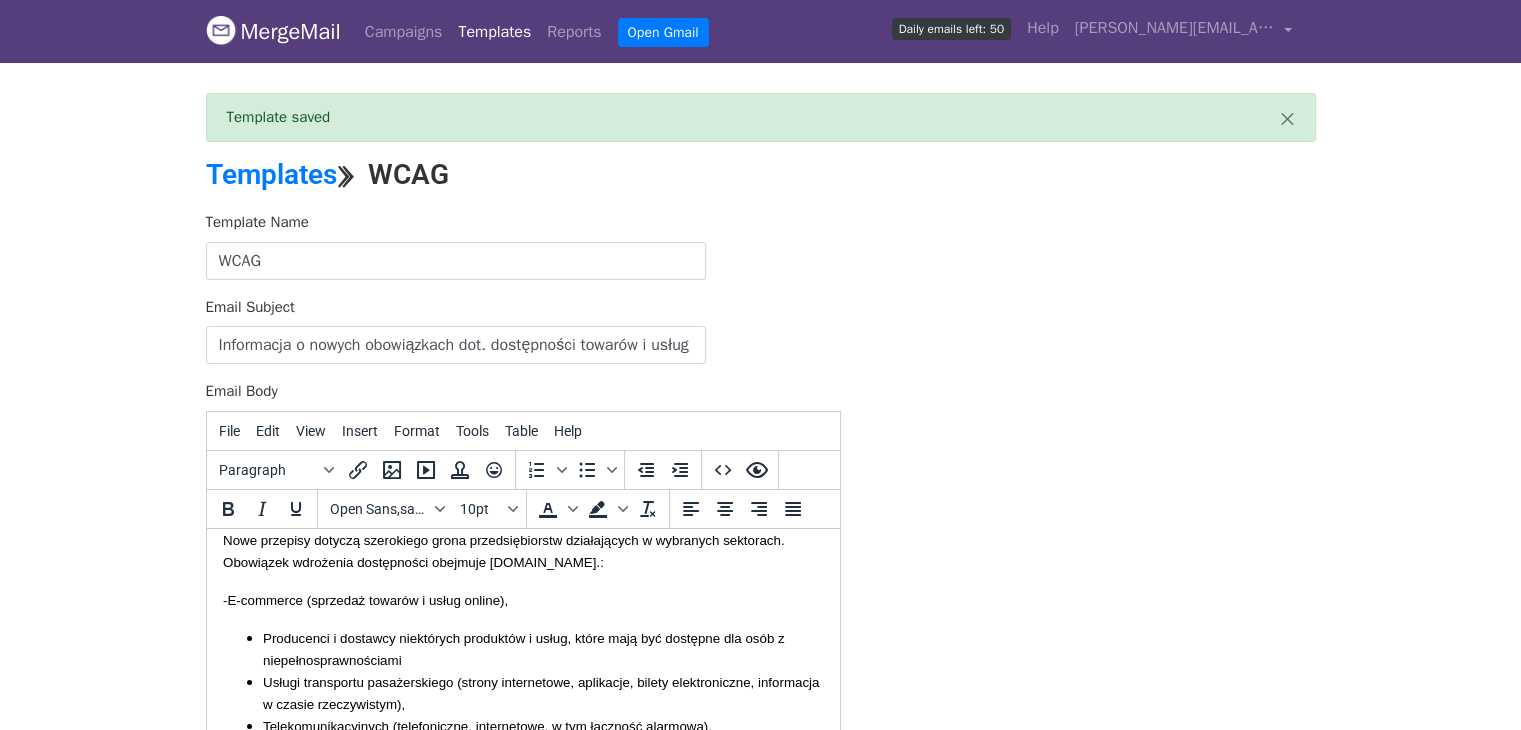 type 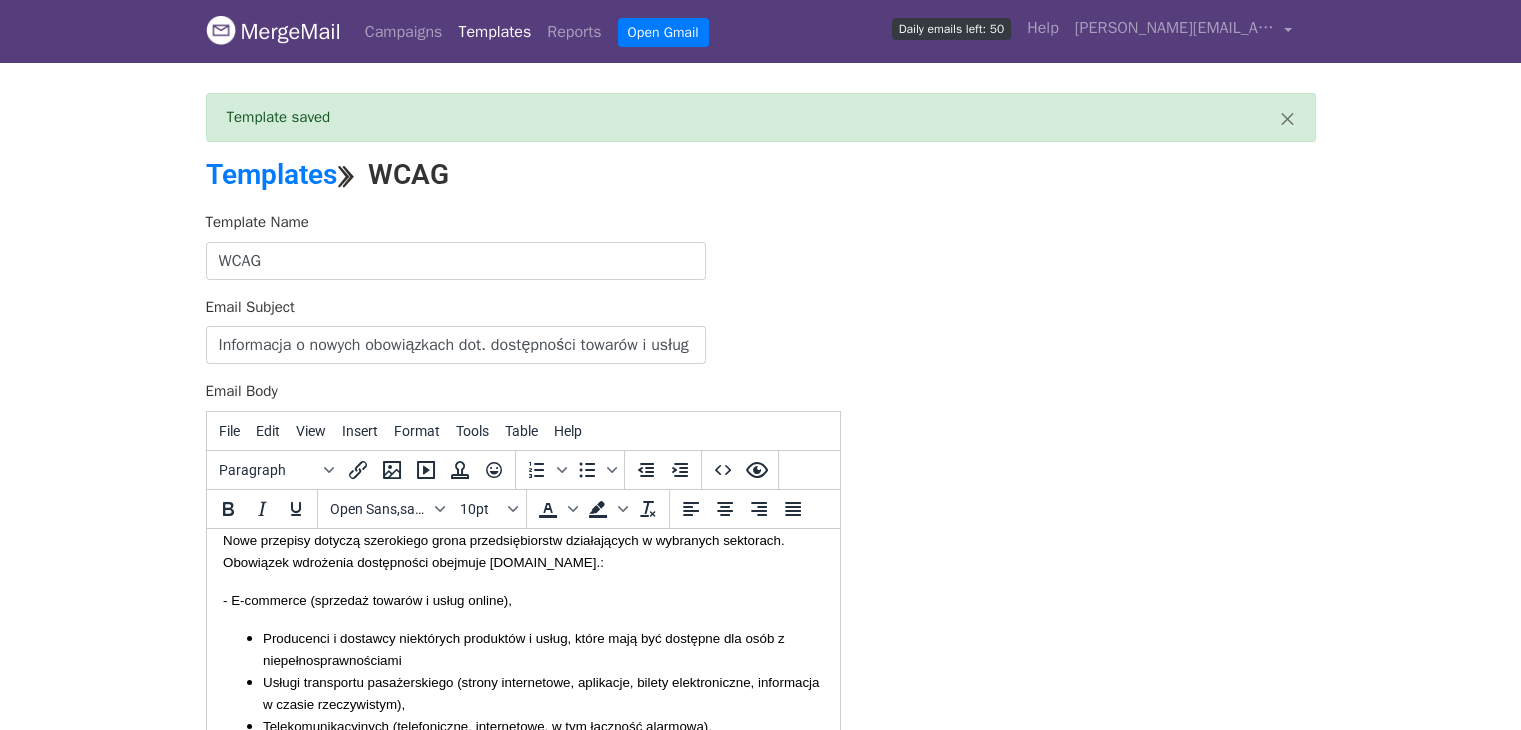 click on "Producenci i dostawcy niektórych produktów i usług, które mają być dostępne dla osób z niepełnosprawnościami" at bounding box center [524, 648] 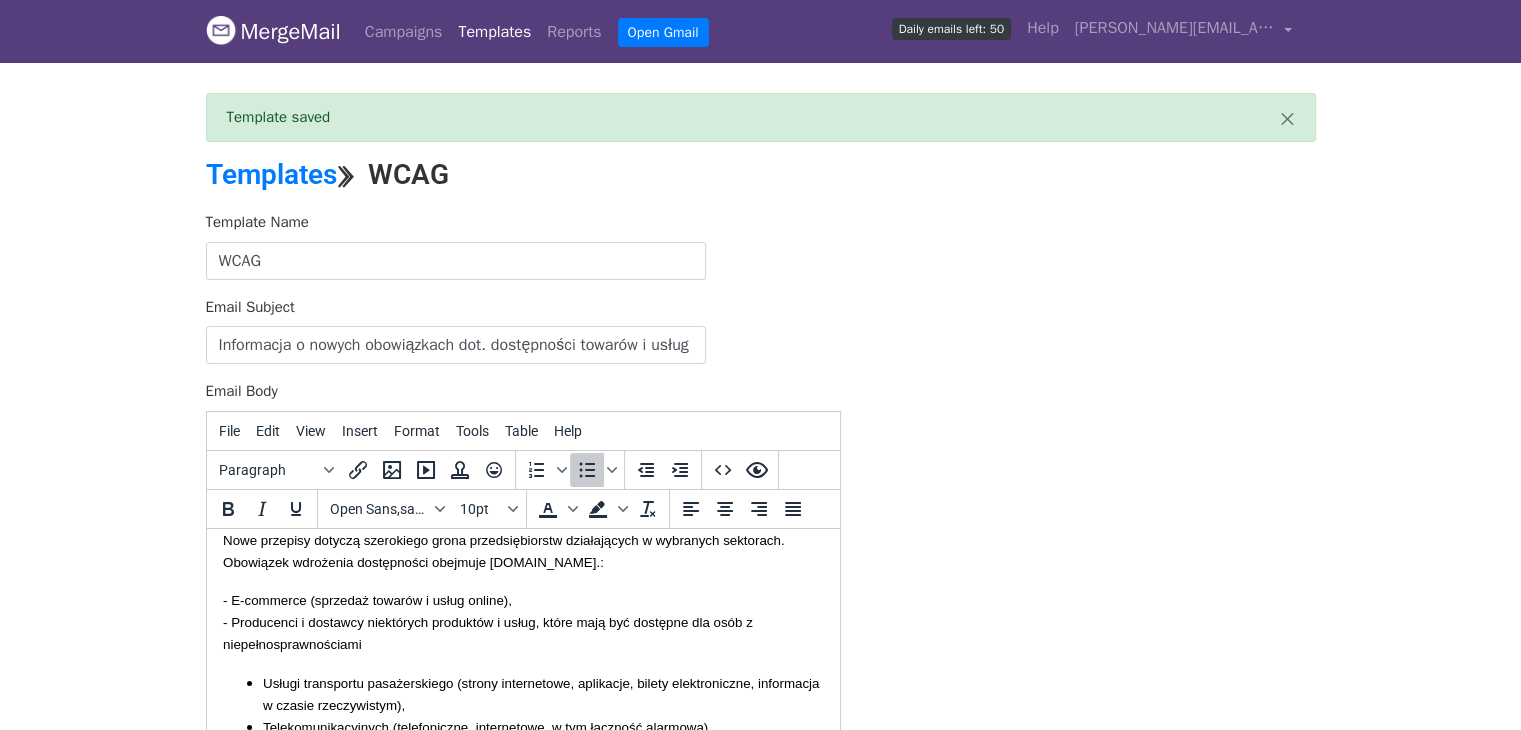 click on "Usługi transportu pasażerskiego (strony internetowe, aplikacje, bilety elektroniczne, informacja w czasie rzeczywistym)," at bounding box center [542, 693] 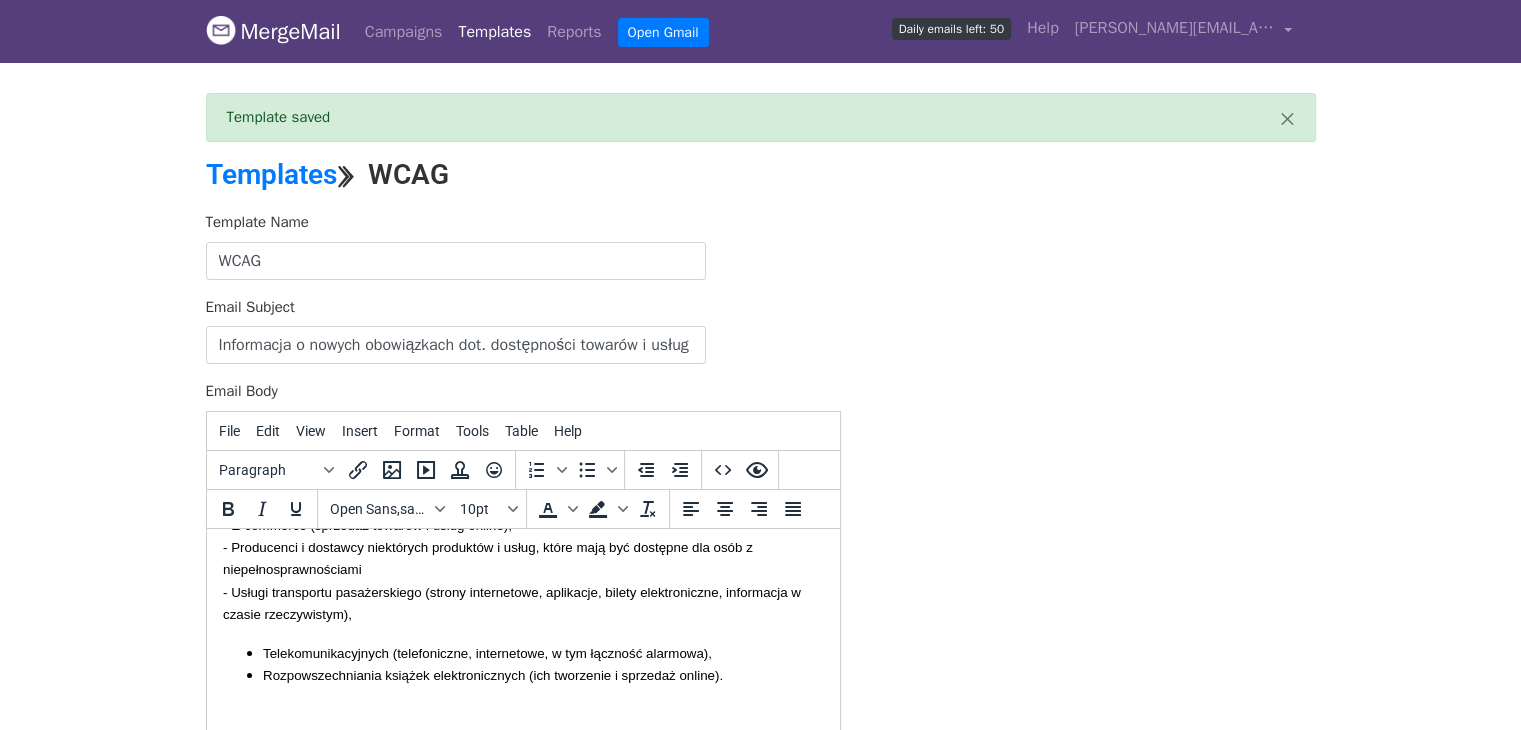 scroll, scrollTop: 295, scrollLeft: 0, axis: vertical 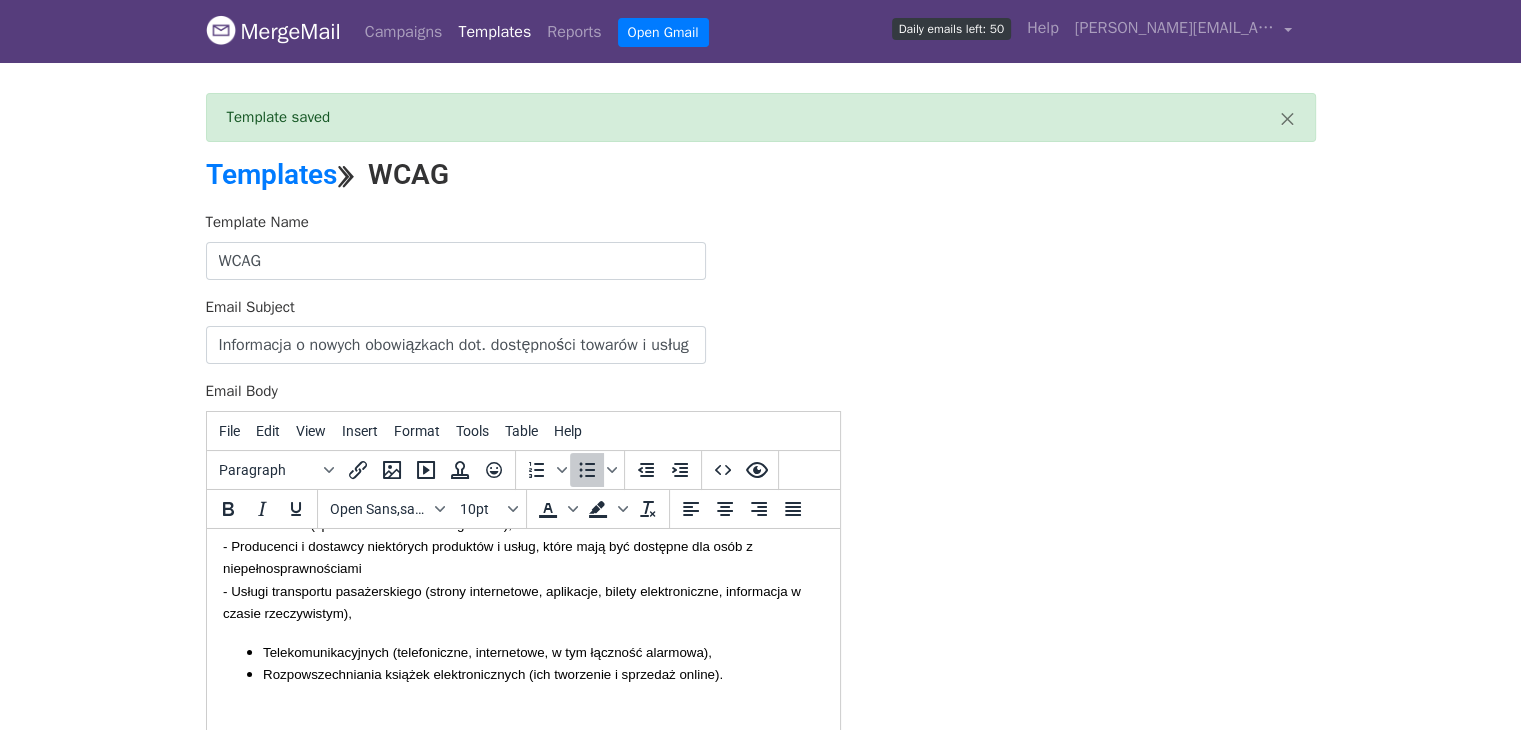 click on "Telekomunikacyjnych (telefoniczne, internetowe, w tym łączność alarmowa)," at bounding box center [486, 651] 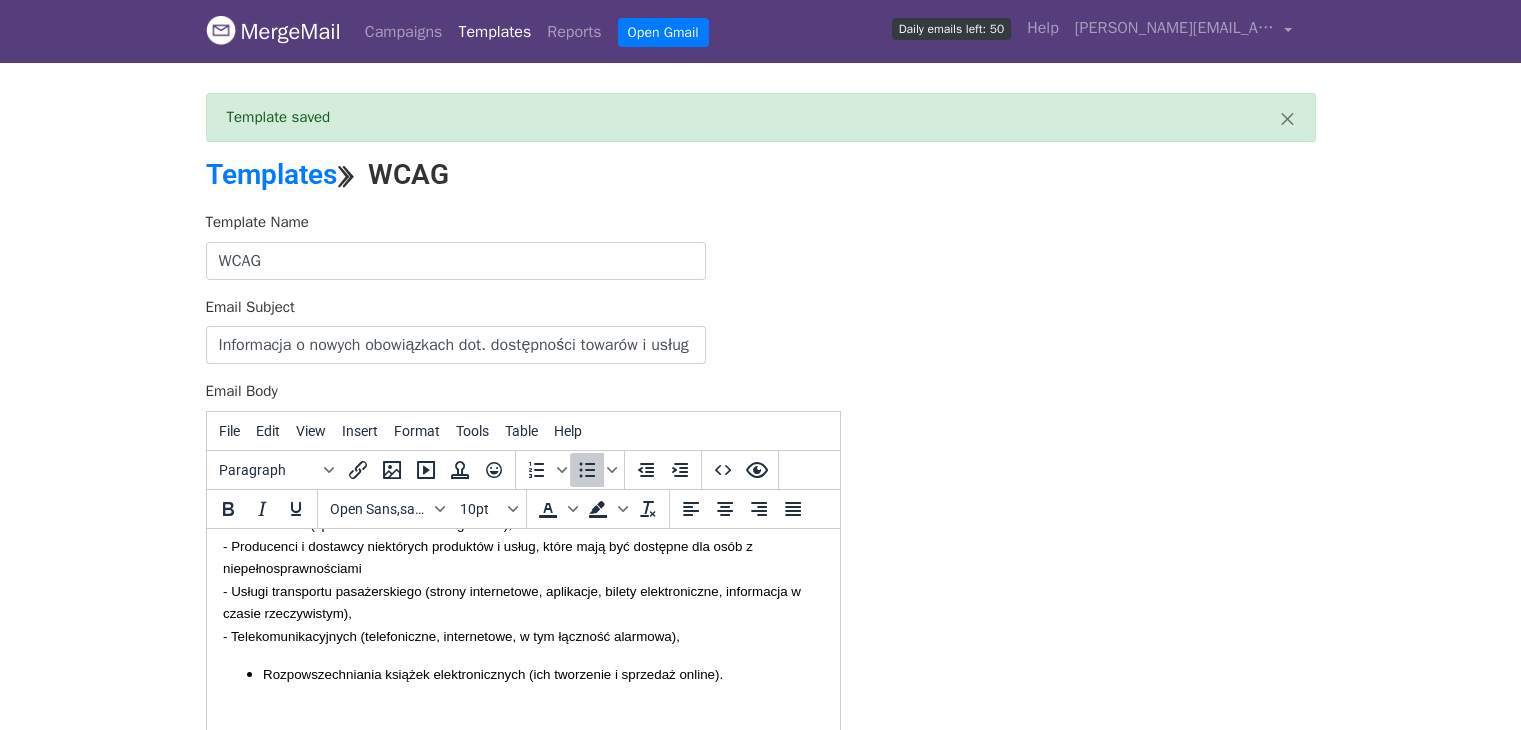 click on "Rozpowszechniania książek elektronicznych (ich tworzenie i sprzedaż online)." at bounding box center (492, 673) 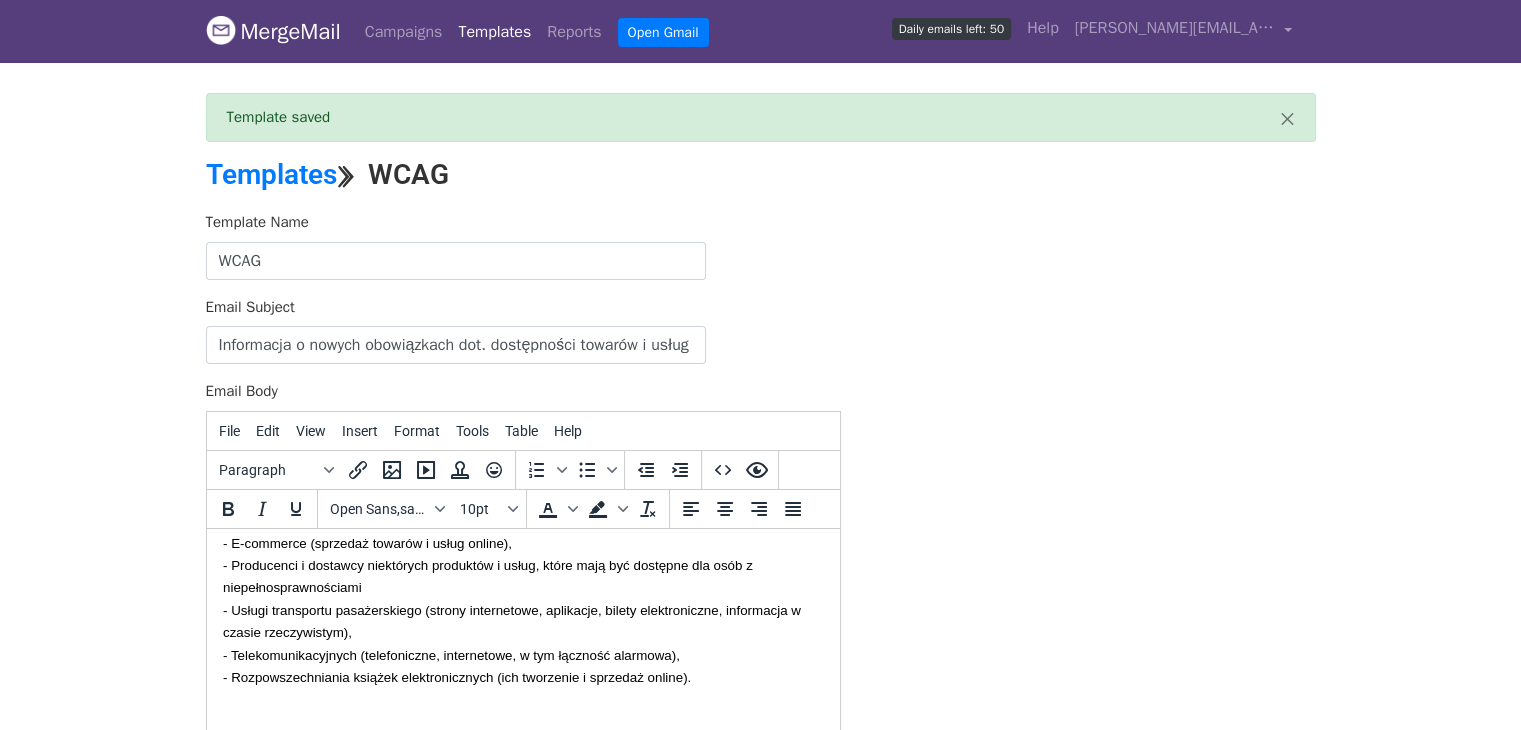 scroll, scrollTop: 258, scrollLeft: 0, axis: vertical 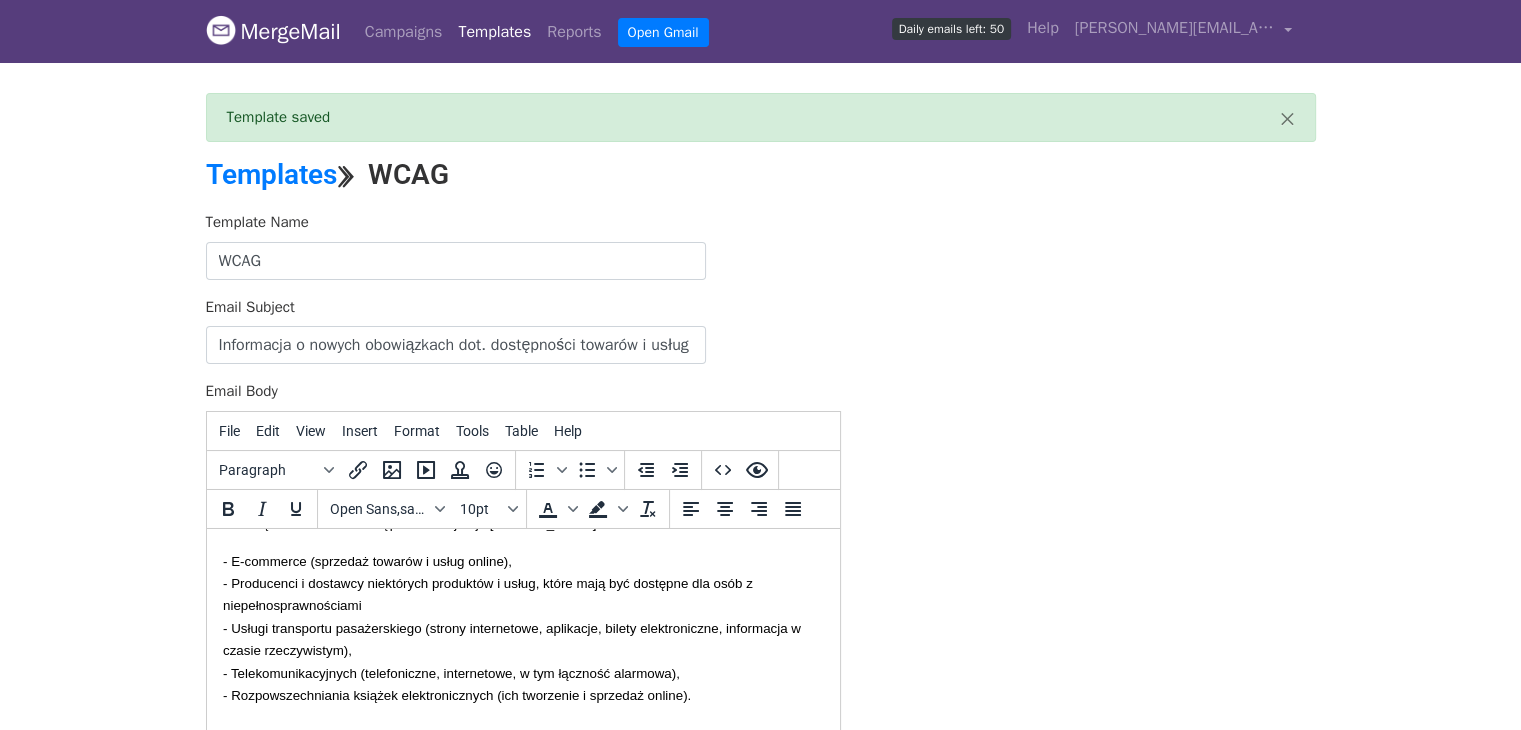 click on "Dzień dobry,  Chcę Państwa poinformować o istotnej zmianie prawnej, która weszła w życie w Polsce. Z dniem  28 czerwca 2025 roku  zaczęła obowiązywać Ustawa o zapewnianiu spełniania wymagań dostępności niektórych produktów i usług przez podmioty gospodarcze.   Ustawa ta jest implementacją Europejskiego Aktu o Dostępności (EAA) i ma na celu zapewnienie, aby produkty i usługi cyfrowe były dostępne dla wszystkich użytkowników, w tym osób z niepełnosprawnościami oraz seniorów.   Nowe przepisy dotyczą szerokiego grona przedsiębiorstw działających w wybranych sektorach. Obowiązek wdrożenia dostępności obejmuje m.in.: - E-commerce (sprzedaż towarów i usług online), - Producenci i dostawcy niektórych produktów i usług, które mają być dostępne dla osób z niepełnosprawnościami  - Usługi transportu pasażerskiego (strony internetowe, aplikacje, bilety elektroniczne, informacja w czasie rzeczywistym),   Wyjątek stanowią mikroprzedsiębiorcy  i posiadające" at bounding box center (522, 1632) 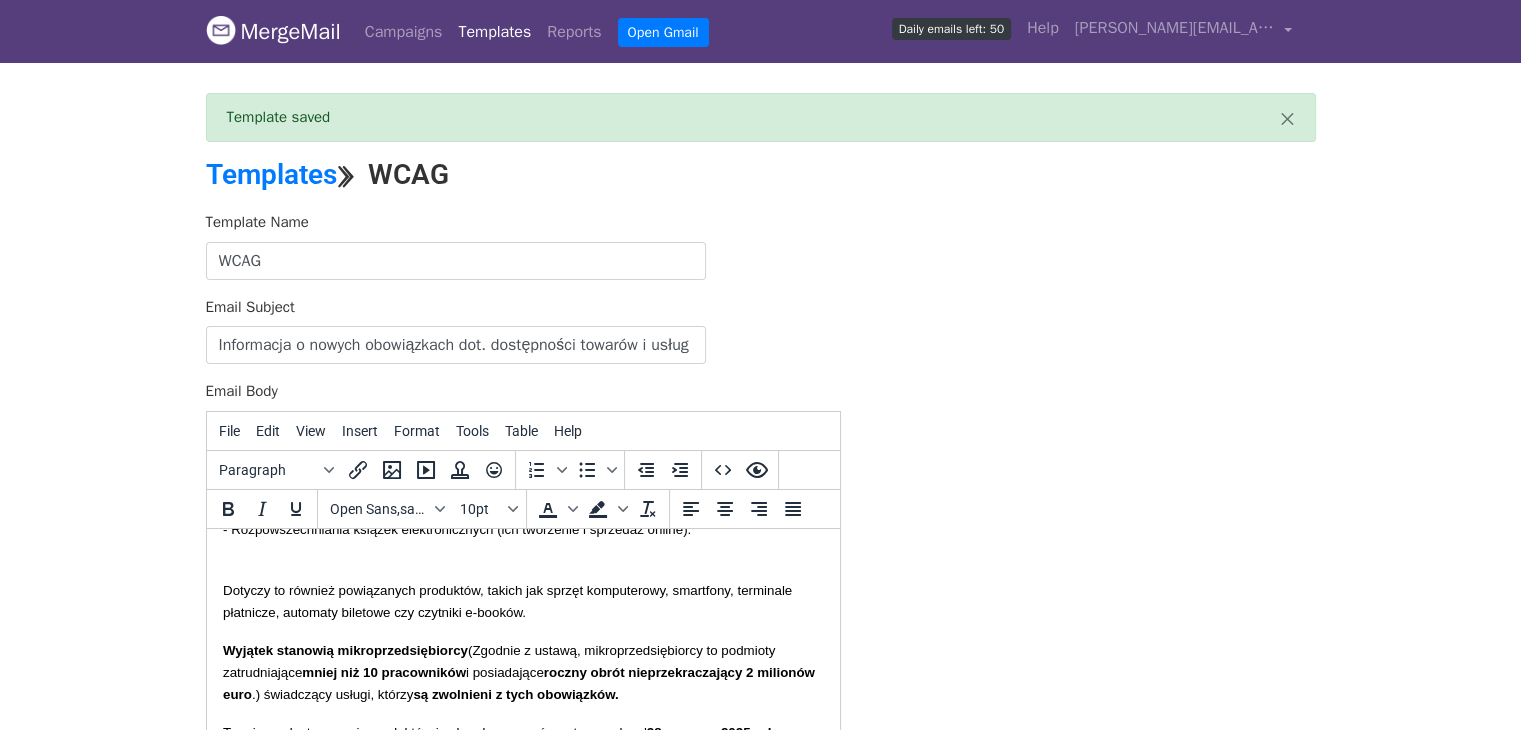 scroll, scrollTop: 434, scrollLeft: 0, axis: vertical 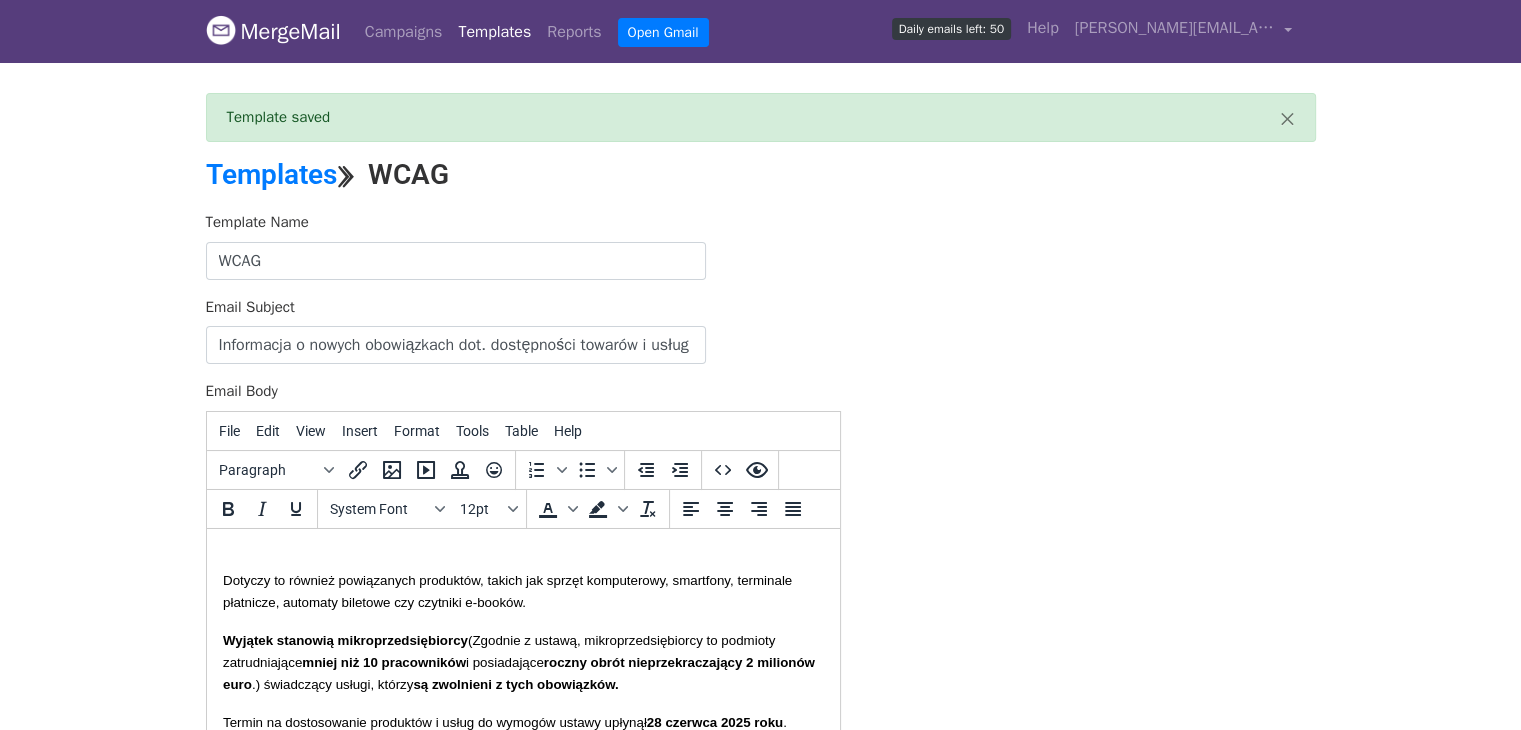 click on "Dzień dobry,  Chcę Państwa poinformować o istotnej zmianie prawnej, która weszła w życie w Polsce. Z dniem  28 czerwca 2025 roku  zaczęła obowiązywać Ustawa o zapewnianiu spełniania wymagań dostępności niektórych produktów i usług przez podmioty gospodarcze.   Ustawa ta jest implementacją Europejskiego Aktu o Dostępności (EAA) i ma na celu zapewnienie, aby produkty i usługi cyfrowe były dostępne dla wszystkich użytkowników, w tym osób z niepełnosprawnościami oraz seniorów.   Nowe przepisy dotyczą szerokiego grona przedsiębiorstw działających w wybranych sektorach. Obowiązek wdrożenia dostępności obejmuje m.in.: - E-commerce (sprzedaż towarów i usług online), - Producenci i dostawcy niektórych produktów i usług, które mają być dostępne dla osób z niepełnosprawnościami  - Usługi transportu pasażerskiego (strony internetowe, aplikacje, bilety elektroniczne, informacja w czasie rzeczywistym),   Wyjątek stanowią mikroprzedsiębiorcy  i posiadające" at bounding box center [522, 1456] 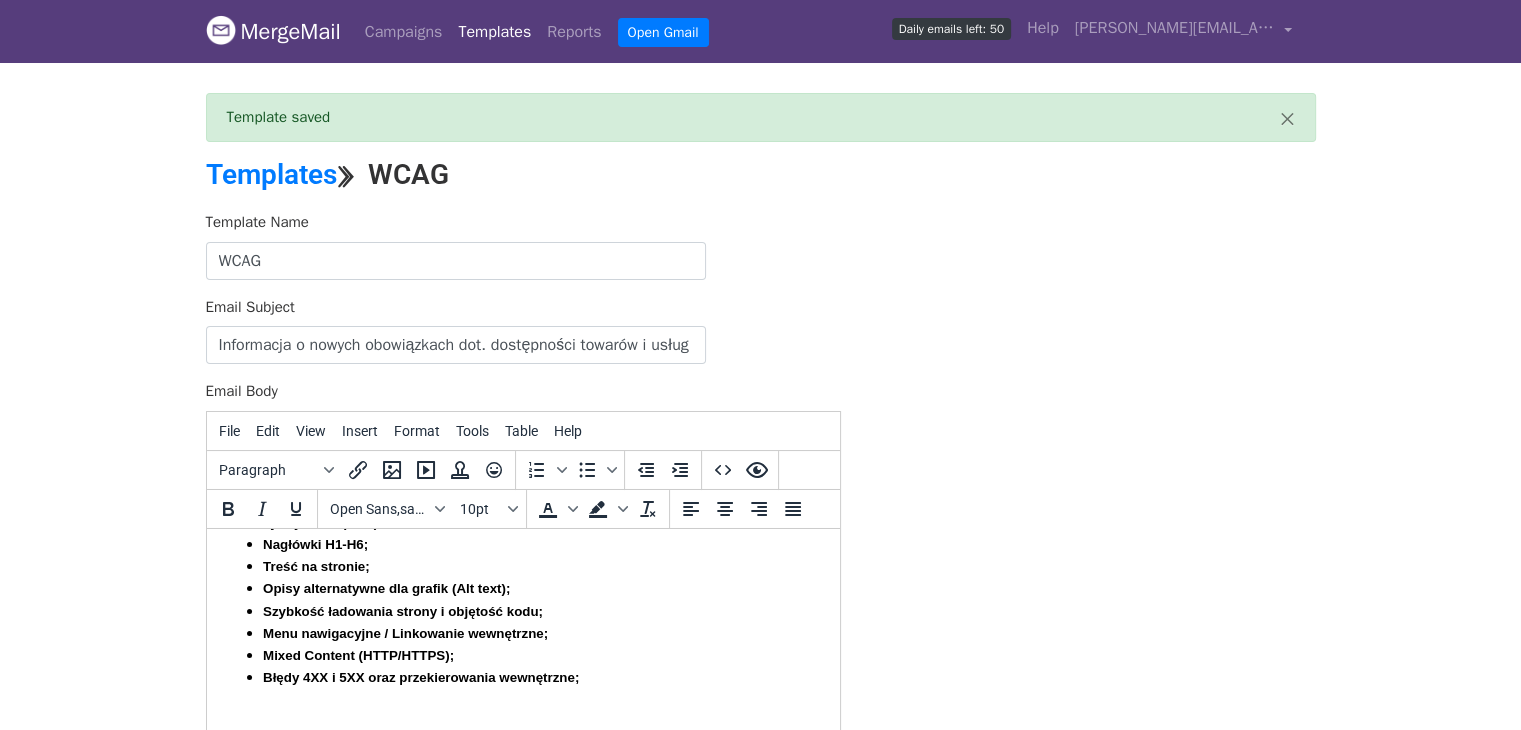 scroll, scrollTop: 773, scrollLeft: 0, axis: vertical 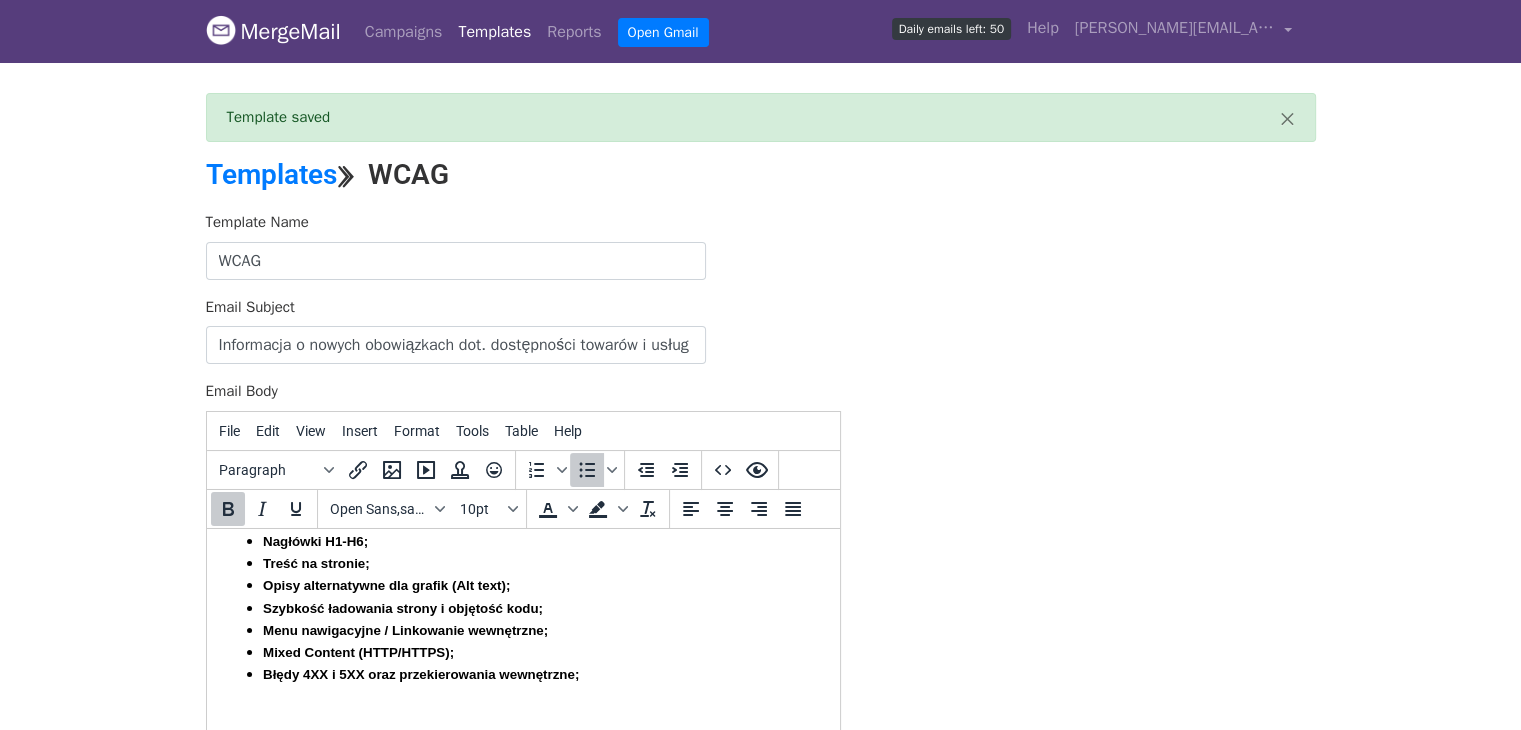click on "Tytuły stron (Title);" at bounding box center [321, 518] 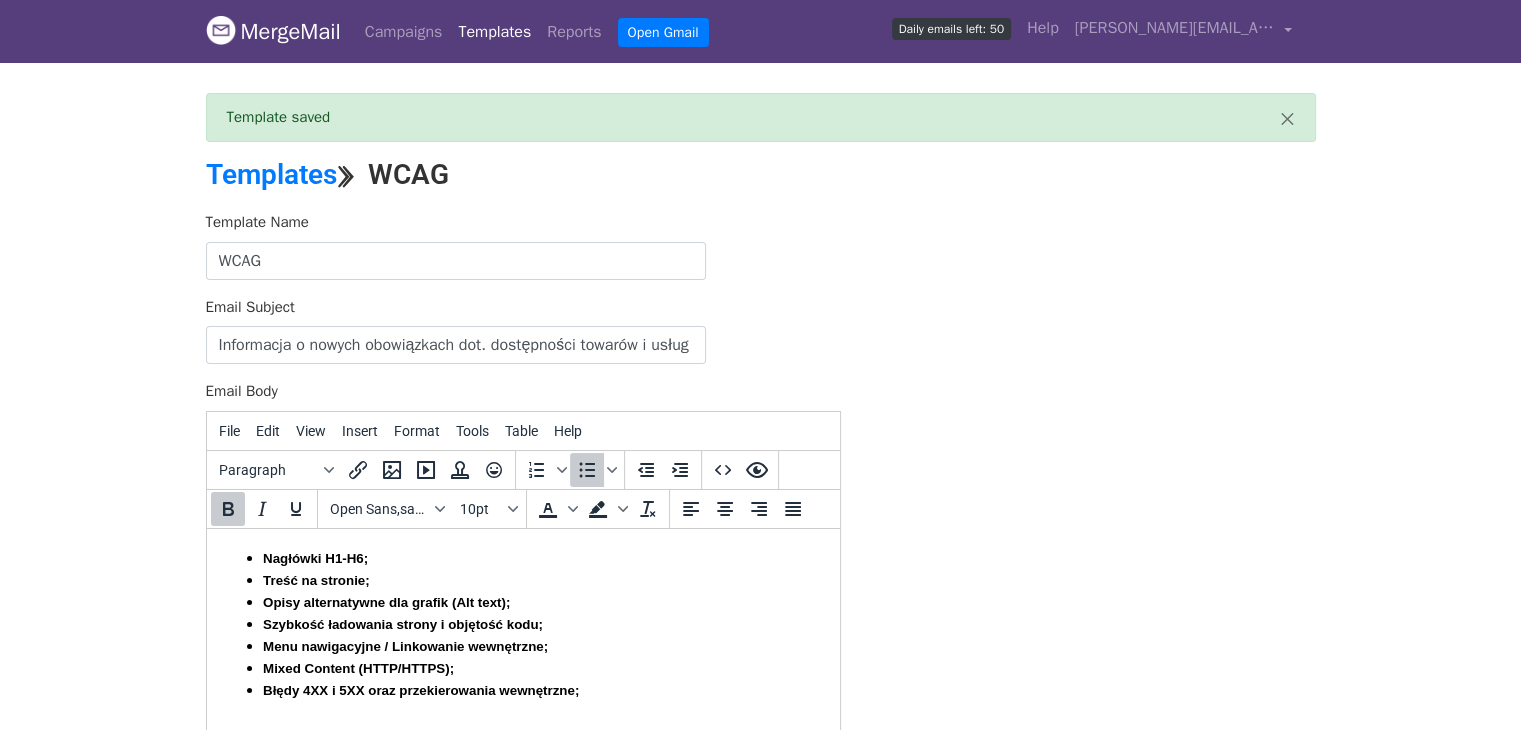 click on "Nagłówki H1-H6;" at bounding box center [314, 557] 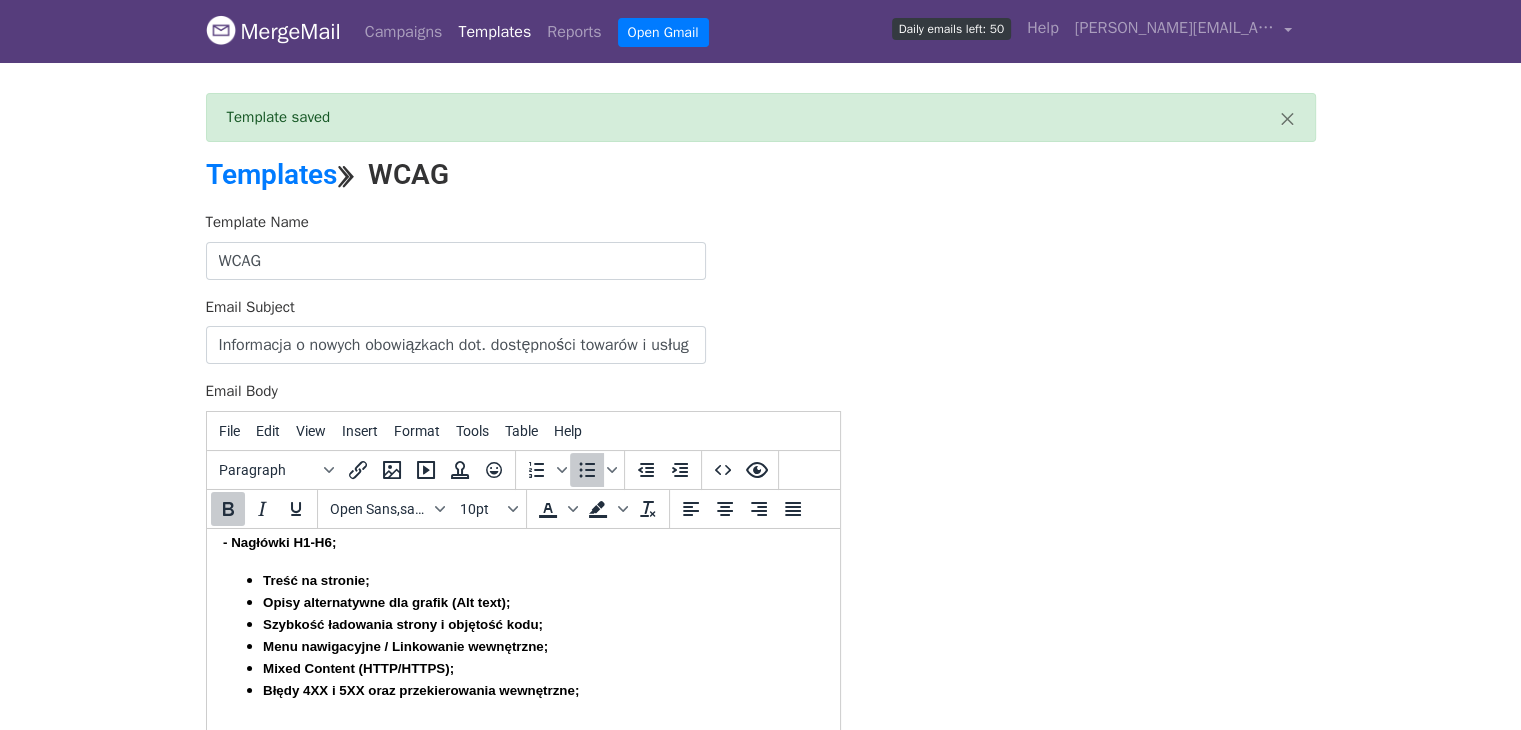 click on "Treść na stronie; Opisy alternatywne dla grafik (Alt text); Szybkość ładowania strony i objętość kodu; Menu nawigacyjne / Linkowanie wewnętrzne; Mixed Content (HTTP/HTTPS); Błędy 4XX i 5XX oraz przekierowania wewnętrzne;" at bounding box center (522, 634) 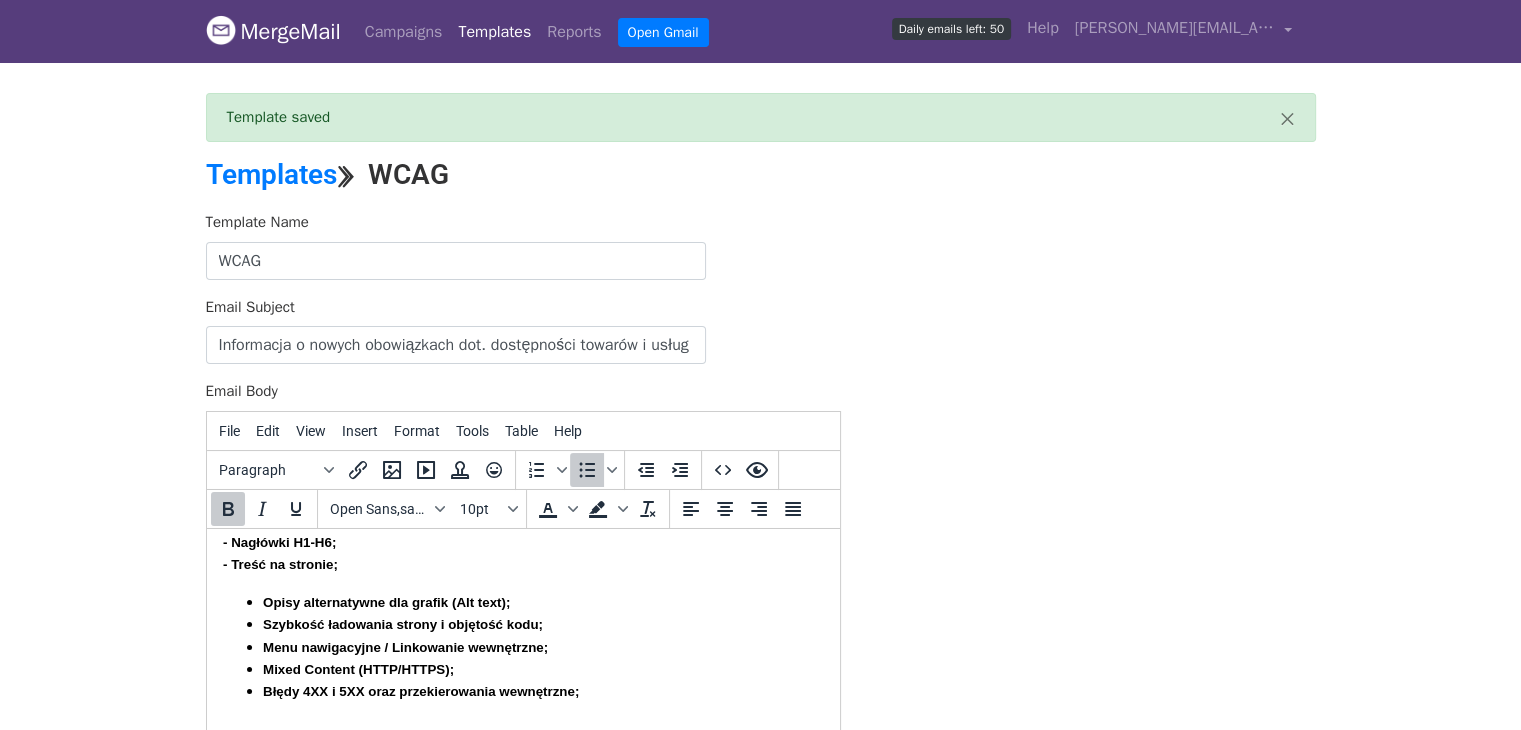 click on "Opisy alternatywne dla grafik (Alt text);" at bounding box center [385, 601] 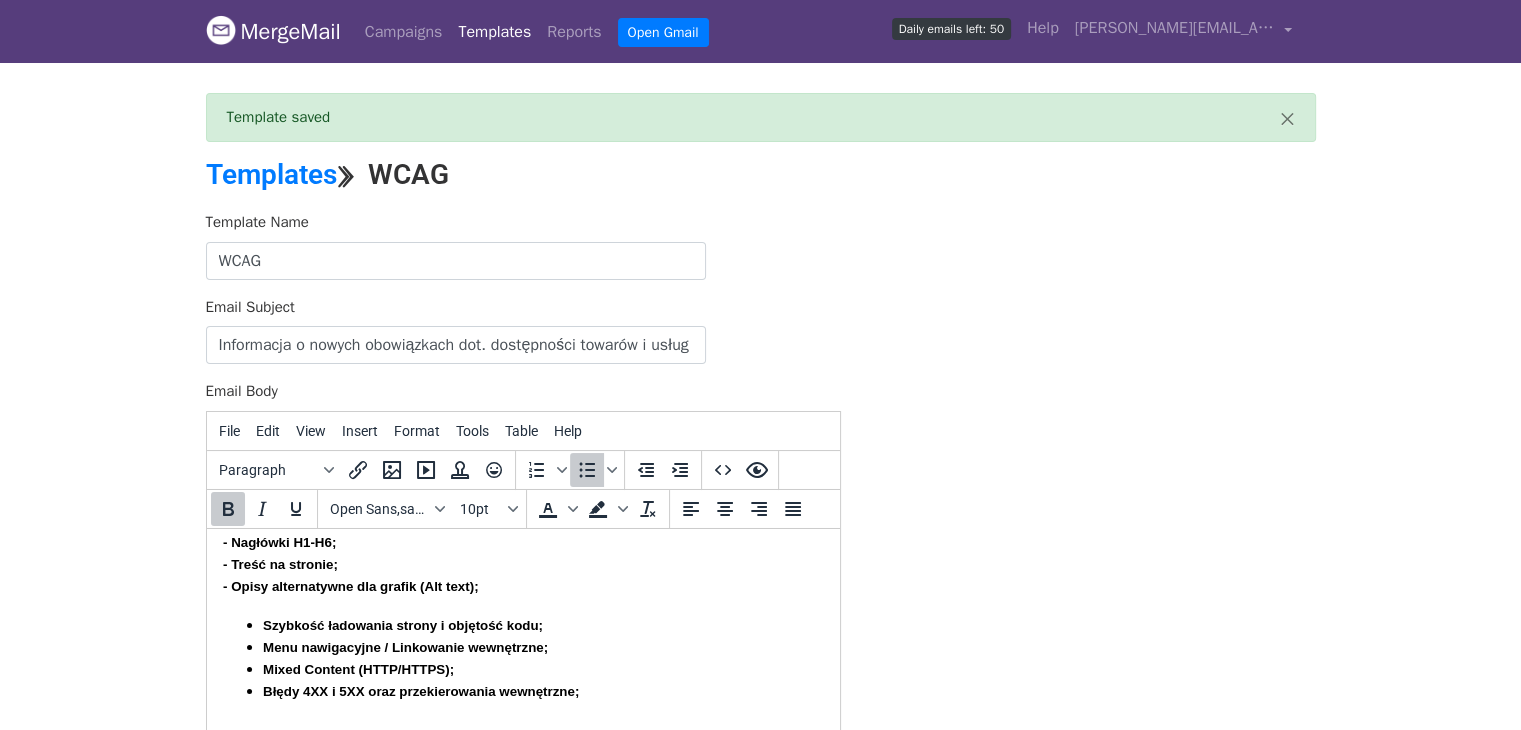 click on "Szybkość ładowania strony i objętość kodu;" at bounding box center (402, 624) 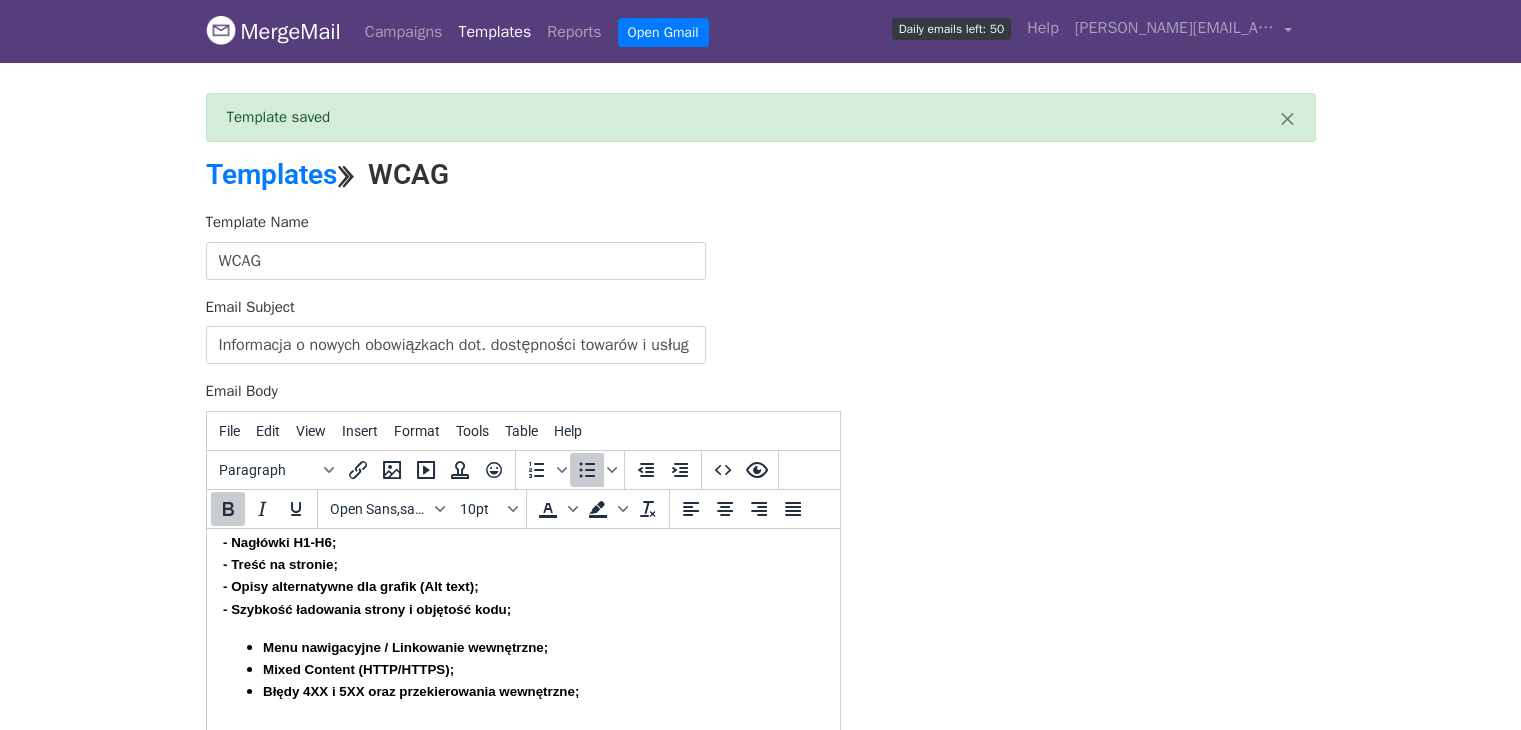 click on "Menu nawigacyjne / Linkowanie wewnętrzne;" at bounding box center [404, 646] 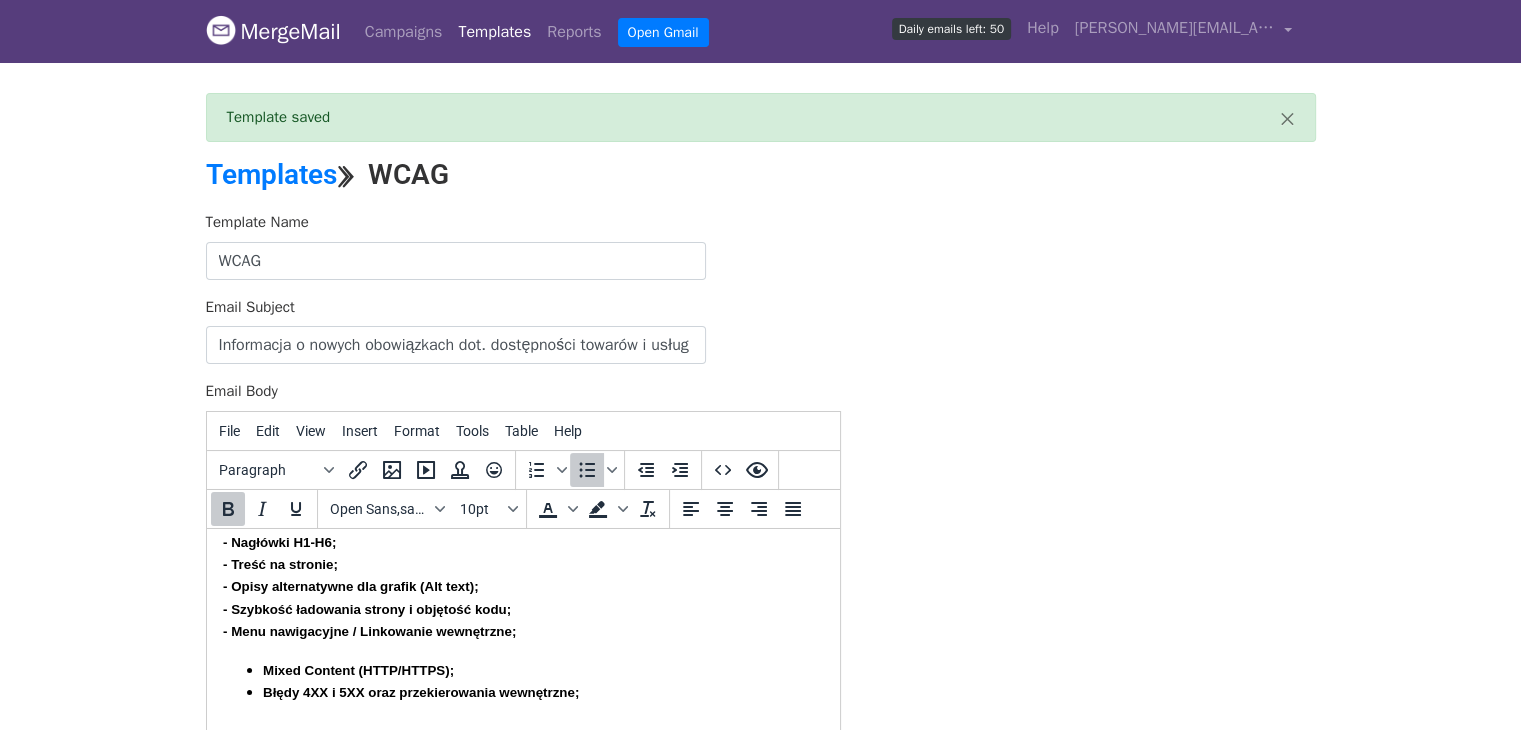 click on "Mixed Content (HTTP/HTTPS);" at bounding box center (357, 669) 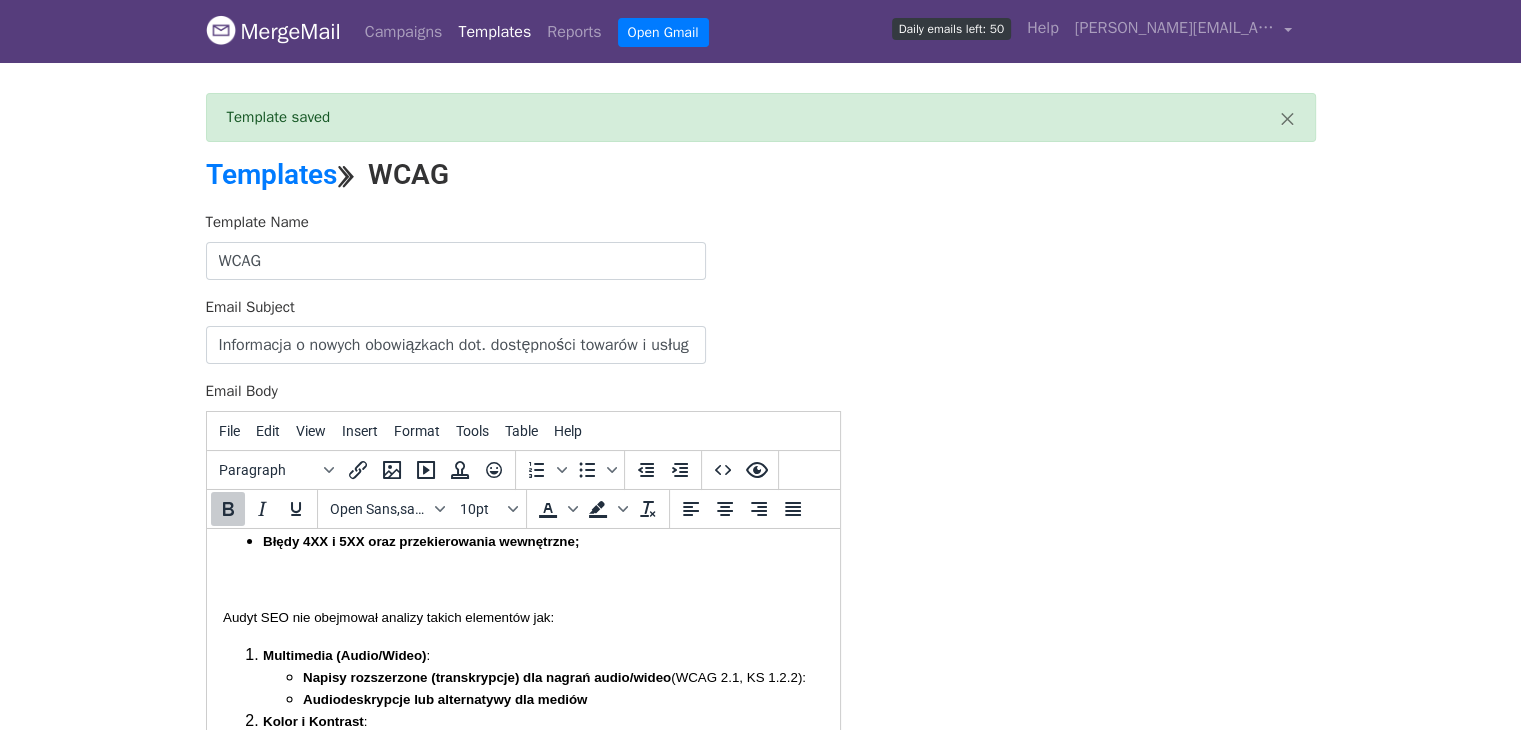 scroll, scrollTop: 920, scrollLeft: 0, axis: vertical 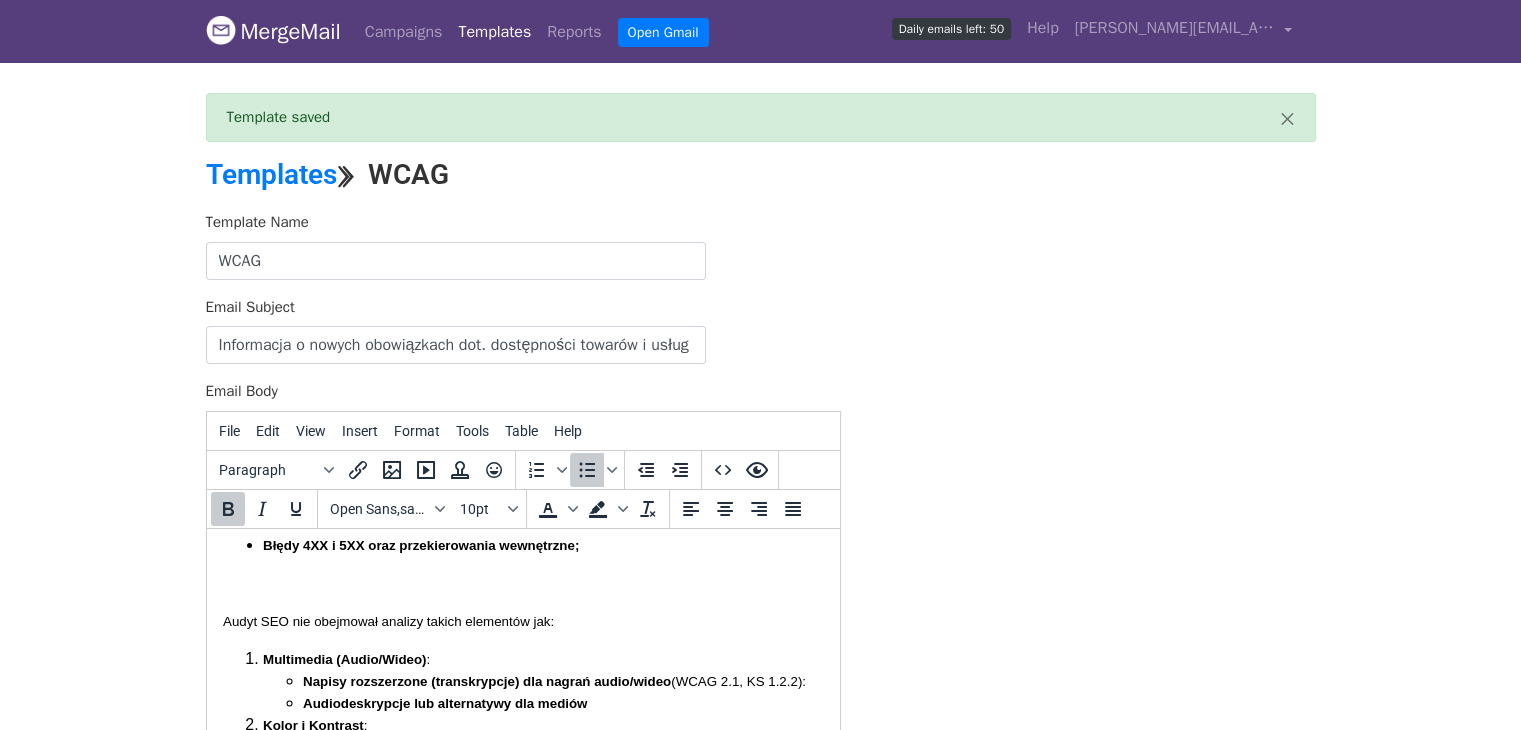 click on "Błędy 4XX i 5XX oraz przekierowania wewnętrzne;" at bounding box center [420, 544] 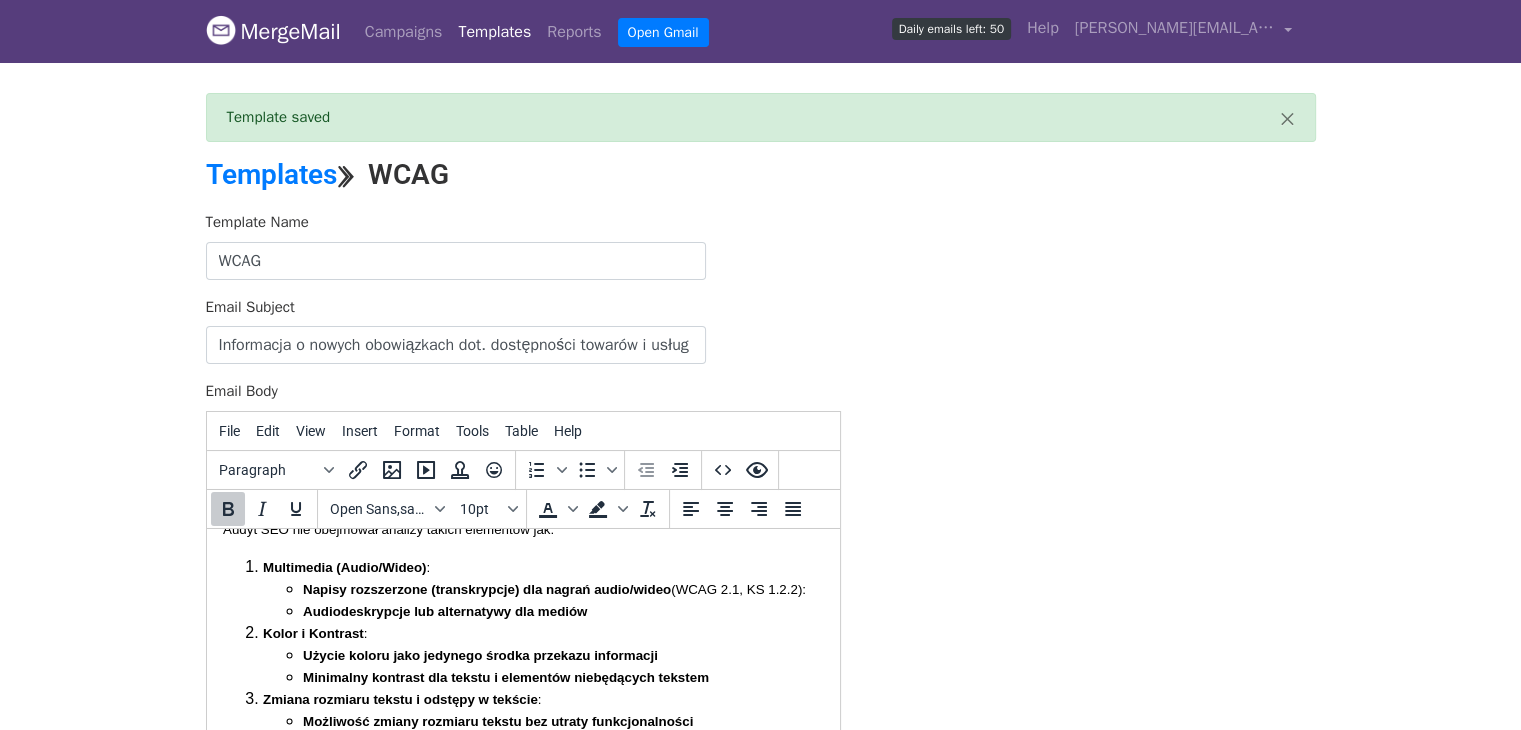 scroll, scrollTop: 980, scrollLeft: 0, axis: vertical 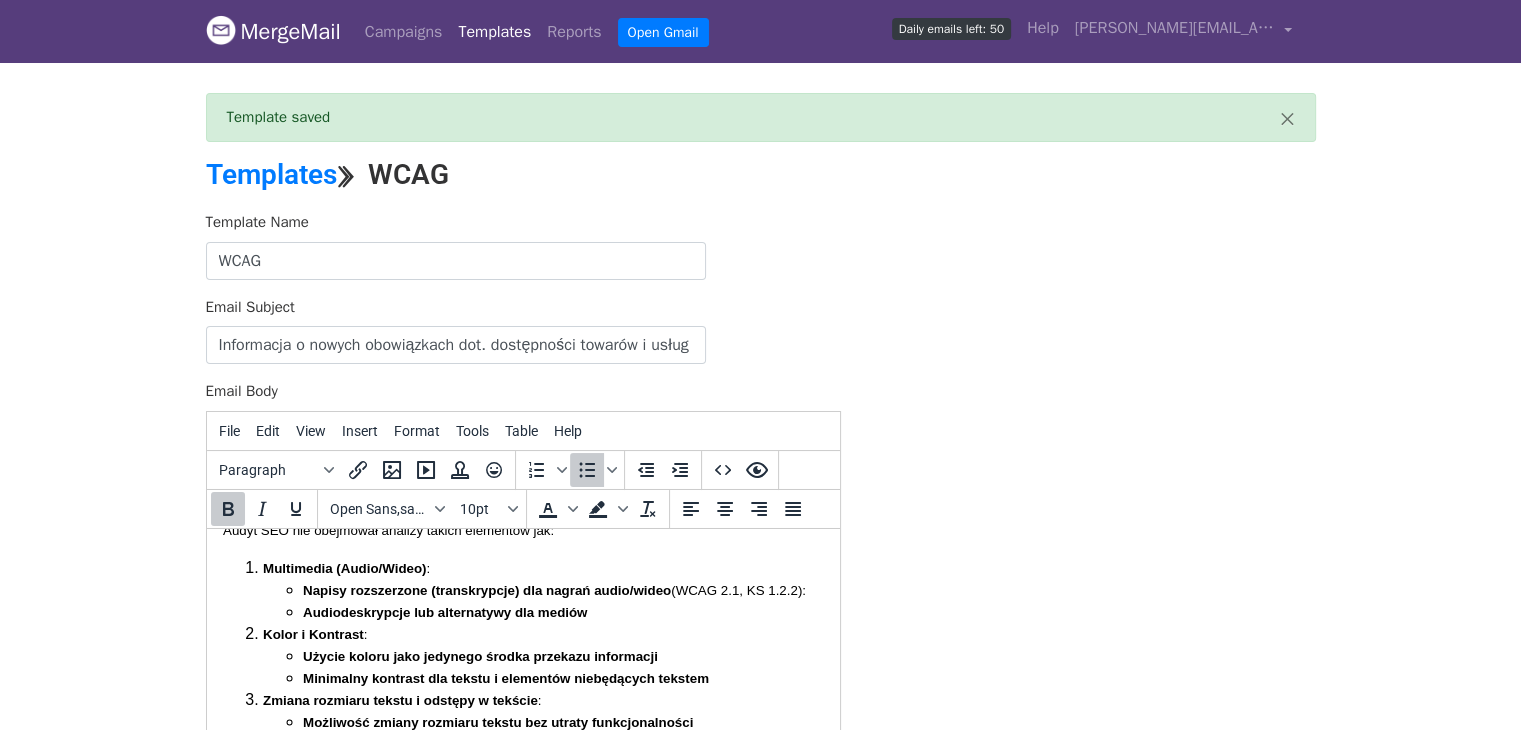 click on "Napisy rozszerzone (transkrypcje) dla nagrań audio/wideo" at bounding box center (486, 589) 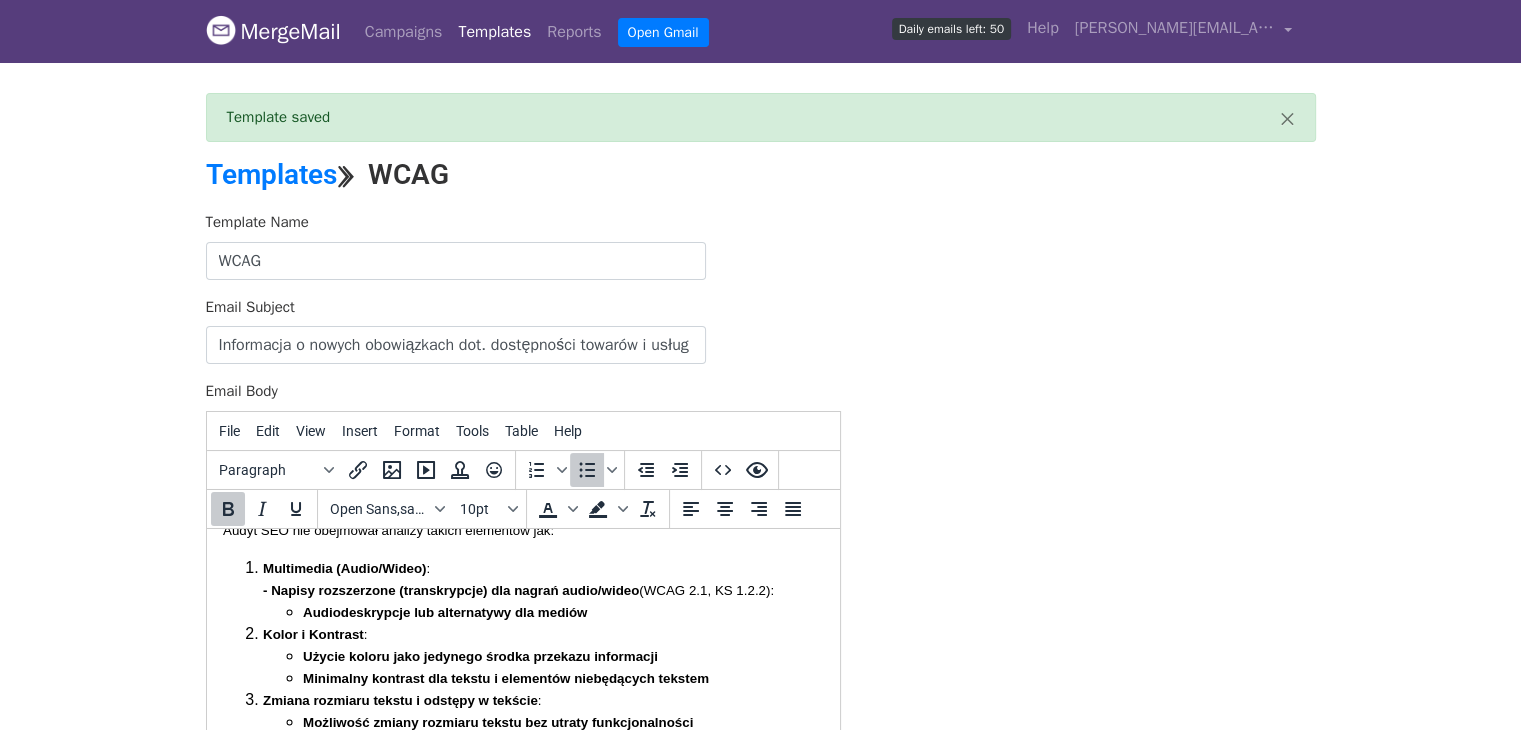 click on "Audiodeskrypcje lub alternatywy dla mediów" at bounding box center [444, 611] 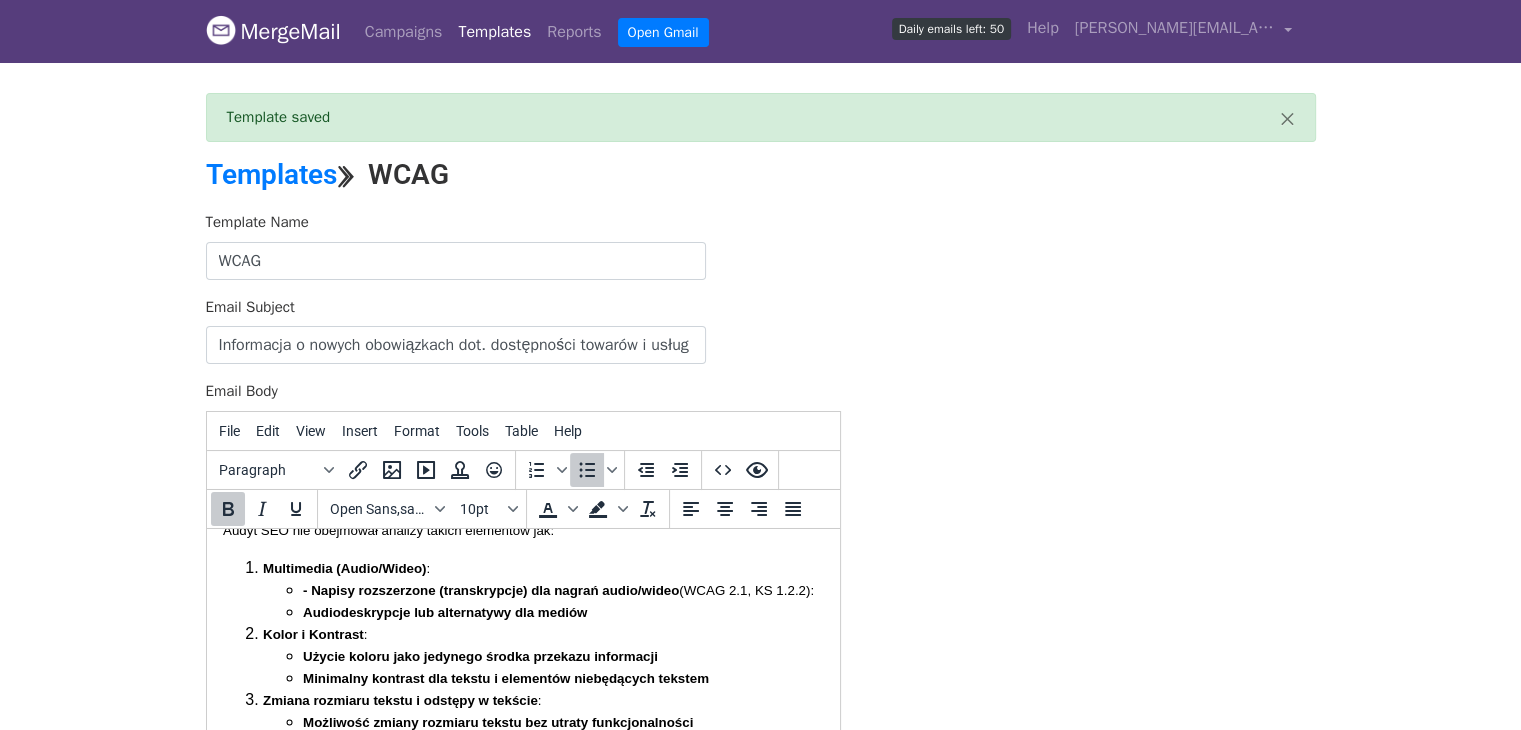 click on "- Napisy rozszerzone (transkrypcje) dla nagrań audio/wideo  (WCAG 2.1, KS 1.2.2):  Audiodeskrypcje lub alternatywy dla mediów" at bounding box center [542, 600] 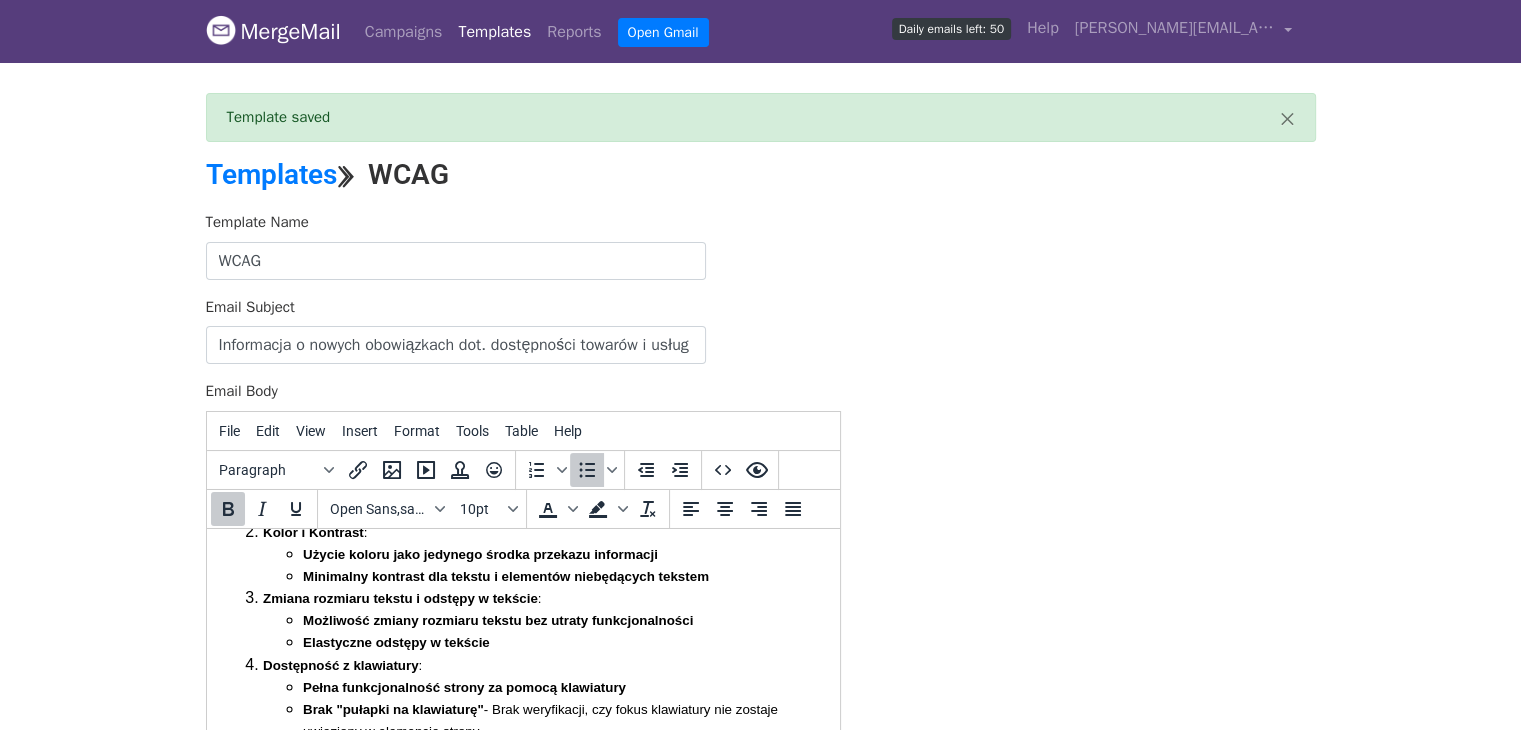 scroll, scrollTop: 1084, scrollLeft: 0, axis: vertical 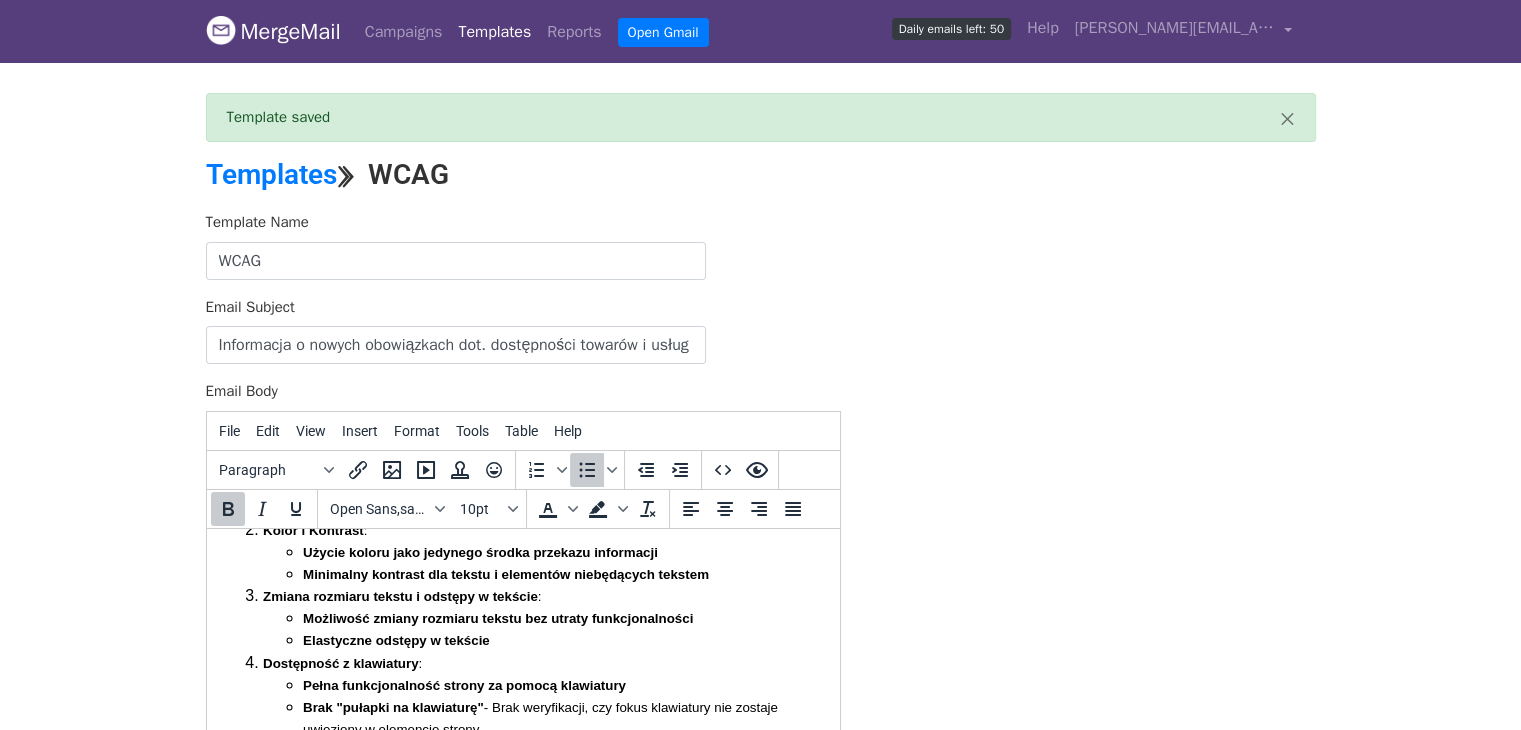 click on "Użycie koloru jako jedynego środka przekazu informacji" at bounding box center [479, 551] 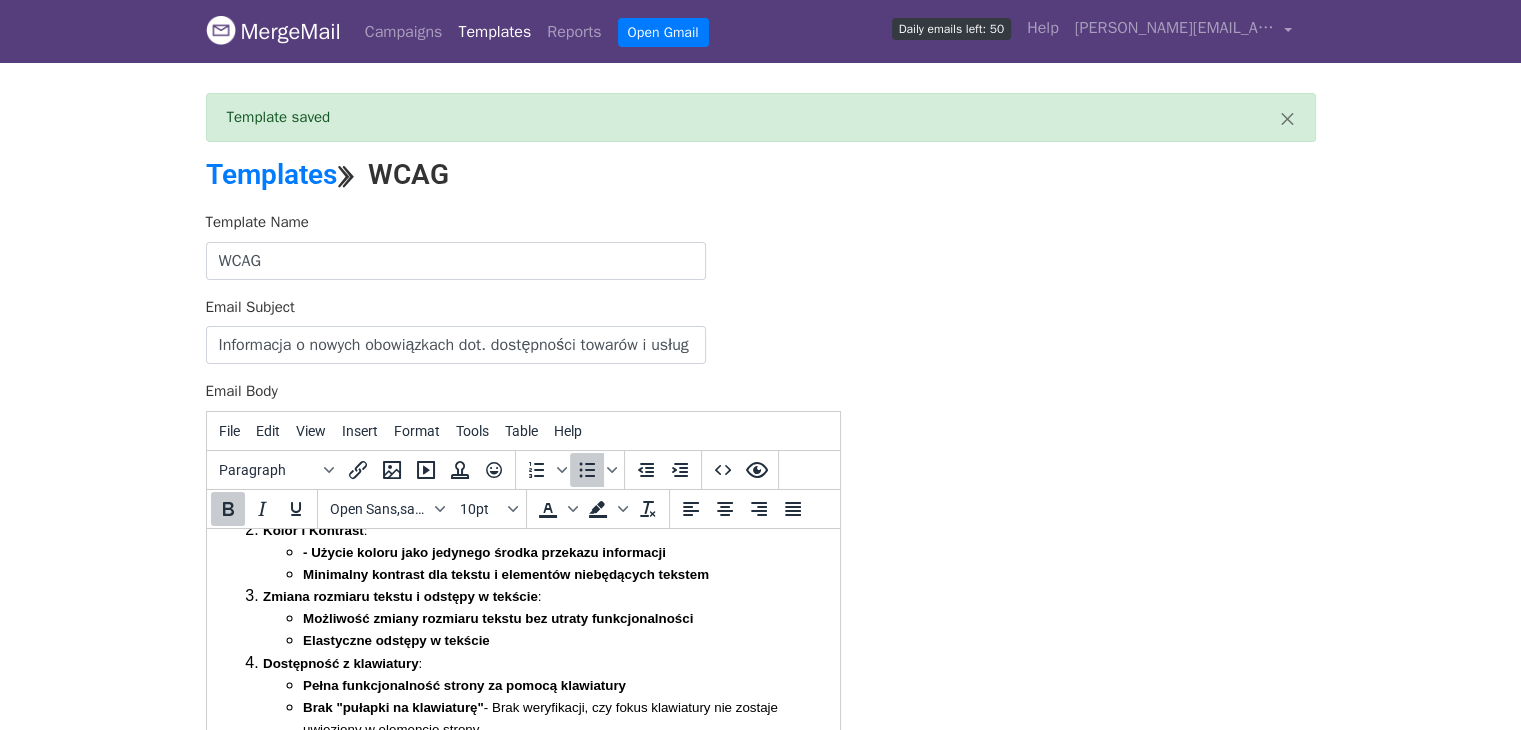 click on "Minimalny kontrast dla tekstu i elementów niebędących tekstem" at bounding box center (505, 573) 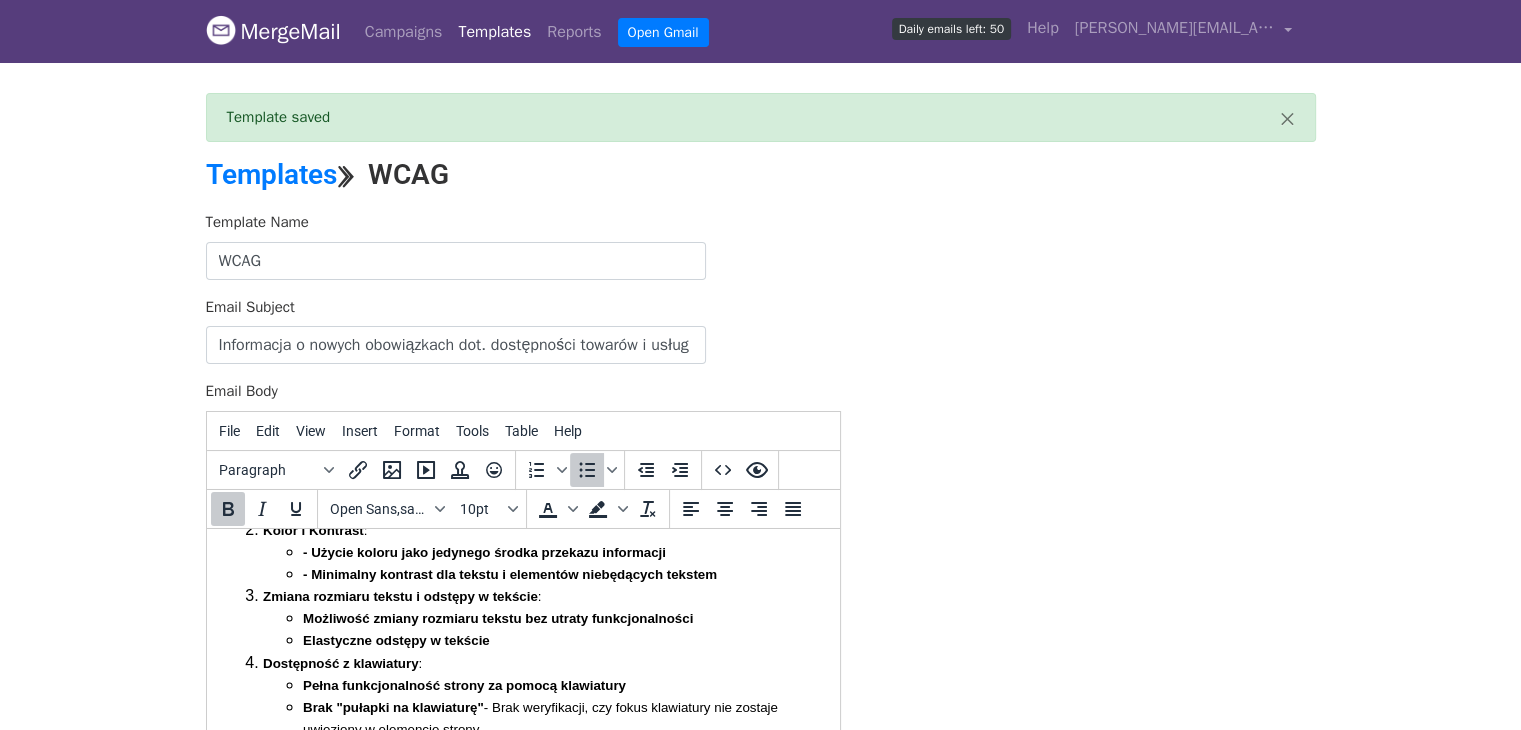 scroll, scrollTop: 1136, scrollLeft: 0, axis: vertical 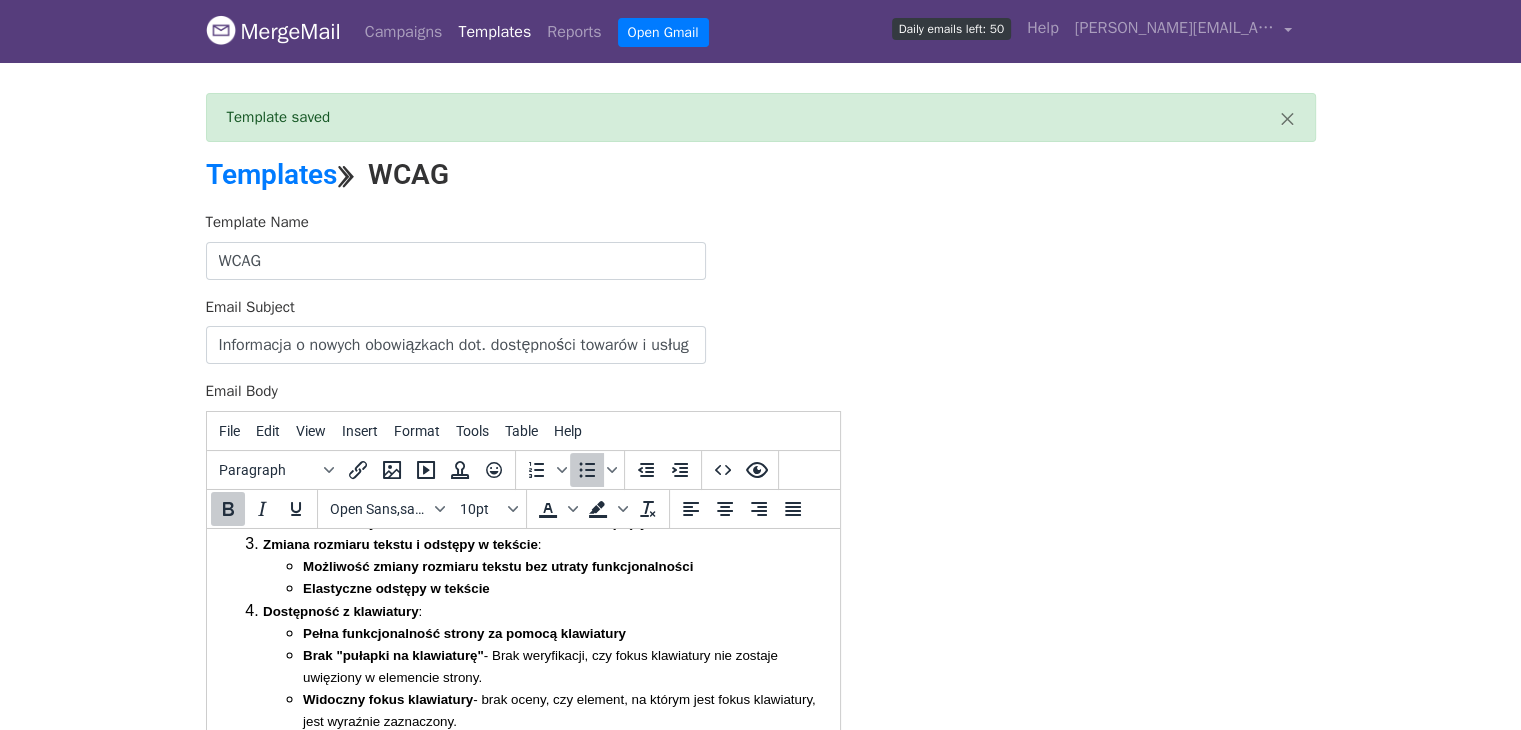click on "Możliwość zmiany rozmiaru tekstu bez utraty funkcjonalności" at bounding box center [497, 565] 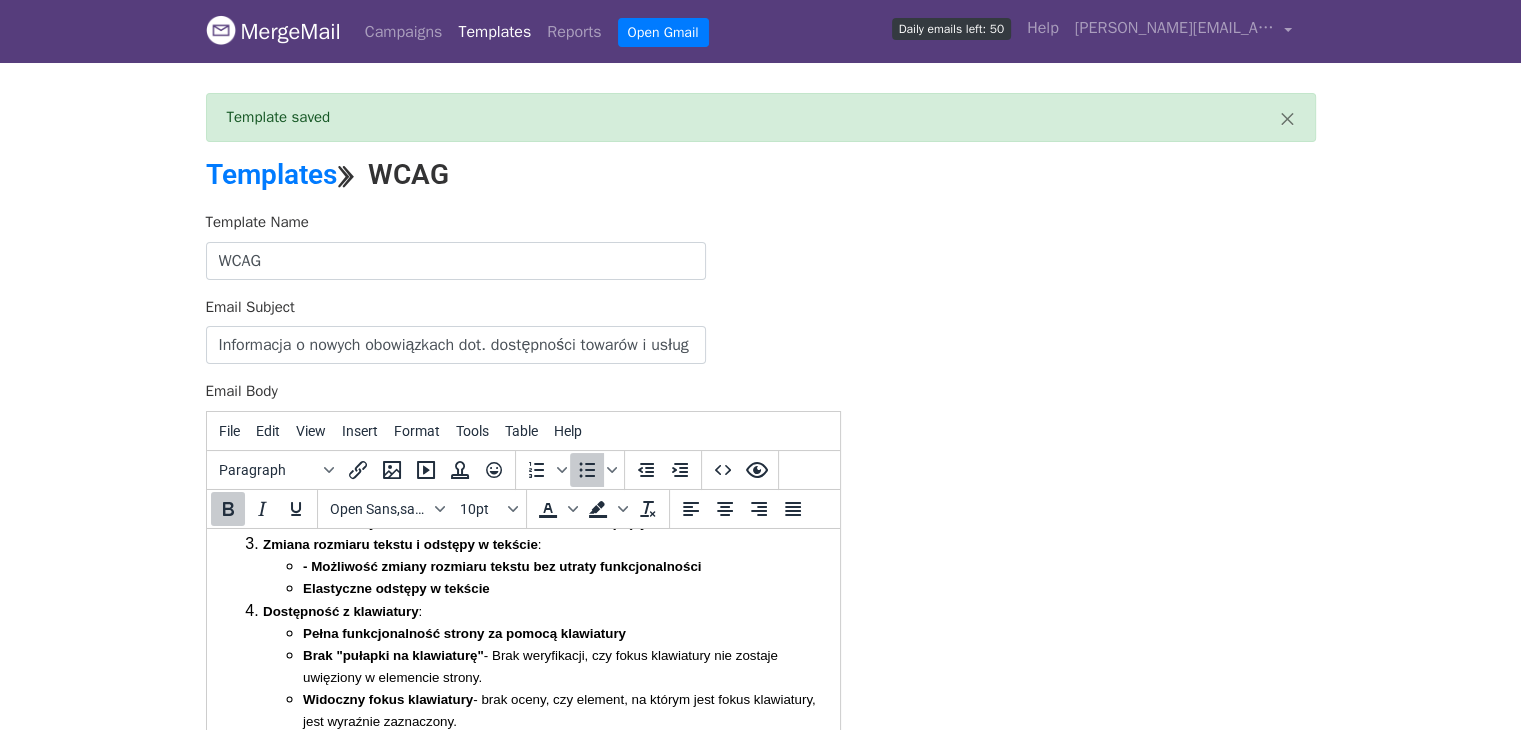 click on "Elastyczne odstępy w tekście" at bounding box center (395, 587) 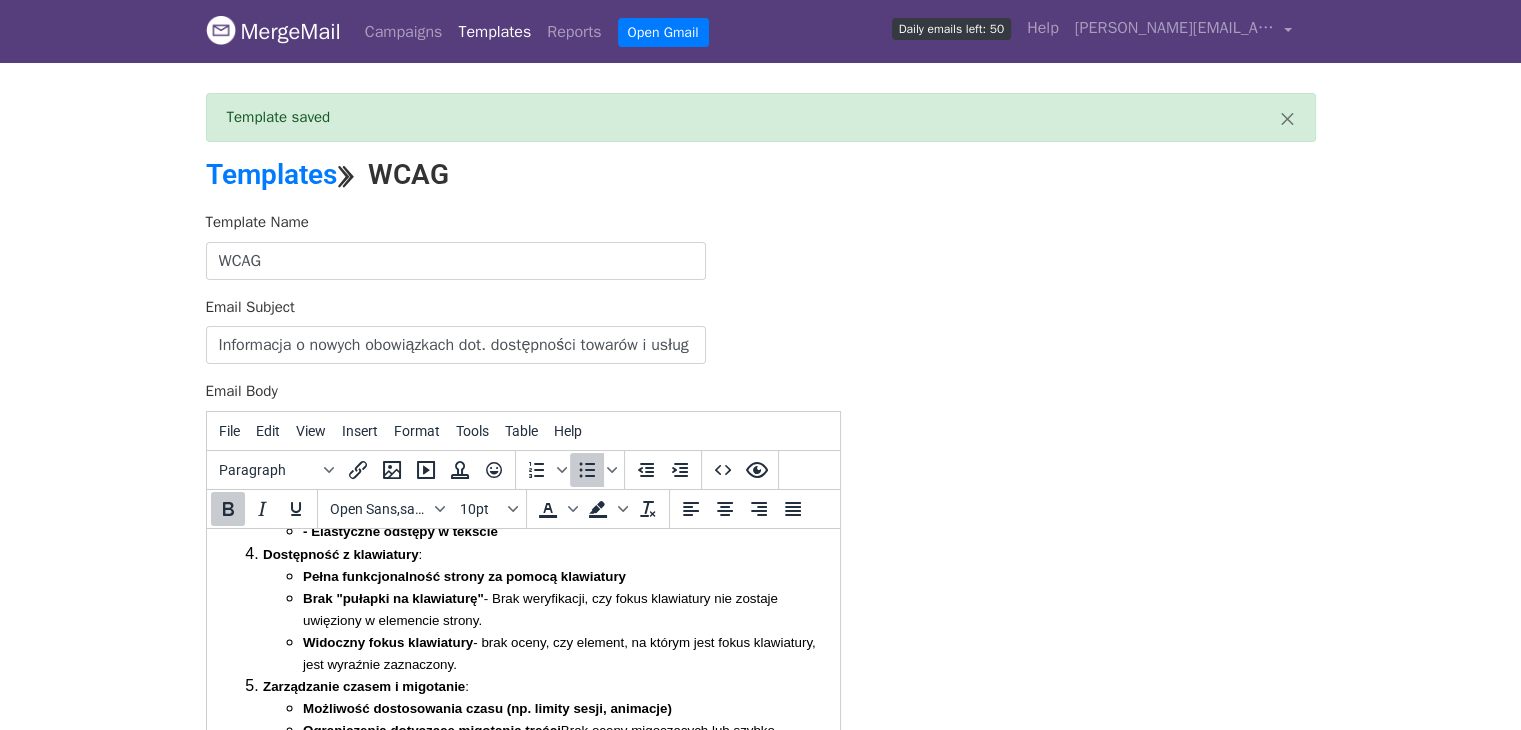 scroll, scrollTop: 1196, scrollLeft: 0, axis: vertical 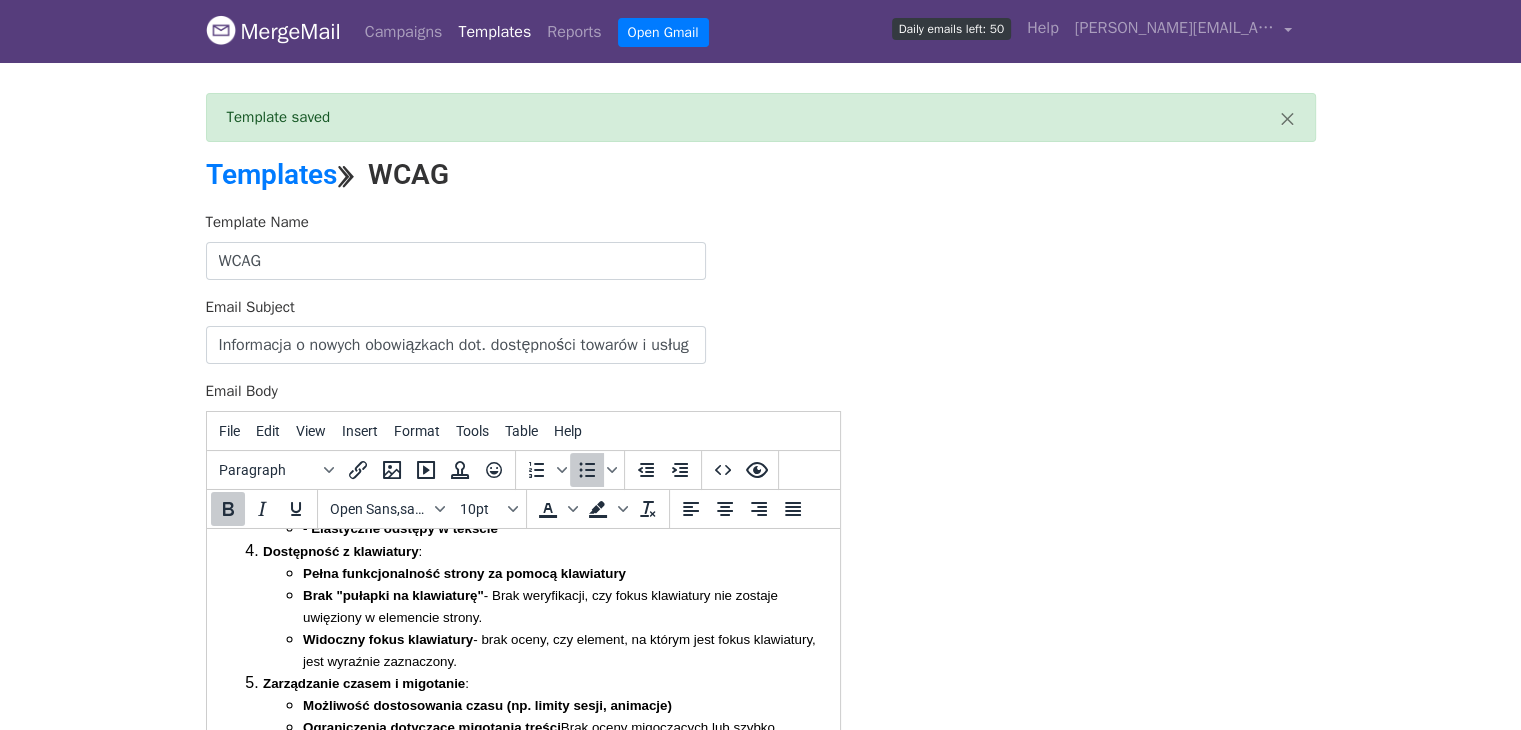 click on "Brak "pułapki na klawiaturę"  - Brak weryfikacji, czy fokus klawiatury nie zostaje uwięziony w elemencie strony." at bounding box center (562, 605) 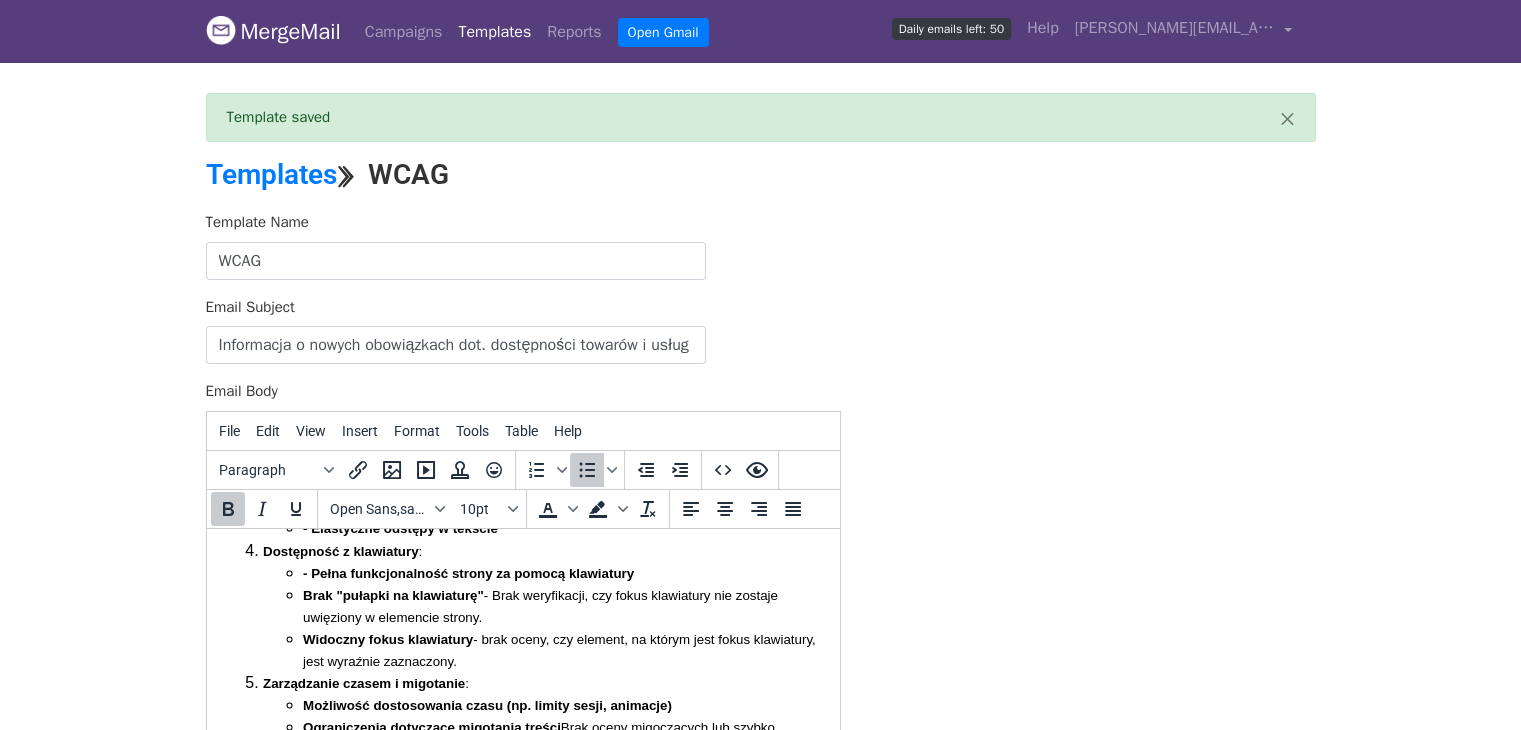 click on "Brak "pułapki na klawiaturę"" at bounding box center (392, 594) 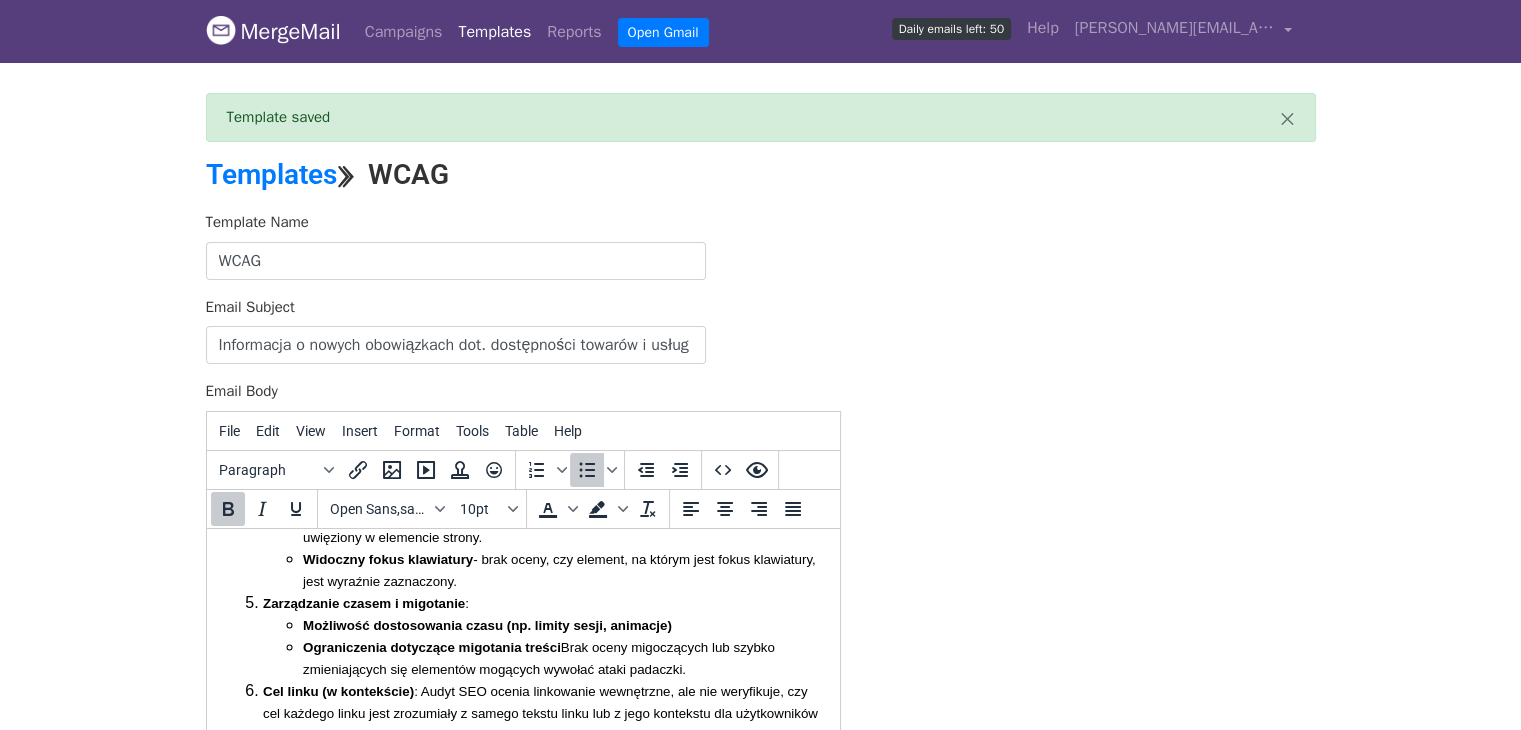 scroll, scrollTop: 1288, scrollLeft: 0, axis: vertical 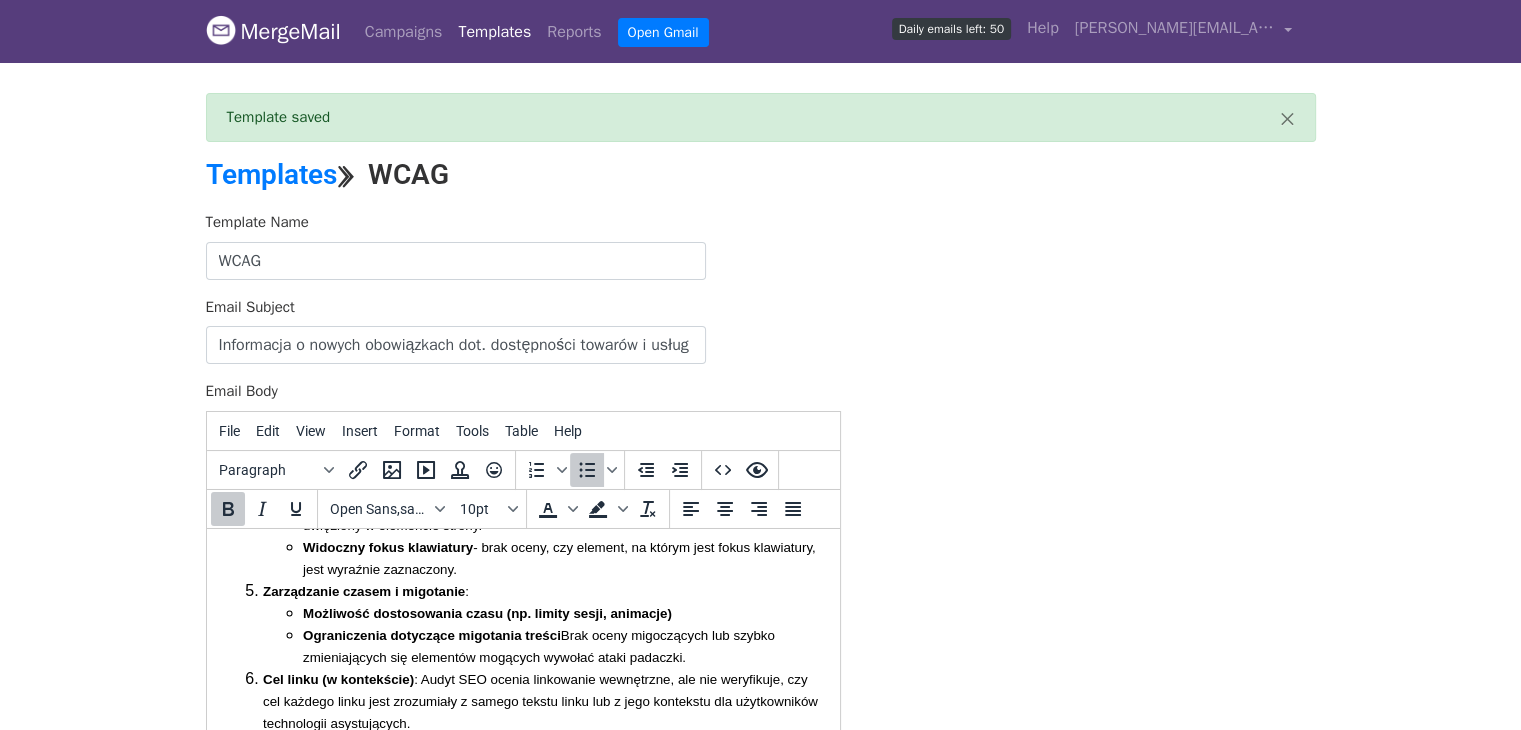 click on "Widoczny fokus klawiatury" at bounding box center [387, 546] 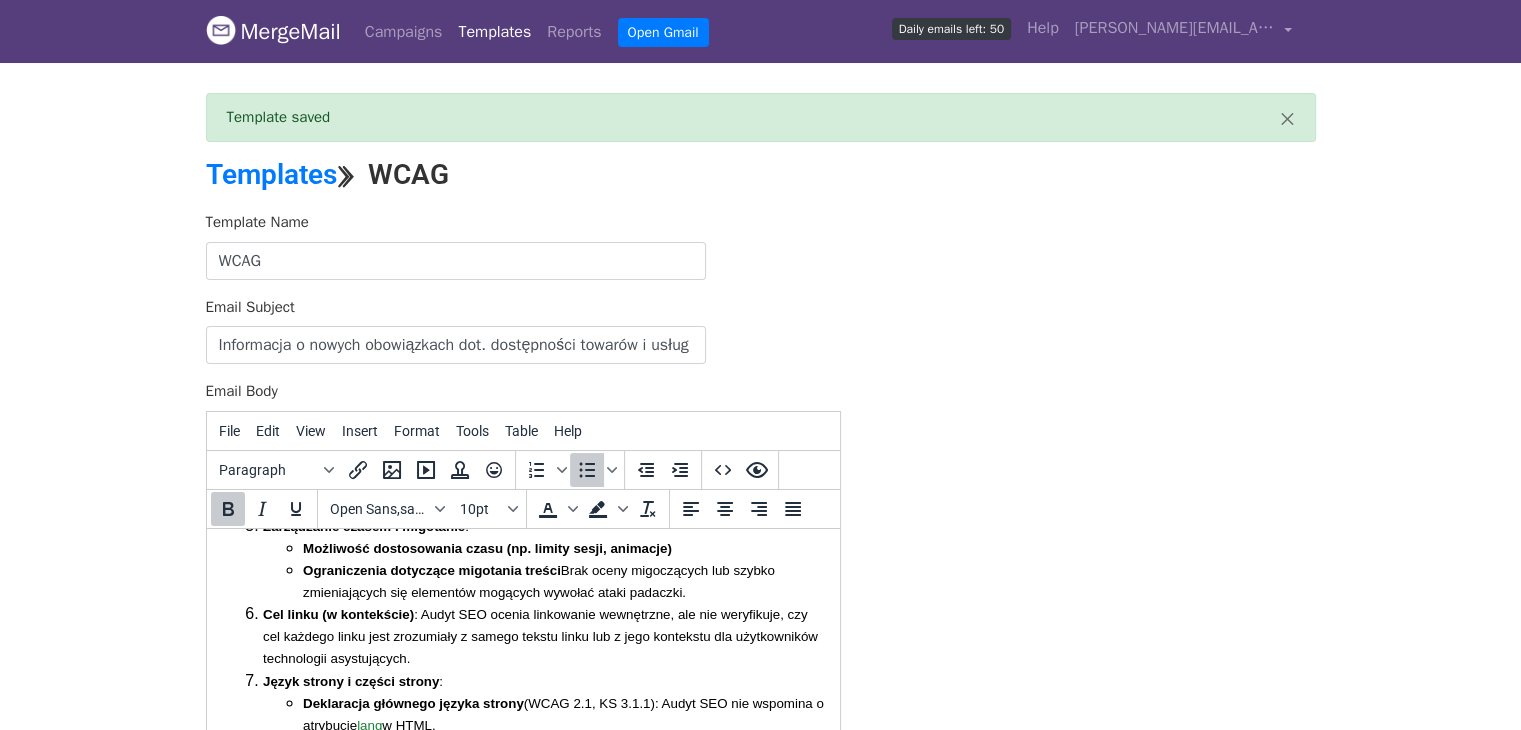 scroll, scrollTop: 1358, scrollLeft: 0, axis: vertical 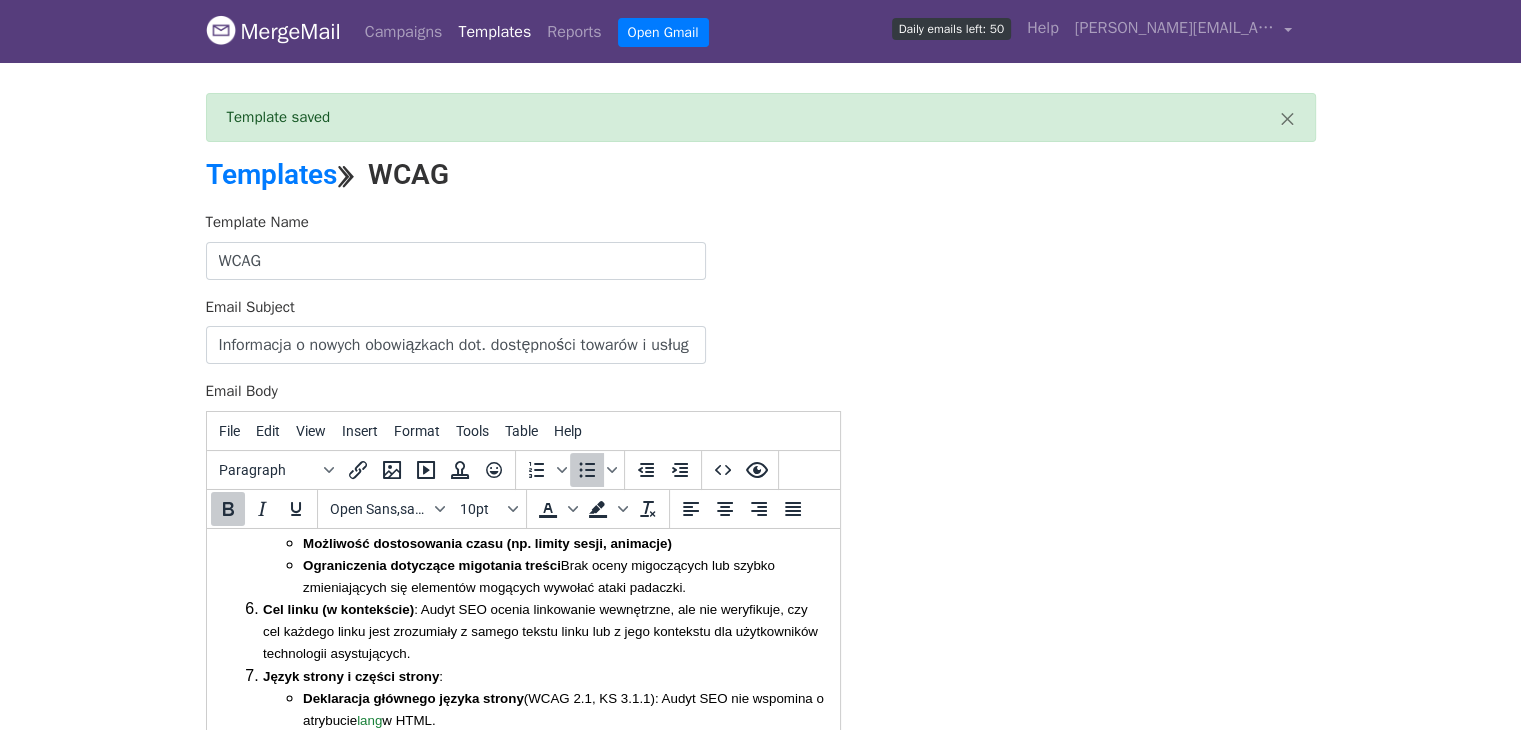 click on "Możliwość dostosowania czasu (np. limity sesji, animacje)" at bounding box center (486, 542) 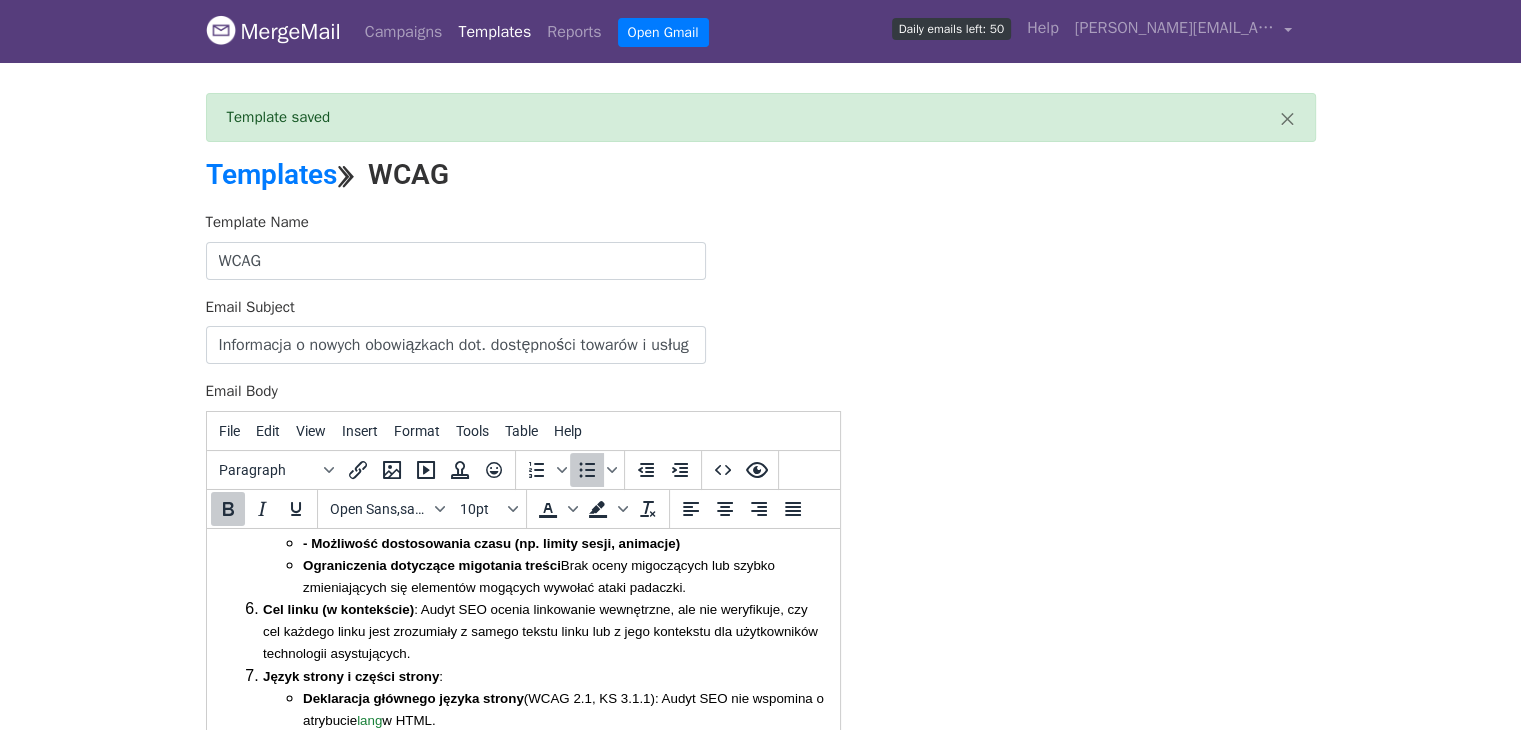 click on "Ograniczenia dotyczące migotania treści" at bounding box center [431, 564] 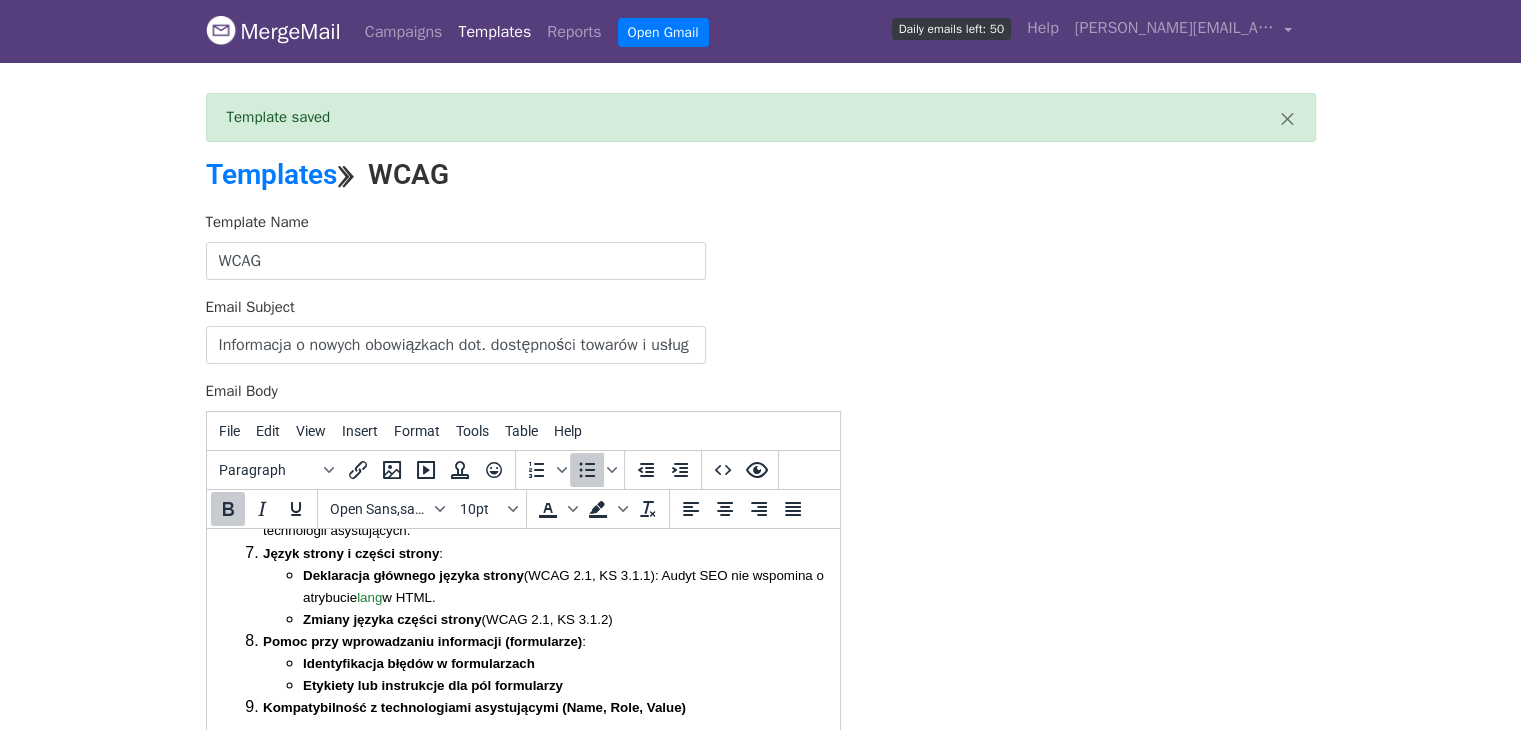 scroll, scrollTop: 1516, scrollLeft: 0, axis: vertical 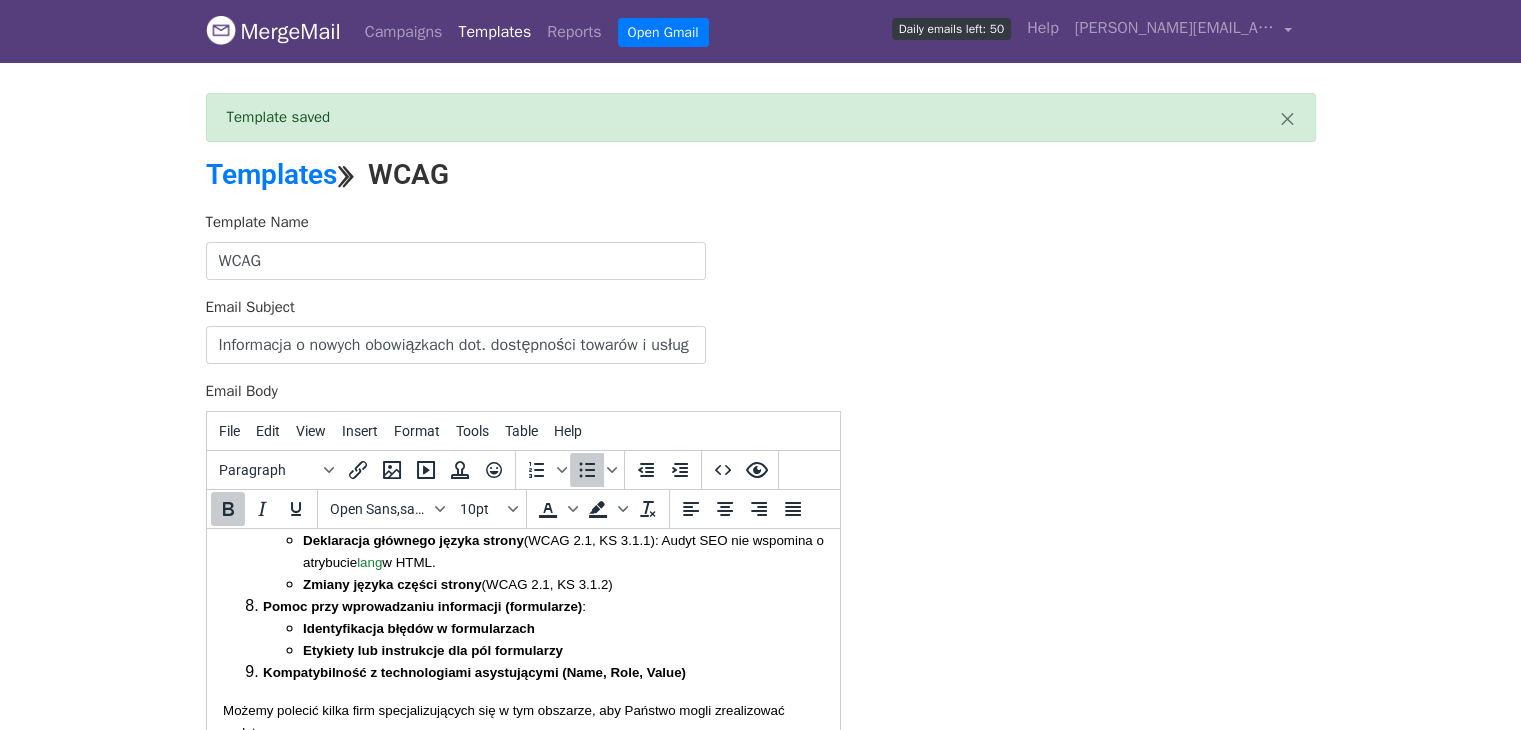 click on "Deklaracja głównego języka strony" at bounding box center (412, 539) 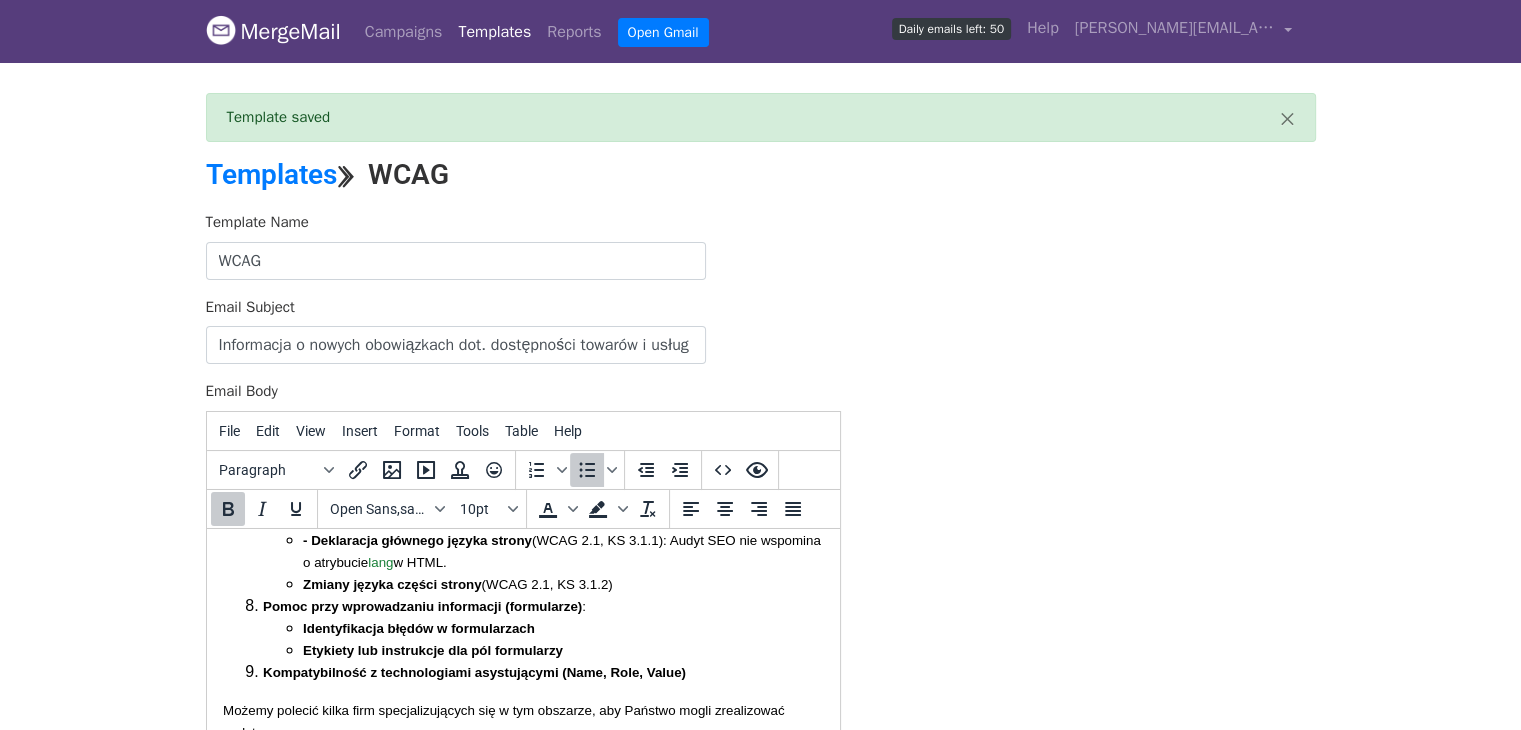 click on "- Deklaracja głównego języka strony  (WCAG 2.1, KS 3.1.1): Audyt SEO nie wspomina o atrybucie  lang  w HTML. Zmiany języka części strony  (WCAG 2.1, KS 3.1.2)" at bounding box center [542, 561] 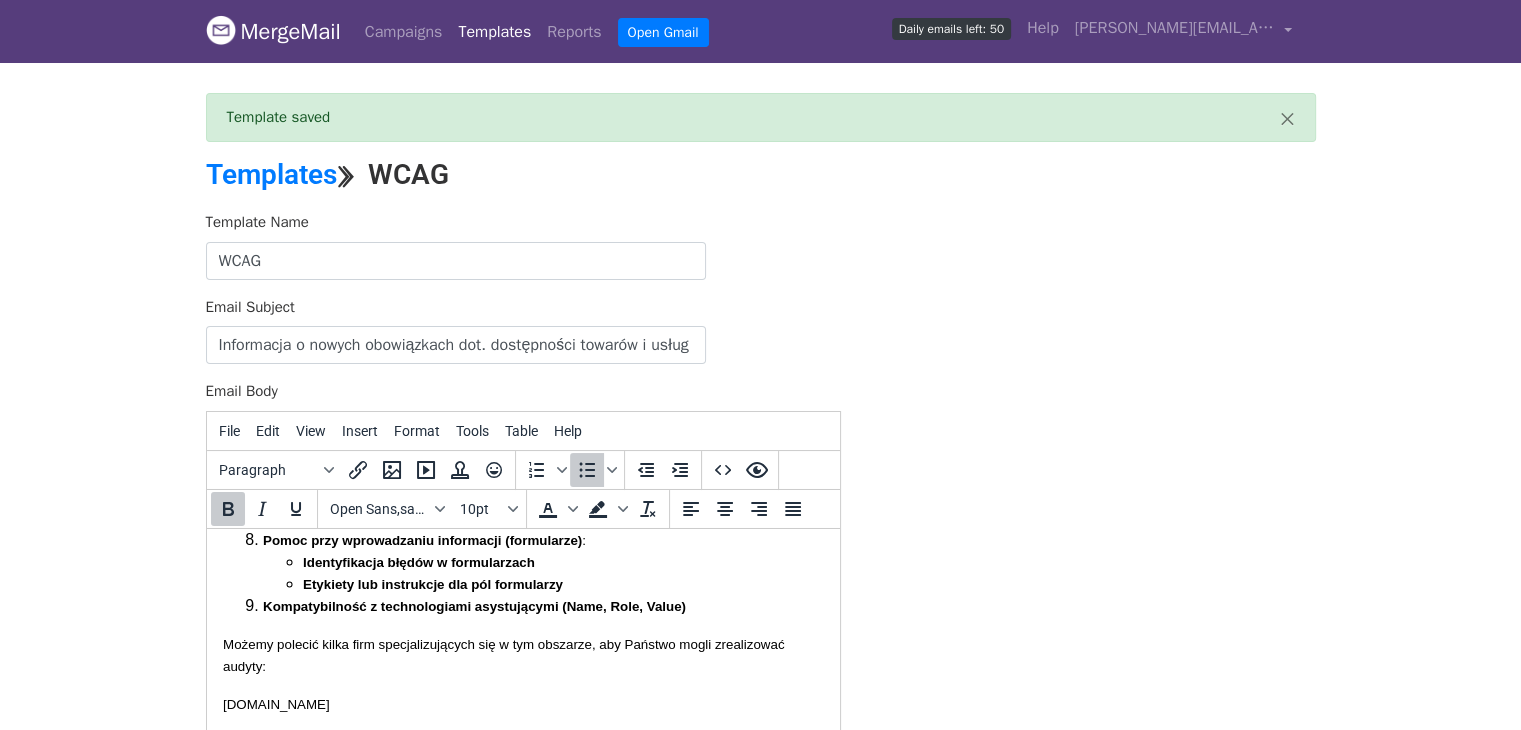 scroll, scrollTop: 1589, scrollLeft: 0, axis: vertical 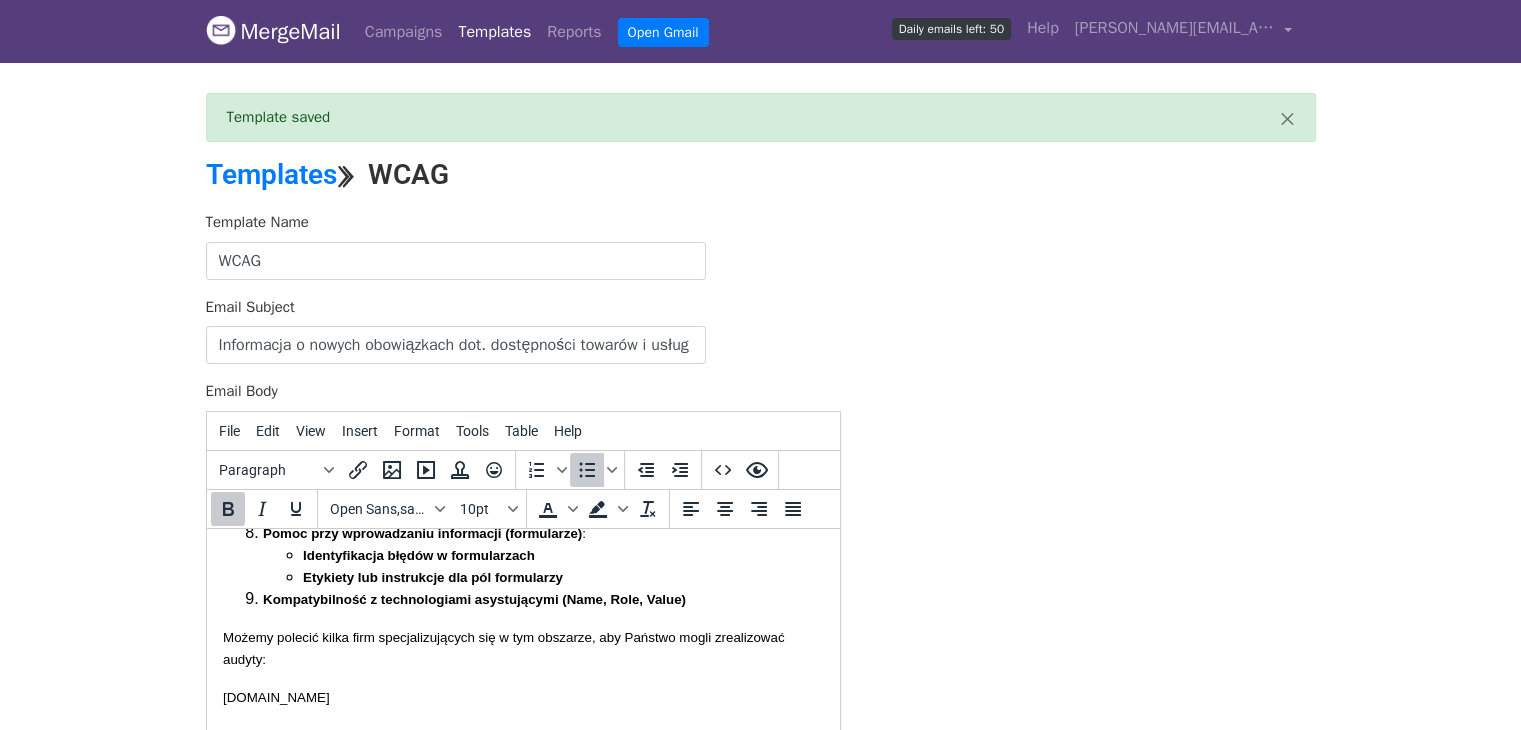 click on "Identyfikacja błędów w formularzach Etykiety lub instrukcje dla pól formularzy" at bounding box center [542, 565] 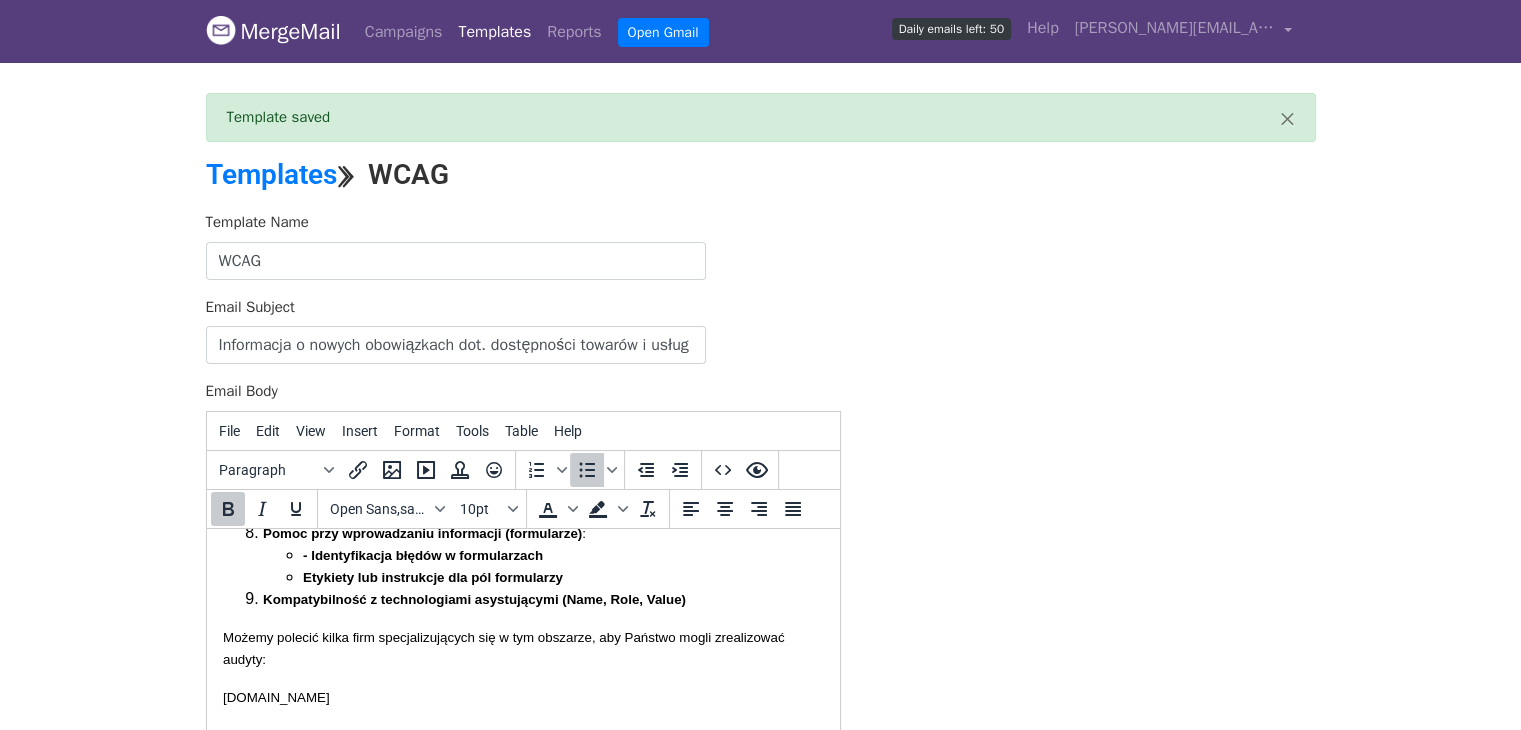 click on "Etykiety lub instrukcje dla pól formularzy" at bounding box center (432, 576) 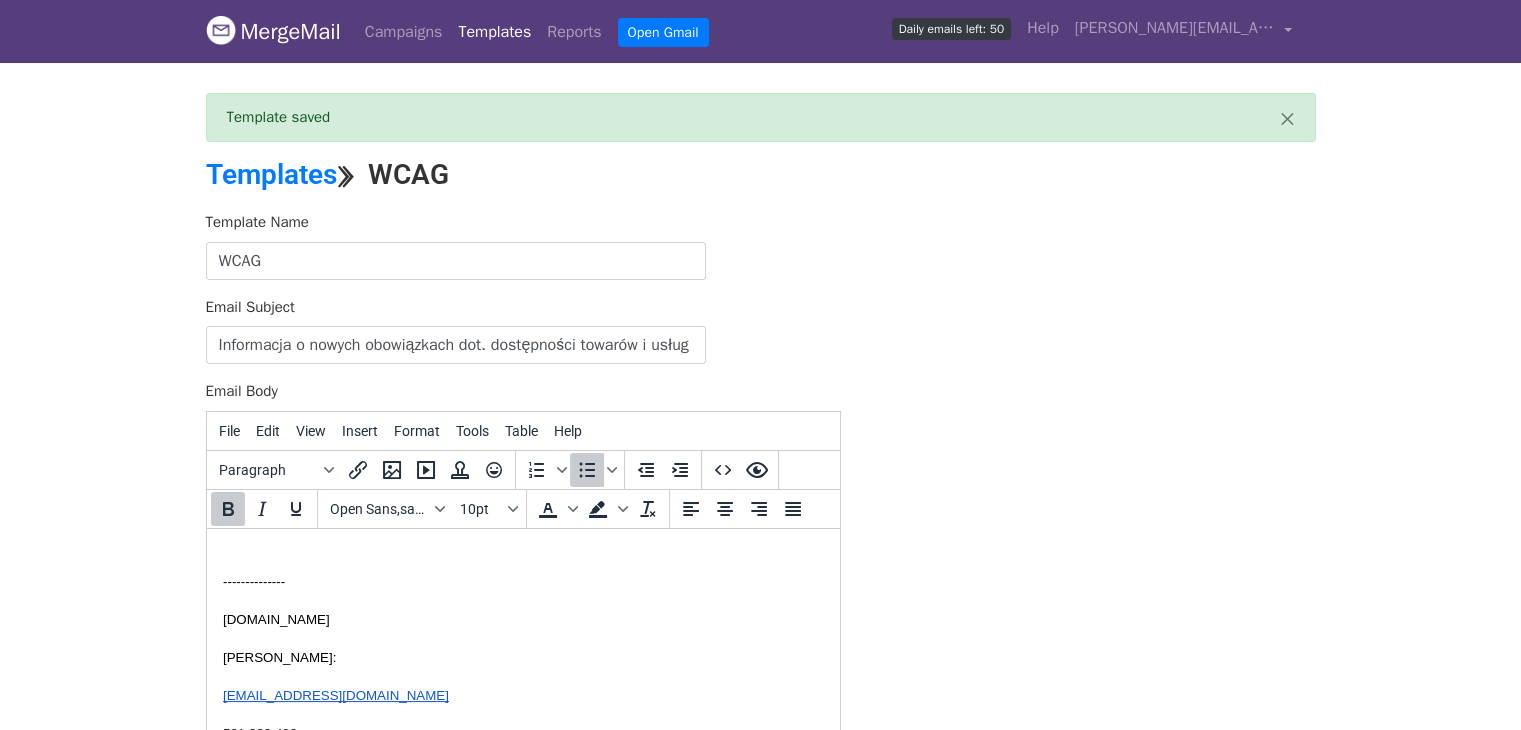 scroll, scrollTop: 1904, scrollLeft: 0, axis: vertical 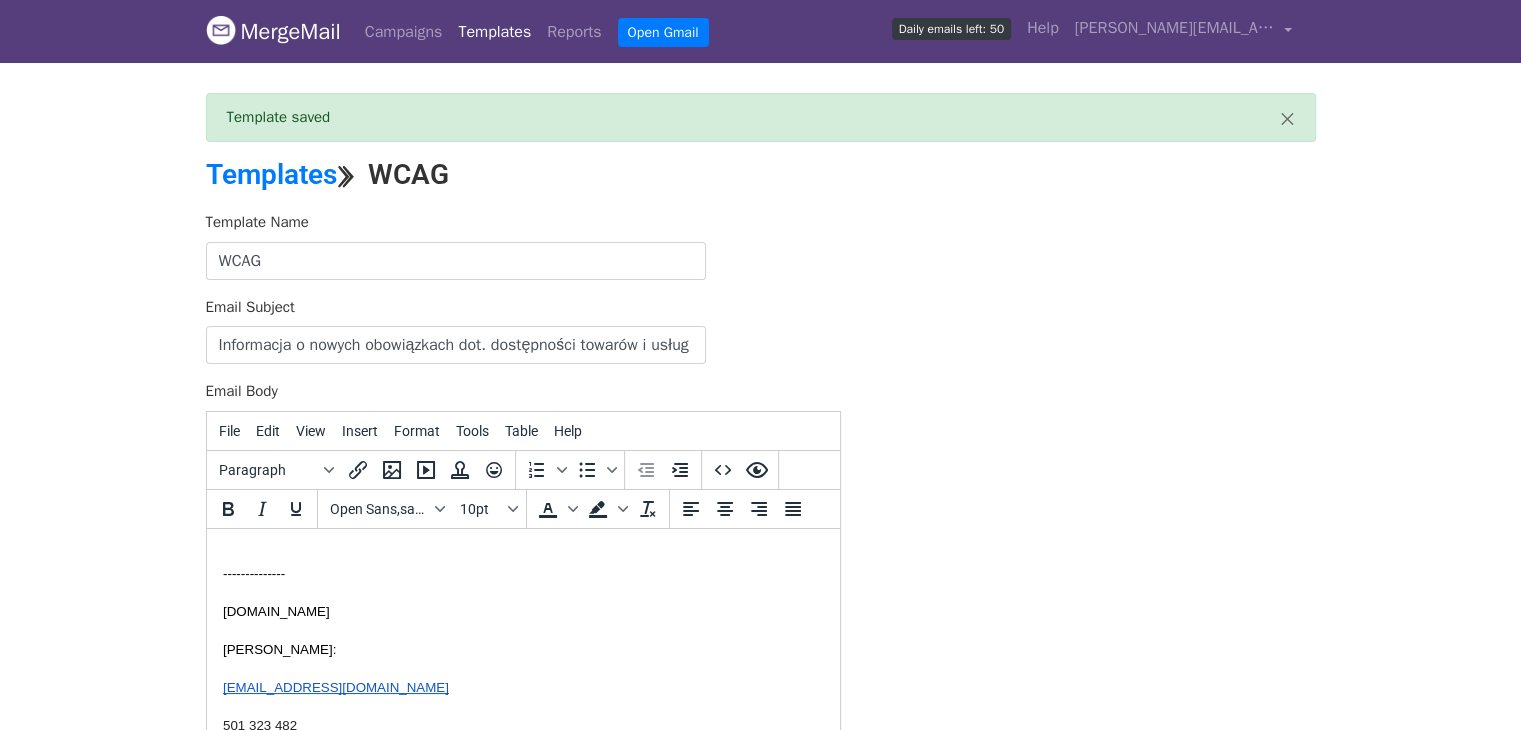 click on "Audyt SEO nie obejmował analizy takich elementów jak: Multimedia (Audio/Wideo) : - Napisy rozszerzone (transkrypcje) dla nagrań audio/wideo  (WCAG 2.1, KS 1.2.2):  - Audiodeskrypcje lub alternatywy dla mediów   Kolor i Kontrast : - Użycie koloru jako jedynego środka przekazu informacji - Minimalny kontrast dla tekstu i elementów niebędących tekstem Zmiana rozmiaru tekstu i odstępy w tekście : - Możliwość zmiany rozmiaru tekstu bez utraty funkcjonalności - Elastyczne odstępy w tekście Dostępność z klawiatury : - Pełna funkcjonalność strony za pomocą klawiatury   - Brak "pułapki na klawiaturę"  - Brak weryfikacji, czy fokus klawiatury nie zostaje uwięziony w elemencie strony. - Widoczny fokus klawiatury  - brak oceny, czy element, na którym jest fokus klawiatury, jest wyraźnie zaznaczony. Zarządzanie czasem i migotanie : - Możliwość dostosowania czasu (np. limity sesji, animacje)   - Ograniczenia dotyczące migotania treści Cel linku (w kontekście) : lang  w HTML. :" at bounding box center [522, 425] 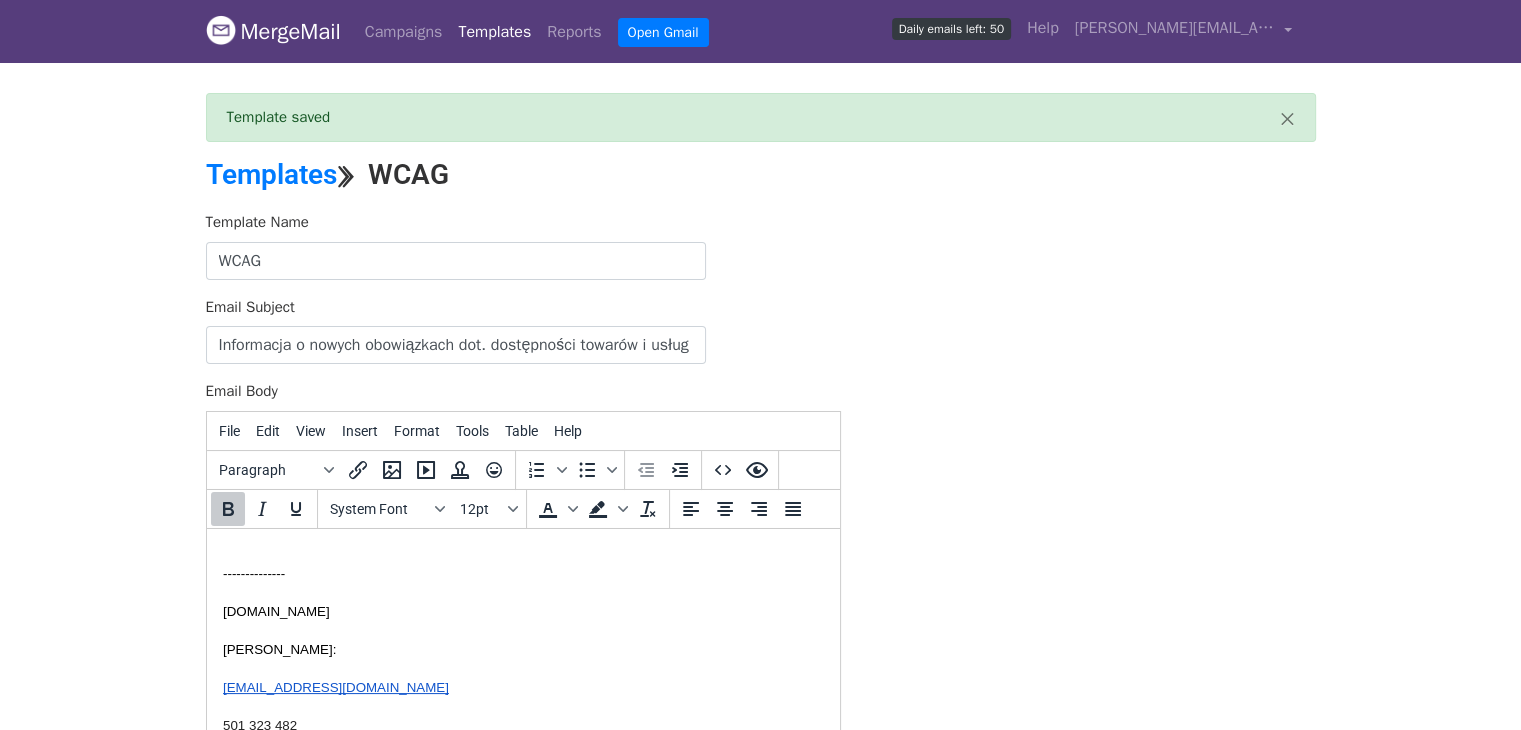 click at bounding box center (522, 534) 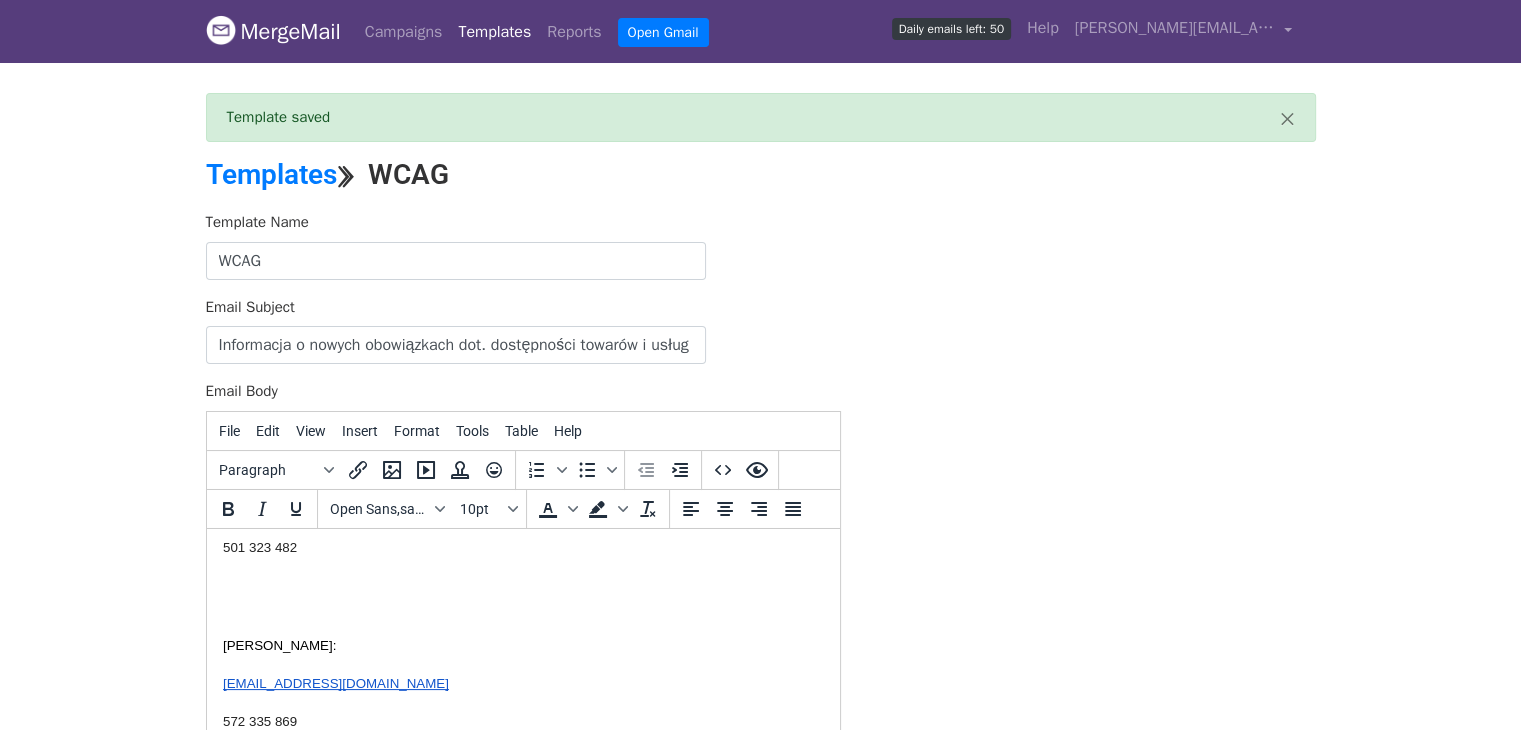 scroll, scrollTop: 2046, scrollLeft: 0, axis: vertical 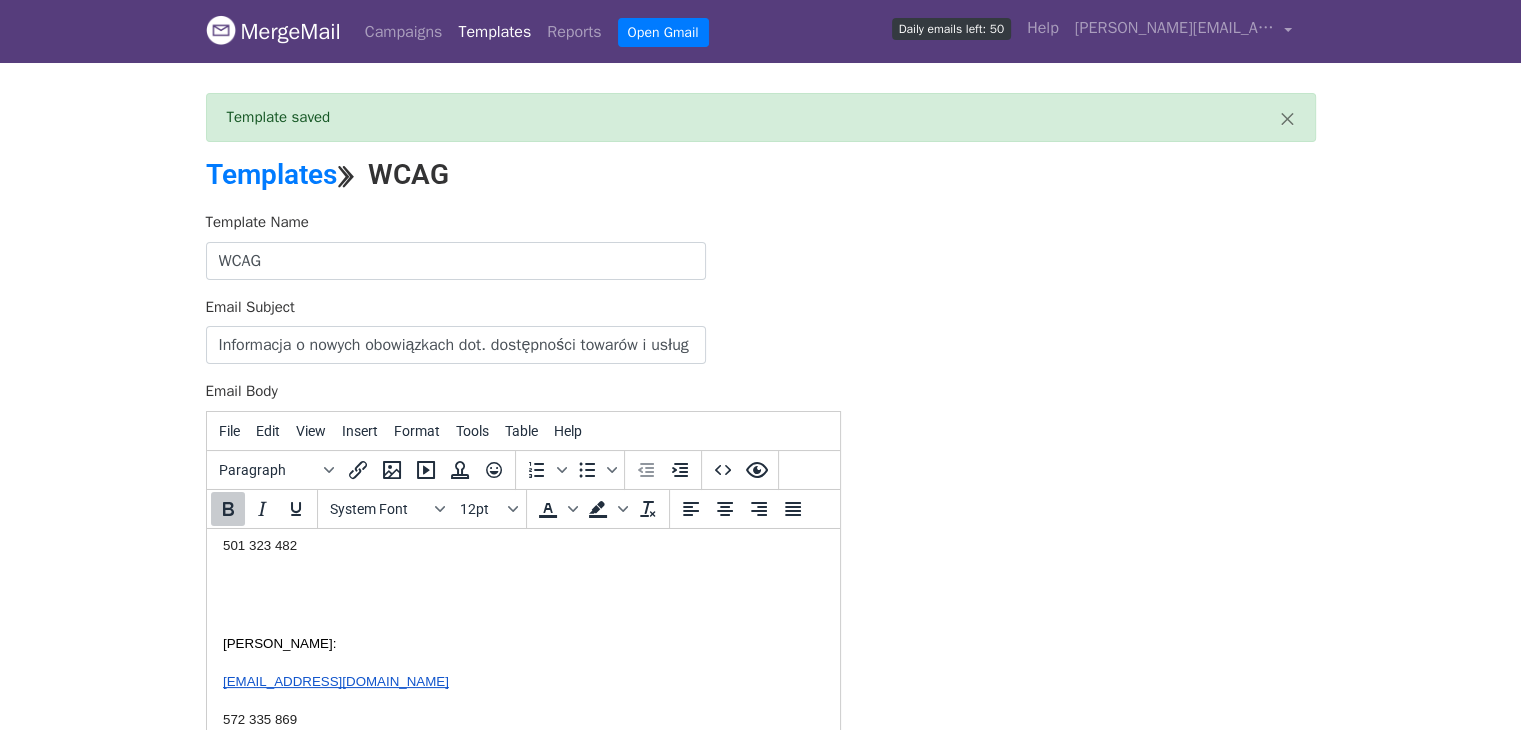 click at bounding box center (522, 593) 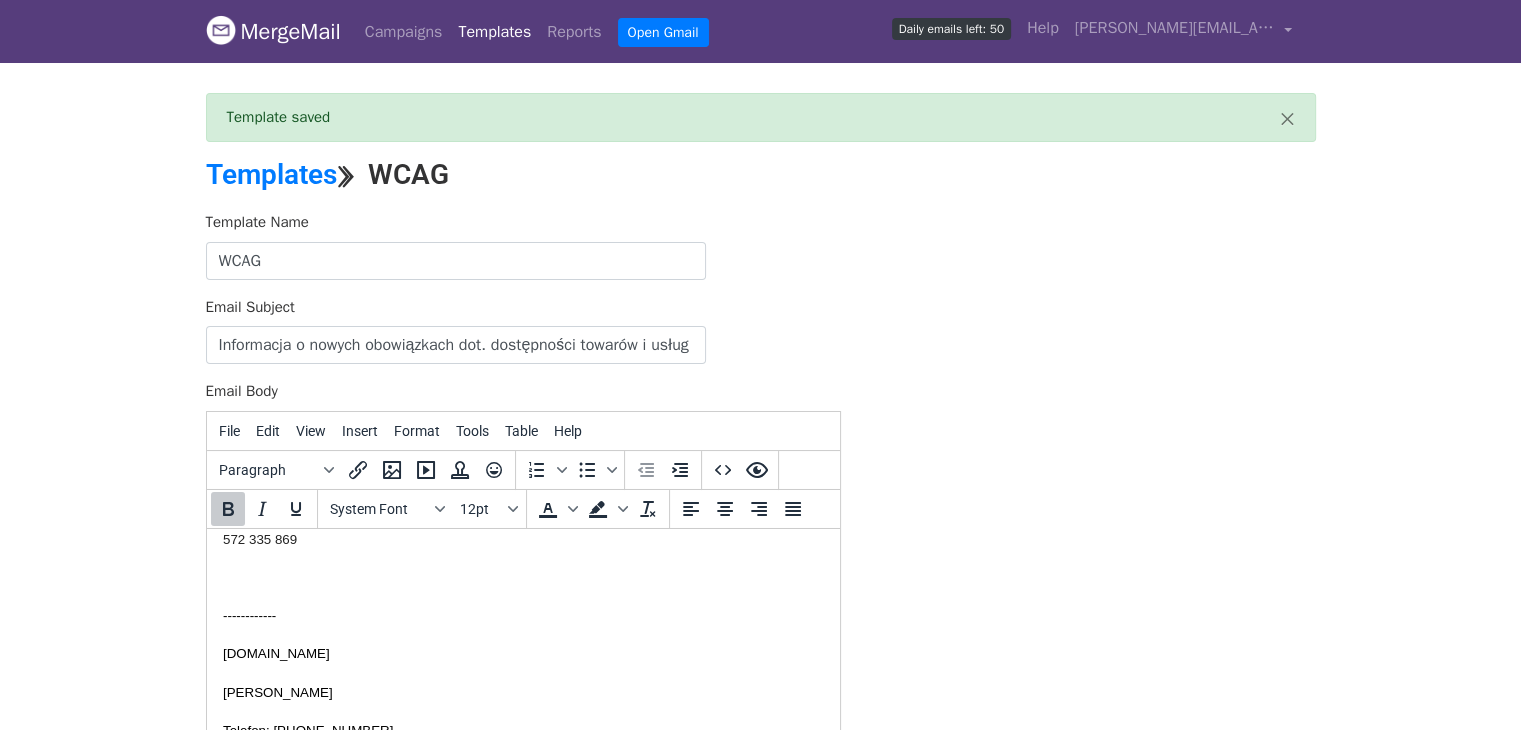 scroll, scrollTop: 2206, scrollLeft: 0, axis: vertical 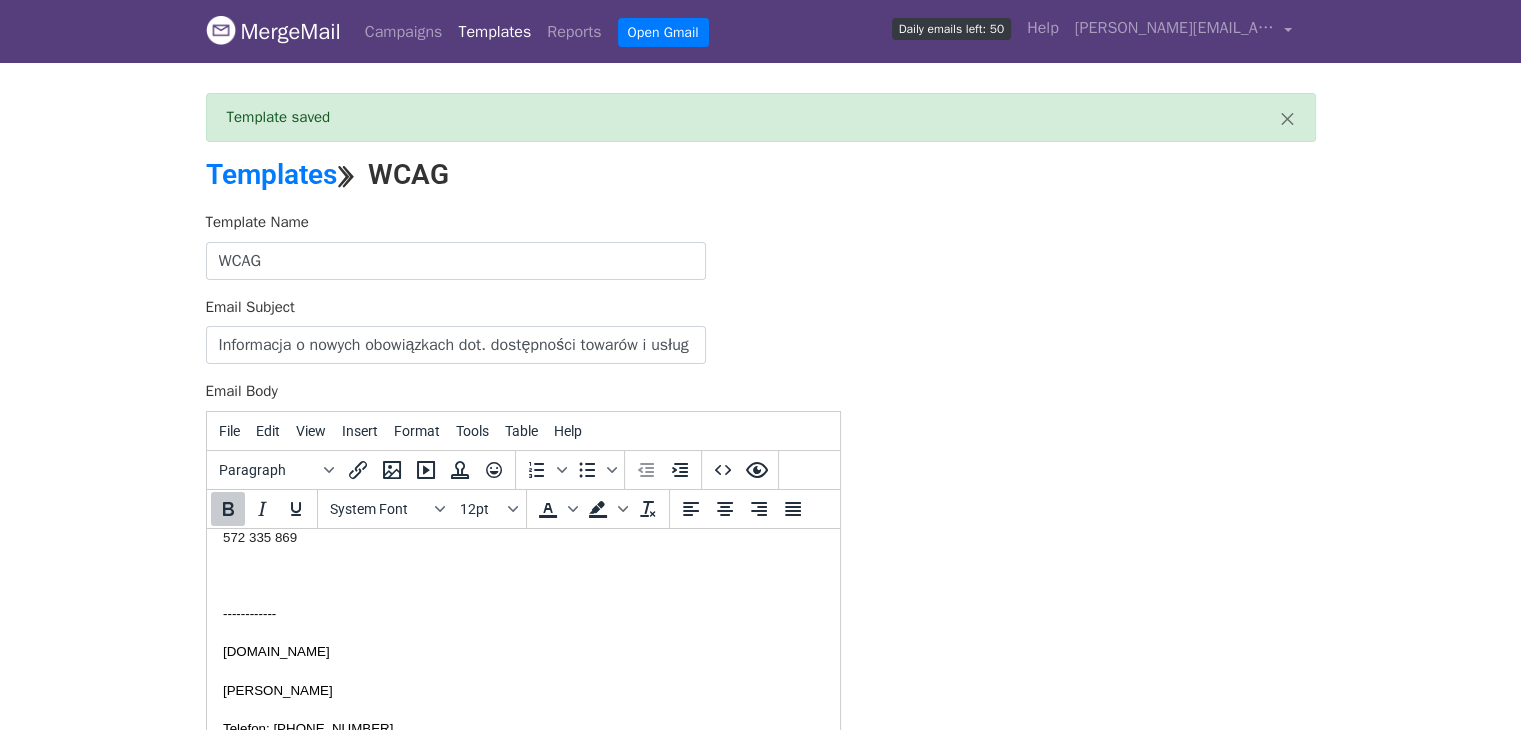 click at bounding box center (224, 573) 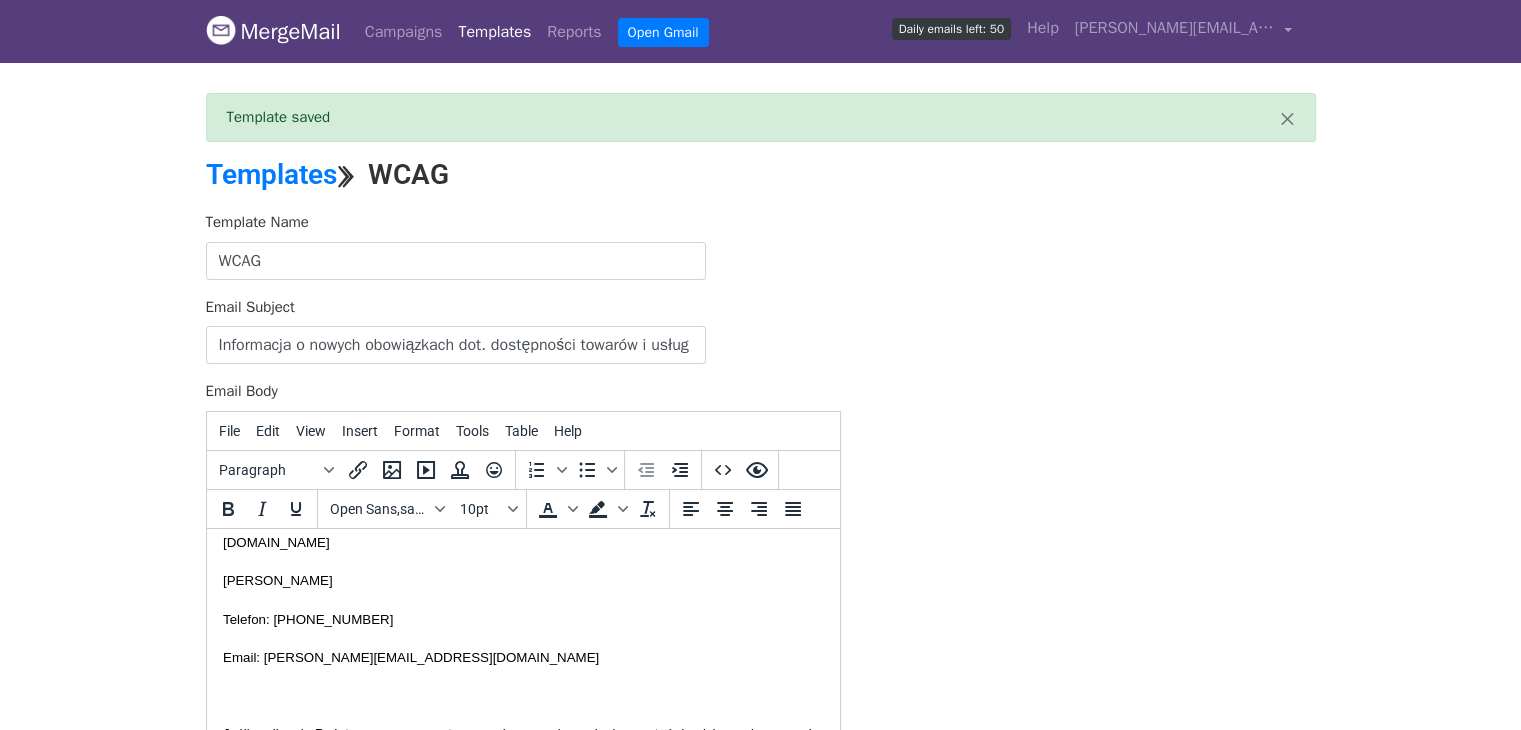 scroll, scrollTop: 2344, scrollLeft: 0, axis: vertical 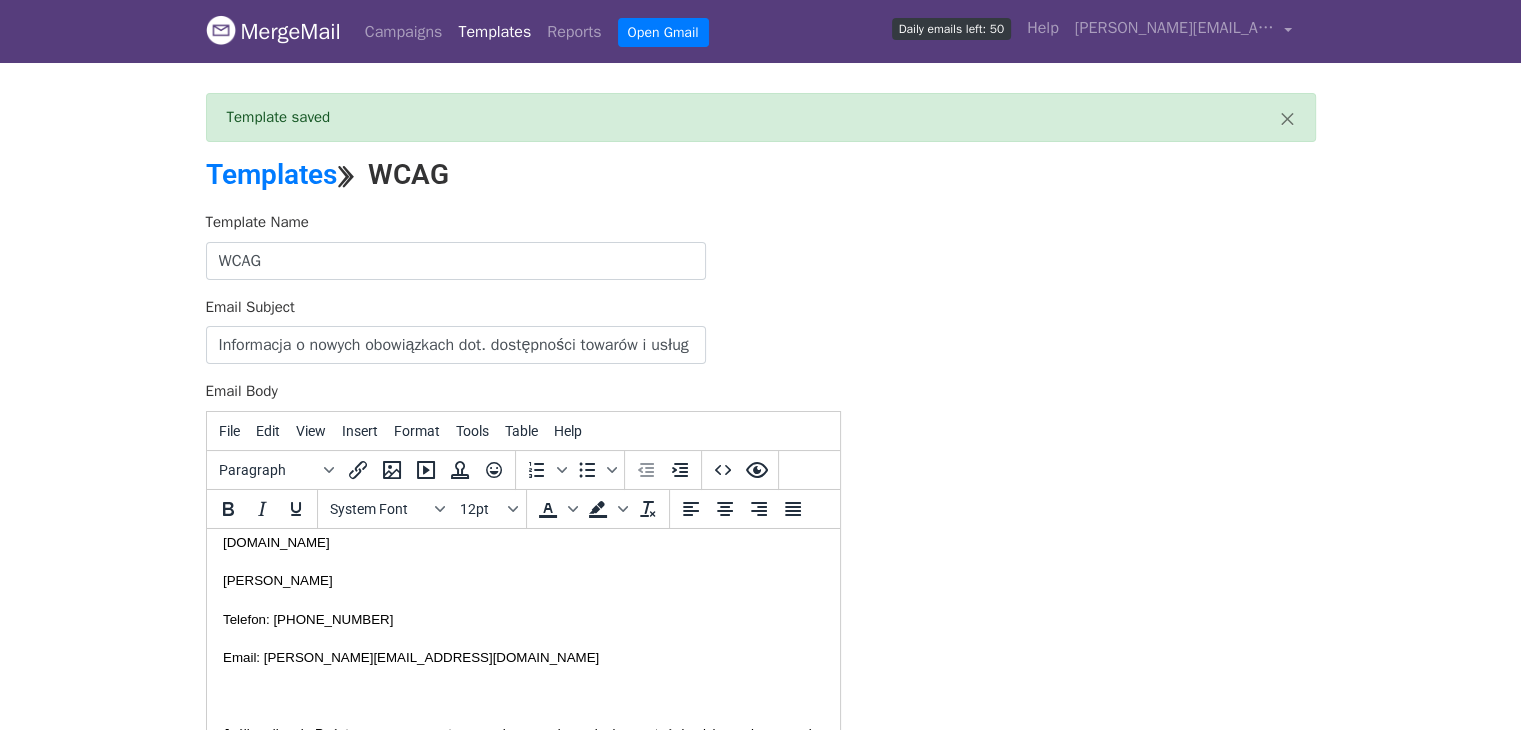 click at bounding box center [522, 694] 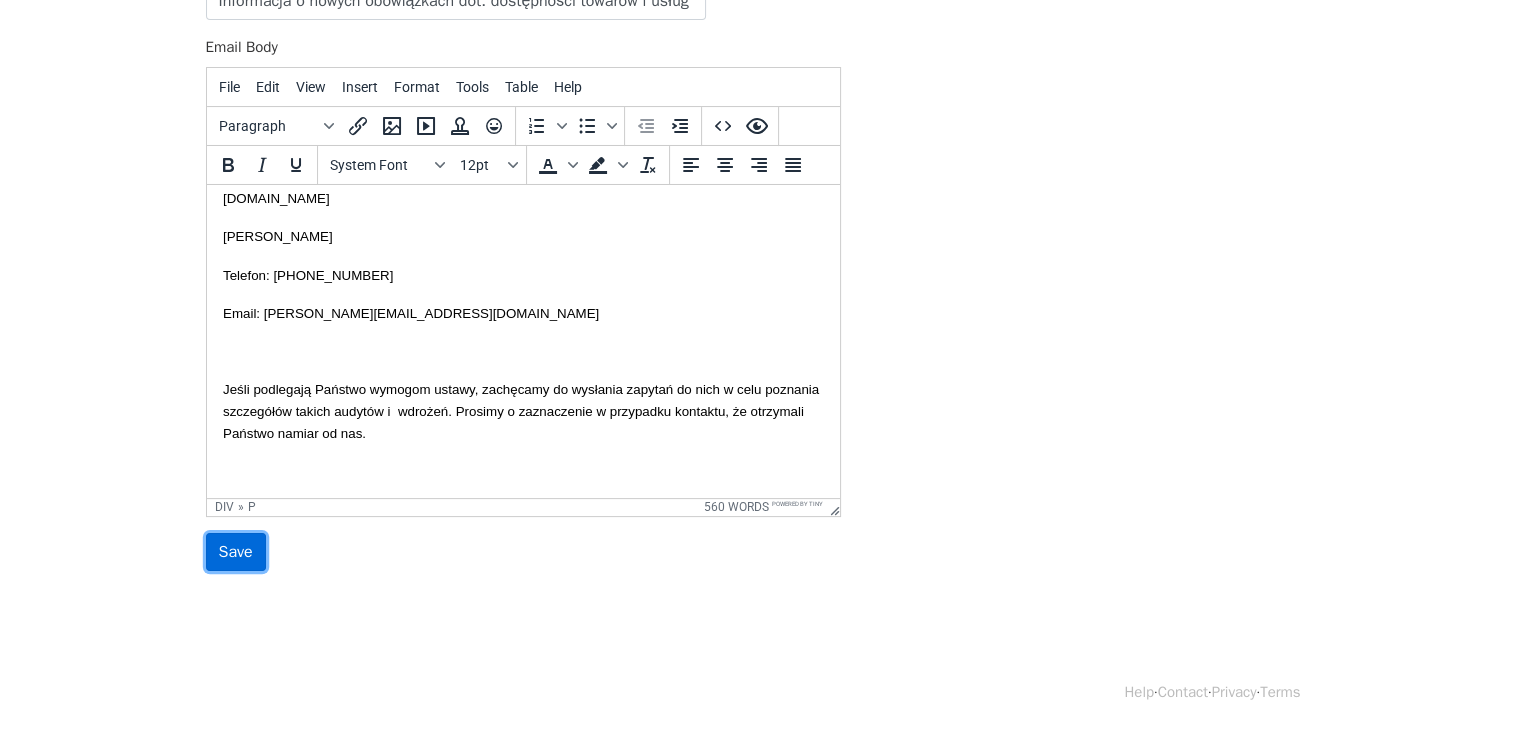click on "Save" at bounding box center [236, 552] 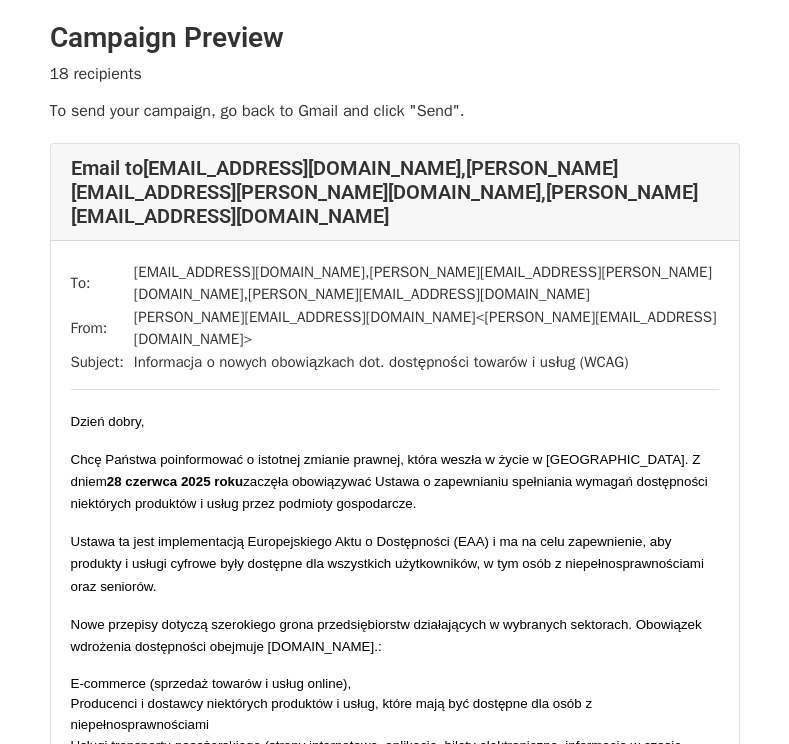 scroll, scrollTop: 0, scrollLeft: 0, axis: both 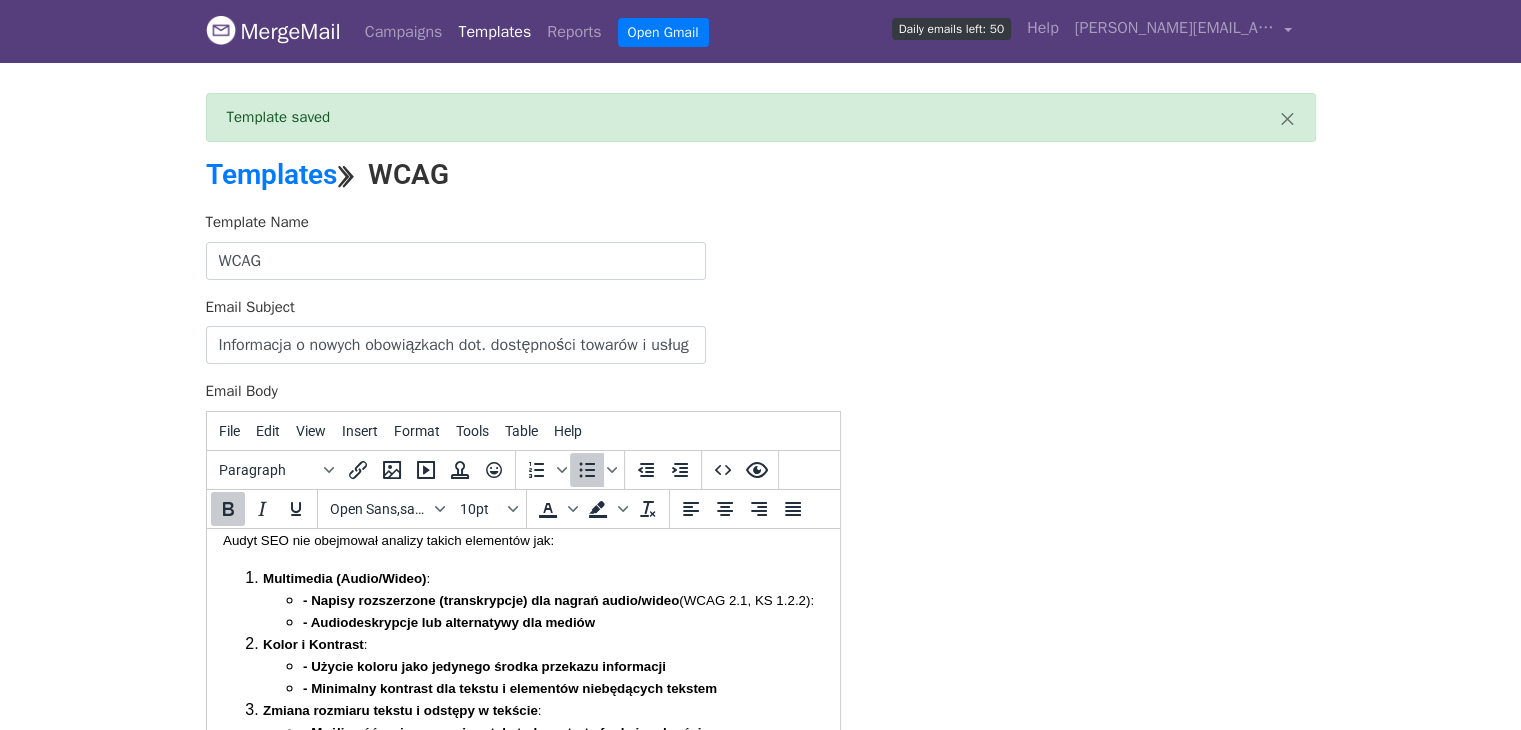 click on "- Napisy rozszerzone (transkrypcje) dla nagrań audio/wideo" at bounding box center (490, 599) 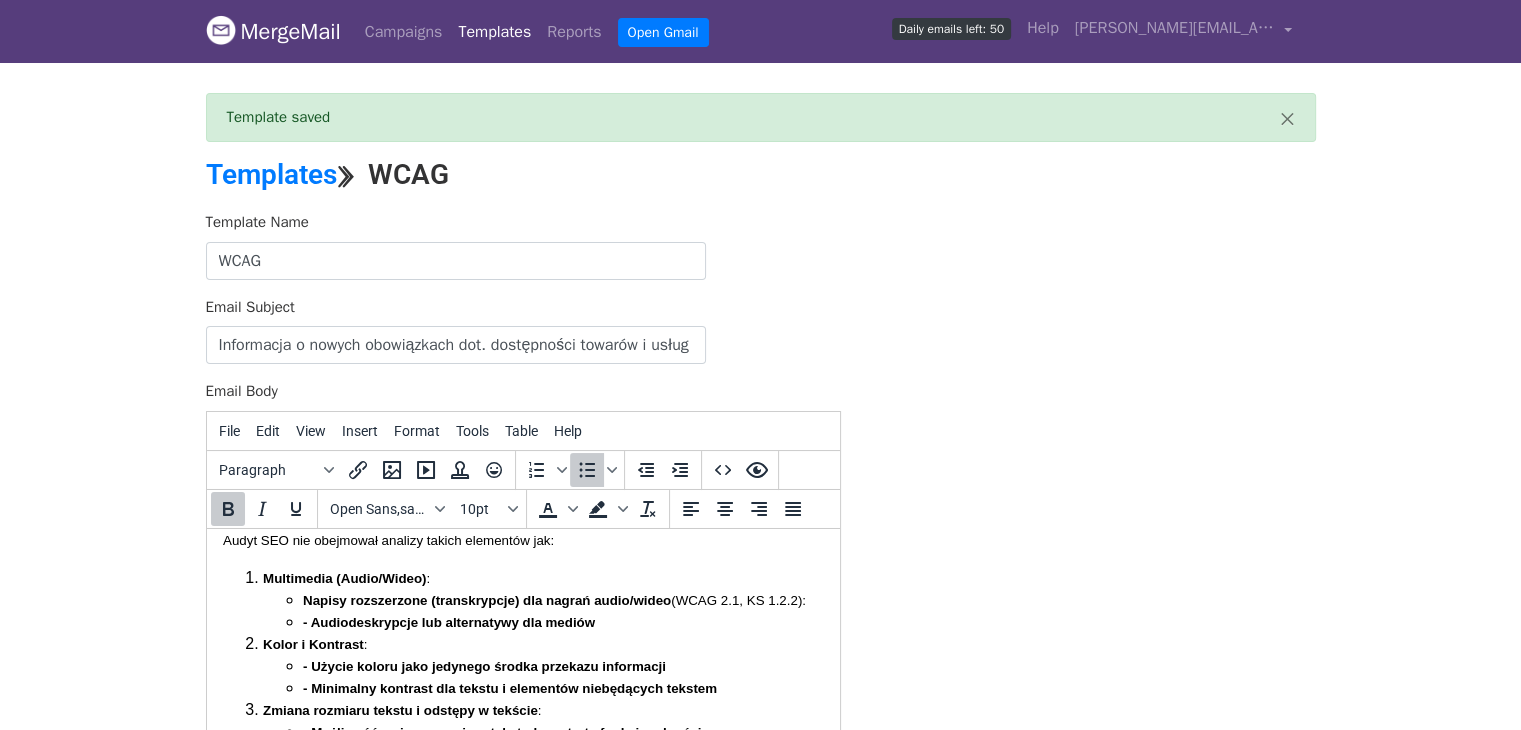click on "- Audiodeskrypcje lub alternatywy dla mediów" at bounding box center (448, 621) 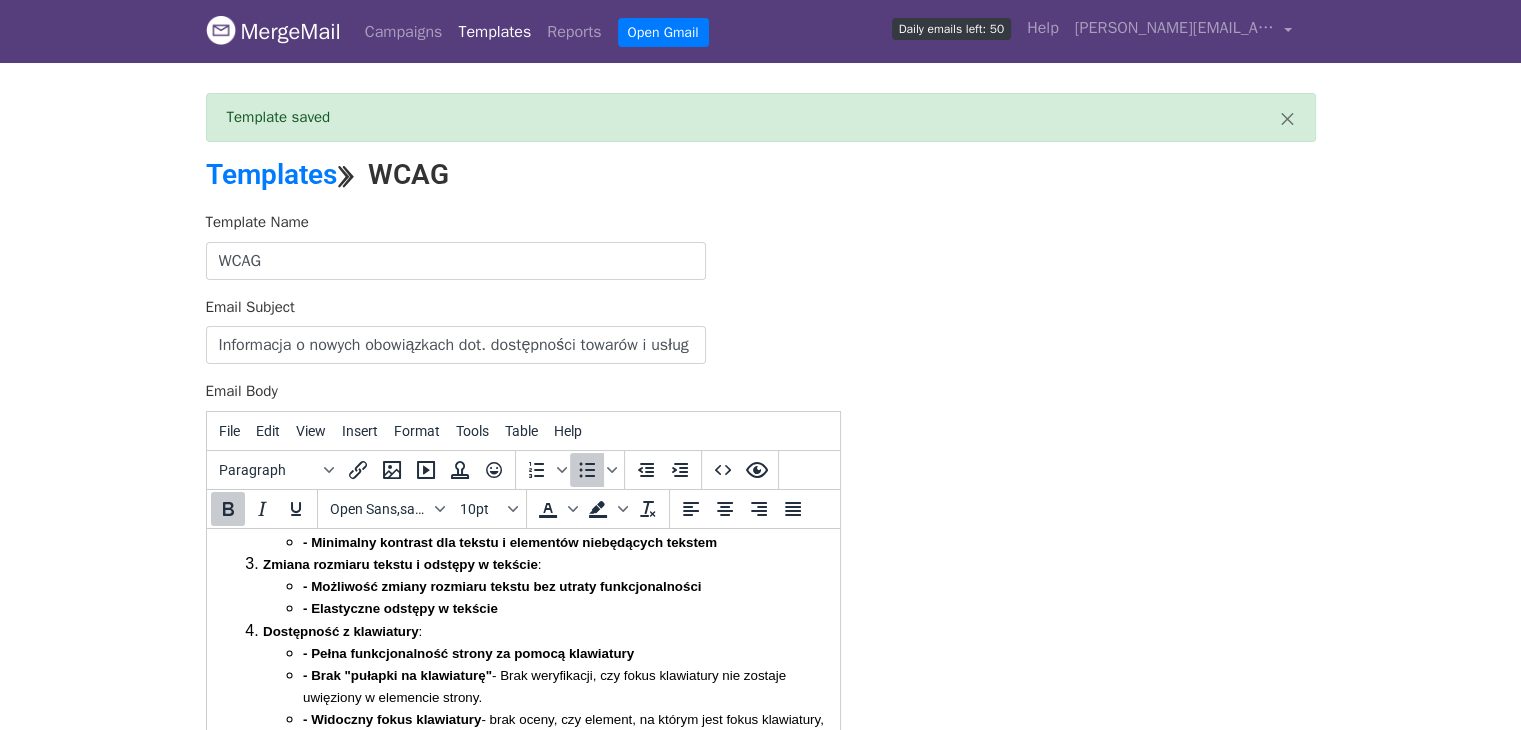 scroll, scrollTop: 1118, scrollLeft: 0, axis: vertical 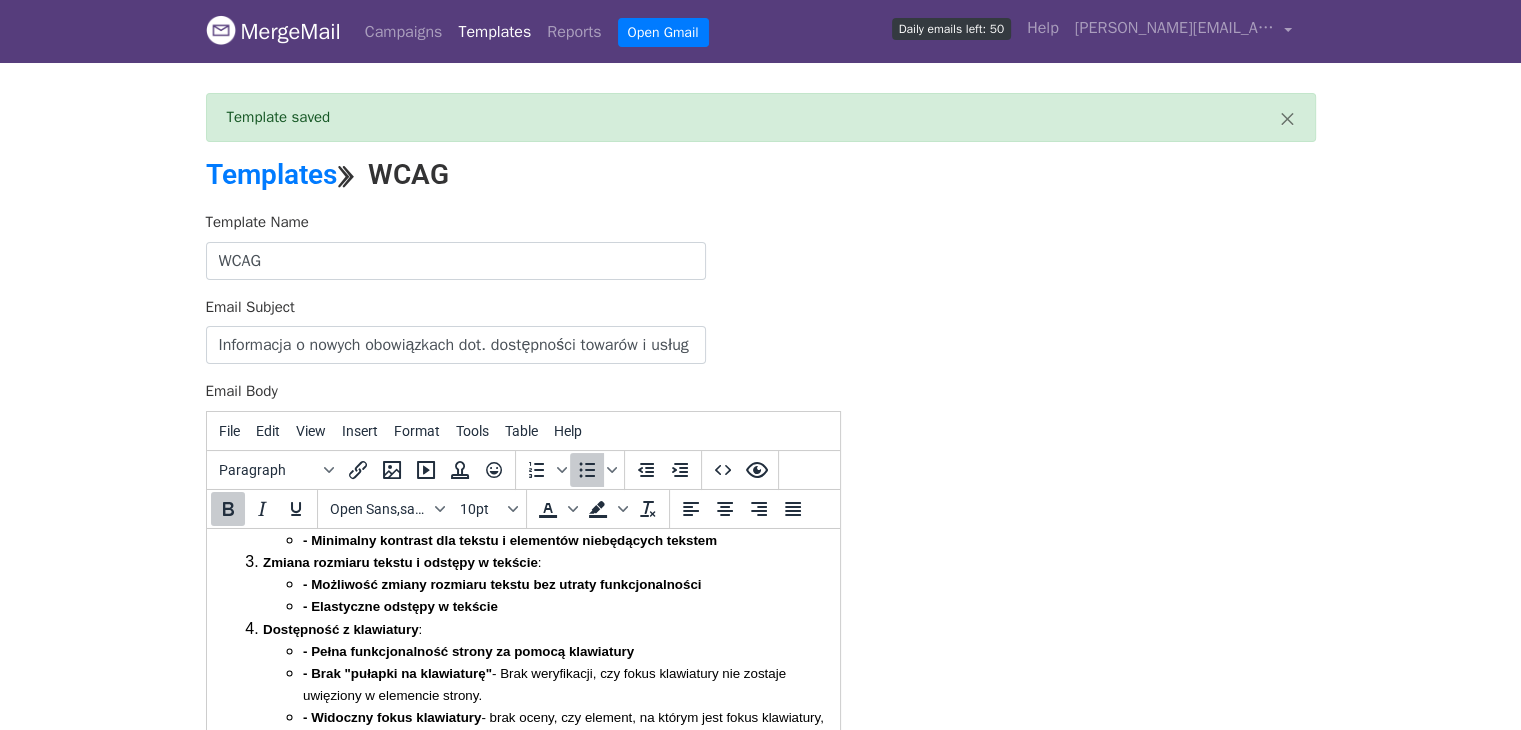 click on "- Użycie koloru jako jedynego środka przekazu informacji" at bounding box center [483, 517] 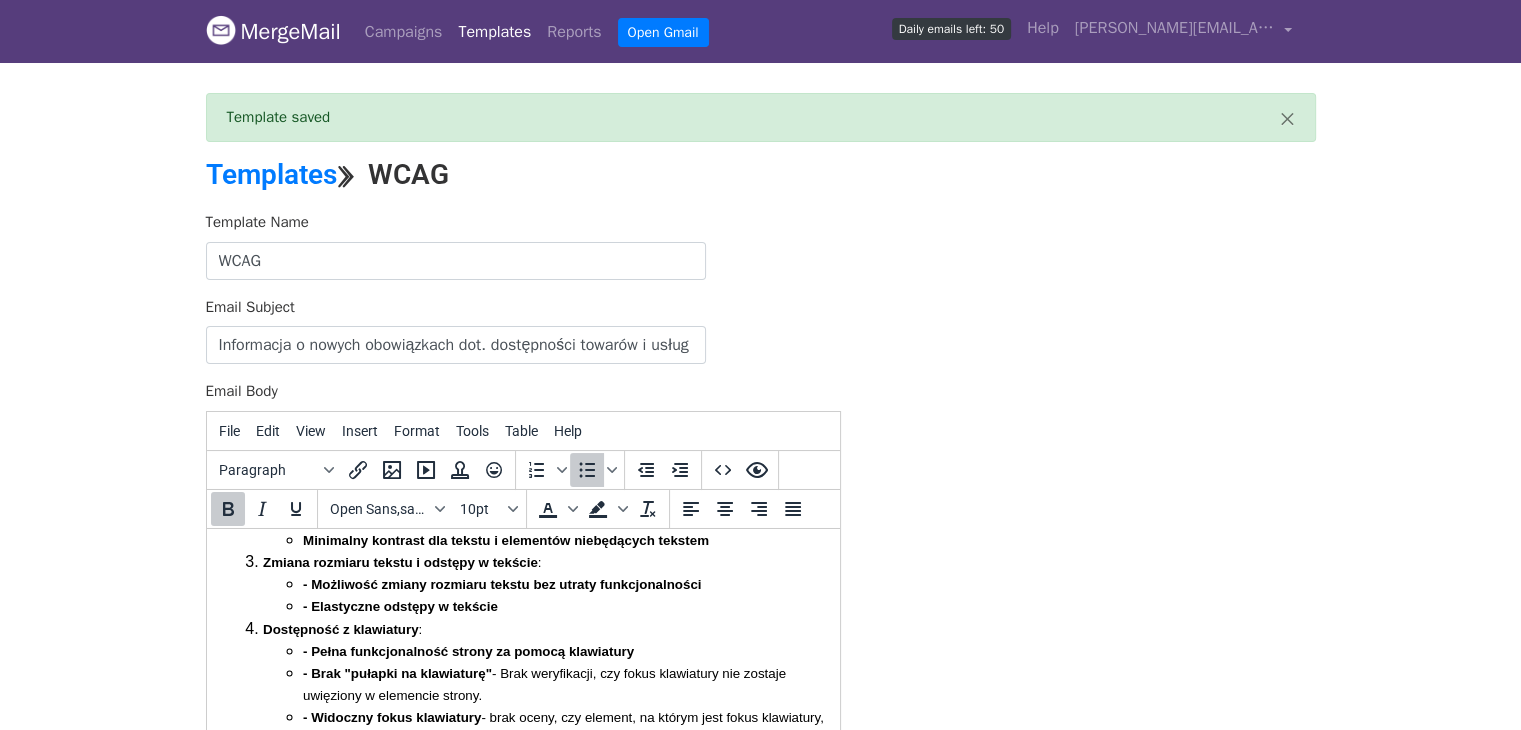 click on "- Możliwość zmiany rozmiaru tekstu bez utraty funkcjonalności" at bounding box center [501, 583] 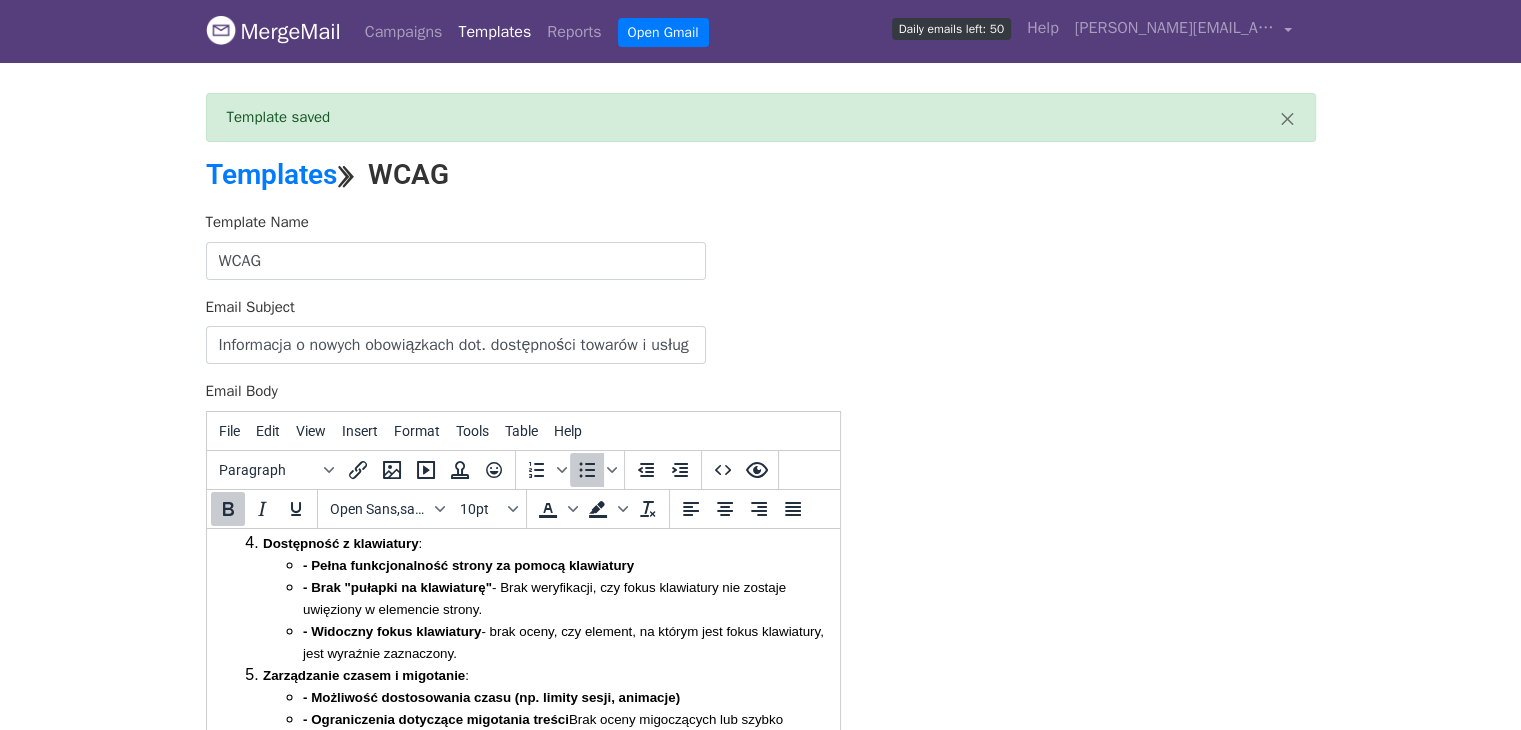 scroll, scrollTop: 1206, scrollLeft: 0, axis: vertical 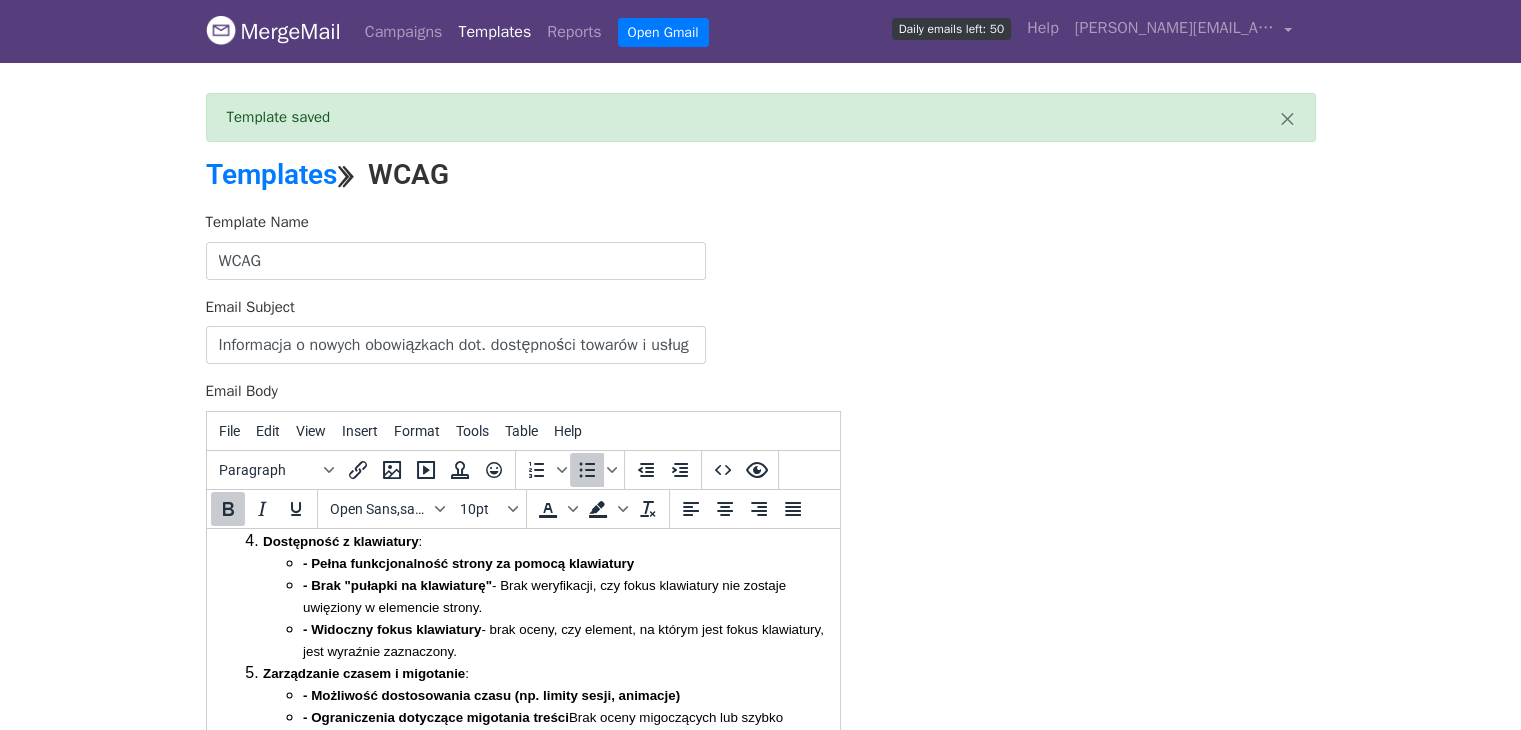 click on "- Pełna funkcjonalność strony za pomocą klawiatury" at bounding box center [467, 562] 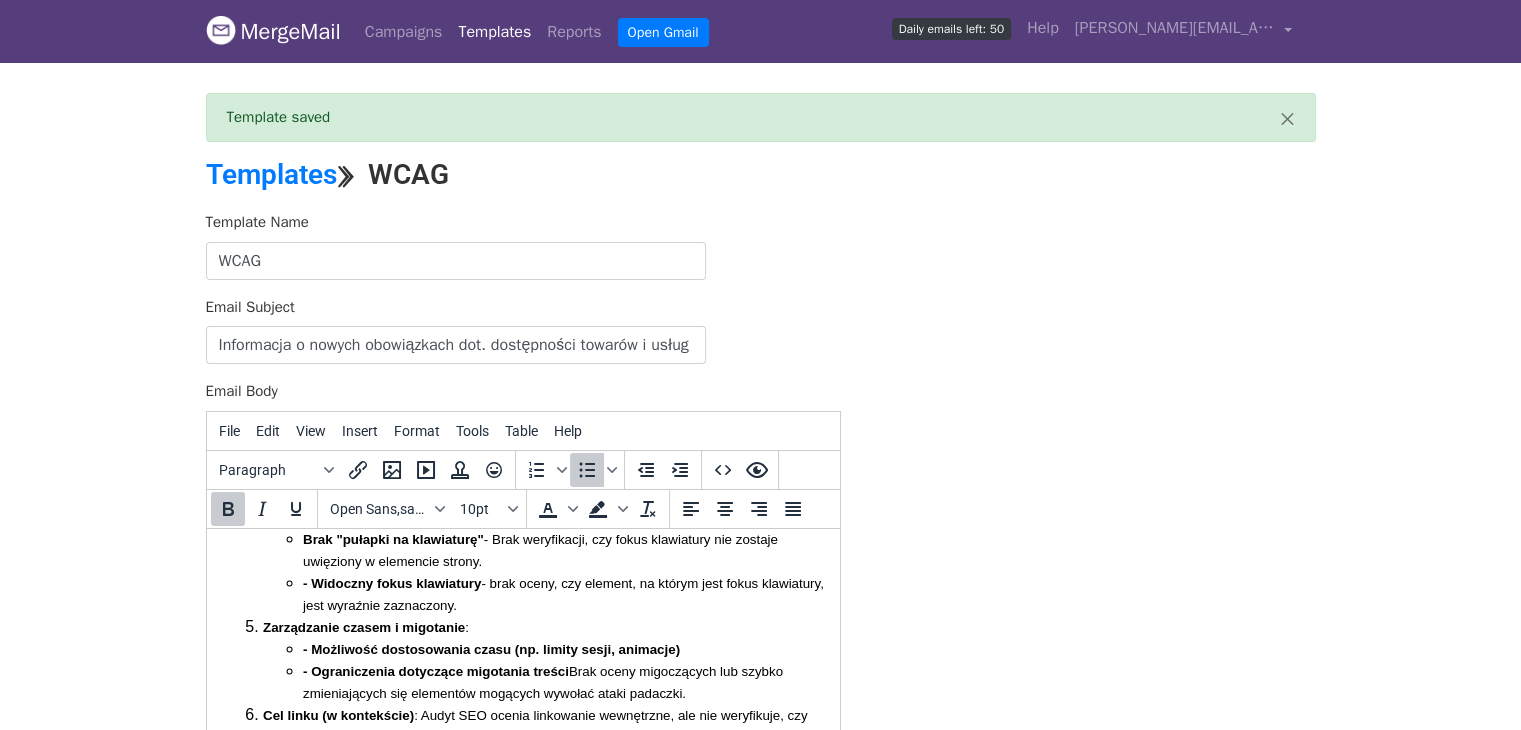scroll, scrollTop: 1267, scrollLeft: 0, axis: vertical 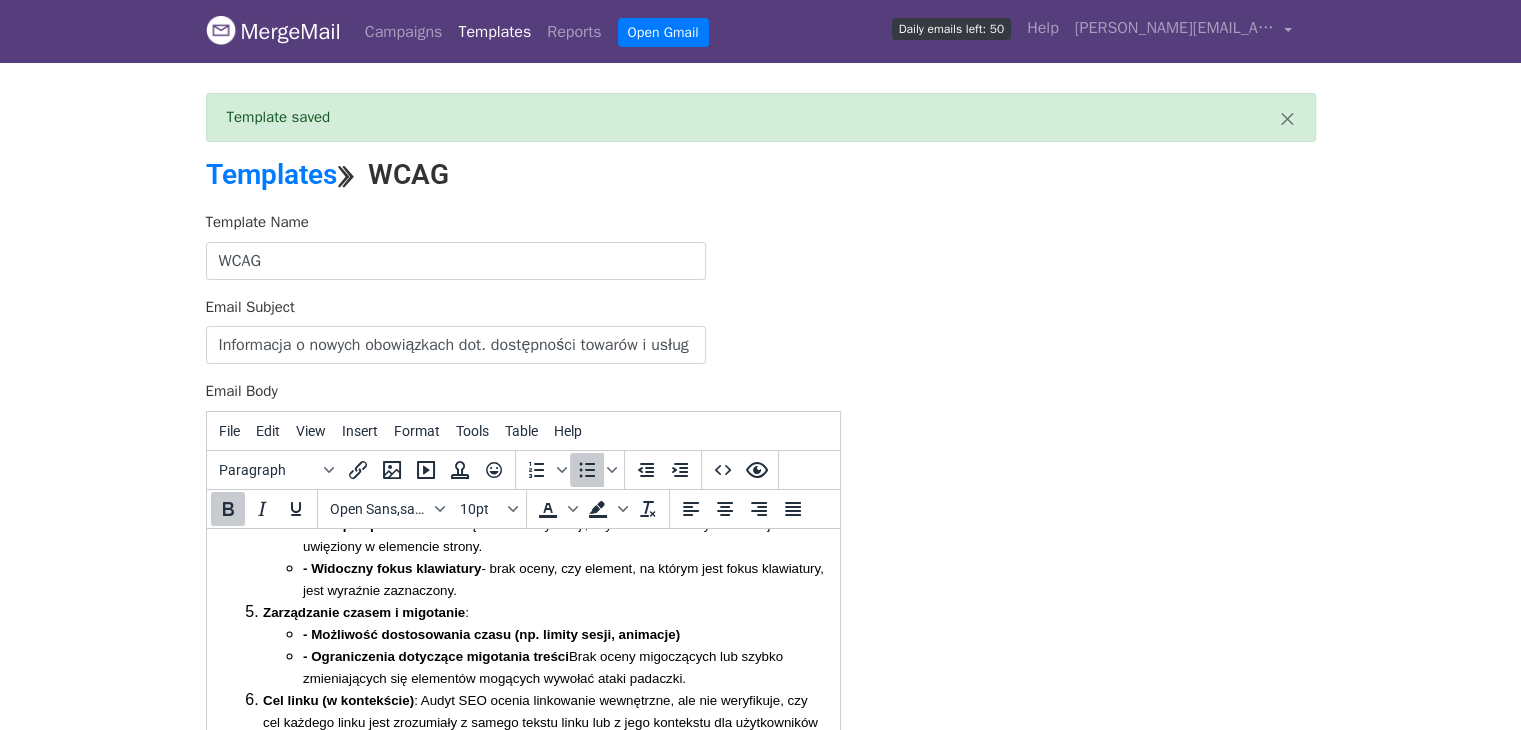 click on "- Widoczny fokus klawiatury" at bounding box center [391, 567] 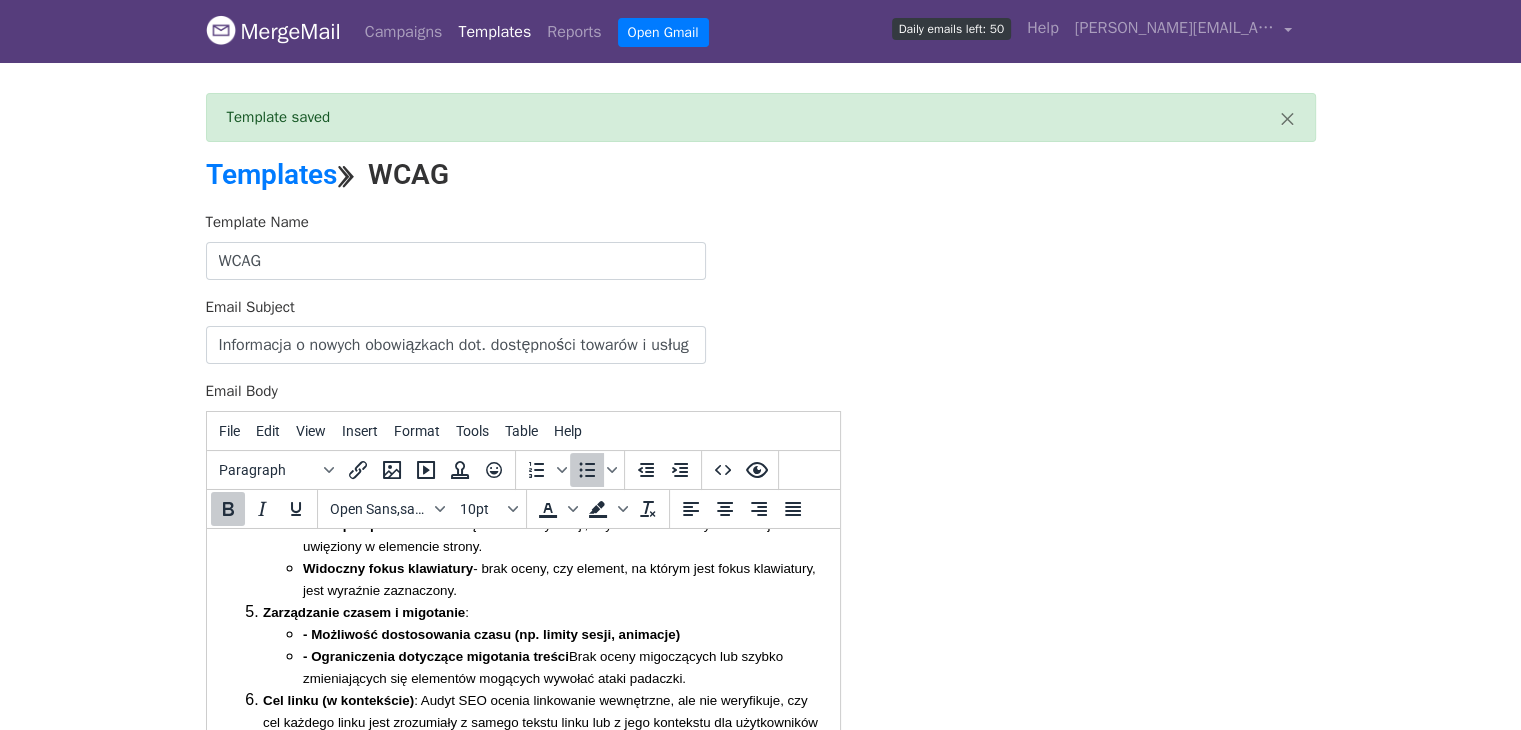 click on "- Możliwość dostosowania czasu (np. limity sesji, animacje)" at bounding box center (490, 633) 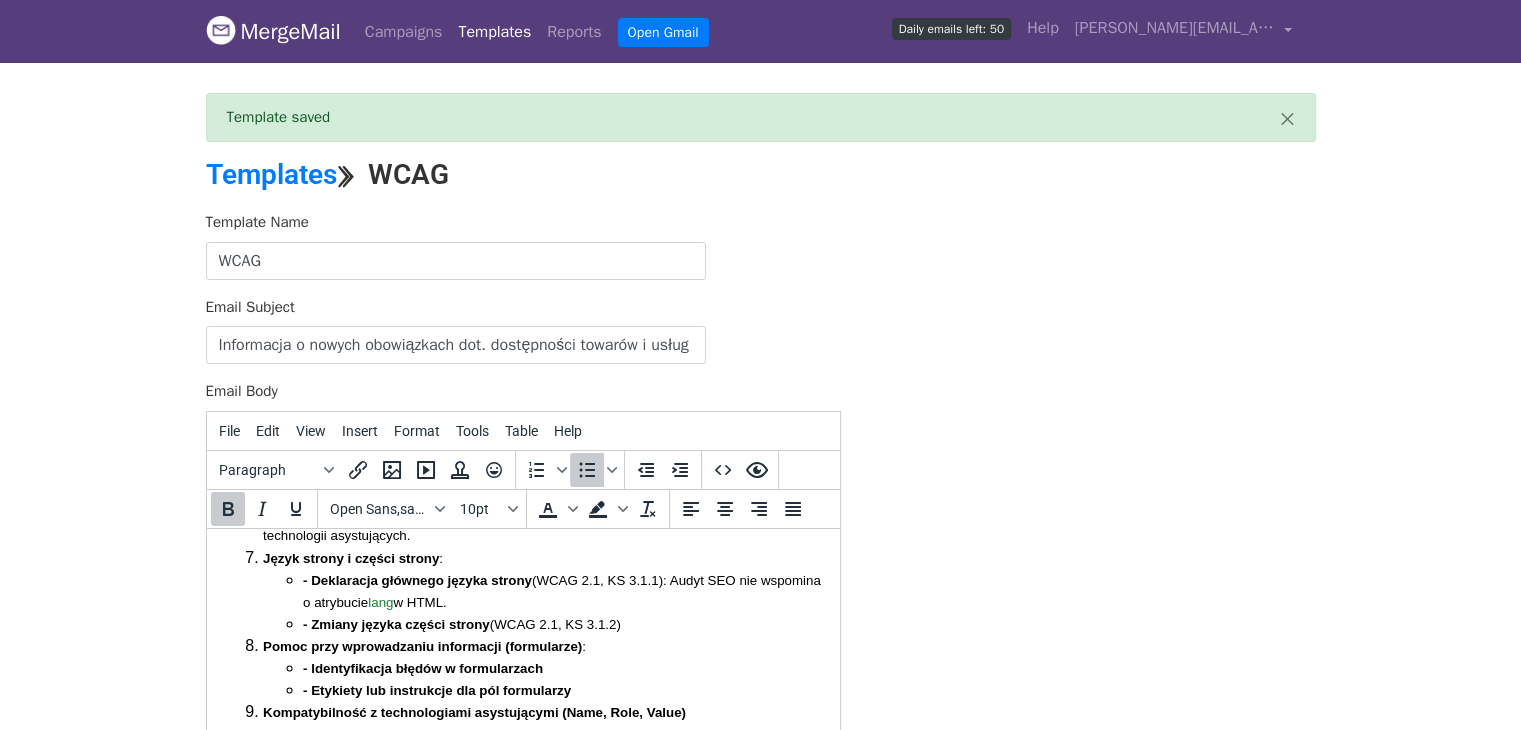 scroll, scrollTop: 1478, scrollLeft: 0, axis: vertical 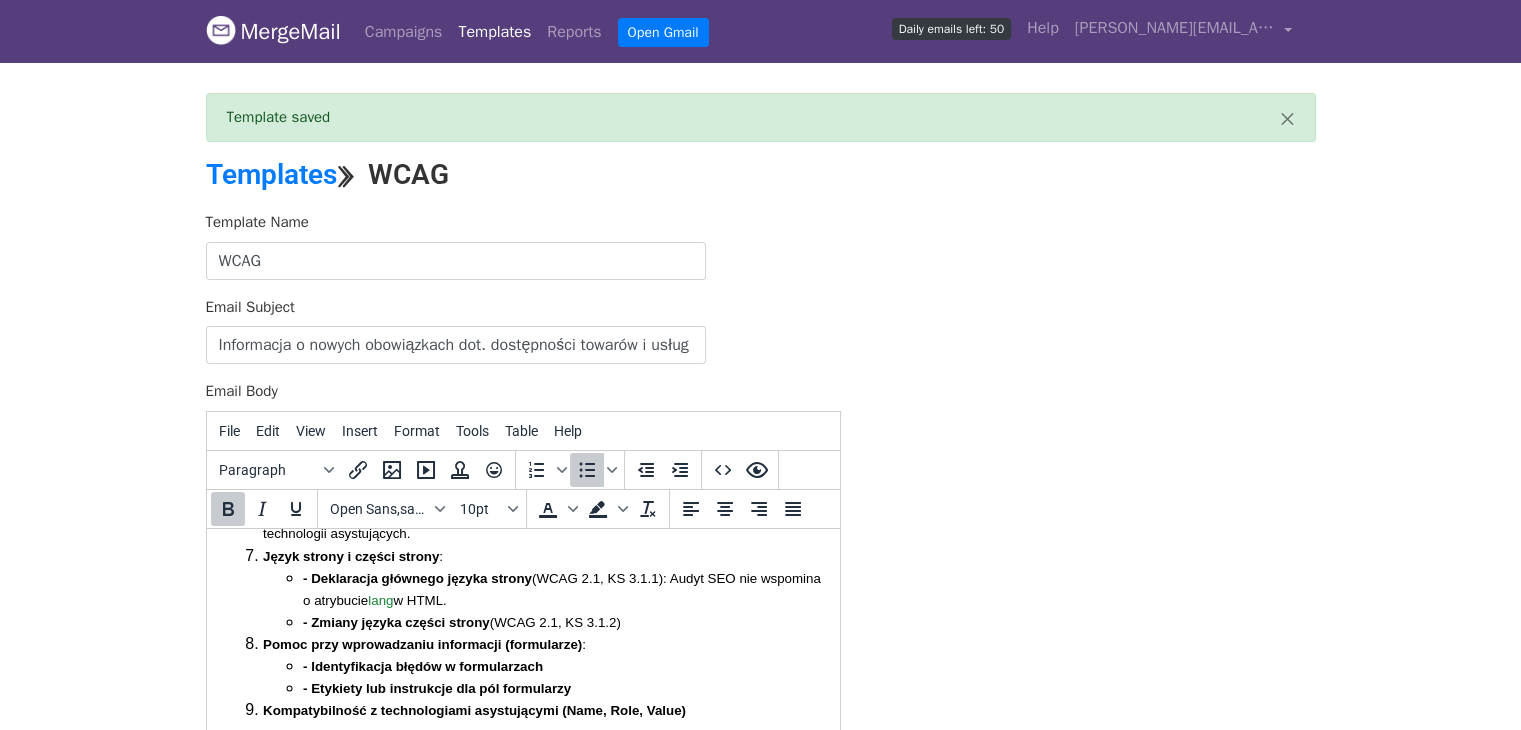 click on "- Deklaracja głównego języka strony" at bounding box center [416, 577] 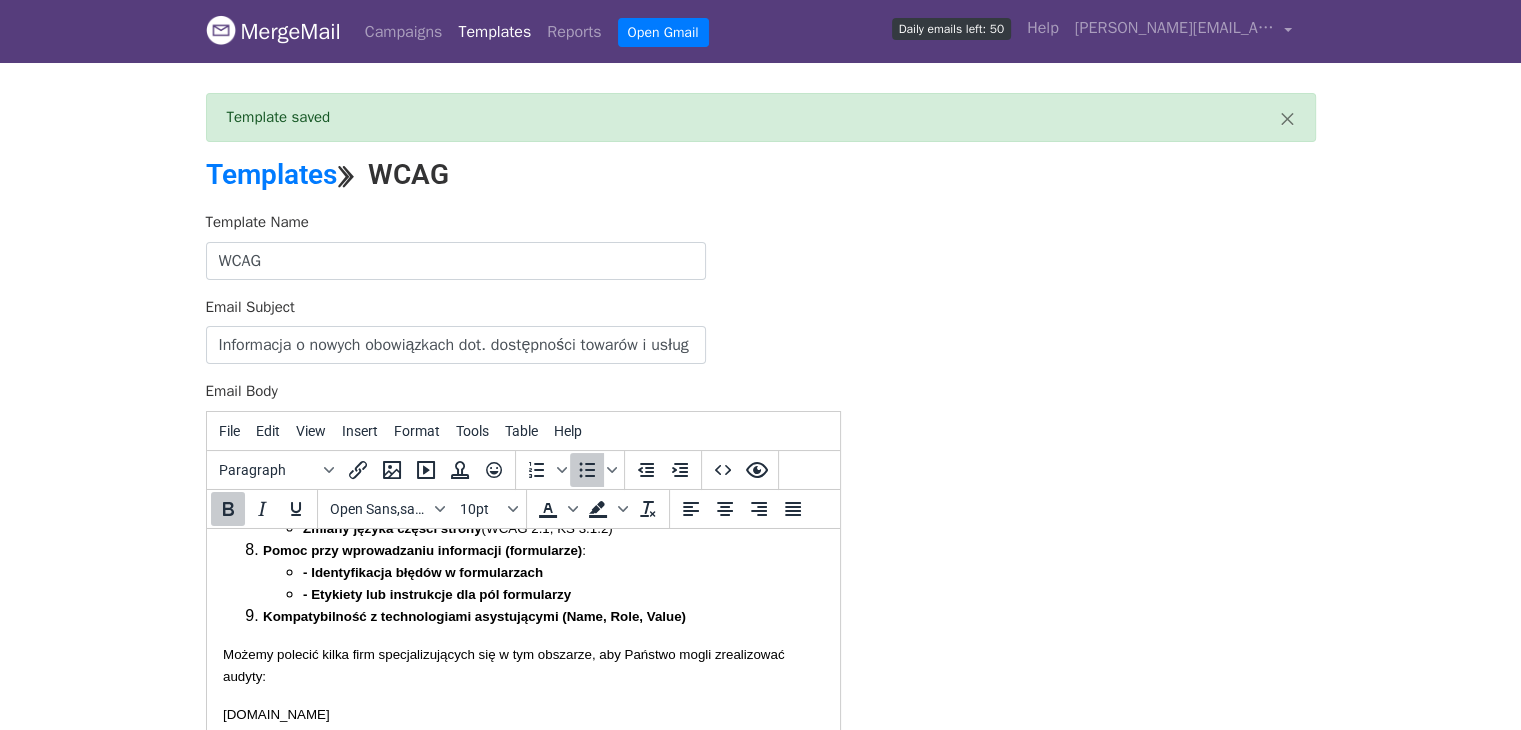 scroll, scrollTop: 1572, scrollLeft: 0, axis: vertical 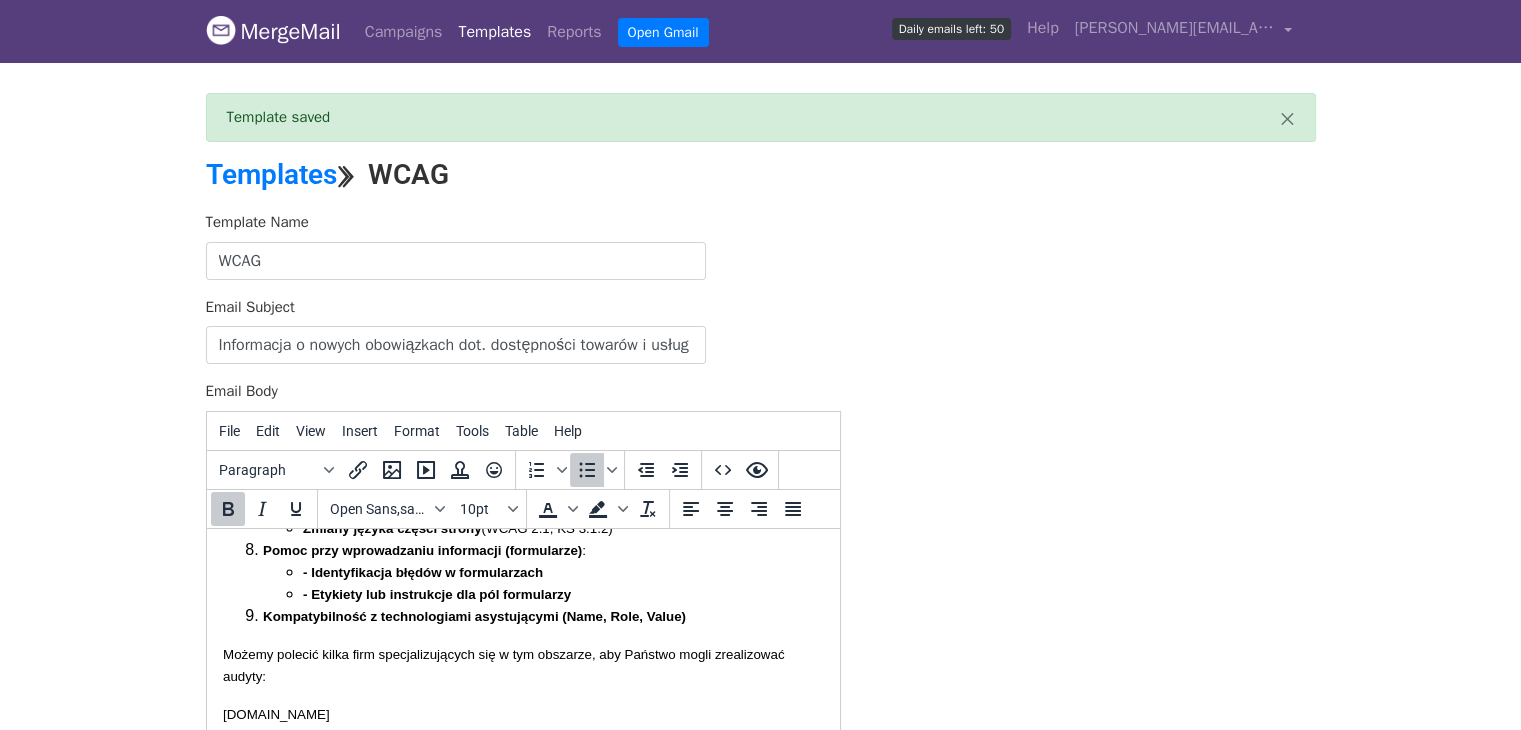 click on "- Identyfikacja błędów w formularzach" at bounding box center (422, 571) 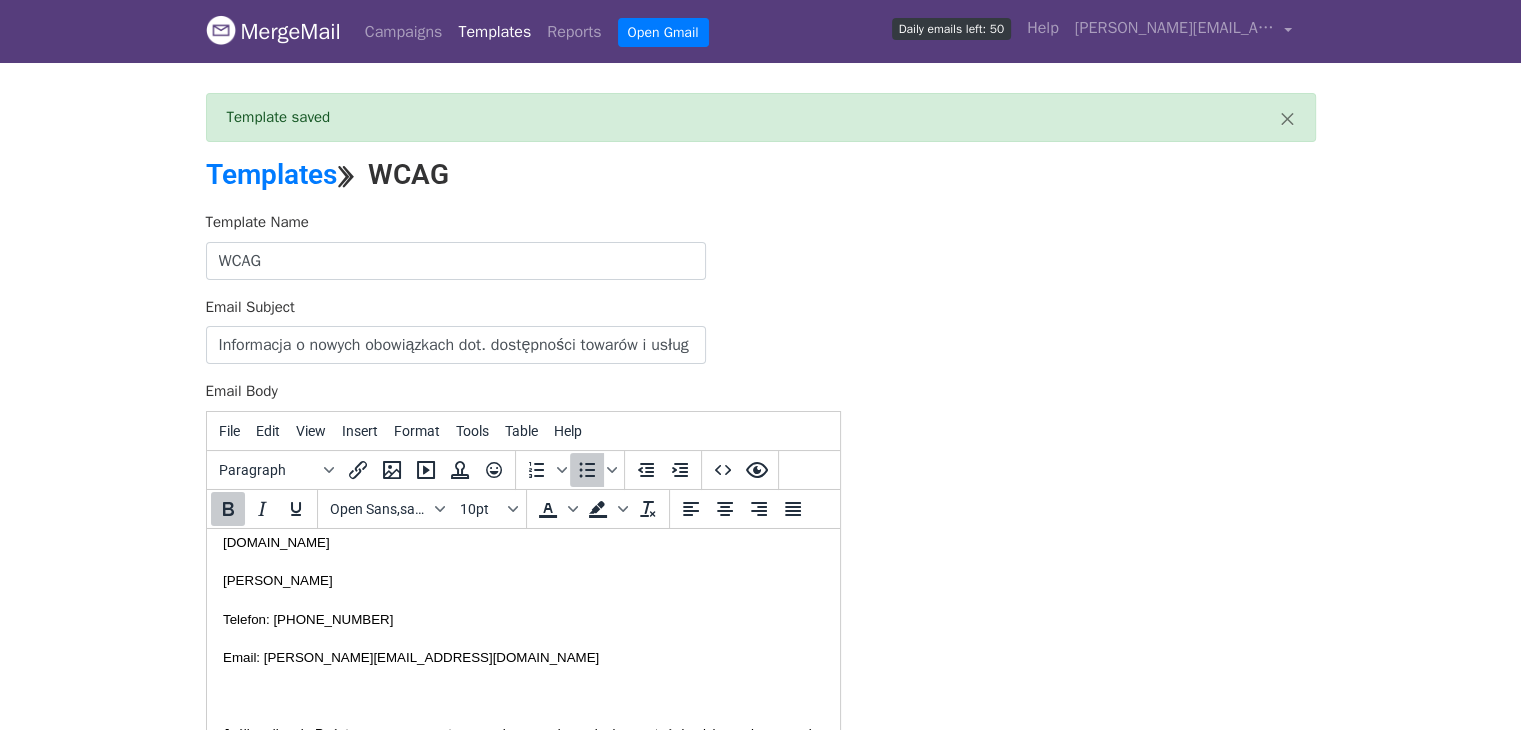 scroll, scrollTop: 344, scrollLeft: 0, axis: vertical 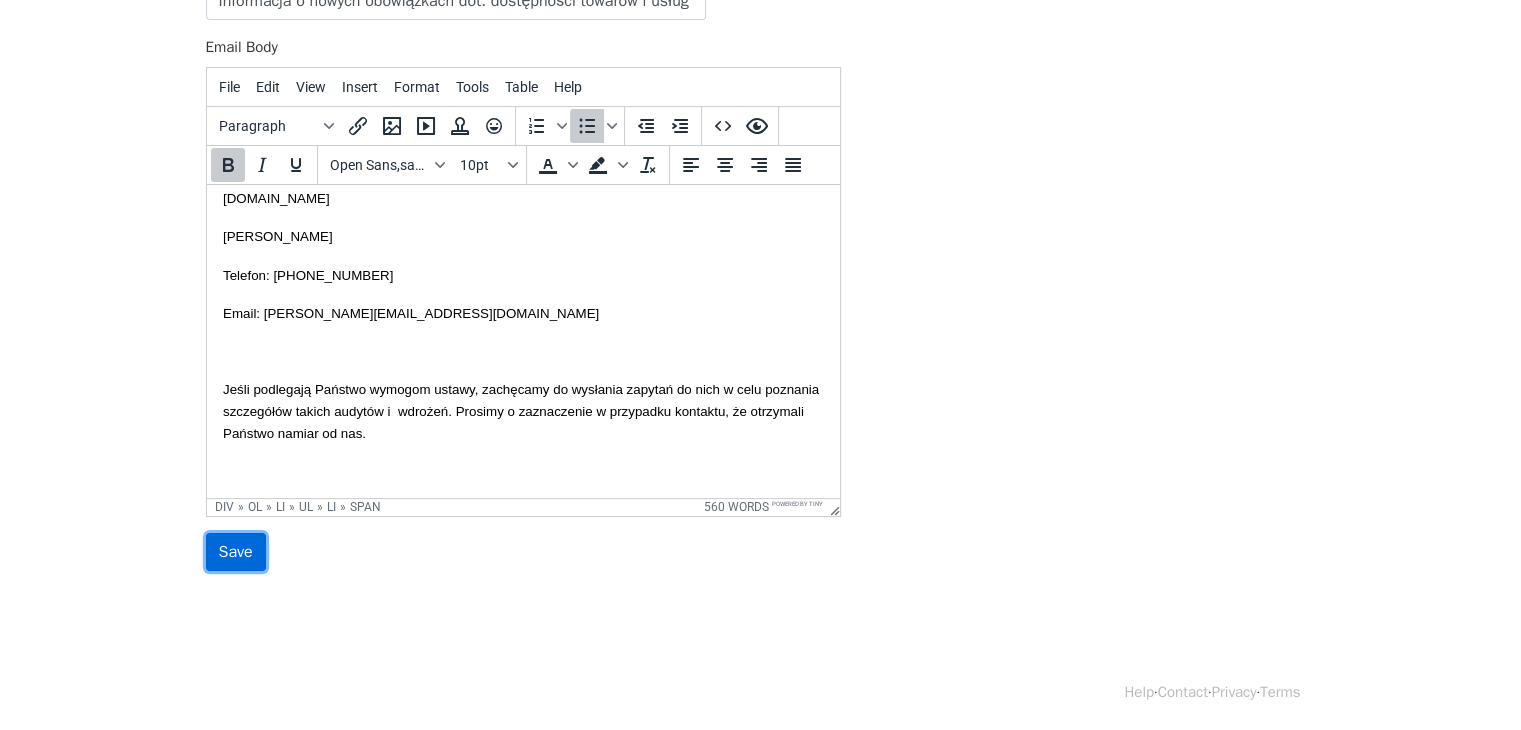 click on "Save" at bounding box center [236, 552] 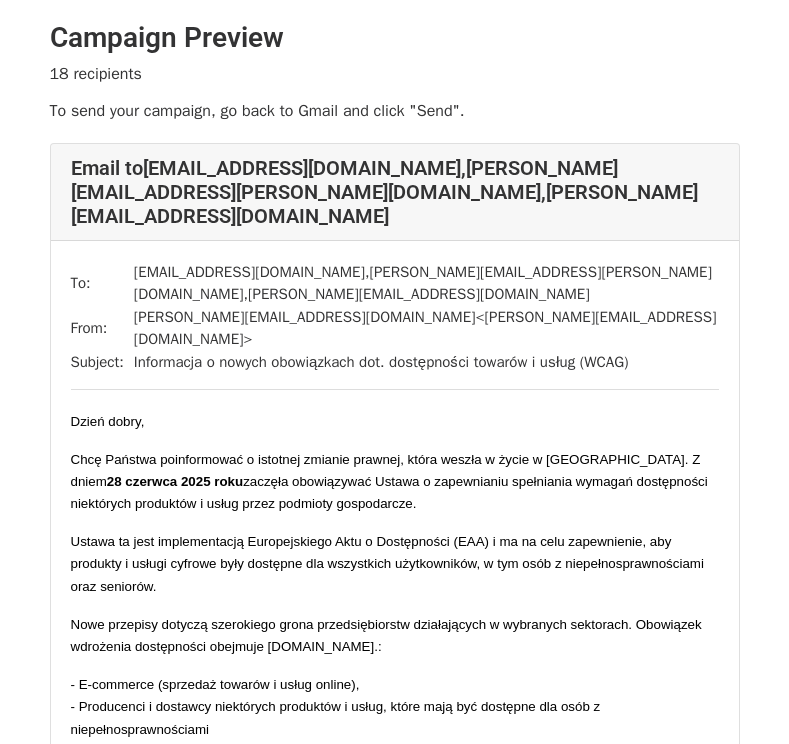 scroll, scrollTop: 0, scrollLeft: 0, axis: both 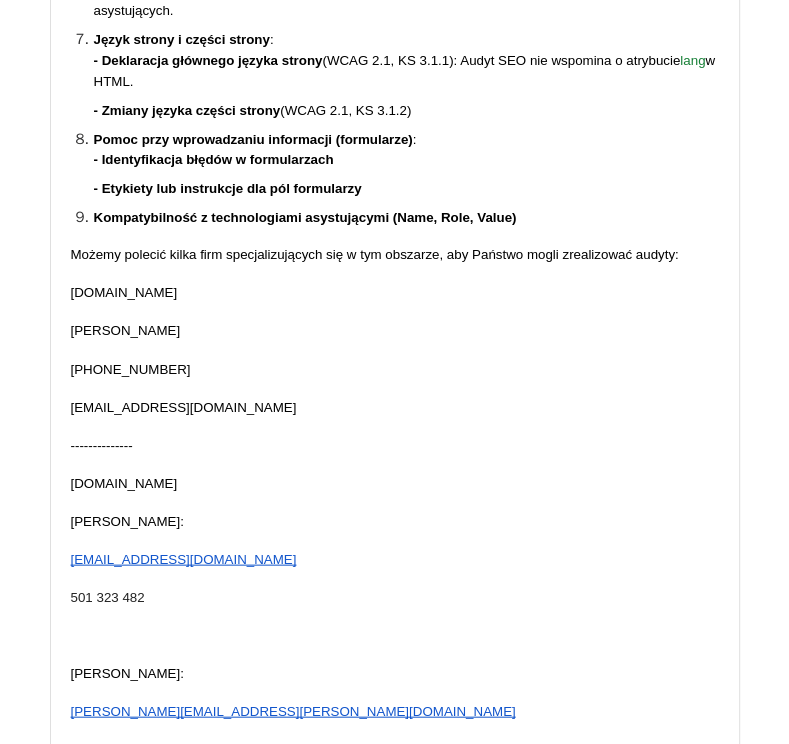 click on "Audyt SEO nie obejmował analizy takich elementów jak:
Multimedia (Audio/Wideo) :
- Napisy rozszerzone (transkrypcje) dla nagrań audio/wideo  (WCAG 2.1, KS 1.2.2):
- Audiodeskrypcje lub alternatywy dla mediów
Kolor i Kontrast :
- Użycie koloru jako jedynego środka przekazu informacji
- Minimalny kontrast dla tekstu i elementów niebędących tekstem
Zmiana rozmiaru tekstu i odstępy w tekście :
- Możliwość zmiany rozmiaru tekstu bez utraty funkcjonalności
- Elastyczne odstępy w tekście
Dostępność z klawiatury :
- Pełna funkcjonalność strony za pomocą klawiatury
- Brak "pułapki na klawiaturę"  - Brak weryfikacji, czy fokus klawiatury nie zostaje uwięziony w elemencie strony.
- Widoczny fokus klawiatury  - brak oceny, czy element, na którym jest fokus klawiatury, jest wyraźnie zaznaczony.
Zarządzanie czasem i migotanie :
- Możliwość dostosowania czasu (np. limity sesji, animacje)
Cel linku (w kontekście)" at bounding box center [395, 255] 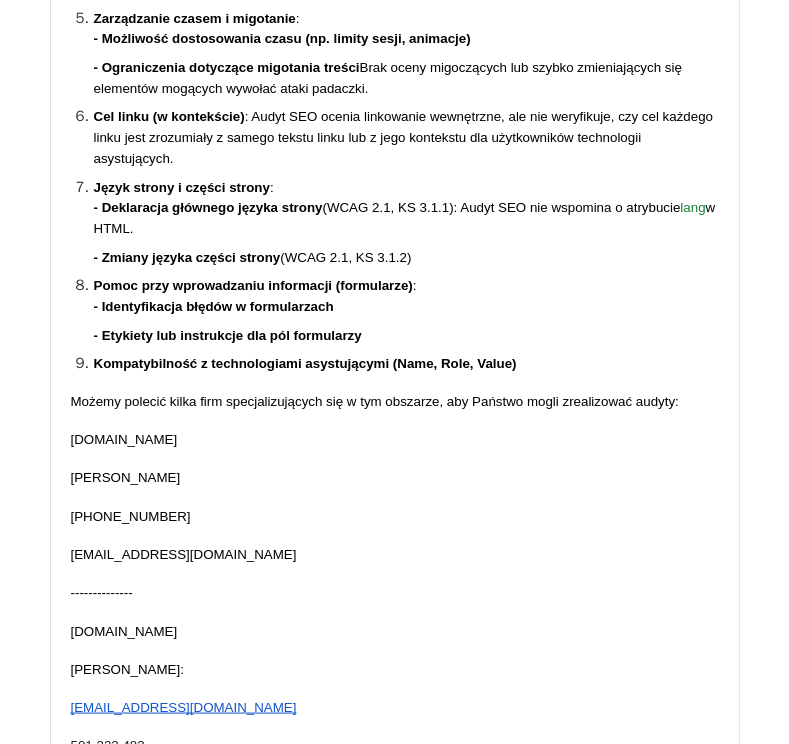 scroll, scrollTop: 48774, scrollLeft: 0, axis: vertical 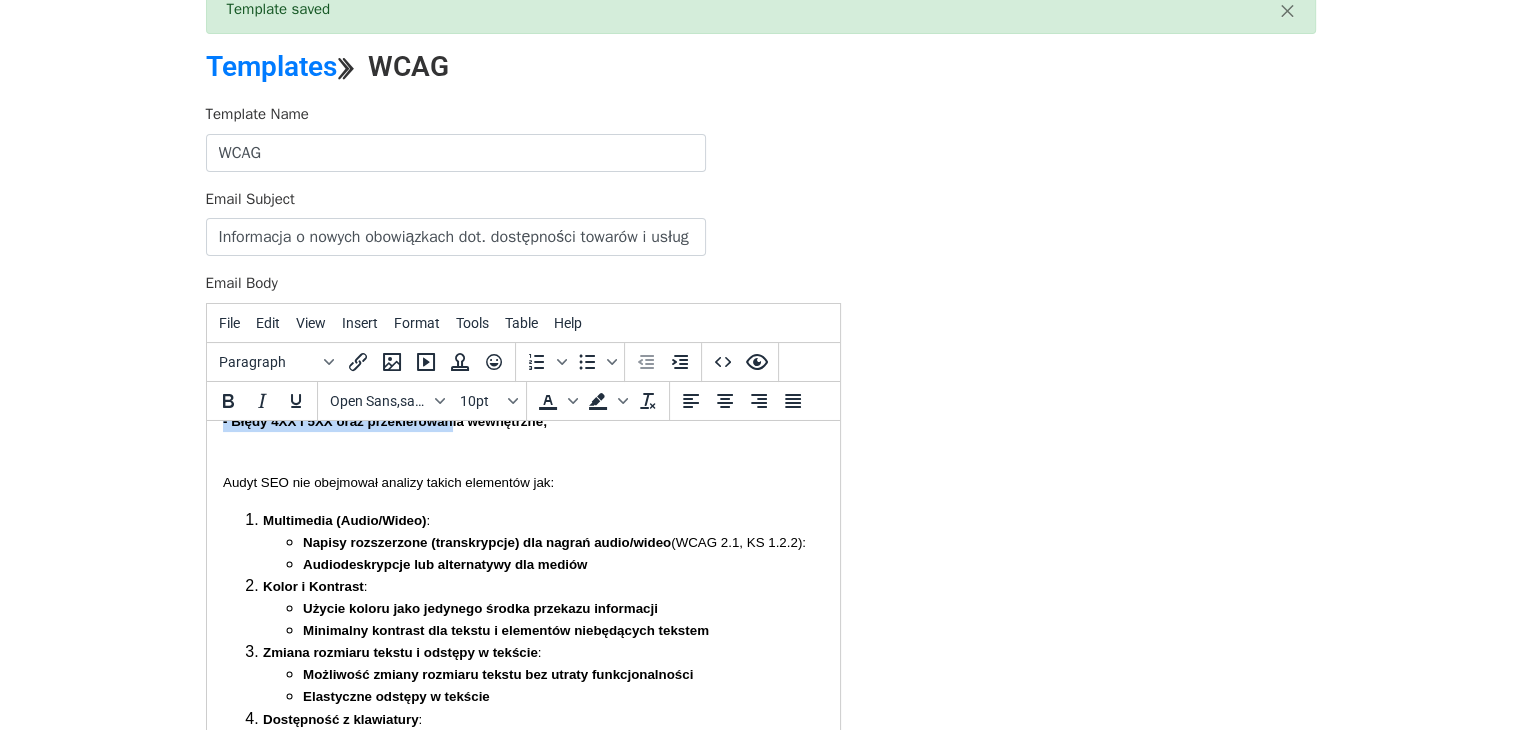drag, startPoint x: 222, startPoint y: 447, endPoint x: 455, endPoint y: 474, distance: 234.55916 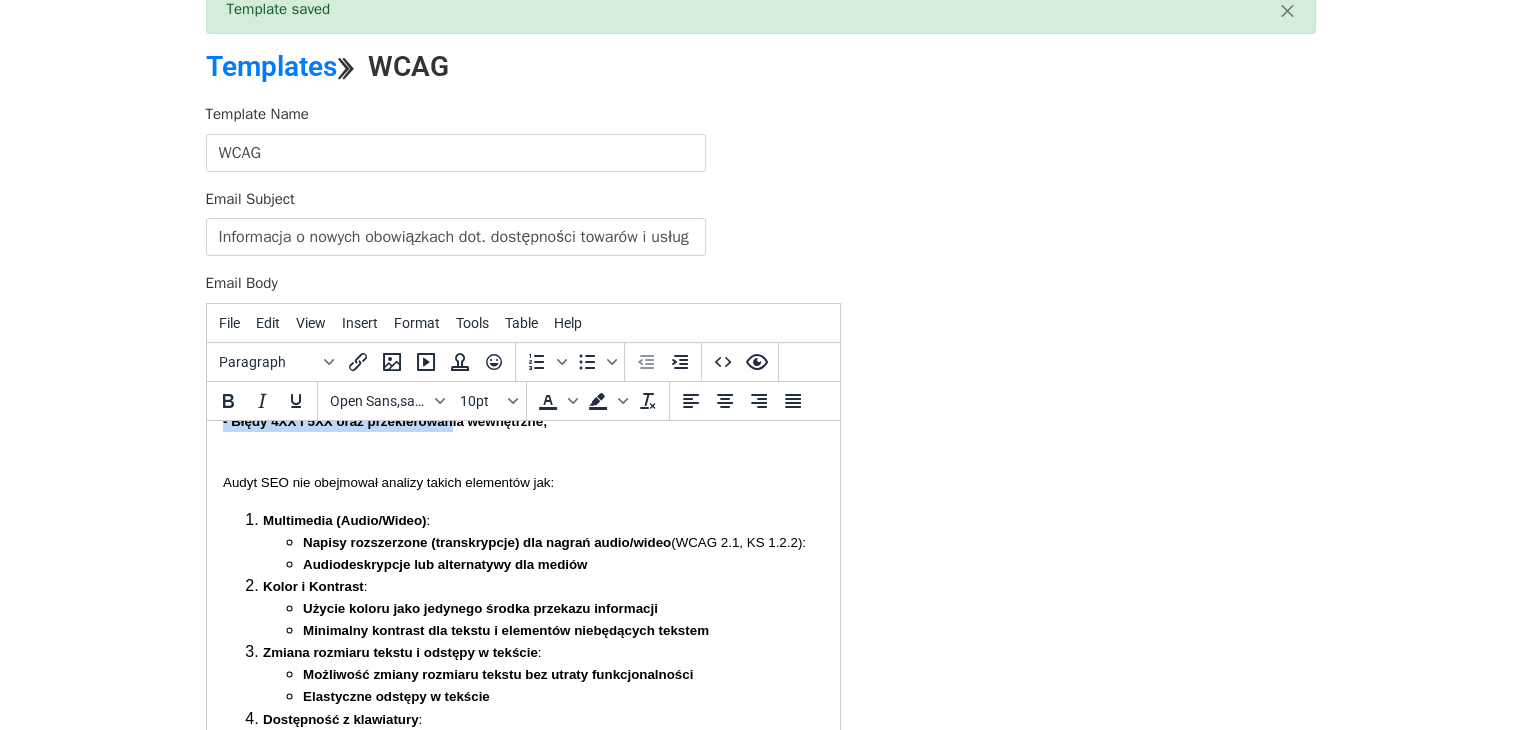 click on "Dzień dobry,  Chcę Państwa poinformować o istotnej zmianie prawnej, która weszła w życie w [GEOGRAPHIC_DATA]. Z dniem  [DATE] roku  zaczęła obowiązywać Ustawa o zapewnianiu spełniania wymagań dostępności niektórych produktów i usług przez podmioty gospodarcze.   Ustawa ta jest implementacją Europejskiego Aktu o Dostępności (EAA) i ma na celu zapewnienie, aby produkty i usługi cyfrowe były dostępne dla wszystkich użytkowników, w tym osób z niepełnosprawnościami oraz seniorów.   Nowe przepisy dotyczą szerokiego grona przedsiębiorstw działających w wybranych sektorach. Obowiązek wdrożenia dostępności obejmuje [DOMAIN_NAME].: - E-commerce (sprzedaż towarów i usług online), - Producenci i dostawcy niektórych produktów i usług, które mają być dostępne dla osób z niepełnosprawnościami  - Usługi transportu pasażerskiego (strony internetowe, aplikacje, bilety elektroniczne, informacja w czasie rzeczywistym),   Wyjątek stanowią mikroprzedsiębiorcy  i posiadające" at bounding box center (522, 795) 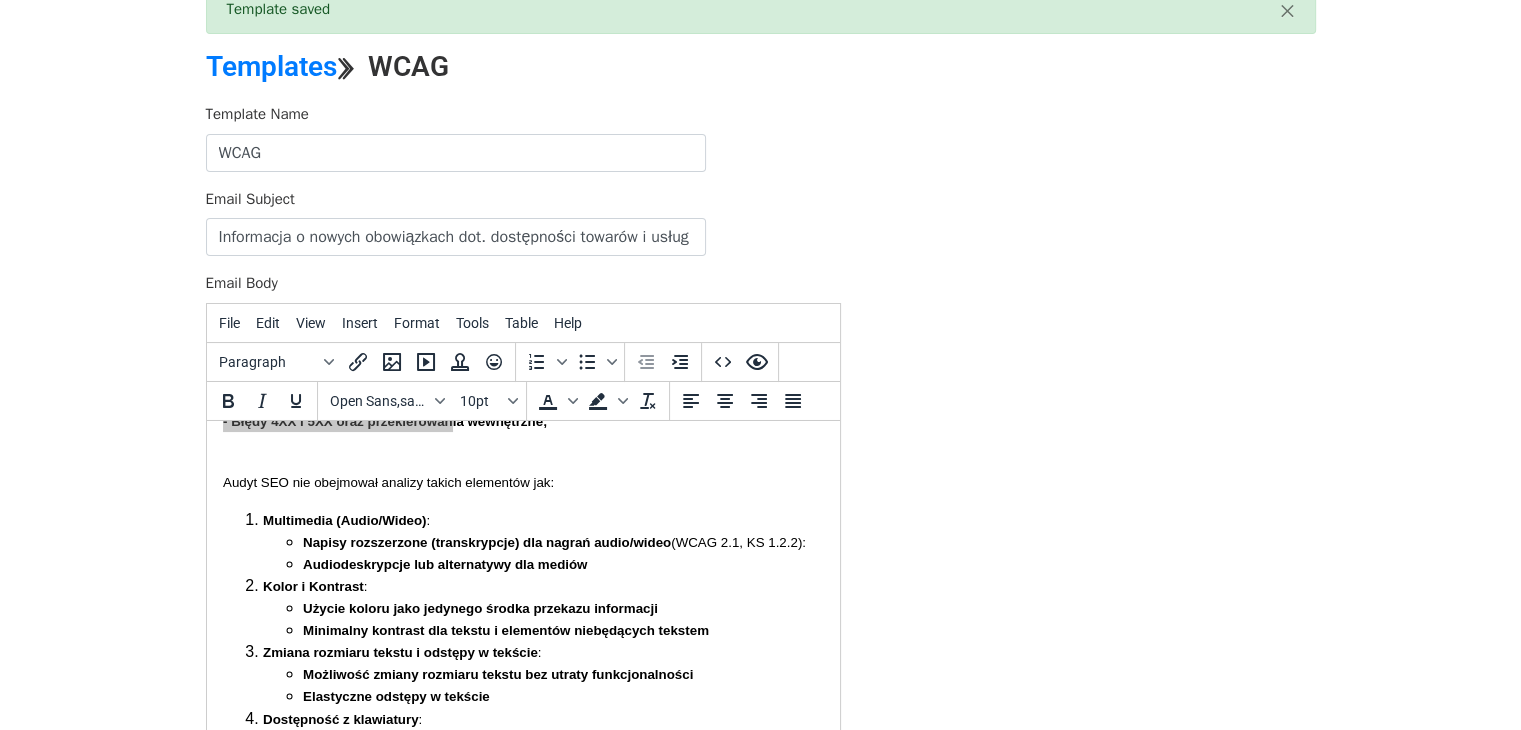 click on "Templates
⟫
WCAG" at bounding box center (571, 67) 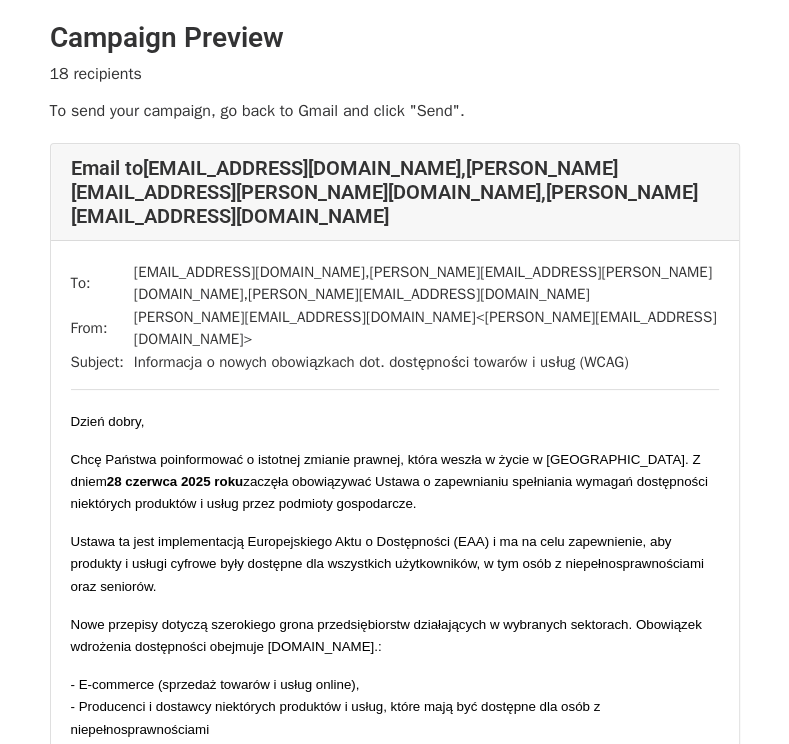 scroll, scrollTop: 198, scrollLeft: 0, axis: vertical 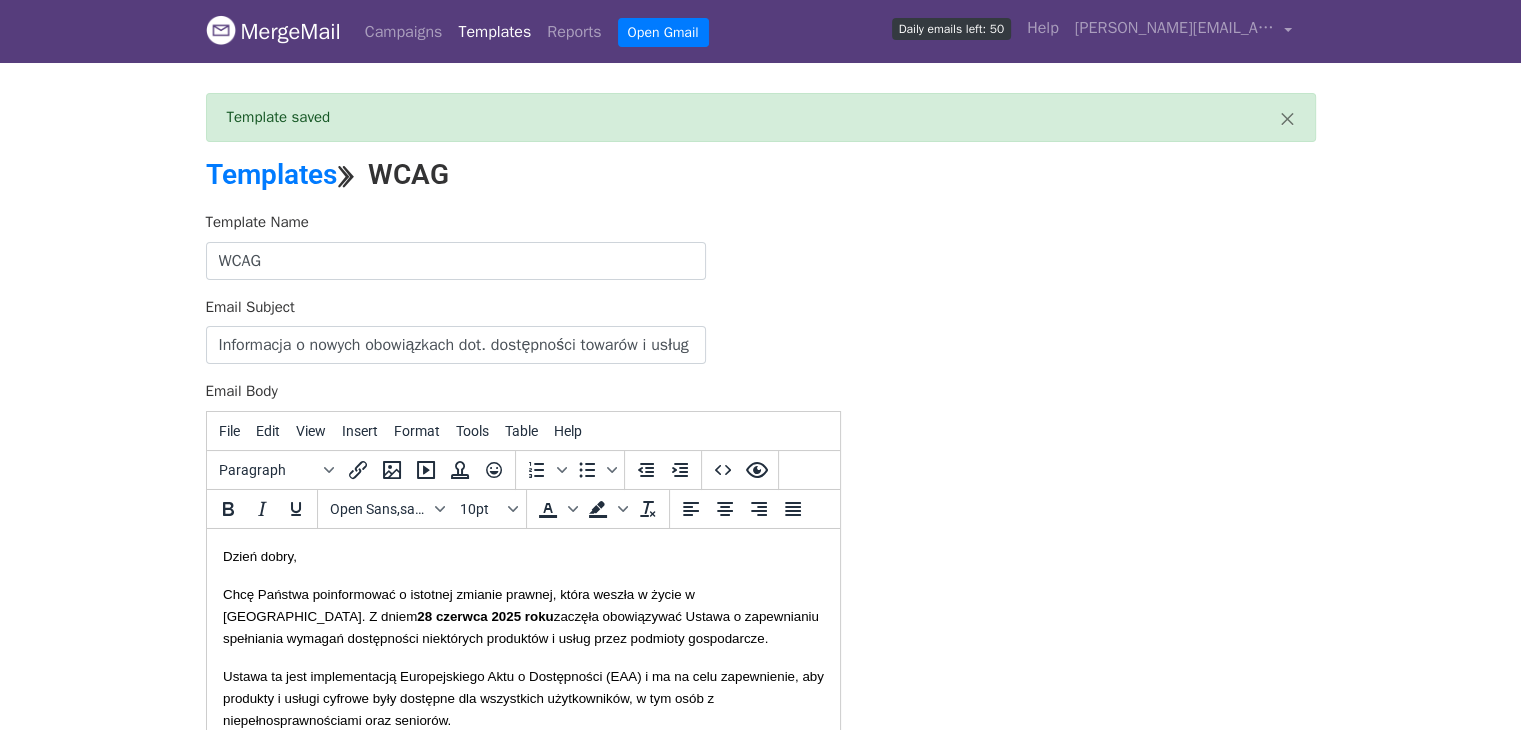 click on "Templates" at bounding box center [494, 32] 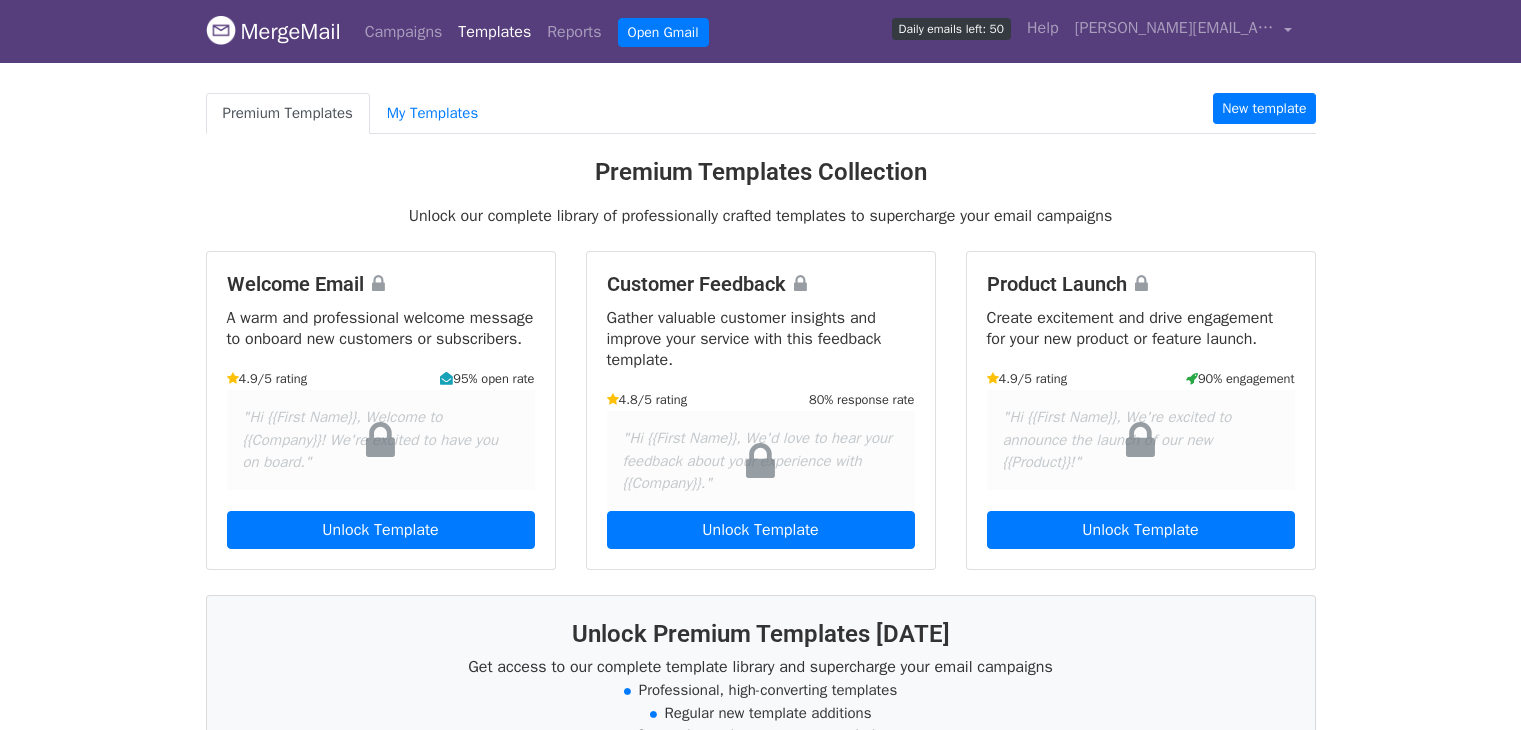scroll, scrollTop: 0, scrollLeft: 0, axis: both 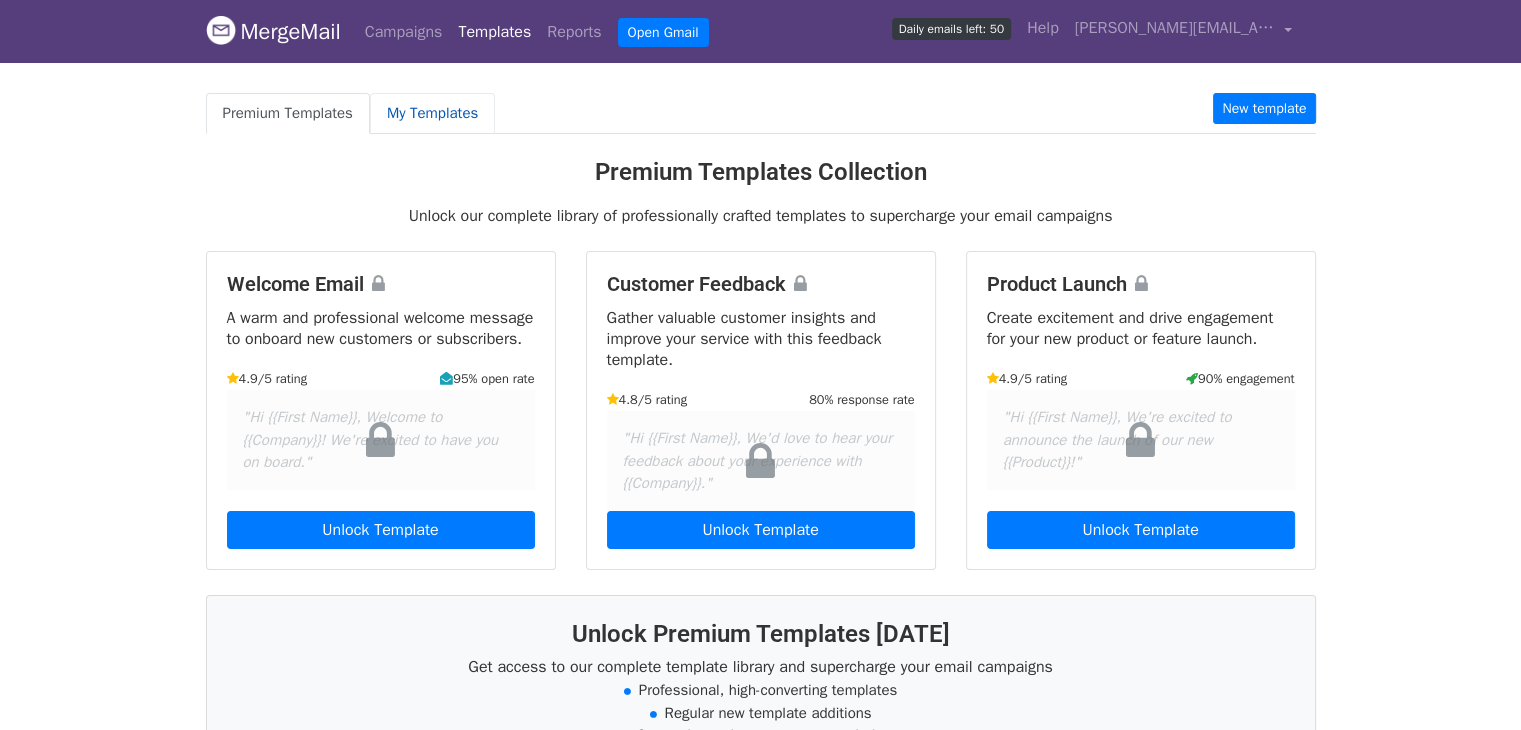 click on "My Templates" at bounding box center (432, 113) 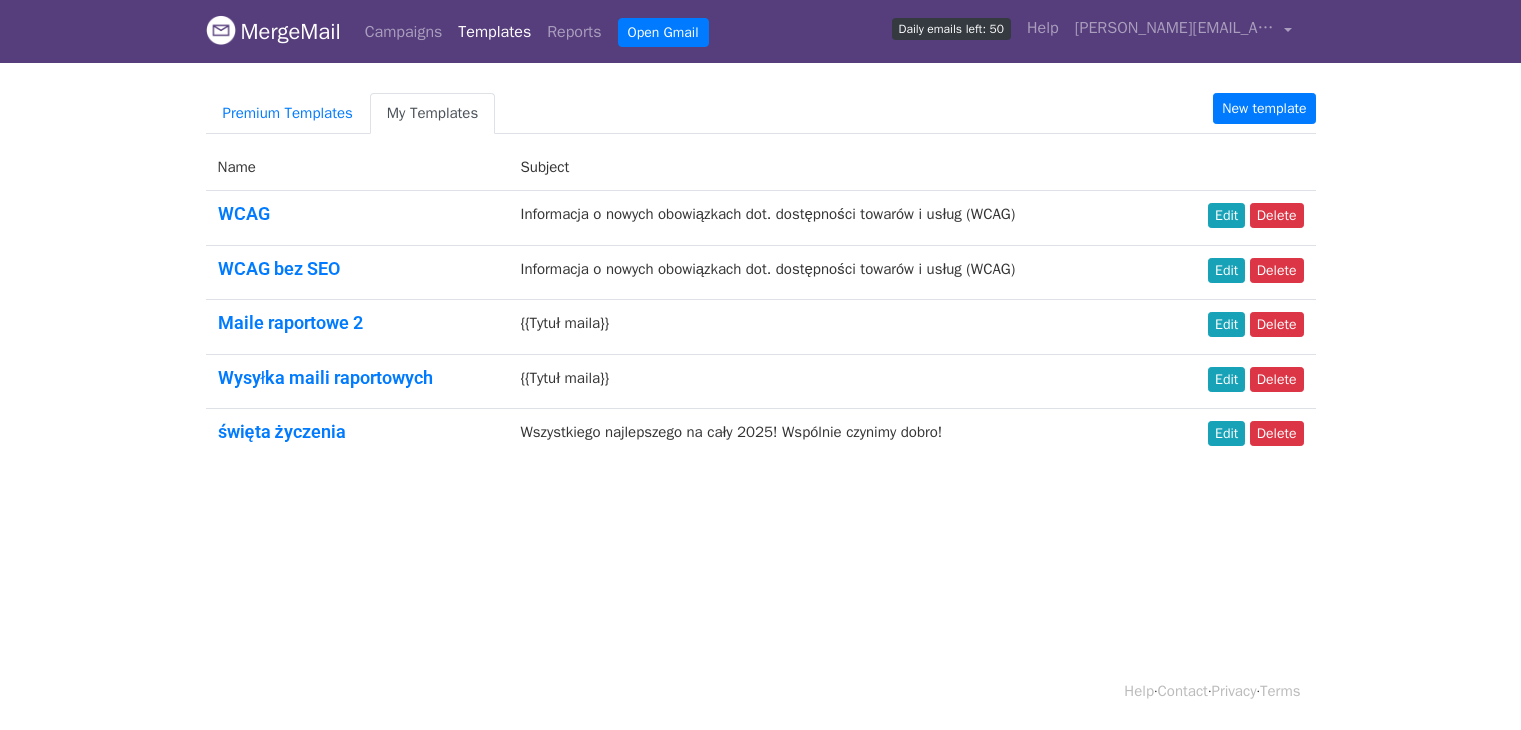 scroll, scrollTop: 0, scrollLeft: 0, axis: both 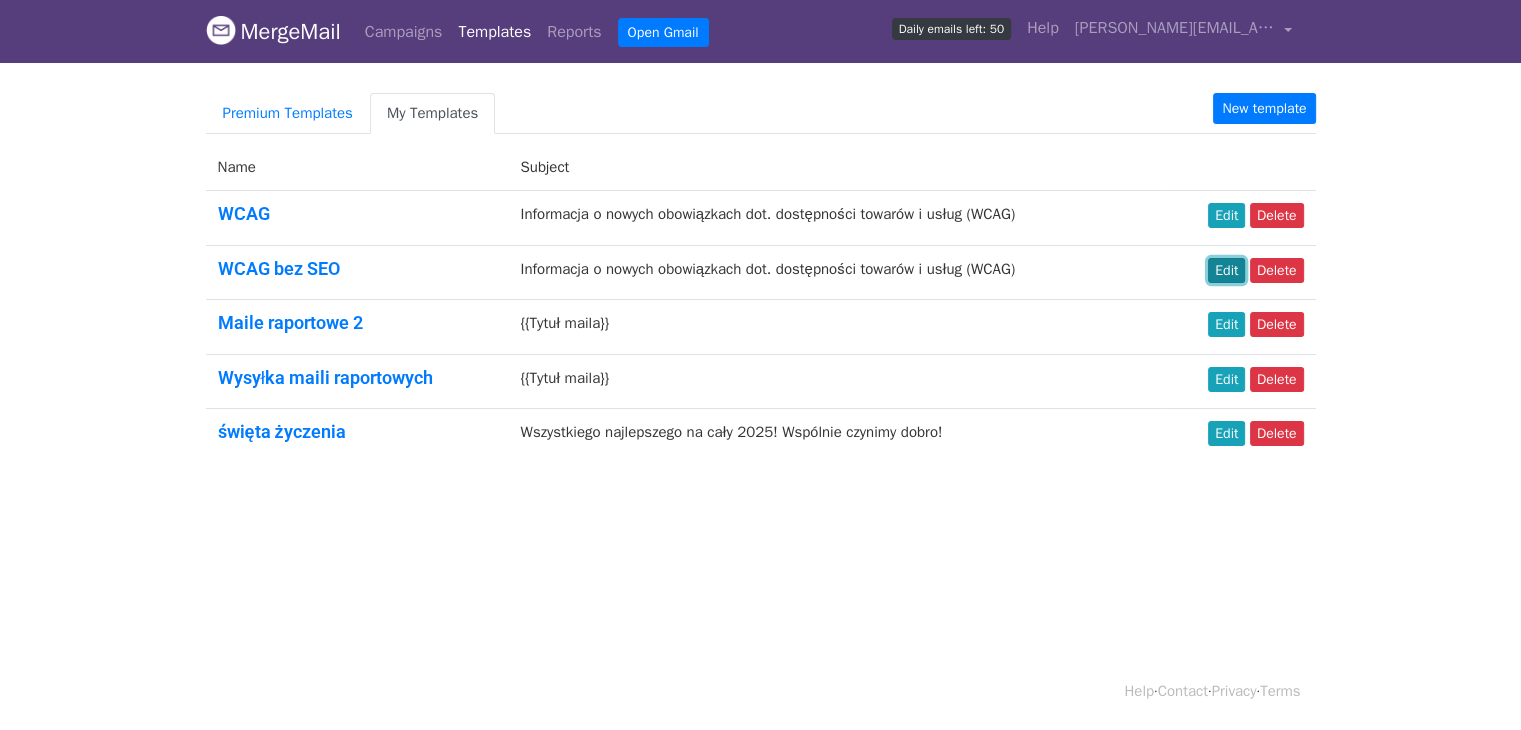 click on "Edit" at bounding box center (1226, 270) 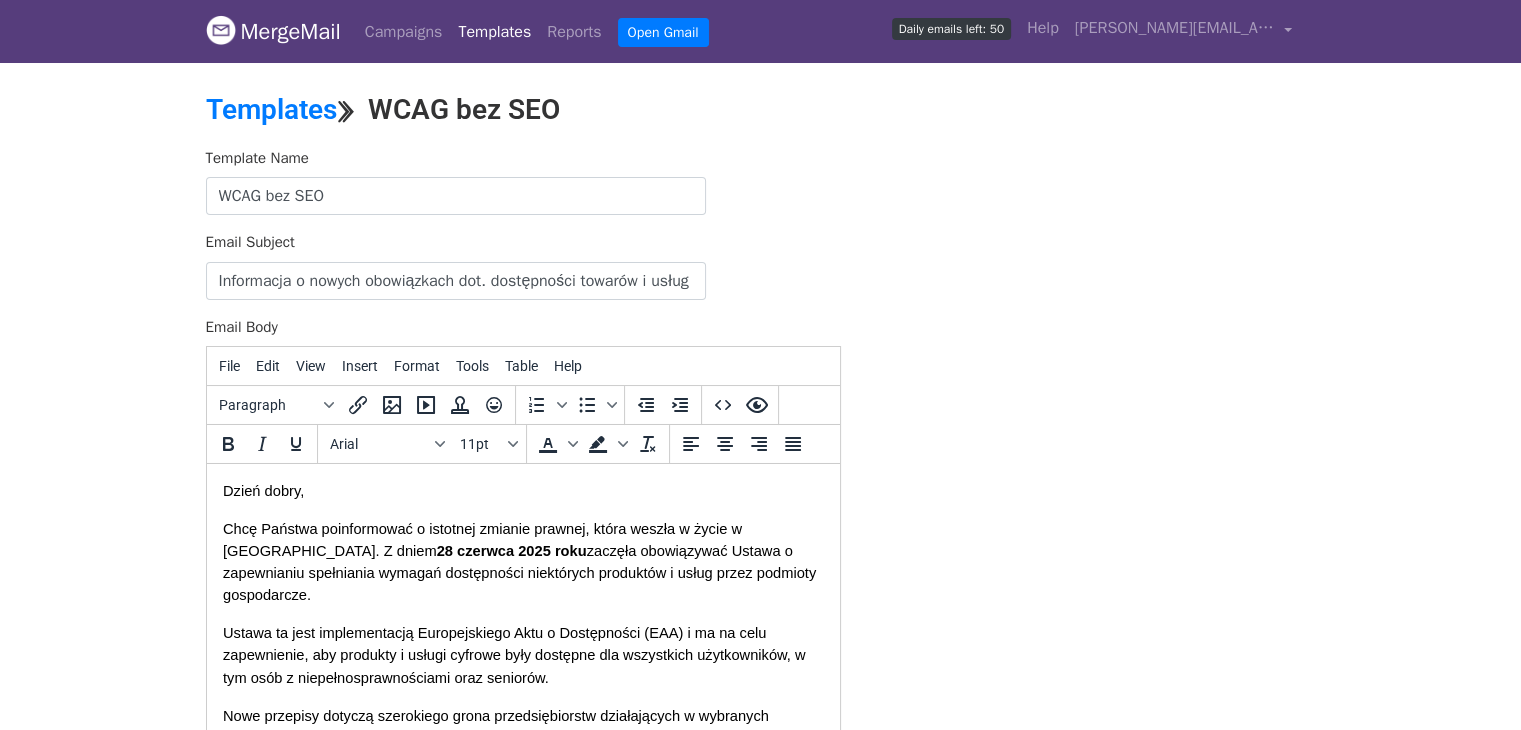 scroll, scrollTop: 224, scrollLeft: 0, axis: vertical 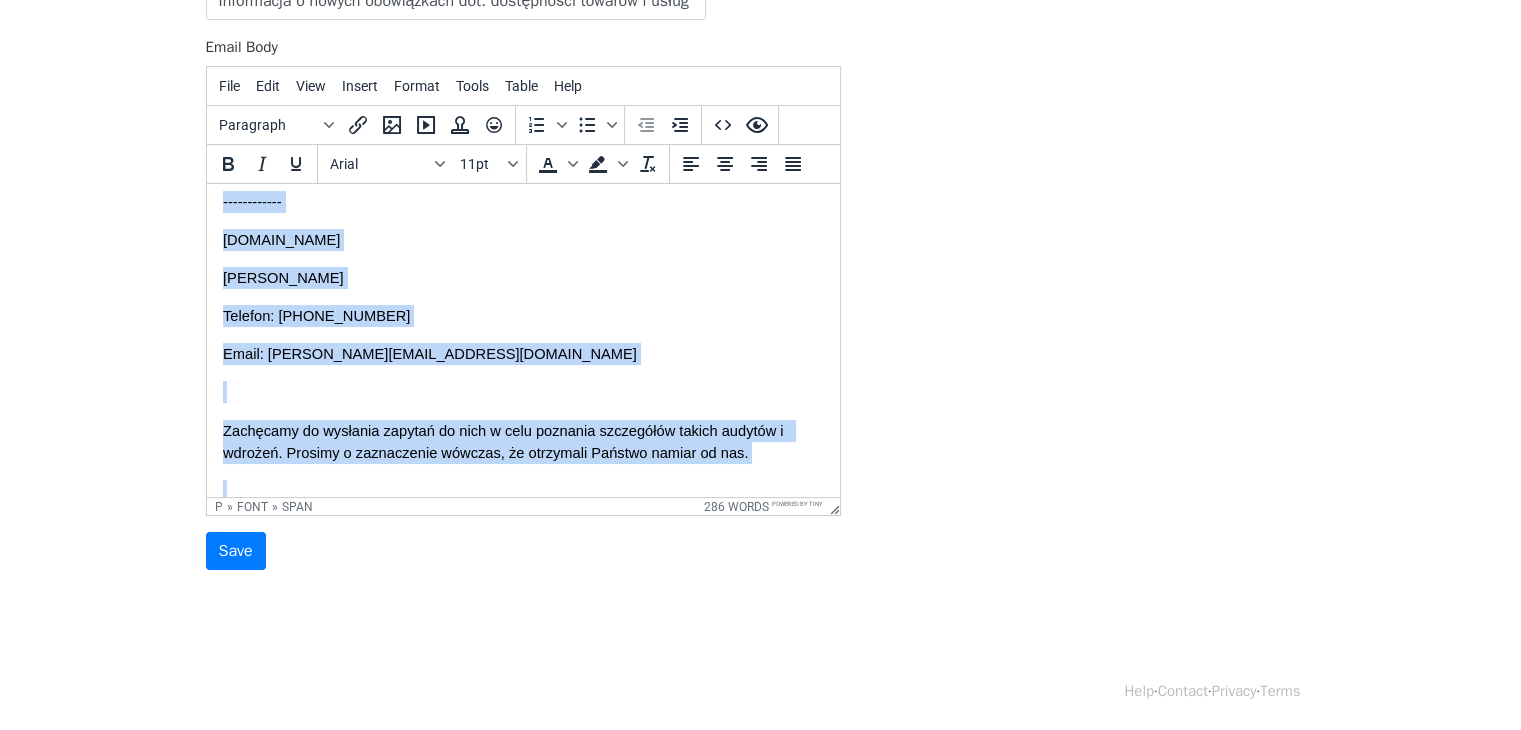 drag, startPoint x: 224, startPoint y: 212, endPoint x: 1042, endPoint y: 690, distance: 947.42175 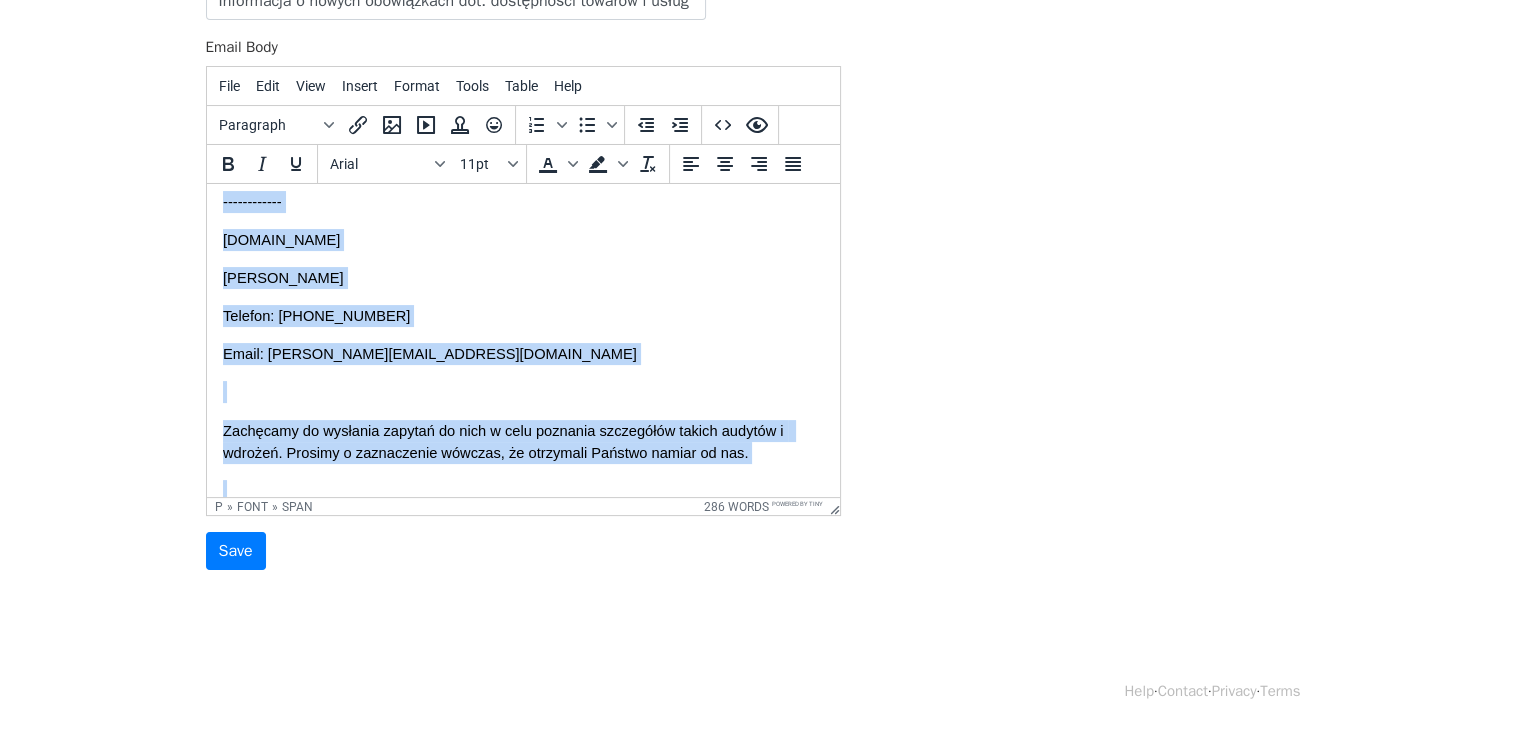 copy on "Dzień dobry,  Chcę Państwa poinformować o istotnej zmianie prawnej, która weszła w życie w Polsce. Z dniem  28 czerwca 2025 roku  zaczęła obowiązywać Ustawa o zapewnianiu spełniania wymagań dostępności niektórych produktów i usług przez podmioty gospodarcze.   Ustawa ta jest implementacją Europejskiego Aktu o Dostępności (EAA) i ma na celu zapewnienie, aby produkty i usługi cyfrowe były dostępne dla wszystkich użytkowników, w tym osób z niepełnosprawnościami oraz seniorów.   Nowe przepisy dotyczą szerokiego grona przedsiębiorstw działających w wybranych sektorach. Obowiązek wdrożenia dostępności obejmuje m.in. dostawców usług: E-commerce (sprzedaż towarów i usług online), Producenci i dostawcy niektórych produktów i usług, które mają być dostępne dla osób z niepełnosprawnościami  Usługi transportu pasażerskiego (strony internetowe, aplikacje, bilety elektroniczne, informacja w czasie rzeczywistym),   Telekomunikacyjnych (telefoniczne, internetowe, w tym łączność alarmowa),   Rozpowszechniania książek elekt..." 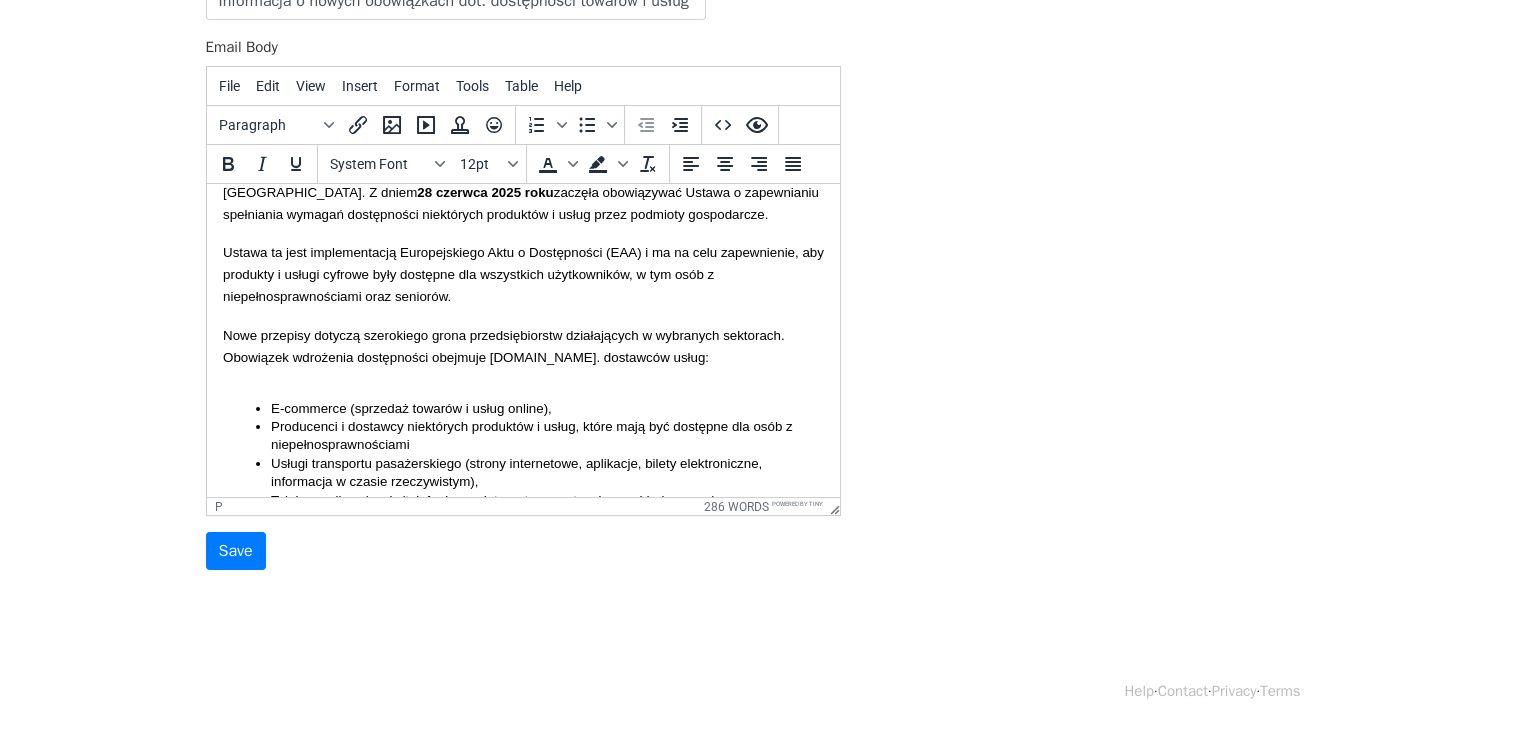 scroll, scrollTop: 0, scrollLeft: 0, axis: both 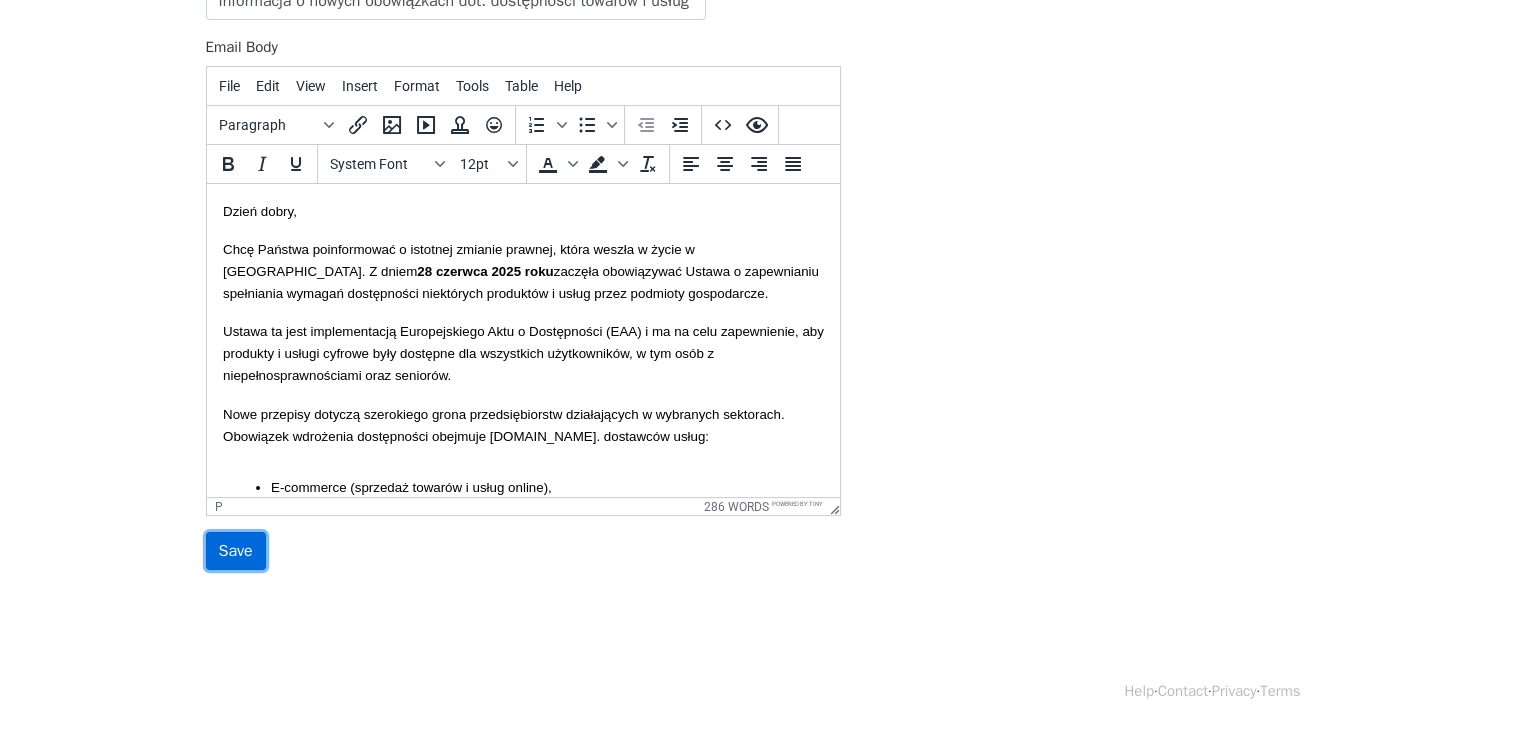 click on "Save" at bounding box center [236, 551] 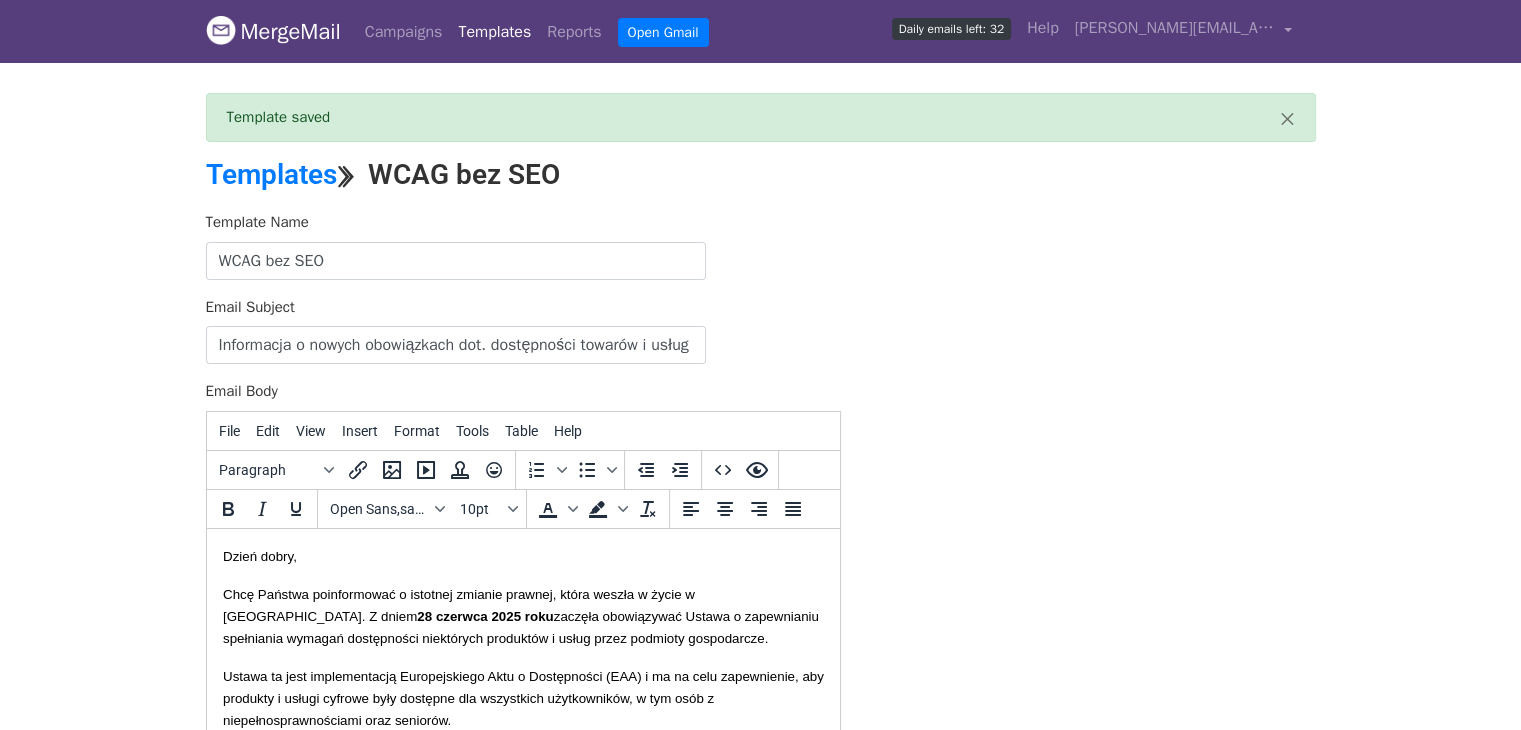 scroll, scrollTop: 0, scrollLeft: 0, axis: both 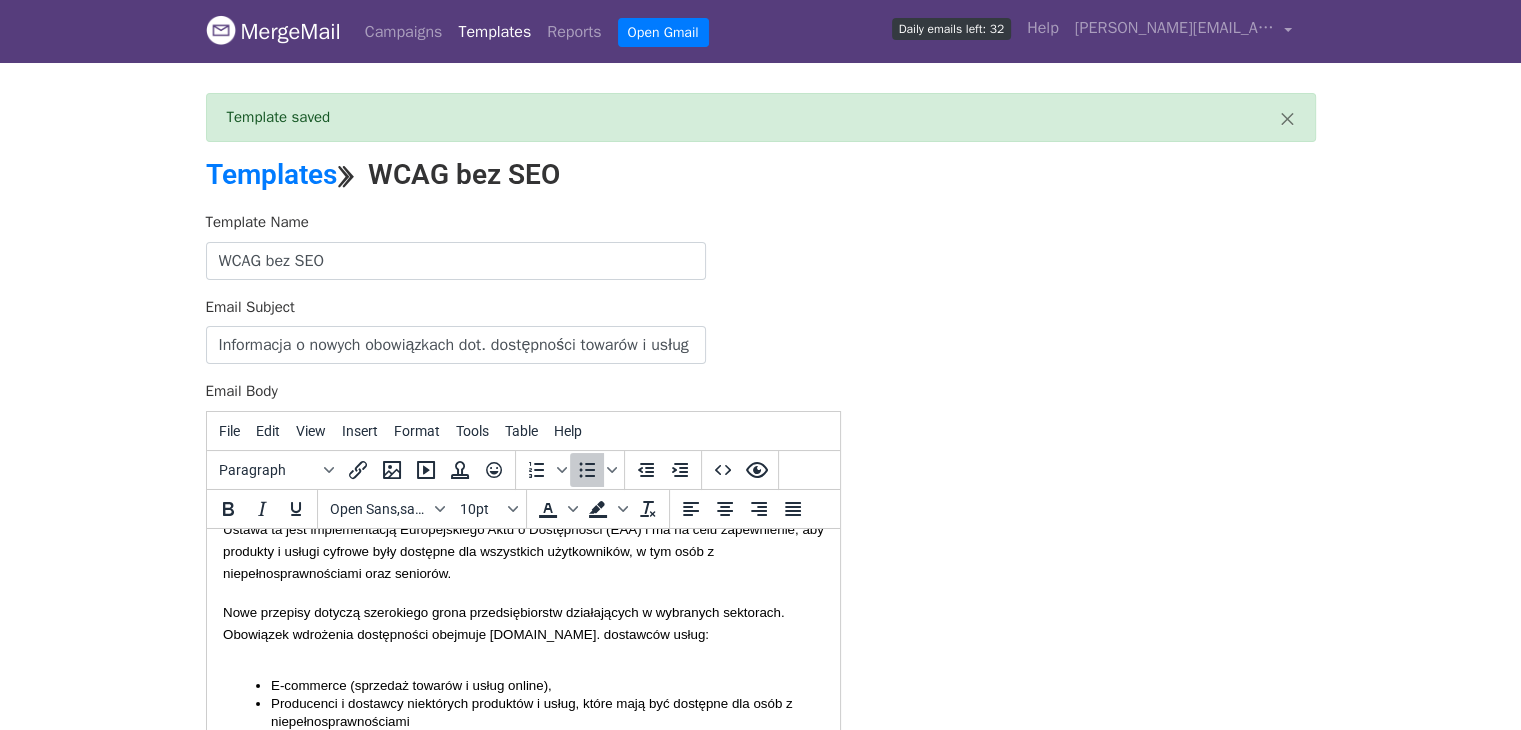 drag, startPoint x: 747, startPoint y: 626, endPoint x: 259, endPoint y: 683, distance: 491.31763 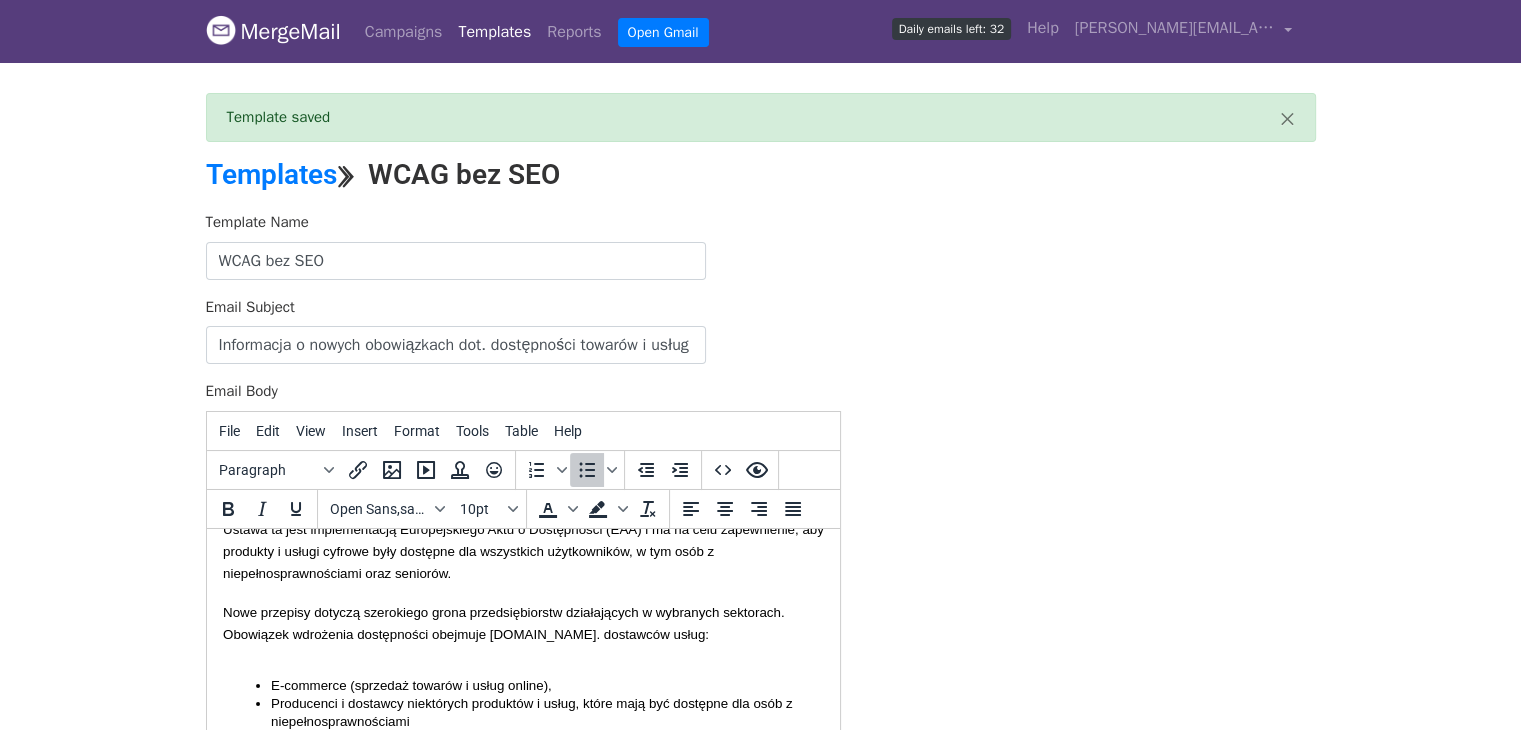 click on "E-commerce (sprzedaż towarów i usług online), Producenci i dostawcy niektórych produktów i usług, które mają być dostępne dla osób z niepełnosprawnościami  Usługi transportu pasażerskiego (strony internetowe, aplikacje, bilety elektroniczne, informacja w czasie rzeczywistym),   Telekomunikacyjnych (telefoniczne, internetowe, w tym łączność alarmowa),   Rozpowszechniania książek elektronicznych (ich tworzenie i sprzedaż online)." at bounding box center [522, 740] 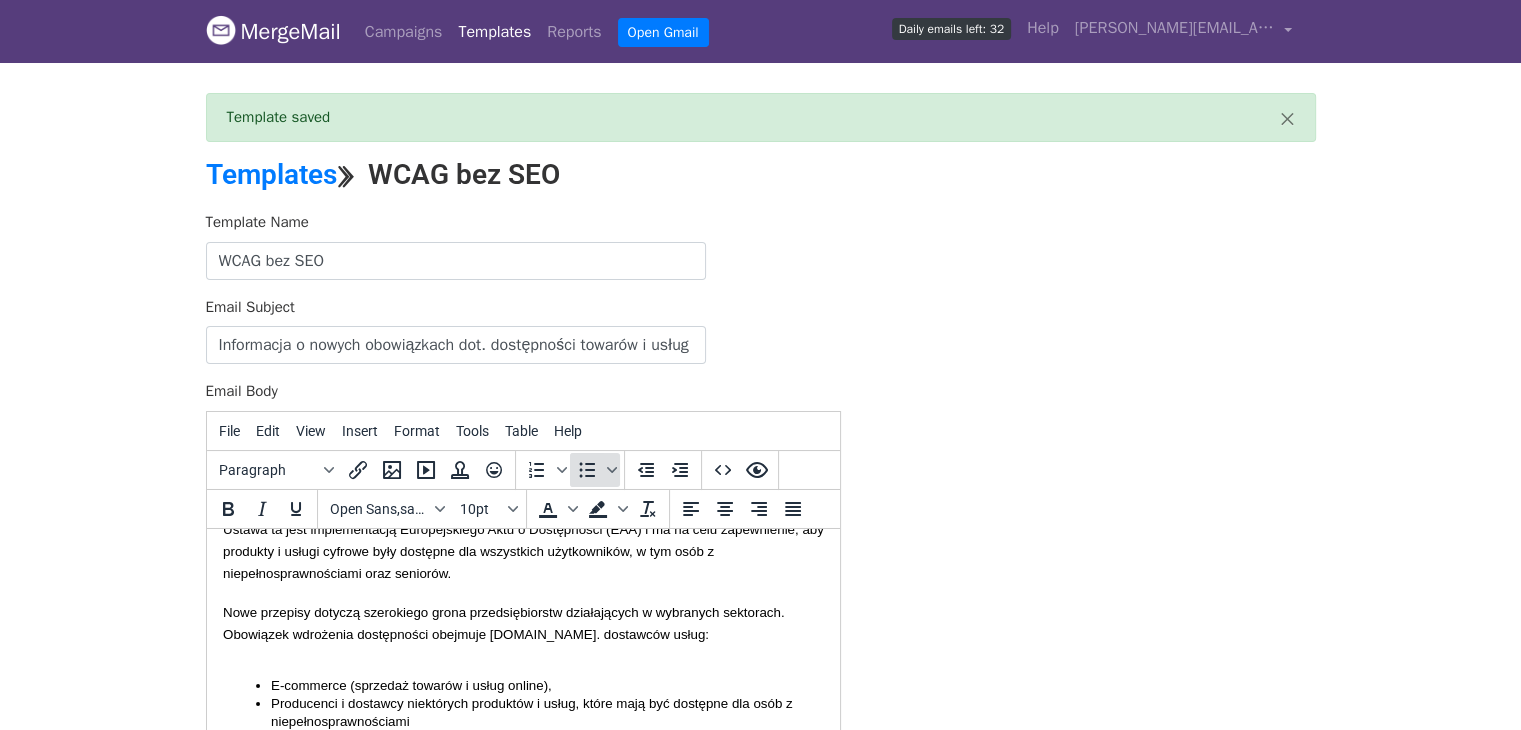 click 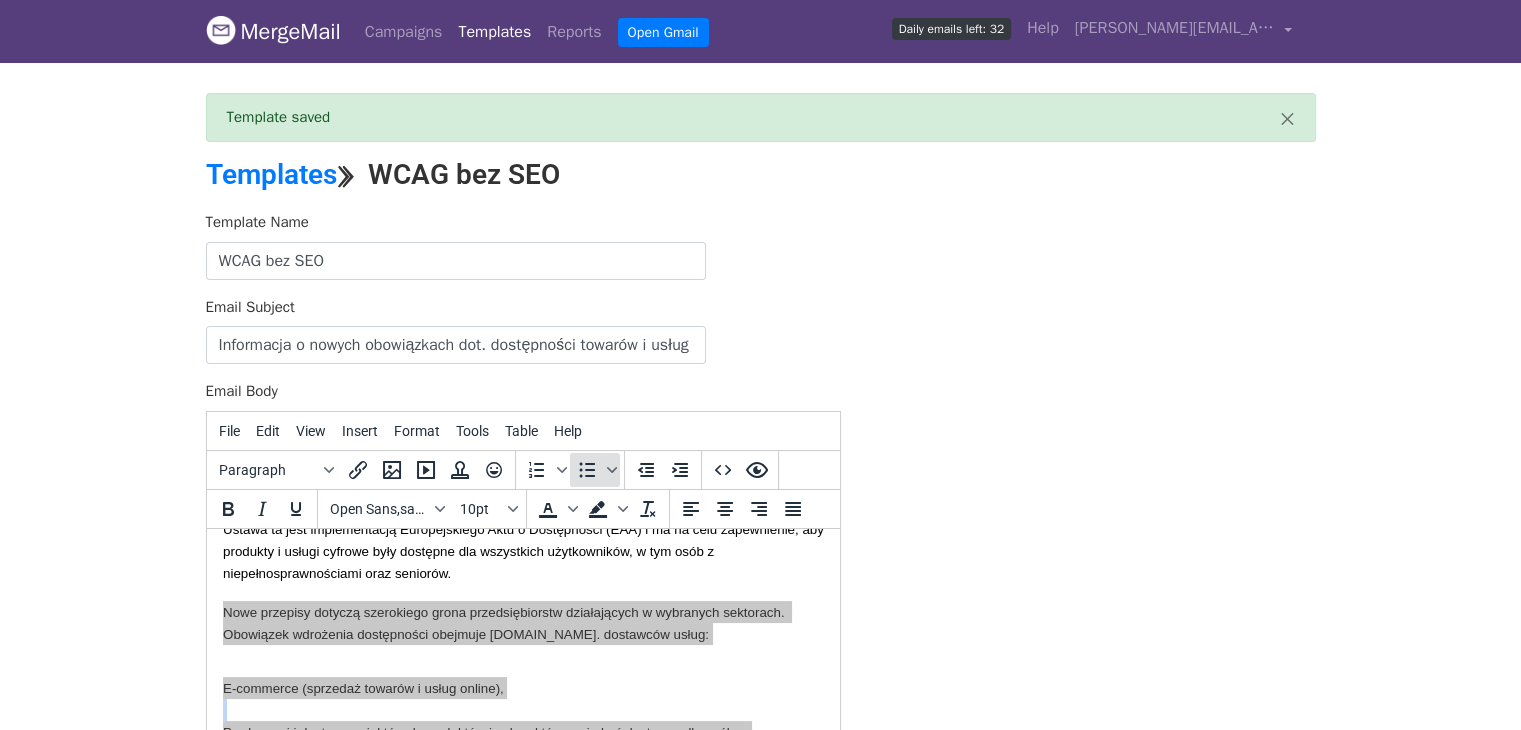 click 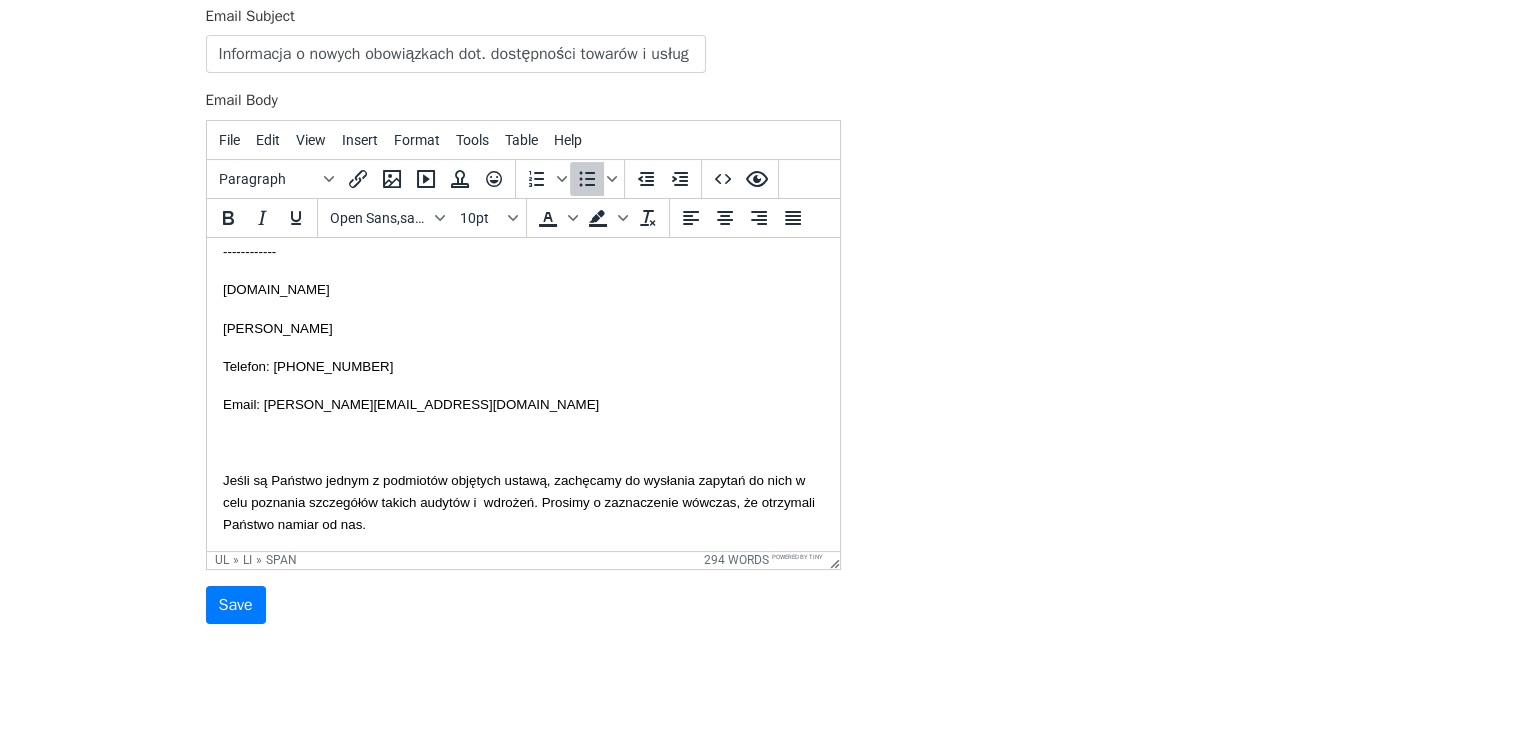 scroll, scrollTop: 344, scrollLeft: 0, axis: vertical 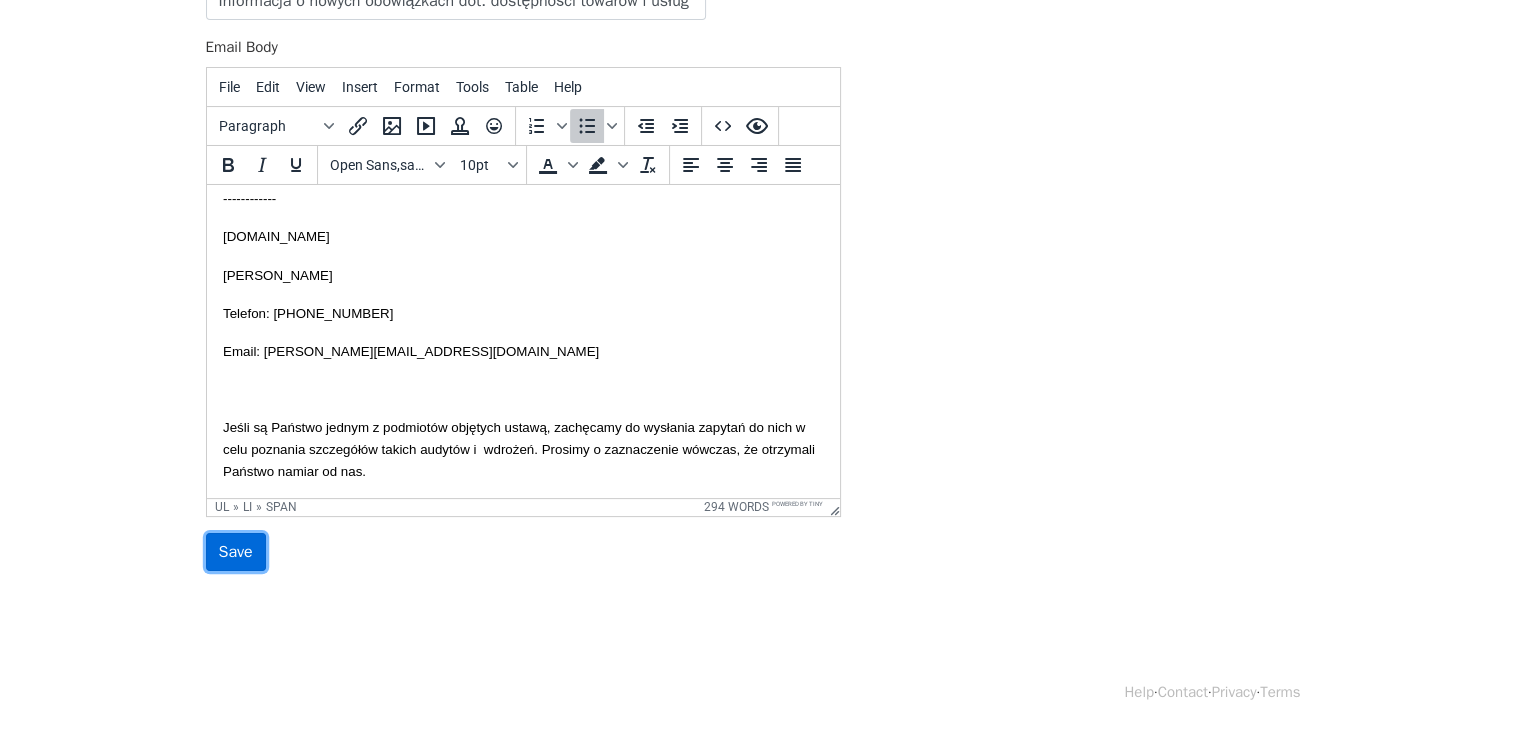 click on "Save" at bounding box center (236, 552) 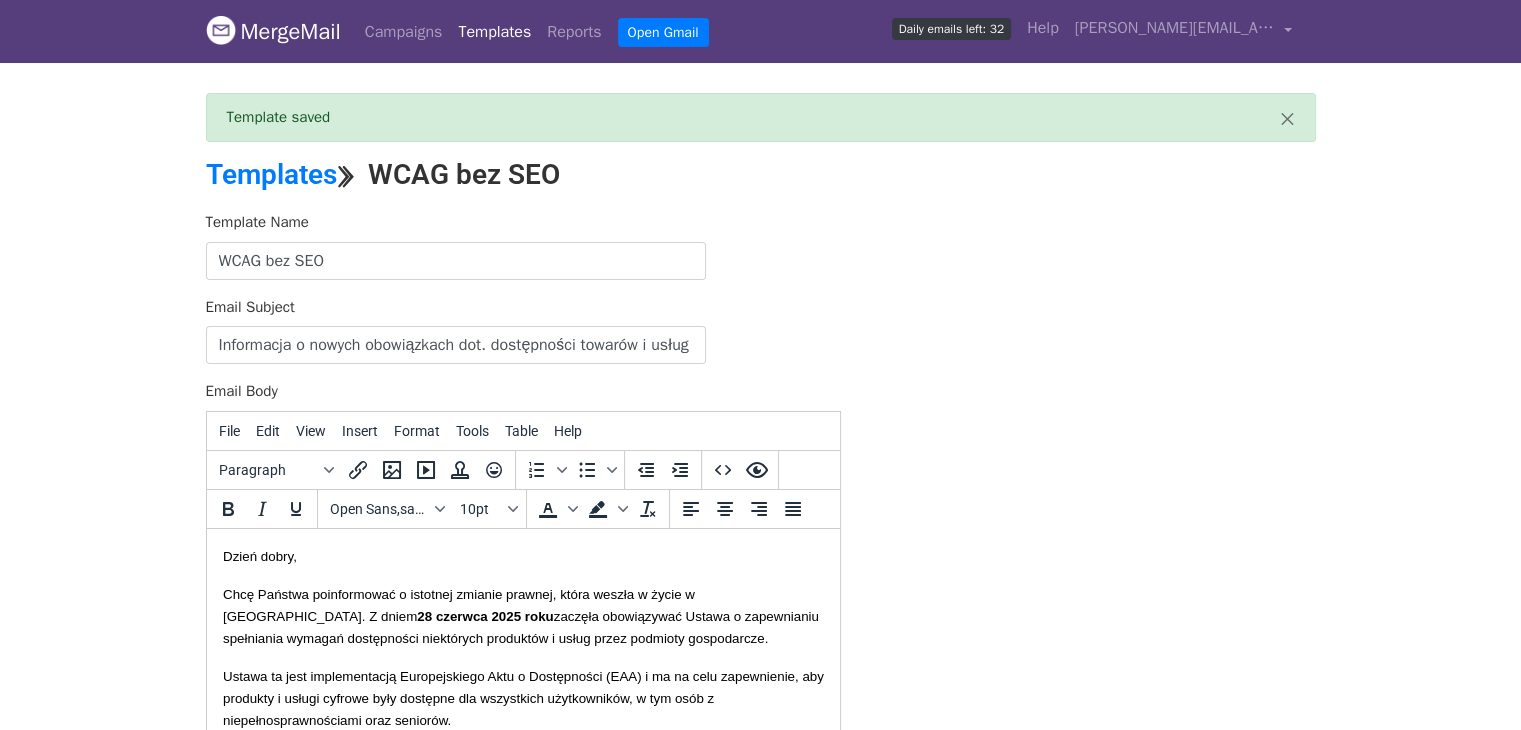 scroll, scrollTop: 0, scrollLeft: 0, axis: both 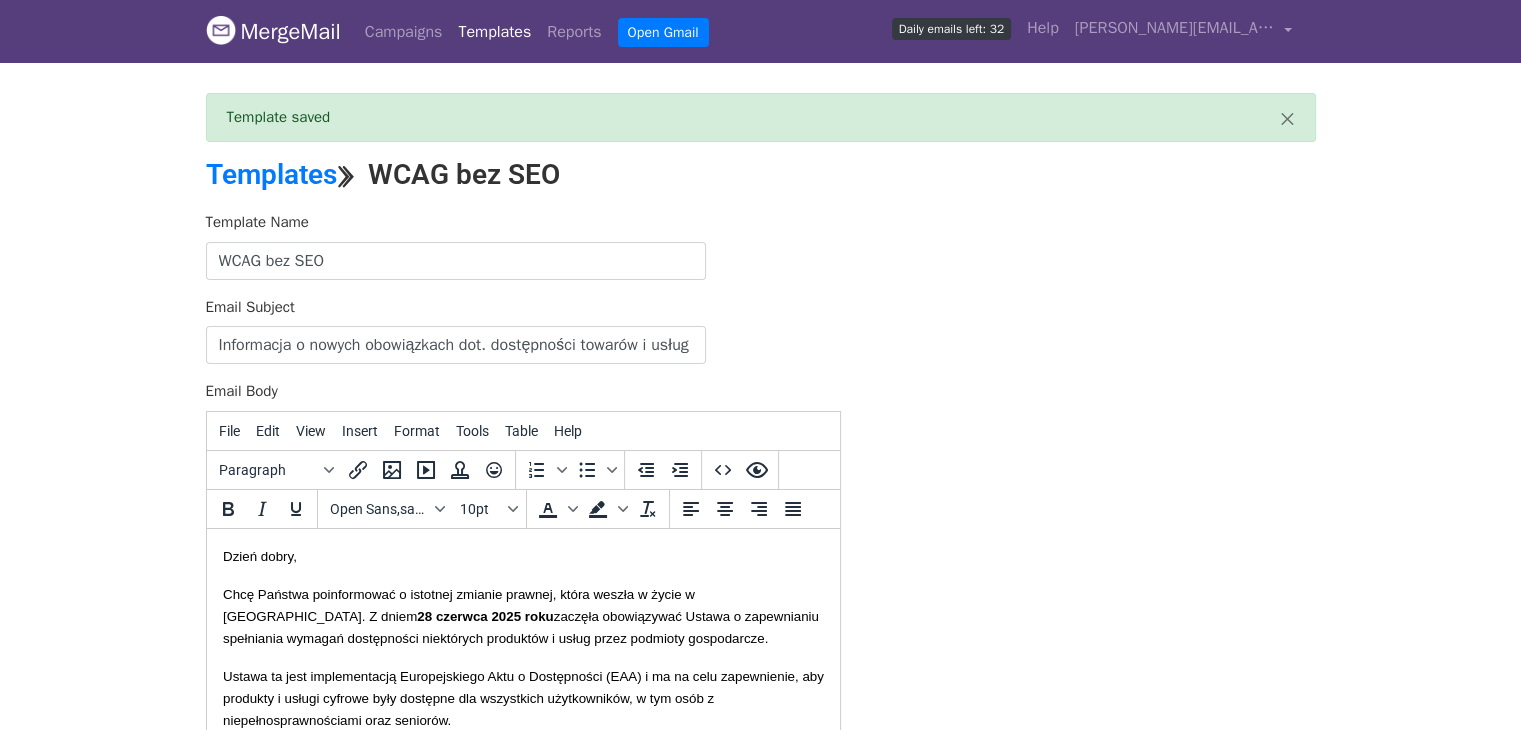 click on "Templates" at bounding box center (271, 174) 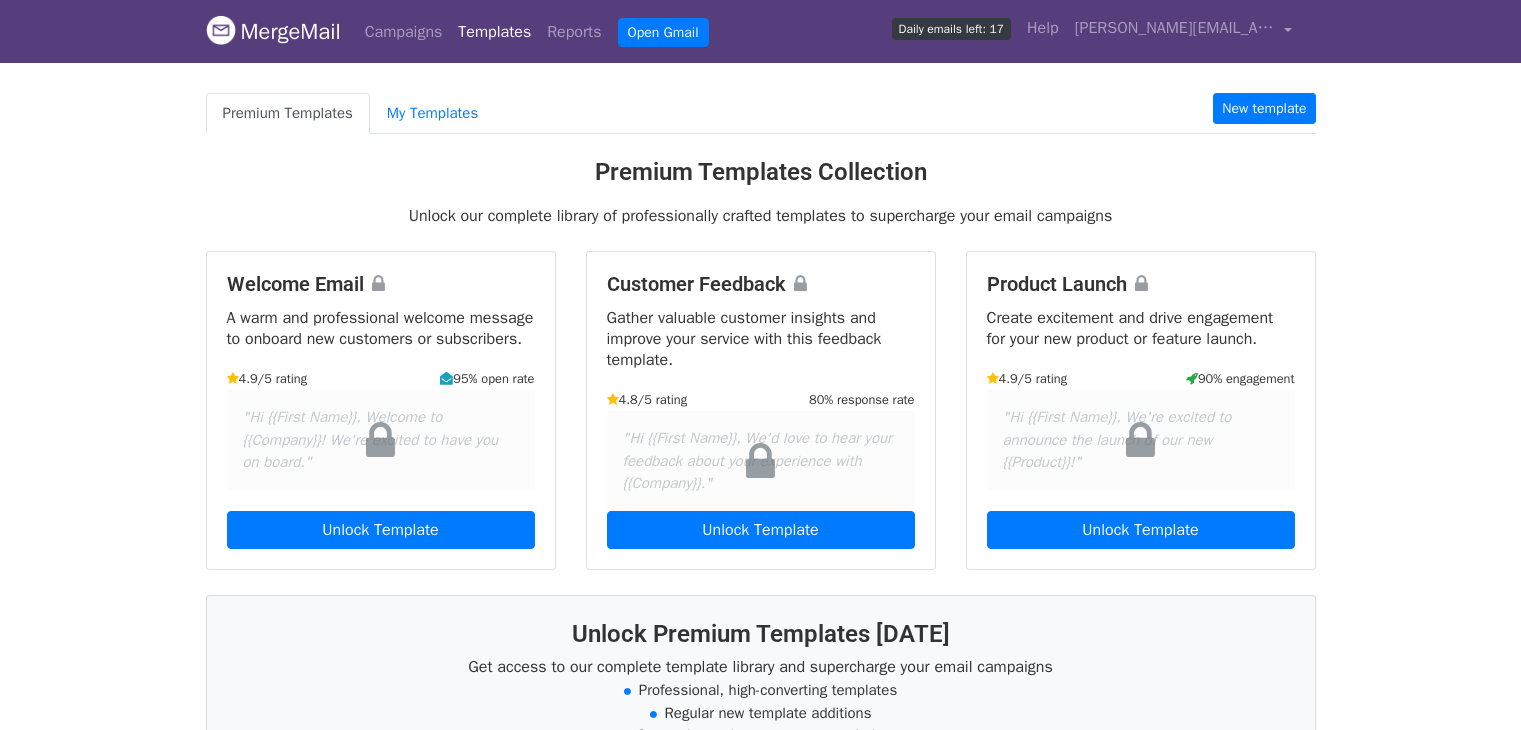 scroll, scrollTop: 0, scrollLeft: 0, axis: both 